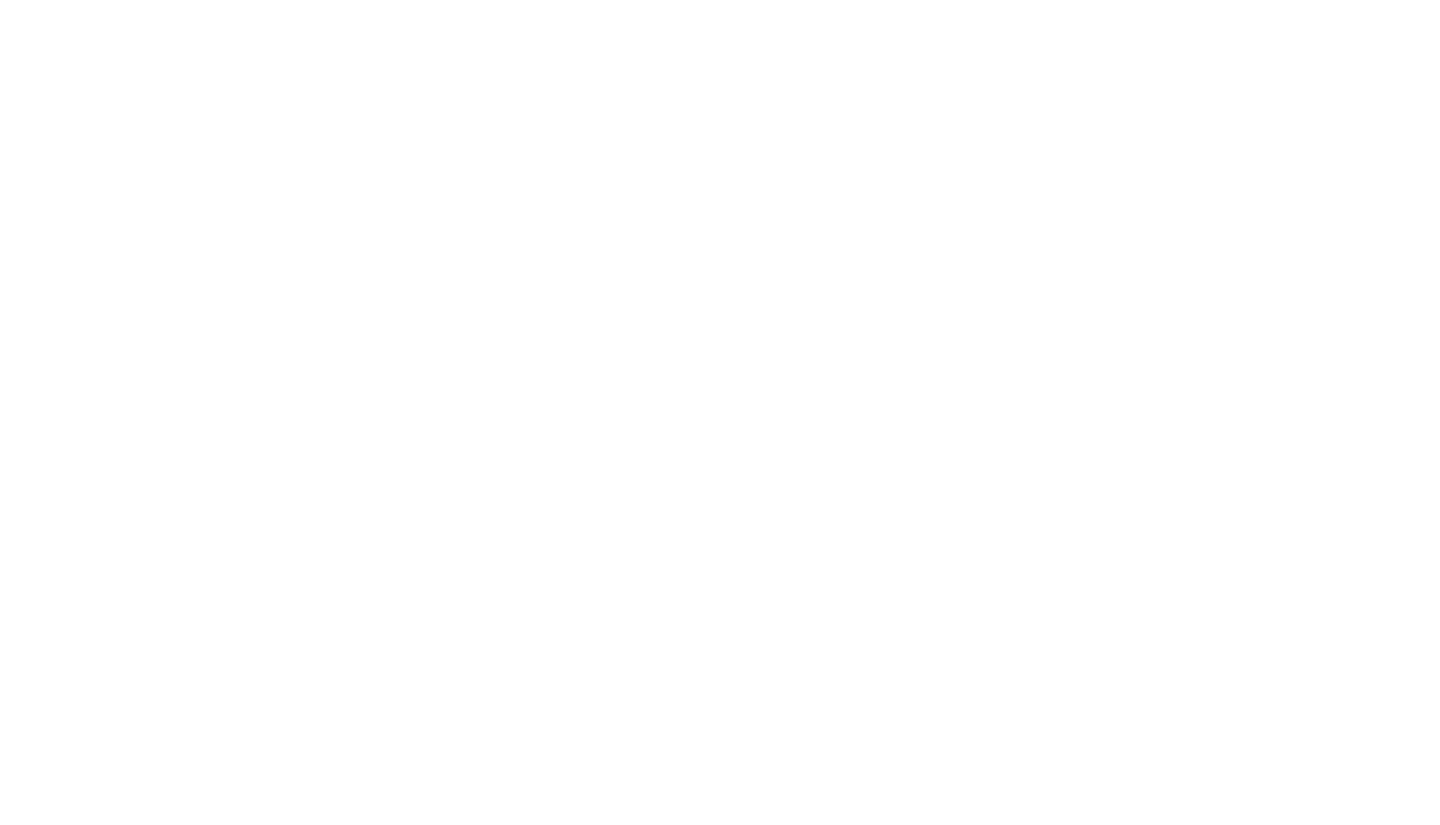scroll, scrollTop: 0, scrollLeft: 0, axis: both 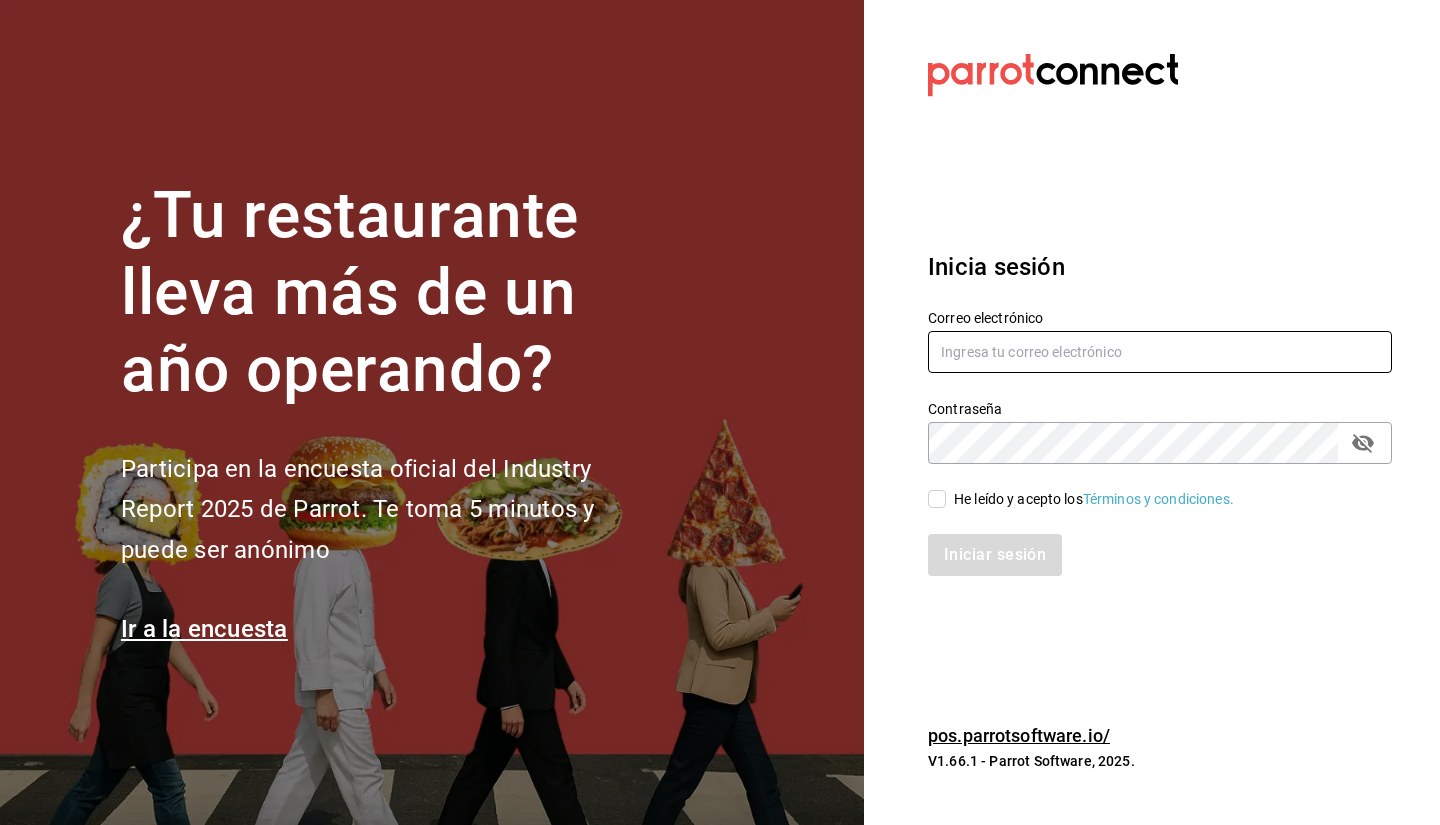 click at bounding box center [1160, 352] 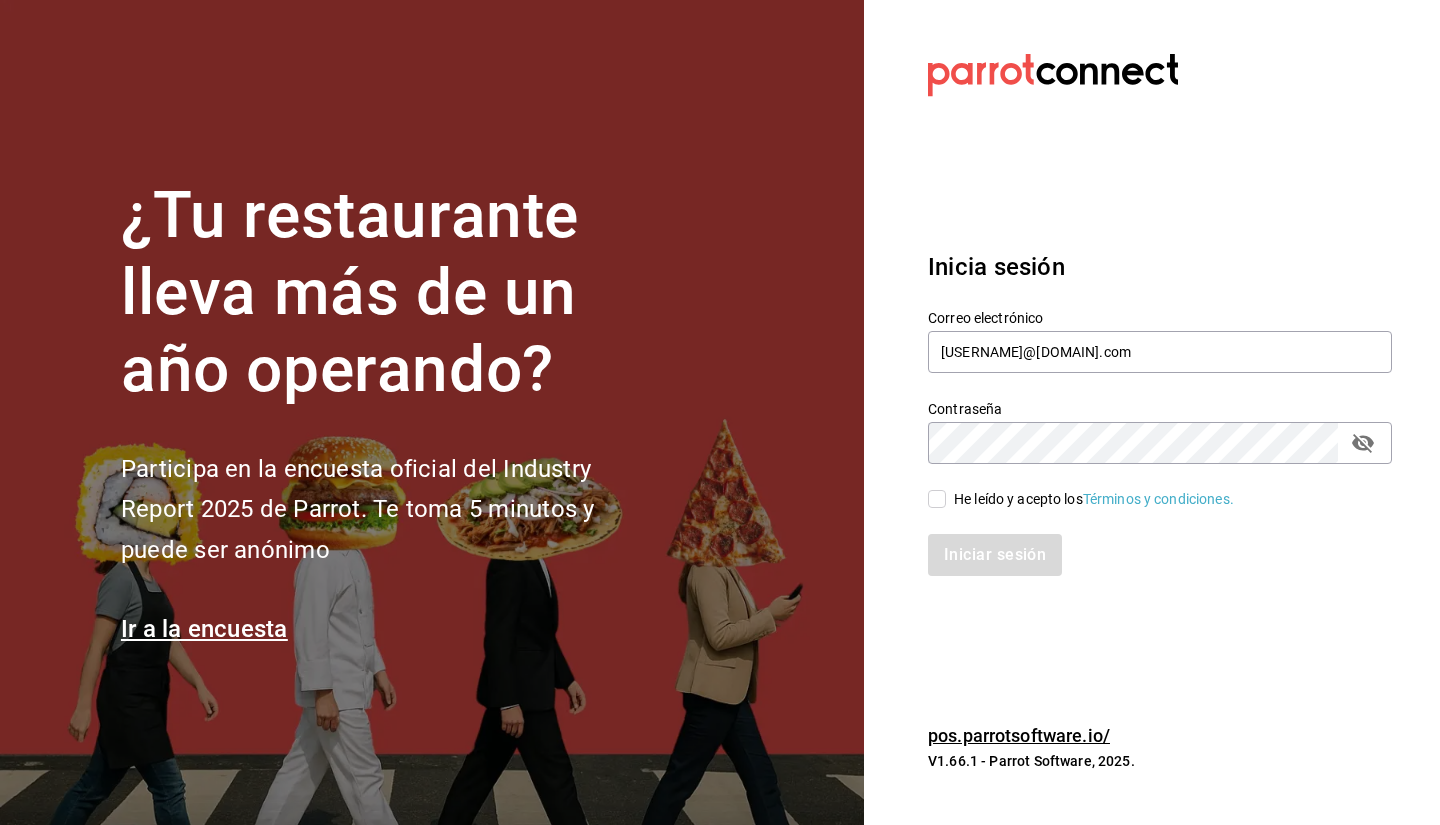 click on "He leído y acepto los  Términos y condiciones." at bounding box center (1160, 499) 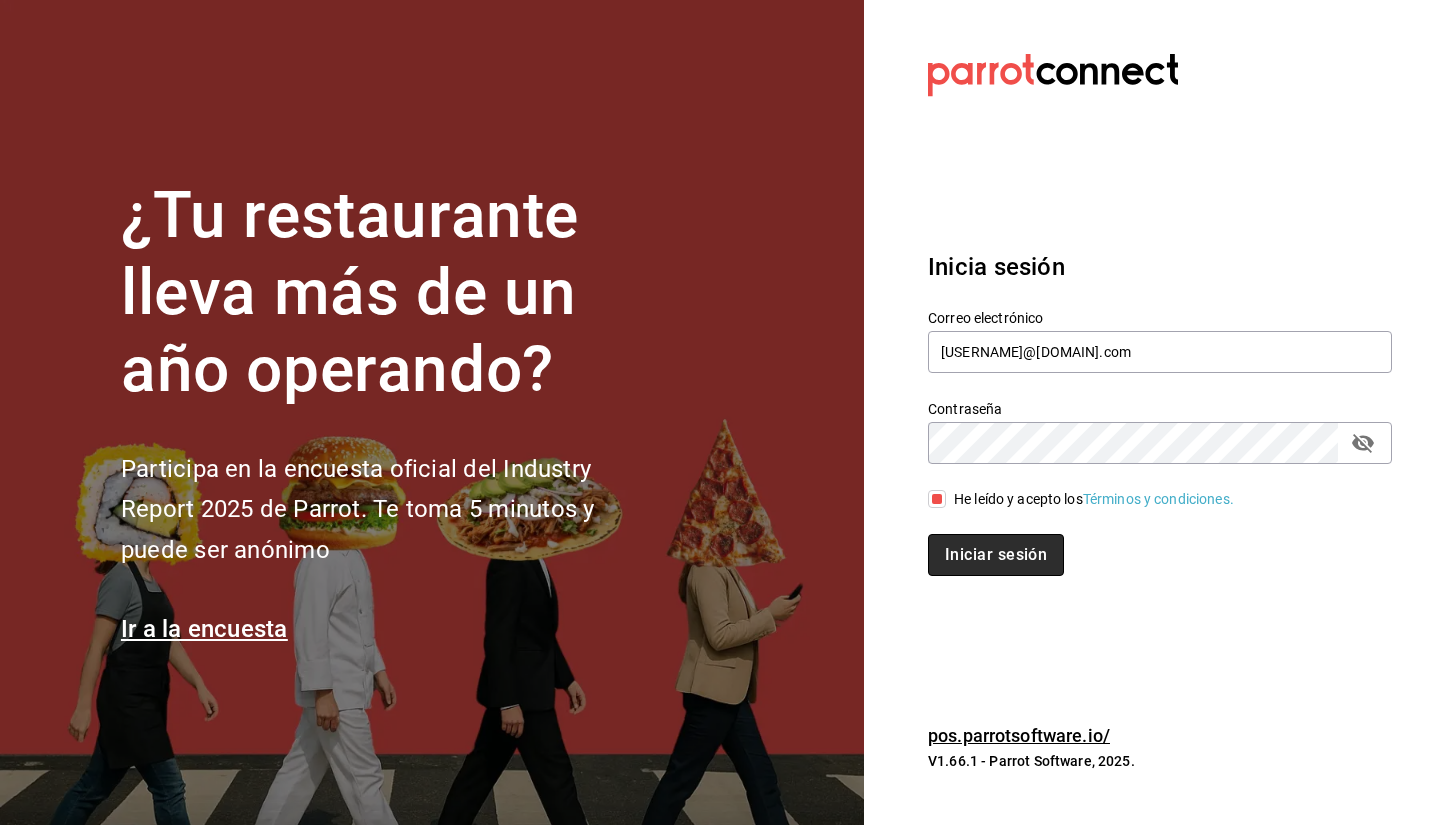 click on "Iniciar sesión" at bounding box center [996, 555] 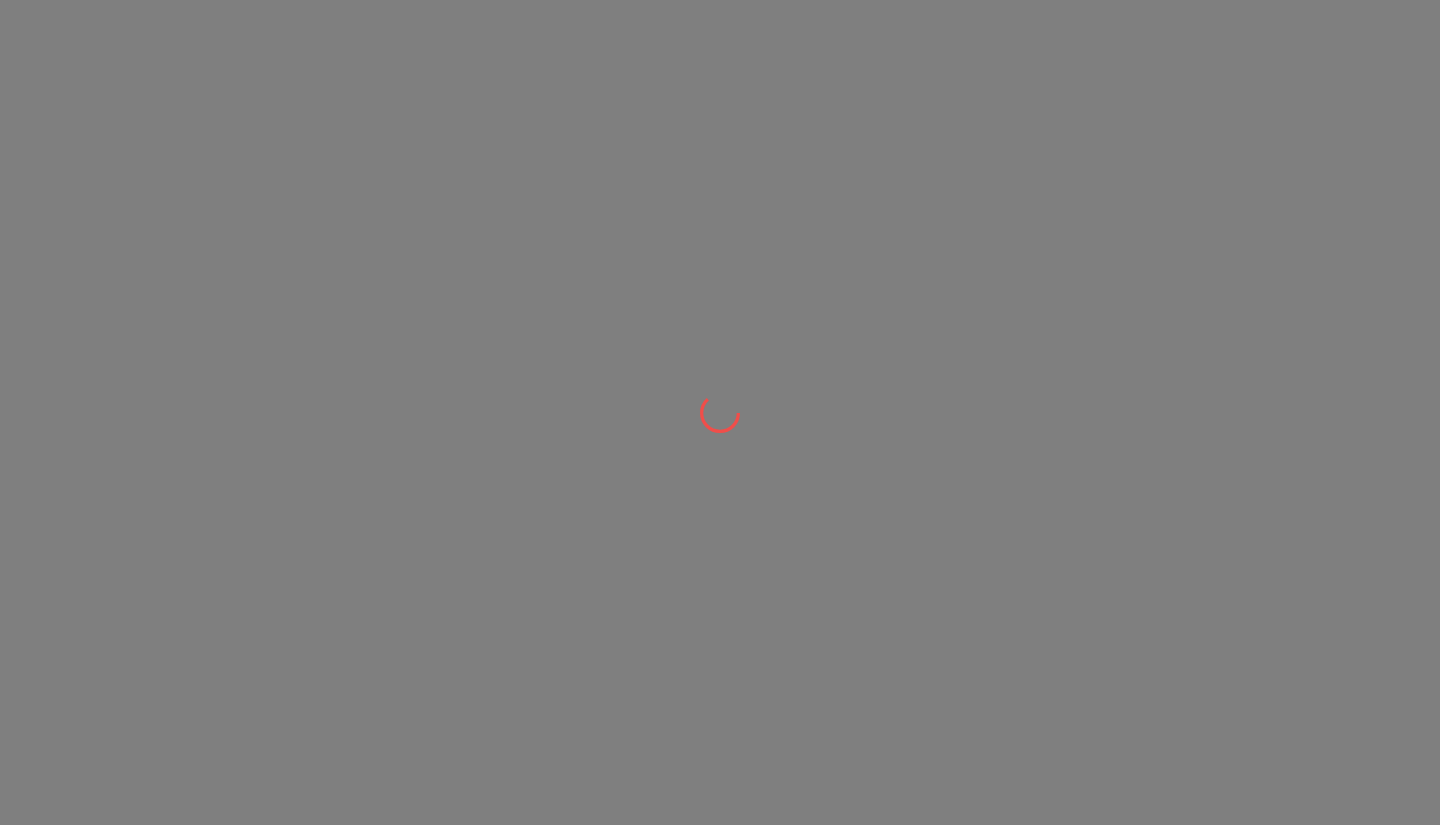 scroll, scrollTop: 0, scrollLeft: 0, axis: both 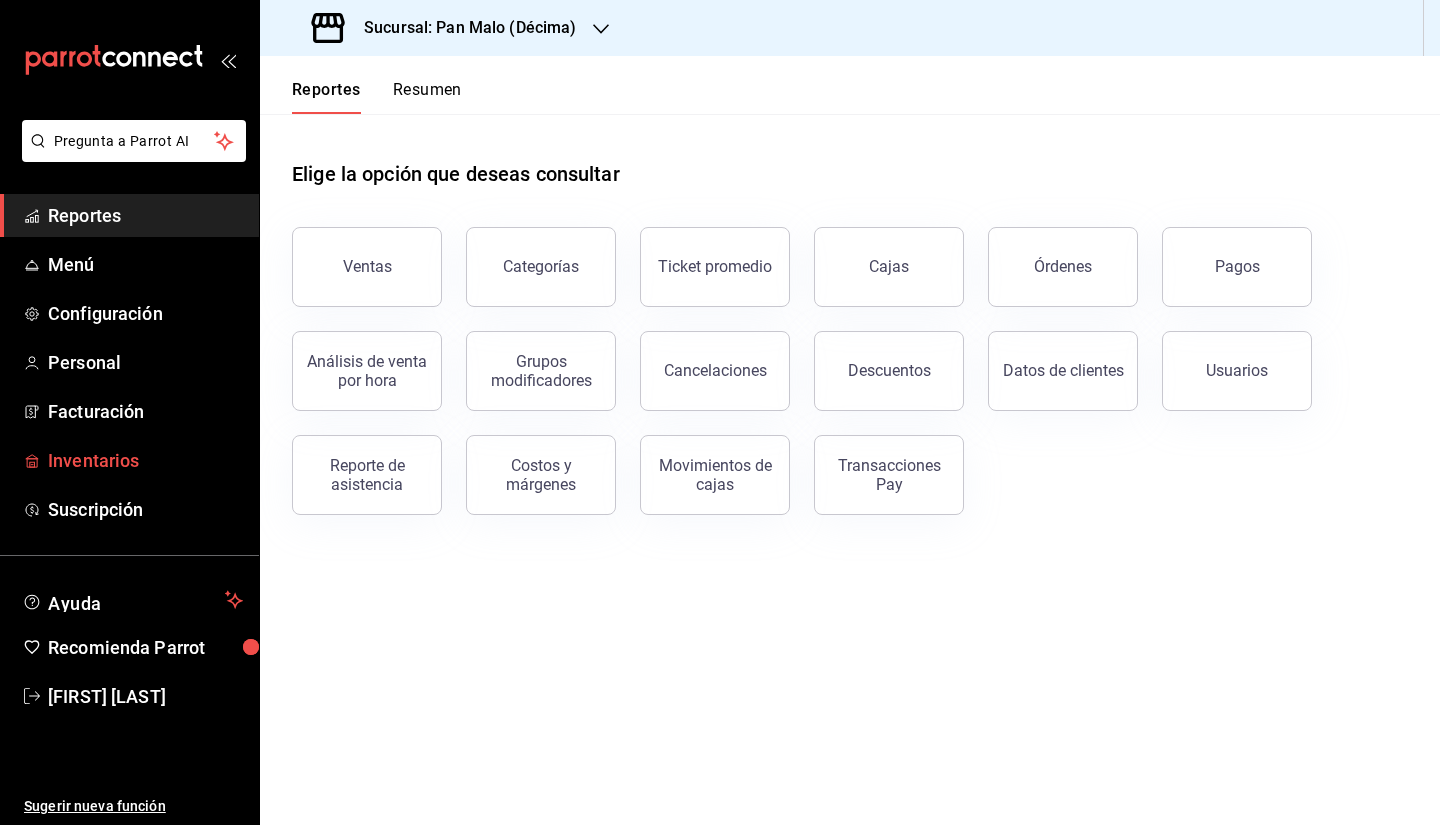 click on "Inventarios" at bounding box center (145, 460) 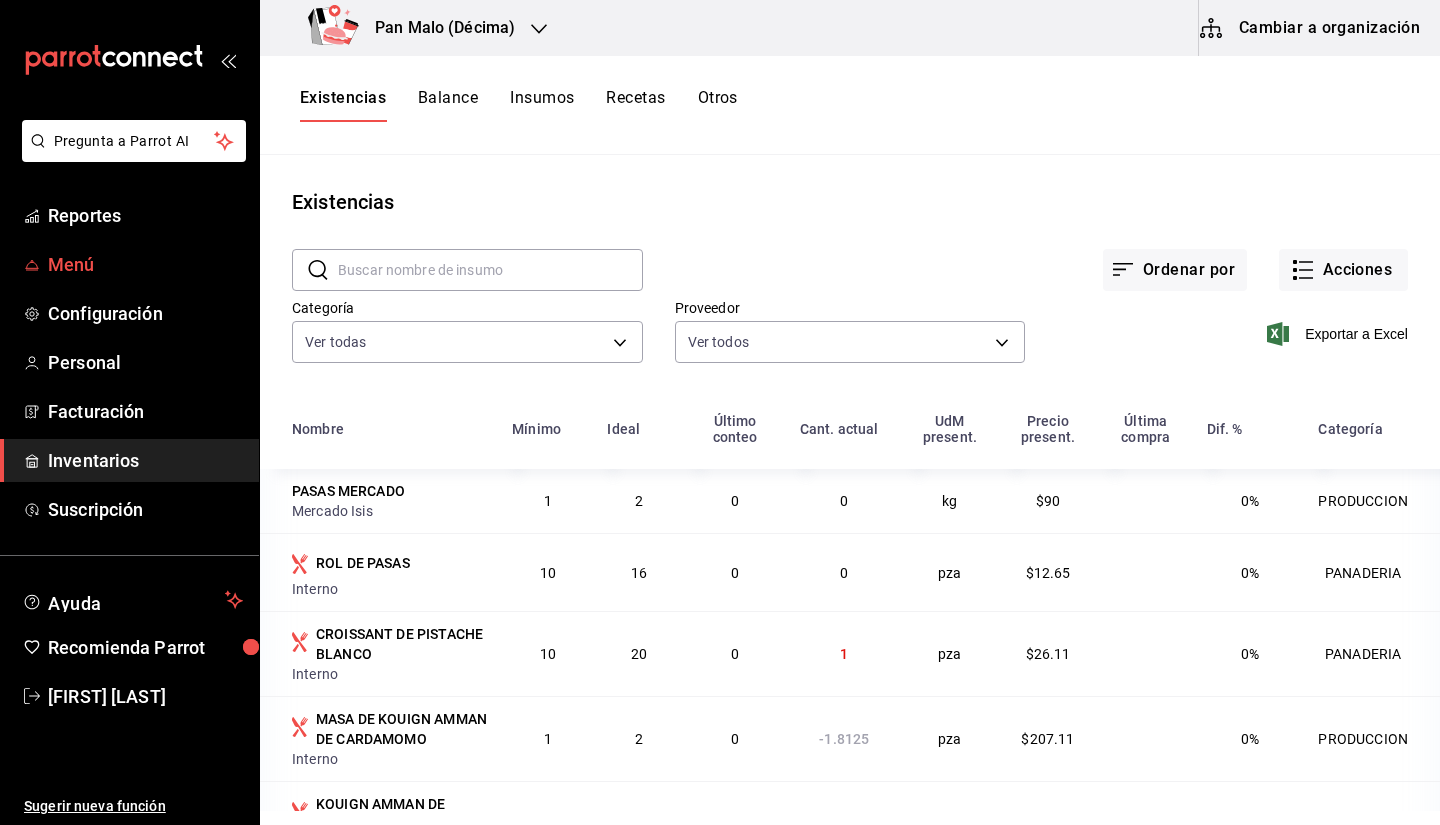 click on "Menú" at bounding box center (145, 264) 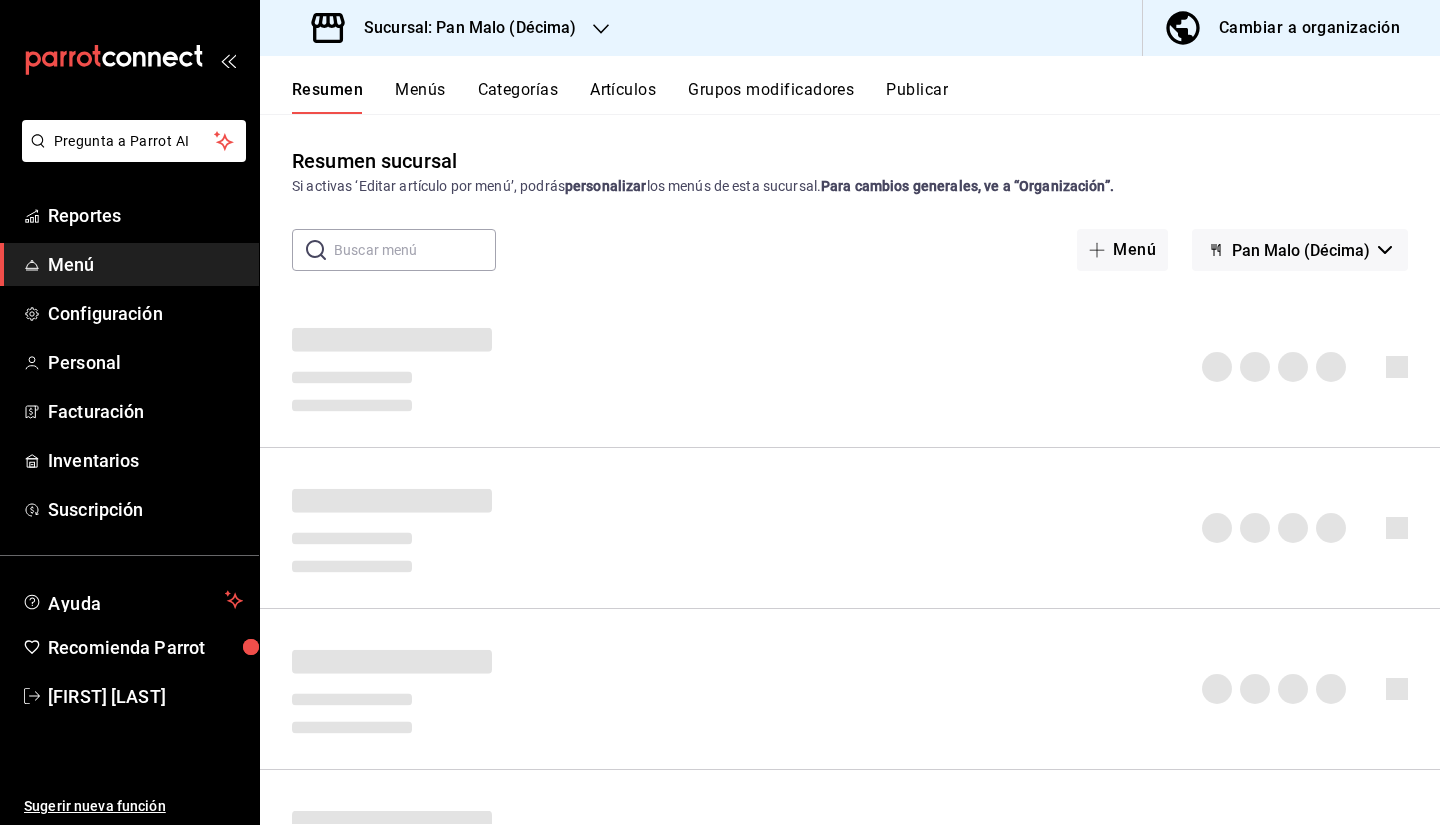 click on "Cambiar a organización" at bounding box center (1309, 28) 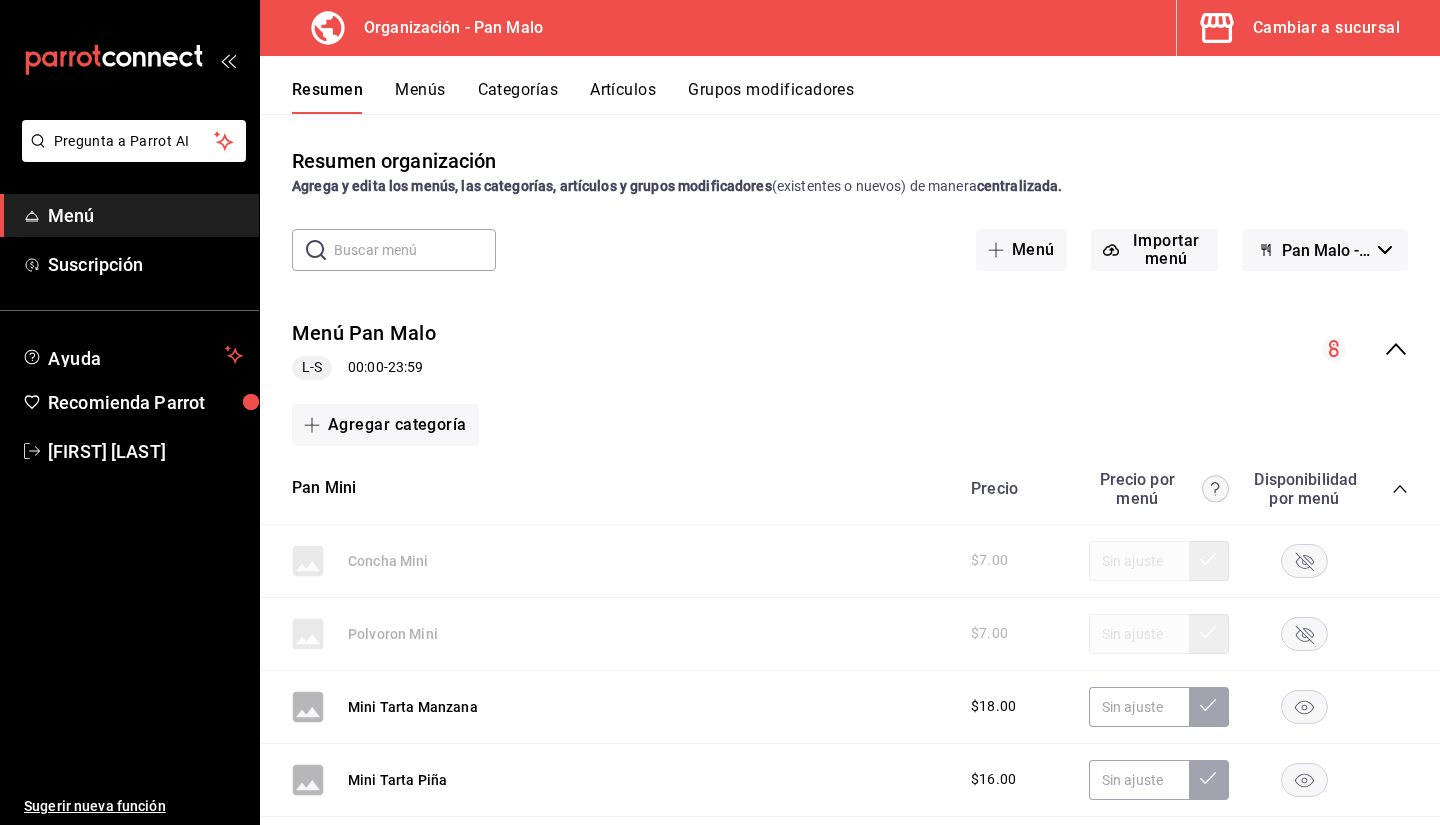 click on "Artículos" at bounding box center (623, 97) 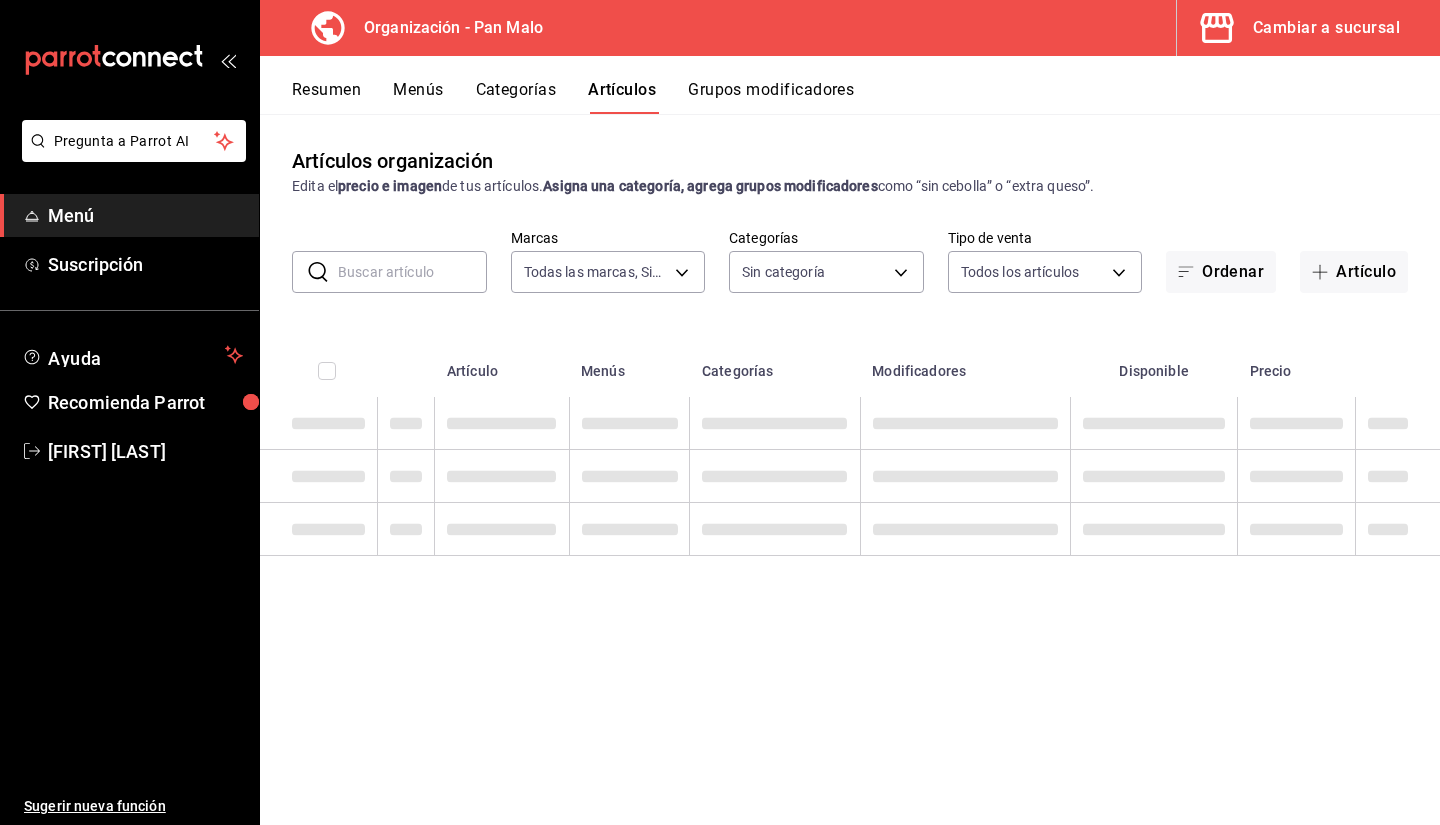 type on "fc172b80-d414-46c2-bed9-f4eeed86d775" 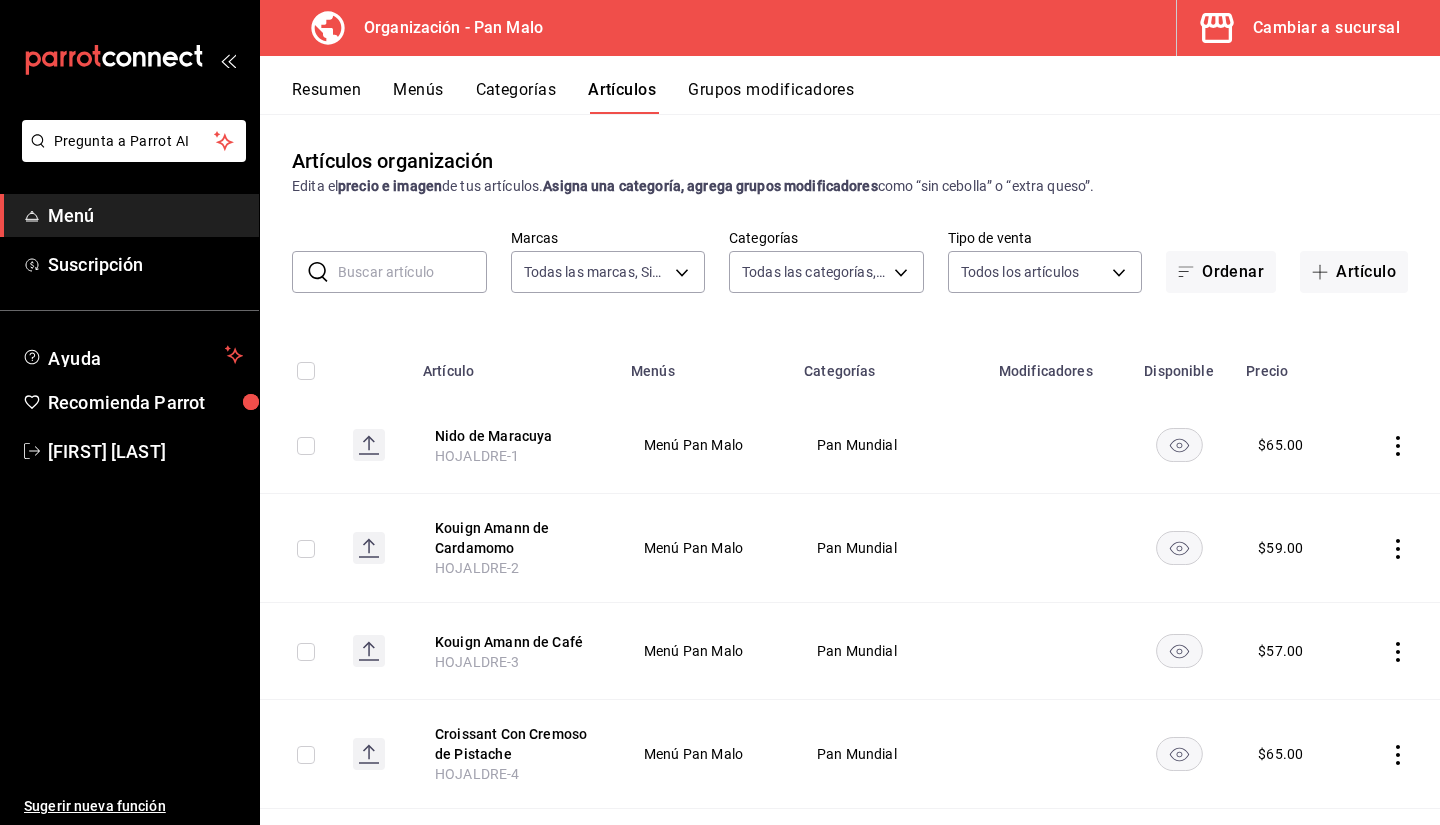type on "faac991b-1219-45c2-92b9-09911293bcdb,947388ff-28a8-4840-aa7b-eef1acf3934f,7fc76fd3-c24e-4c3a-bb62-b23bd8f26fd0,027bbe94-294a-43cb-939c-74dd19f6c27b,a4e096dd-b245-44e6-9ee2-cf03f117a84a,a6598a7c-235b-4cef-8a18-6df16c96b242,7f498aaa-9386-4275-9ea1-e34c85aec59f,560614e0-c516-4409-bfe6-b4030ce68afa,a4eec615-11fe-4750-9ea8-37ea9f337fbb,fb50bbb3-21f0-4a14-88e2-38a4b9f51103,b6f47056-055e-4dca-aa93-4d40681e54b9,d4671957-878d-487b-b642-6f55f4a0de62,797f2384-79cf-4809-a6f1-9ce824af6267,c46e8d80-a0ef-423d-b3d7-36d6230263e3,19f2ec43-da01-470d-aeaa-ffc6c0c7d7b4,36916c2c-8f15-4735-ad22-c67f07407e9a,c624cd4e-7309-4d09-b04a-0df040d514c2,e60e274e-437c-4b5b-a8c1-19bfac904f57,882c4a4a-deed-4f39-a876-a58df8c654d6,9a557cc2-5400-4418-9acc-a6221b409af9,8fc4eea3-70e5-4260-aa09-55a83627158a,7d9a348f-c02b-4d94-b271-4c0069fa1a36" 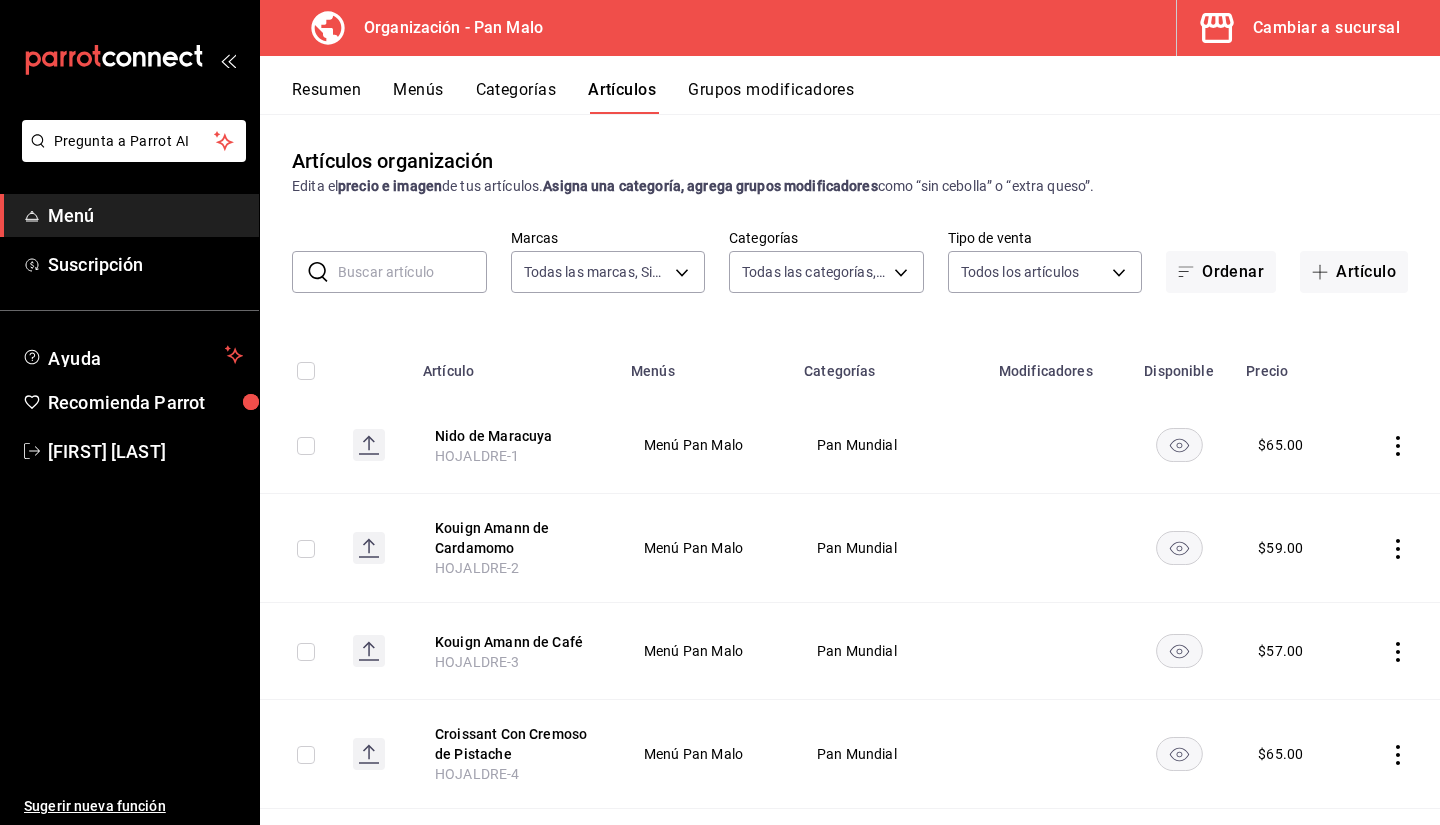 click on "Grupos modificadores" at bounding box center [771, 97] 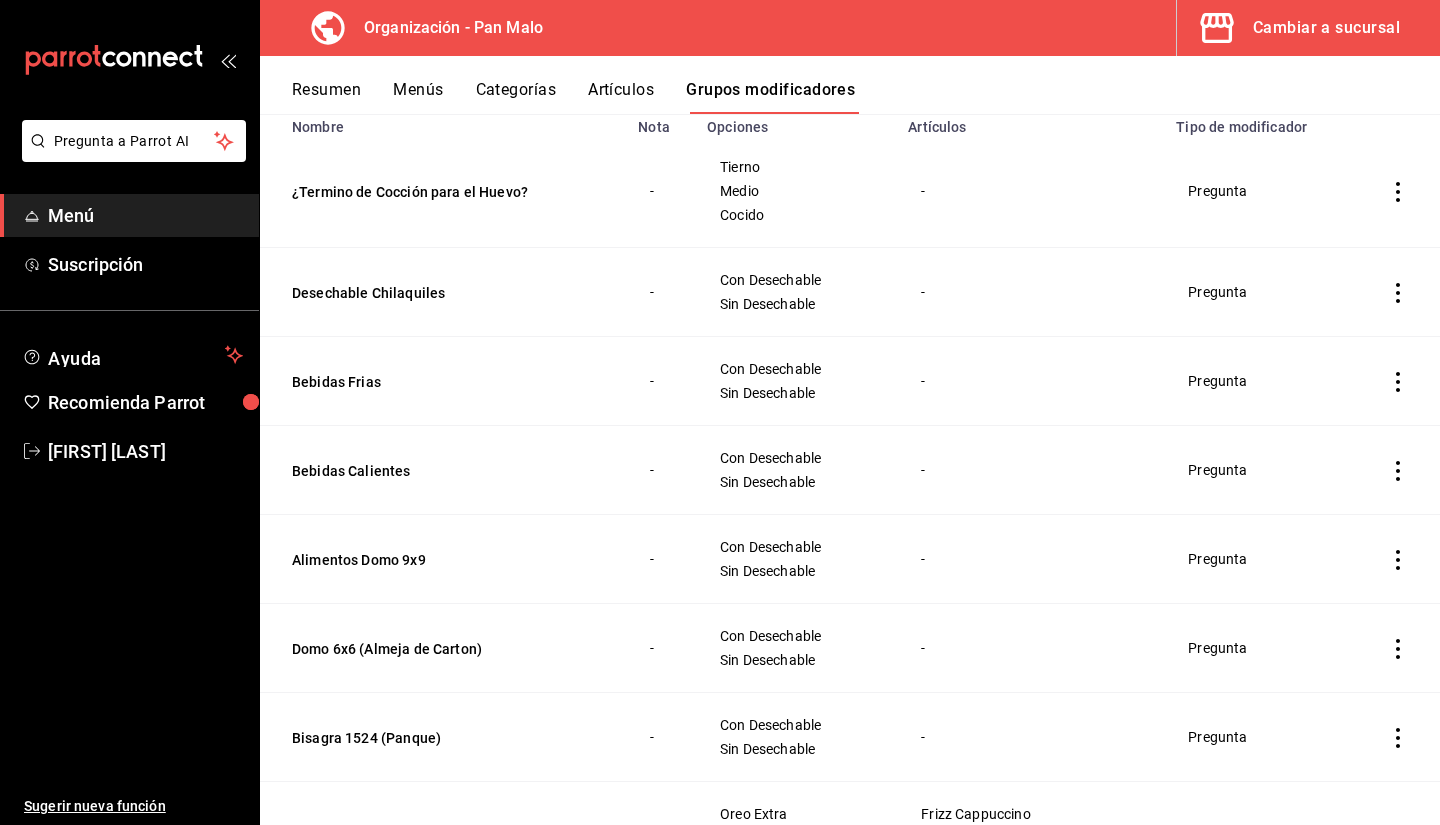 scroll, scrollTop: 167, scrollLeft: 0, axis: vertical 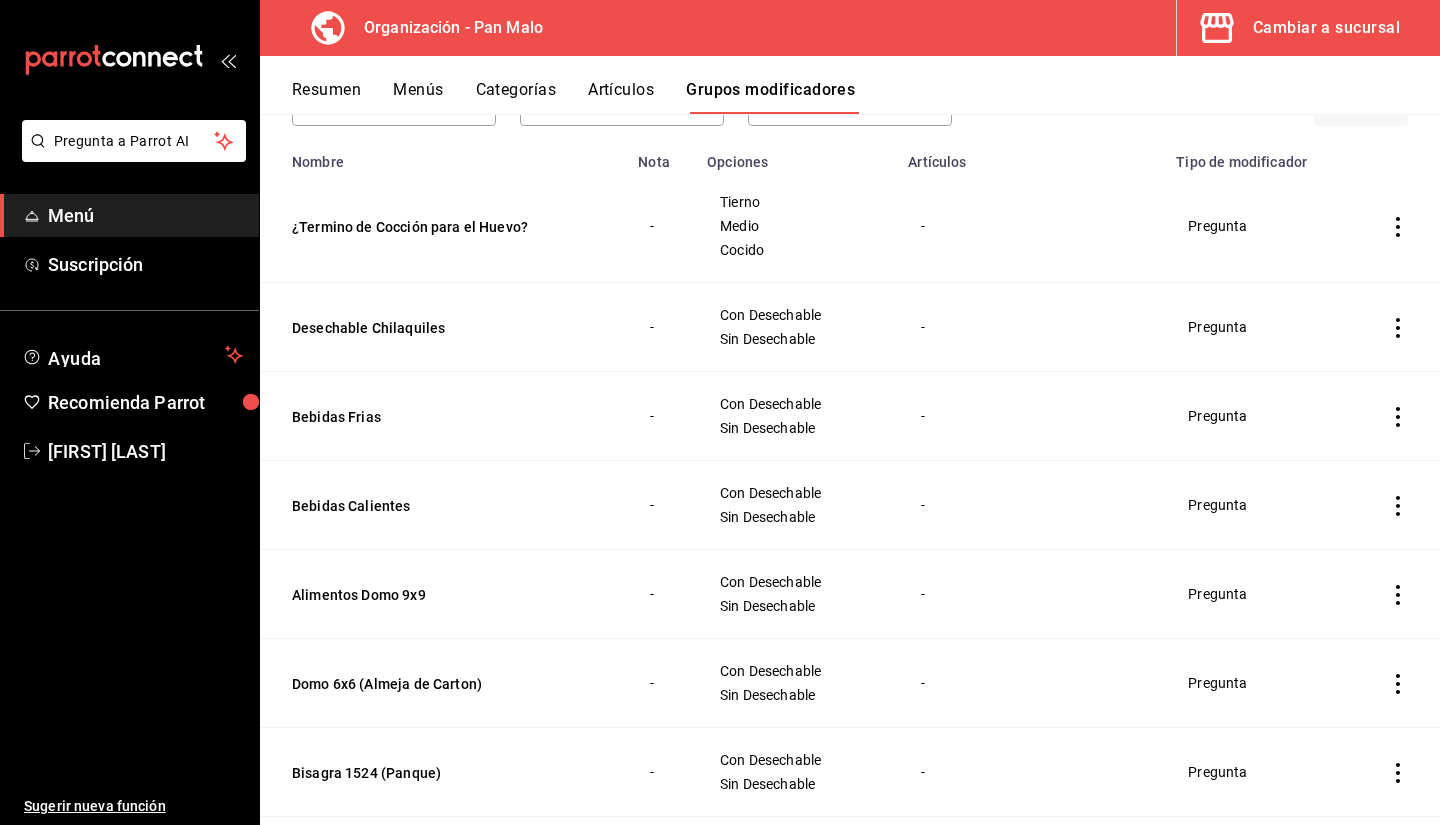 click on "Artículos" at bounding box center [621, 97] 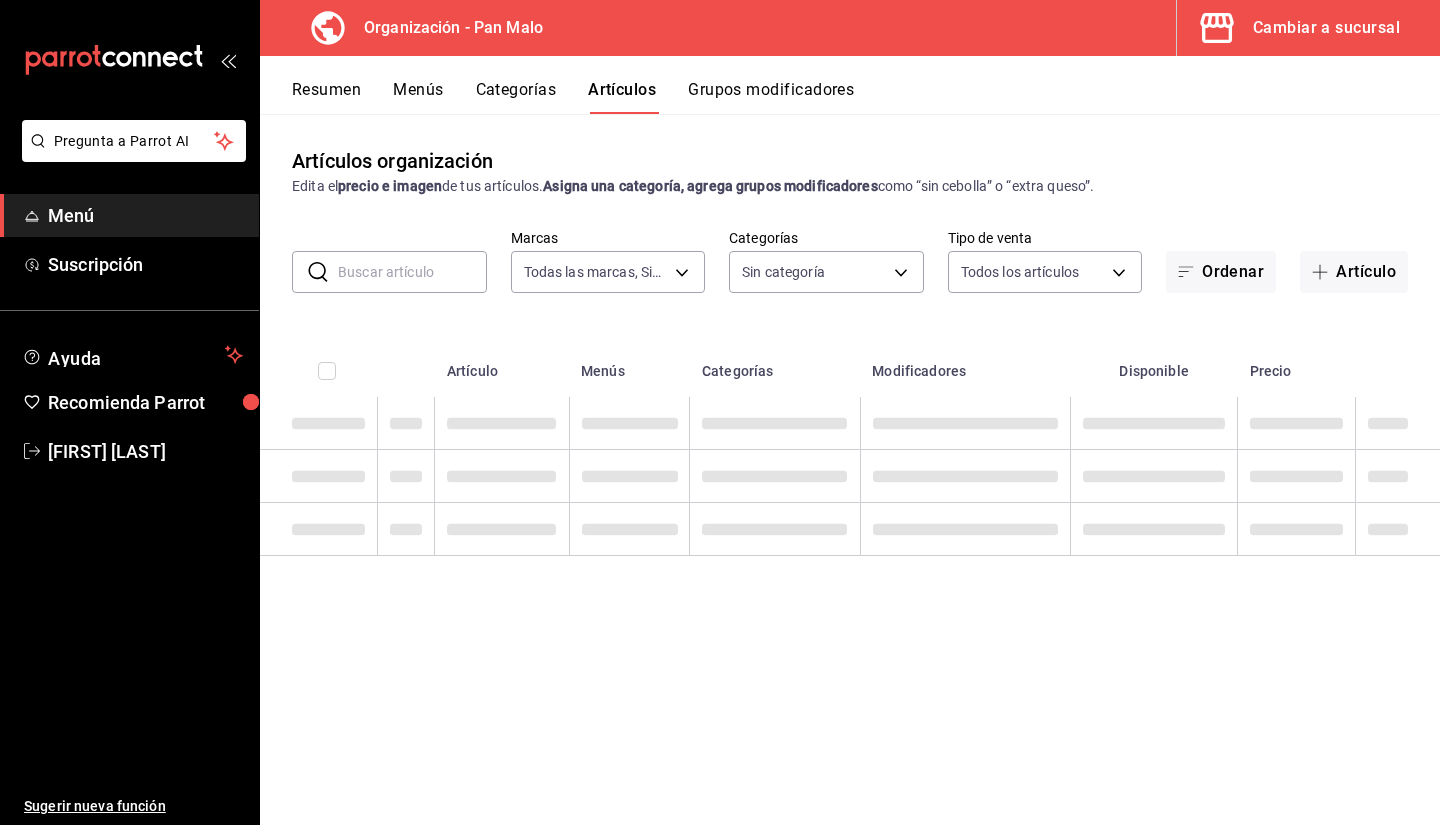 type on "fc172b80-d414-46c2-bed9-f4eeed86d775" 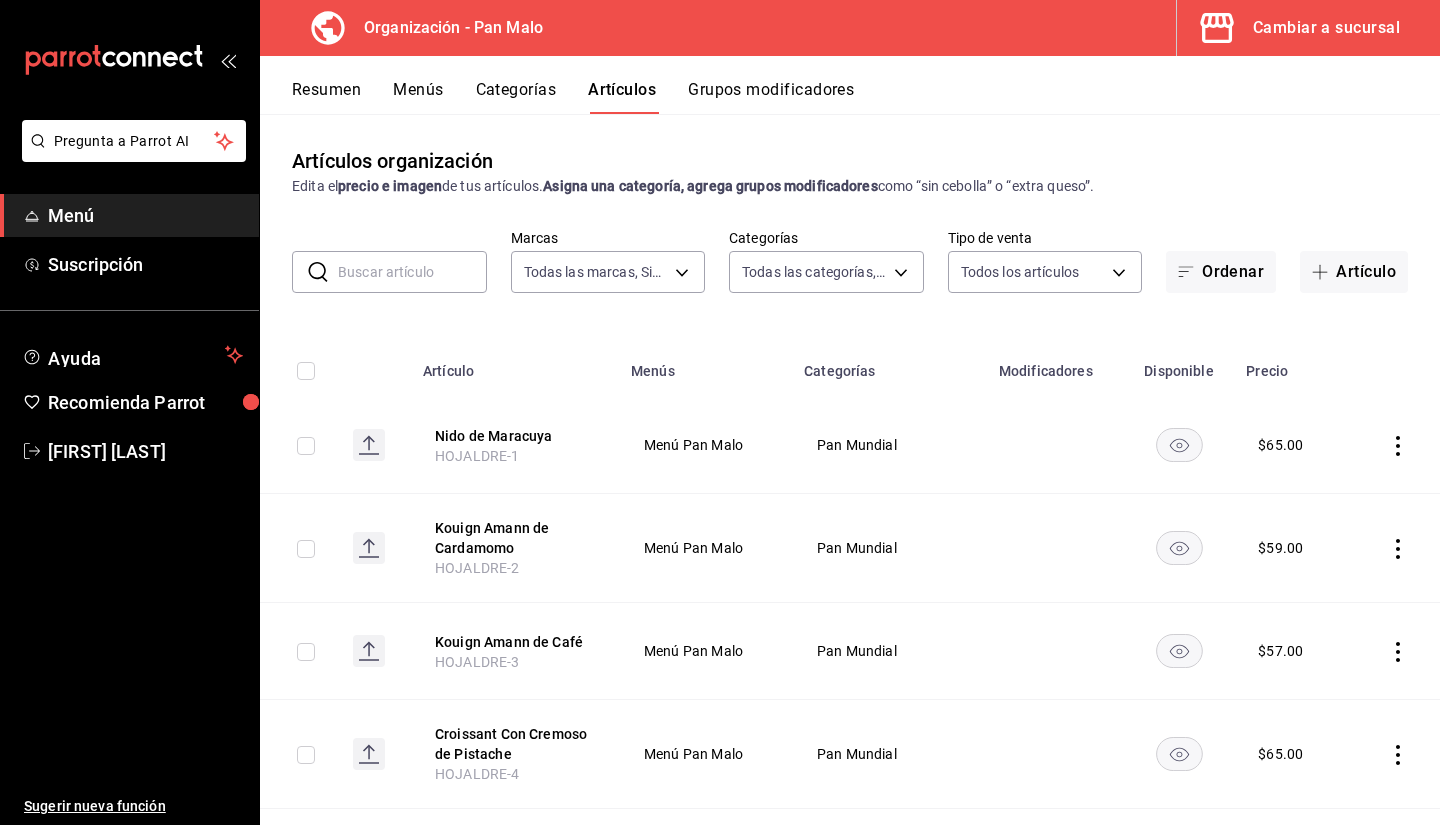 click 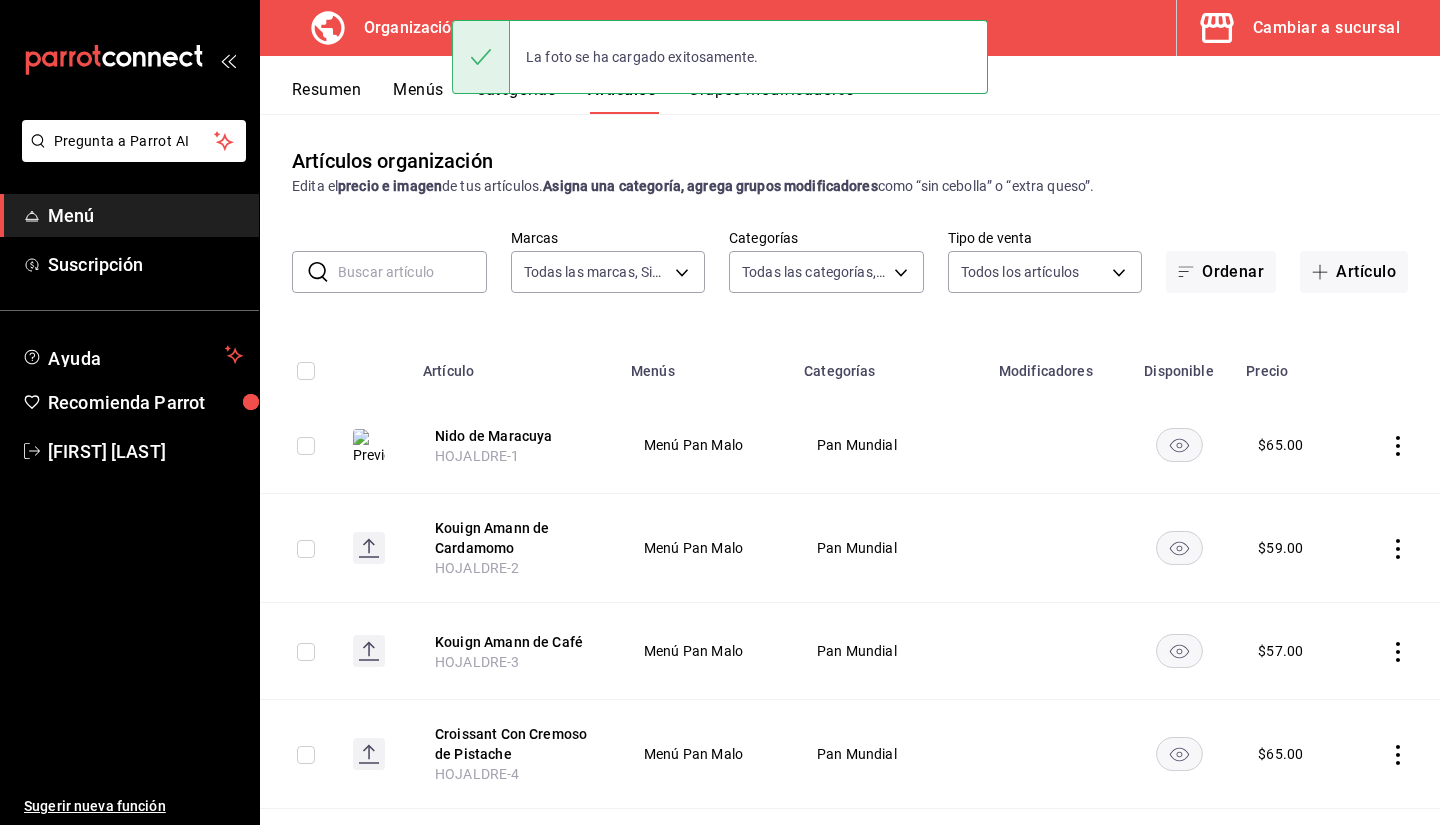 drag, startPoint x: 359, startPoint y: 553, endPoint x: 342, endPoint y: 554, distance: 17.029387 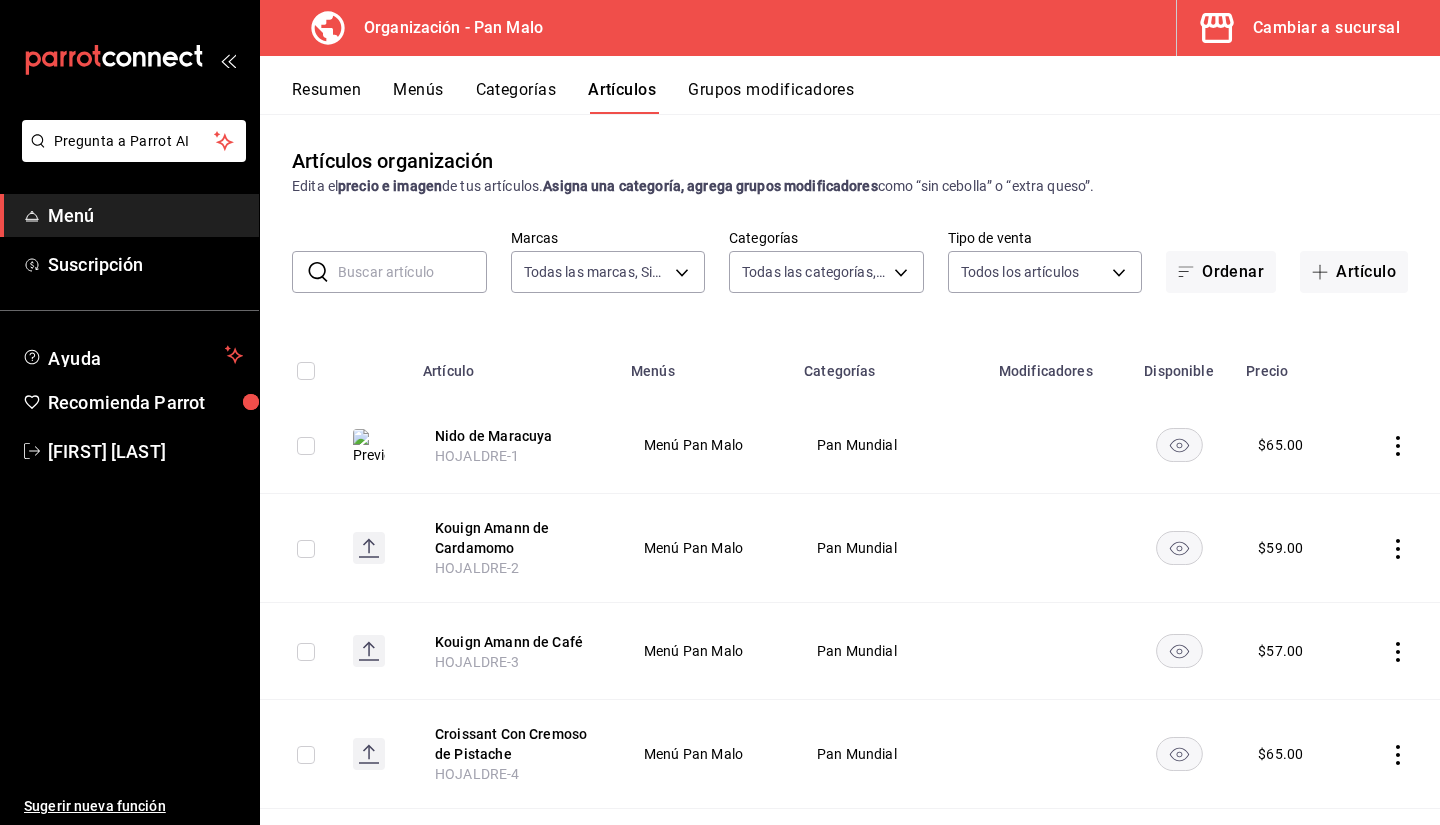 click 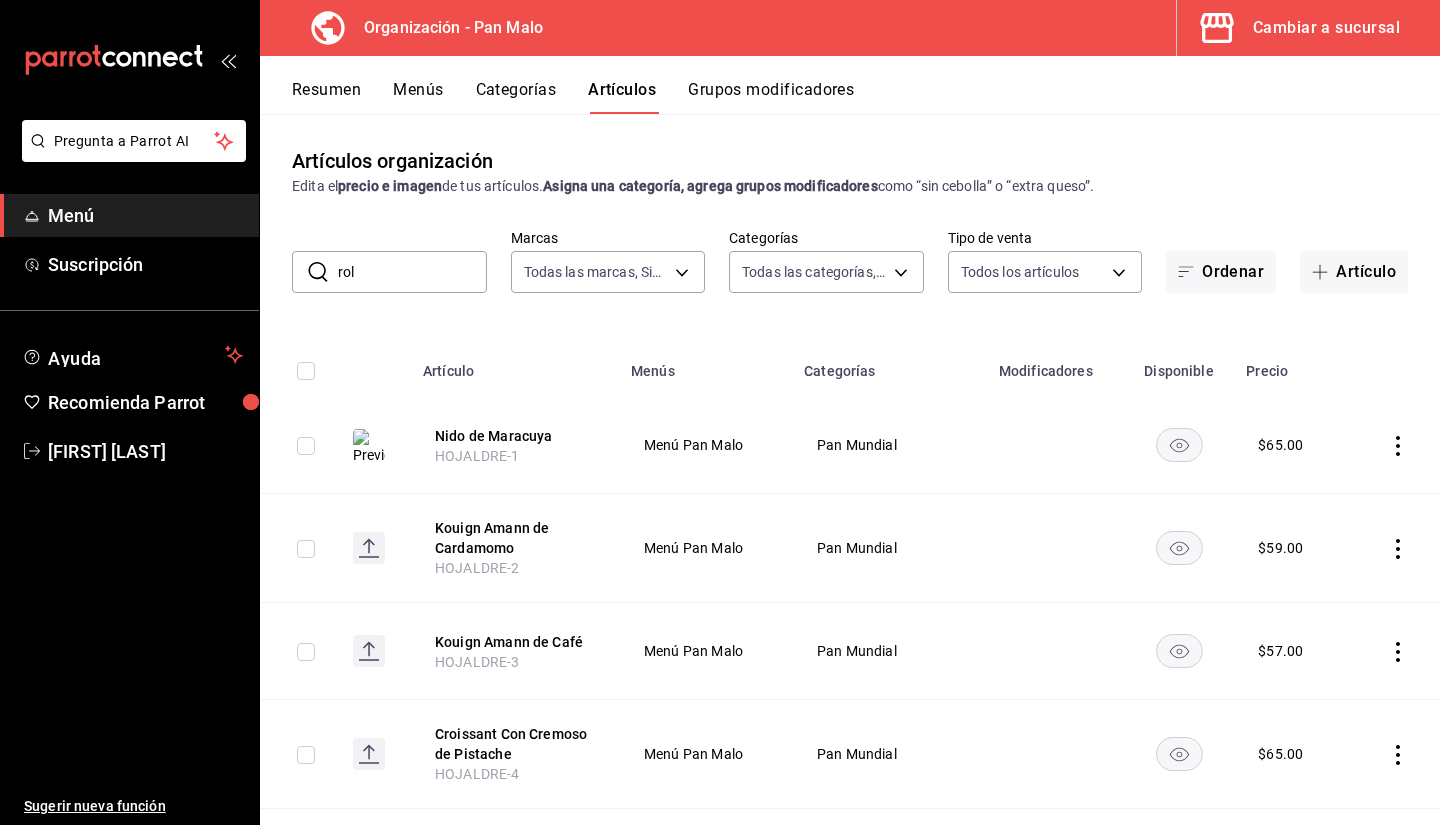 type on "rol" 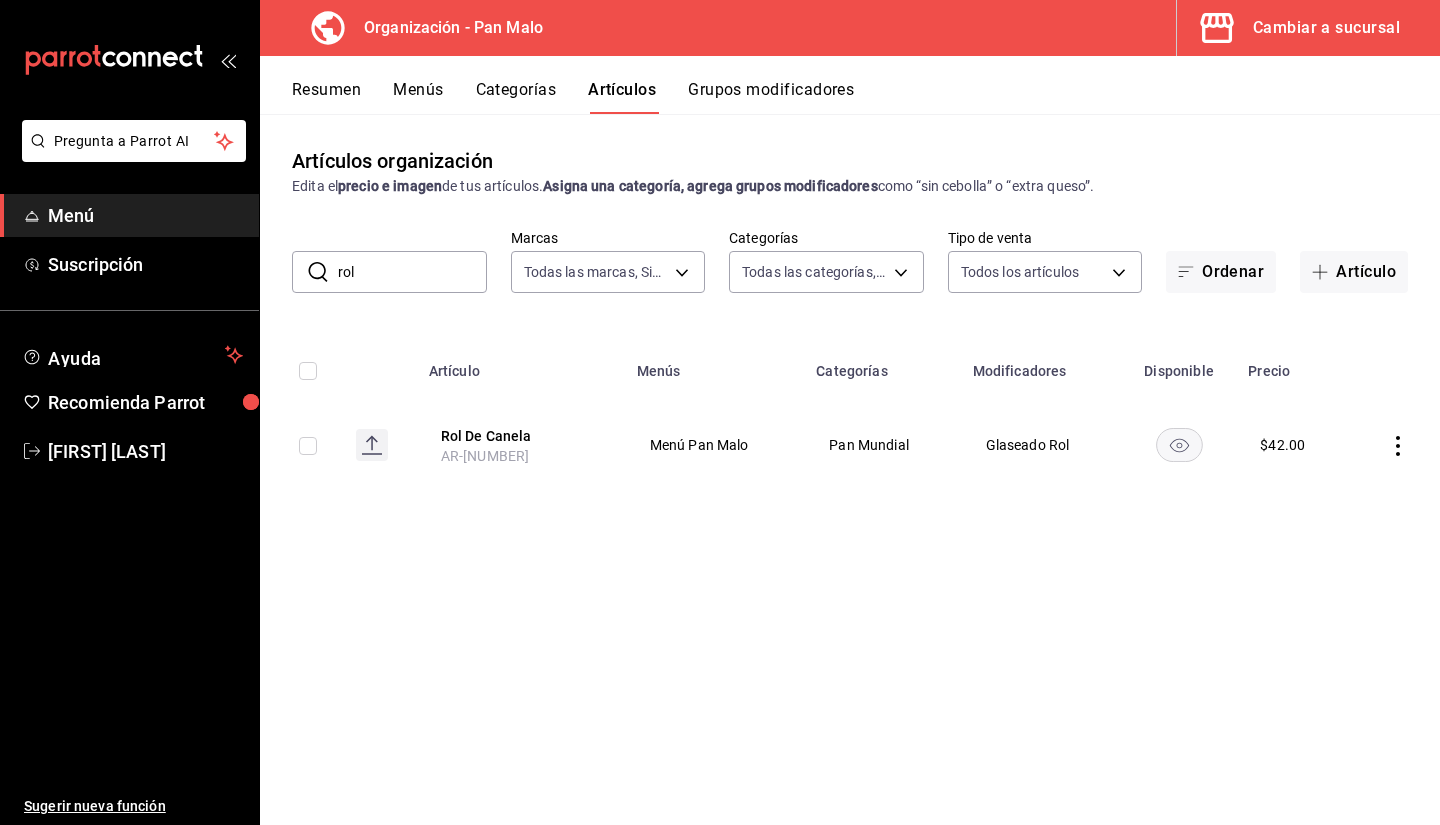 click 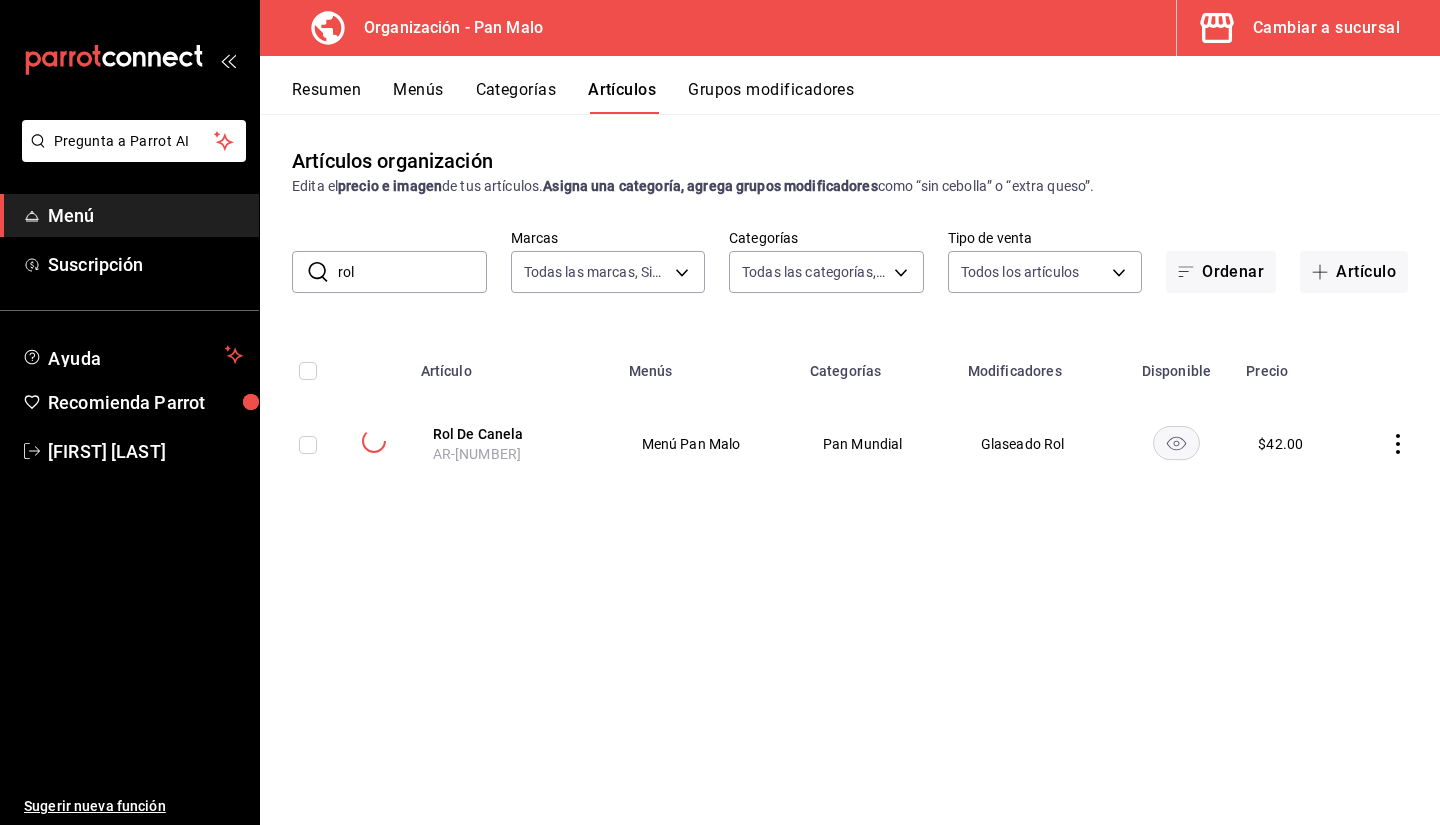 click on "rol" at bounding box center (412, 272) 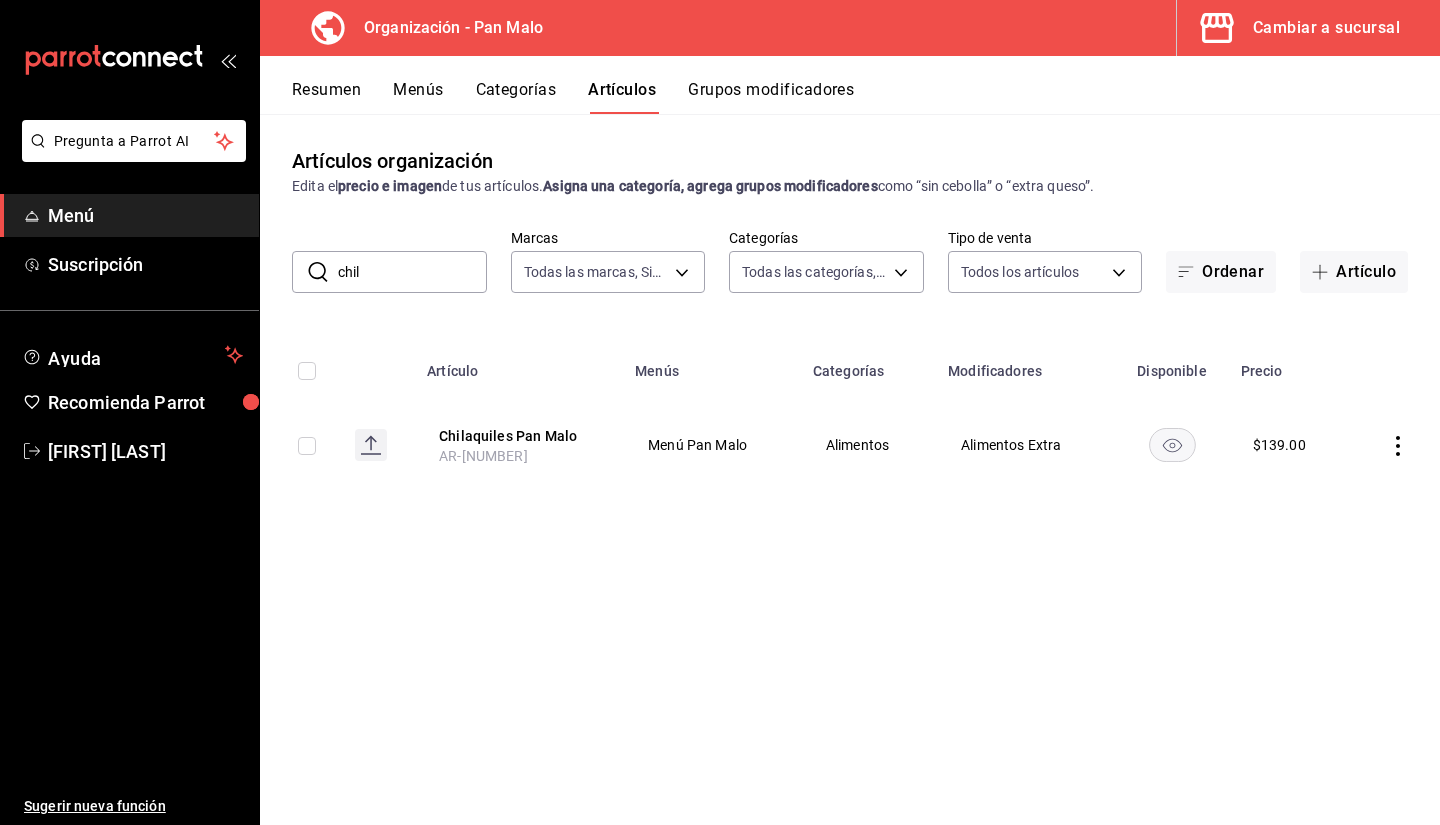 click 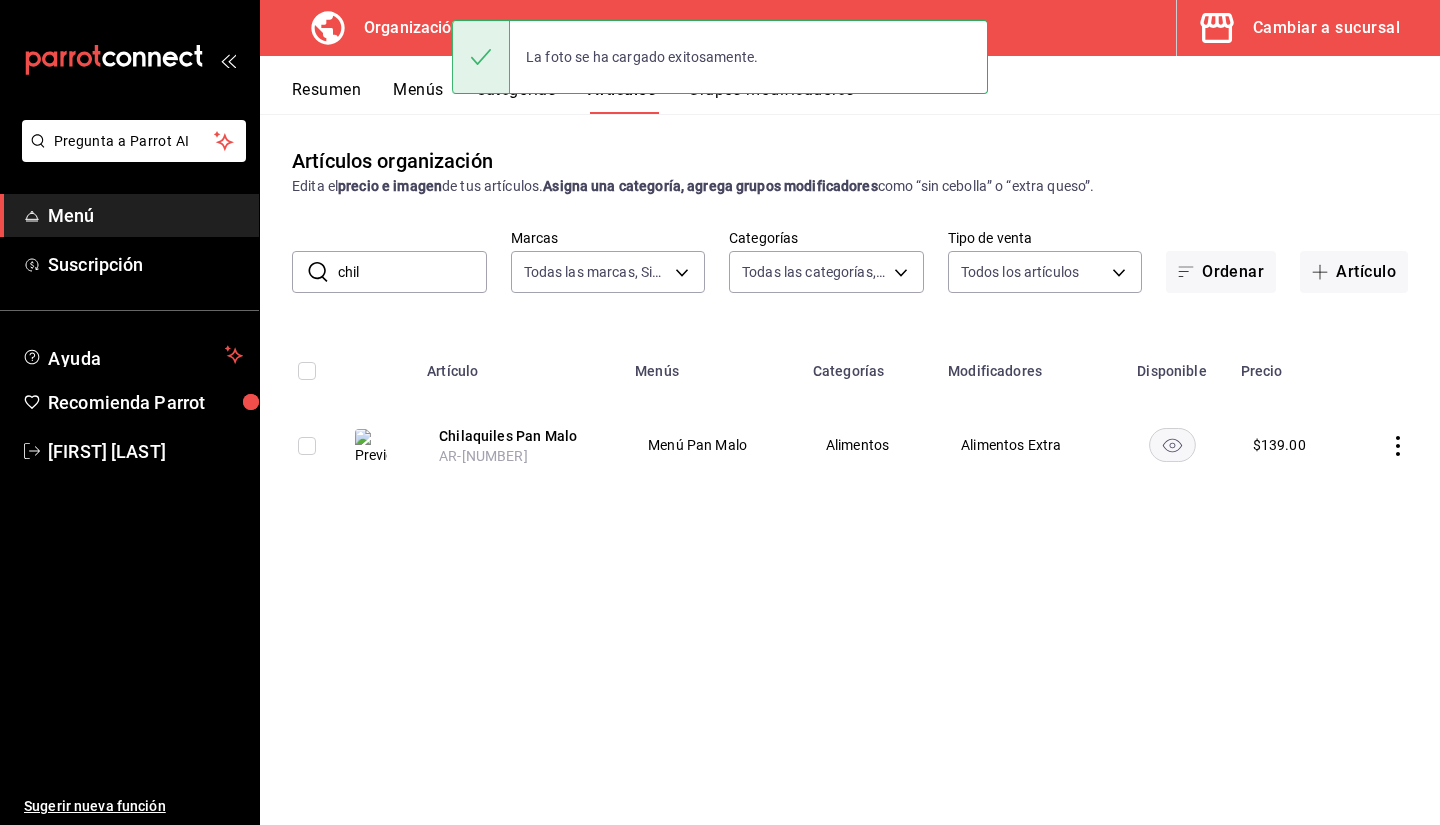 click on "chil" at bounding box center [412, 272] 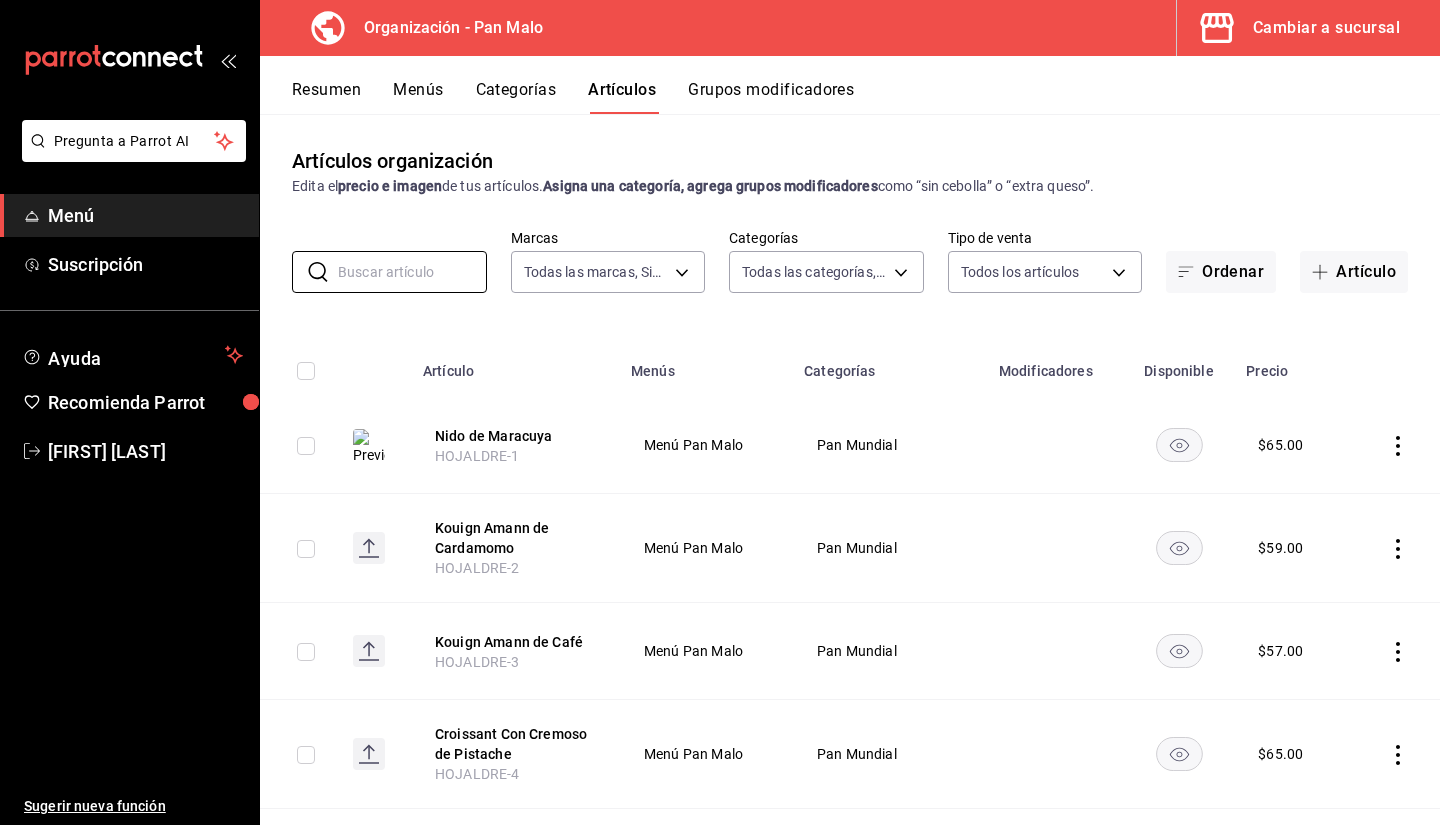 type 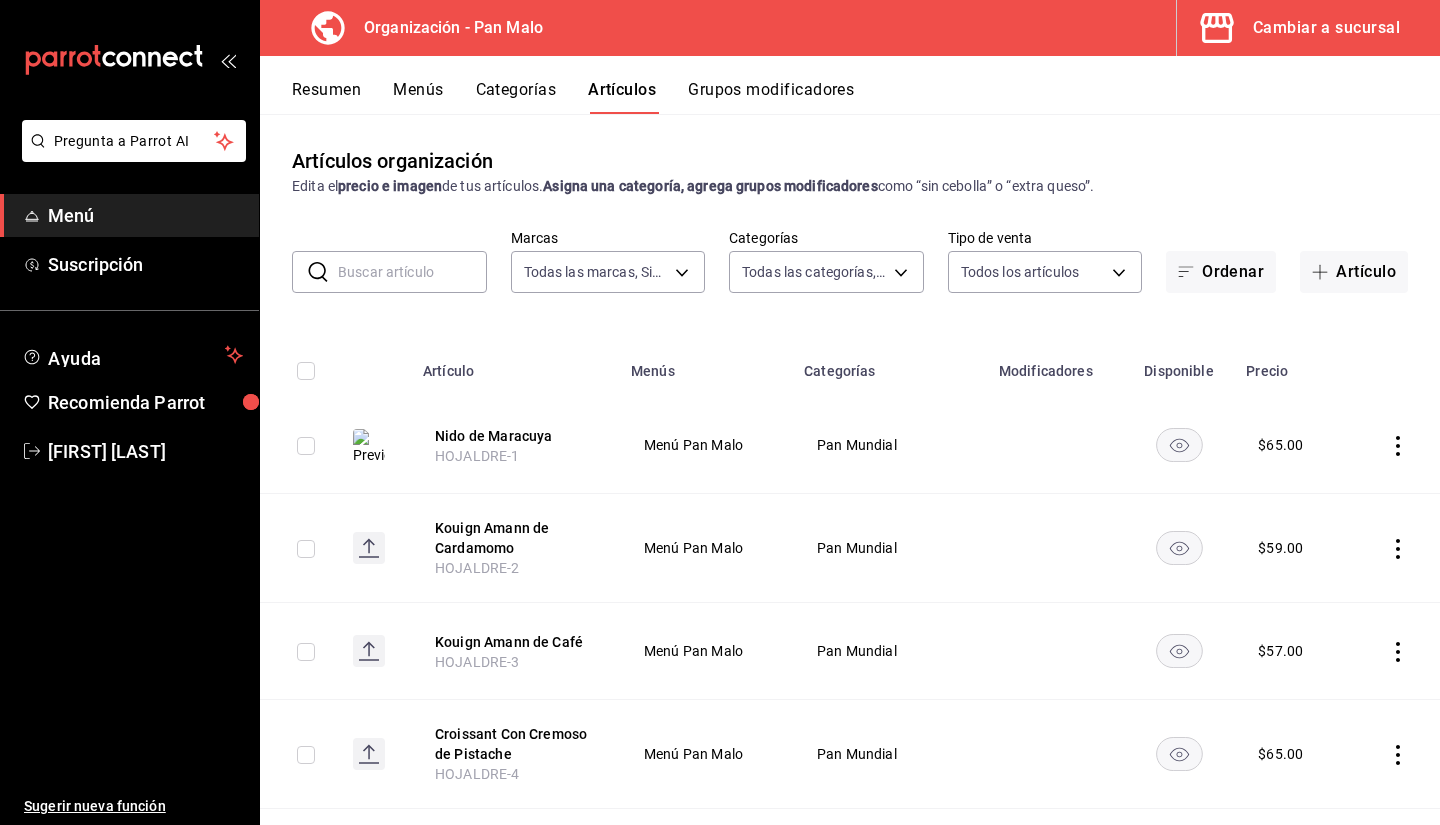 click at bounding box center [369, 447] 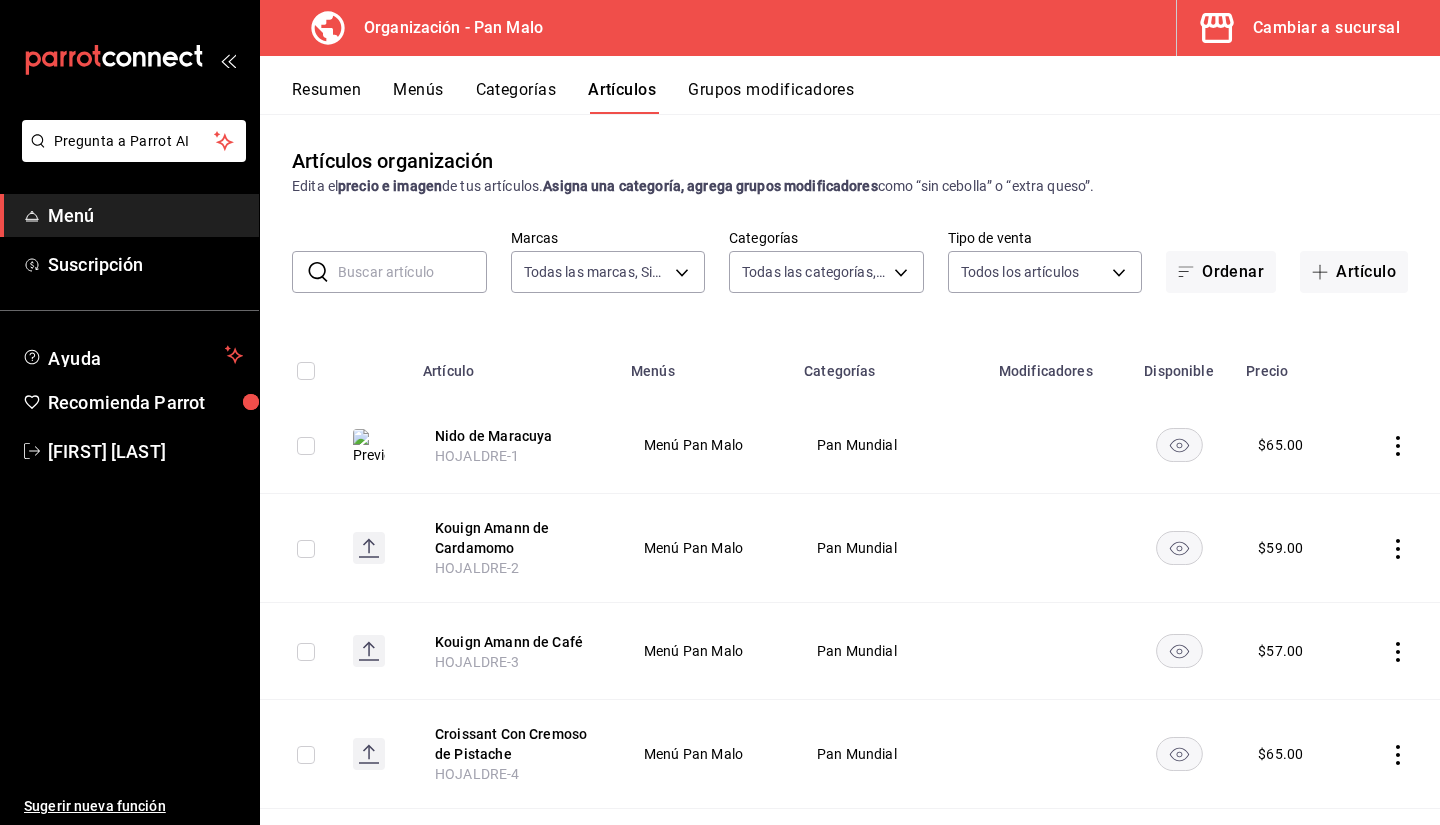 click on "HOJALDRE-1" at bounding box center (477, 456) 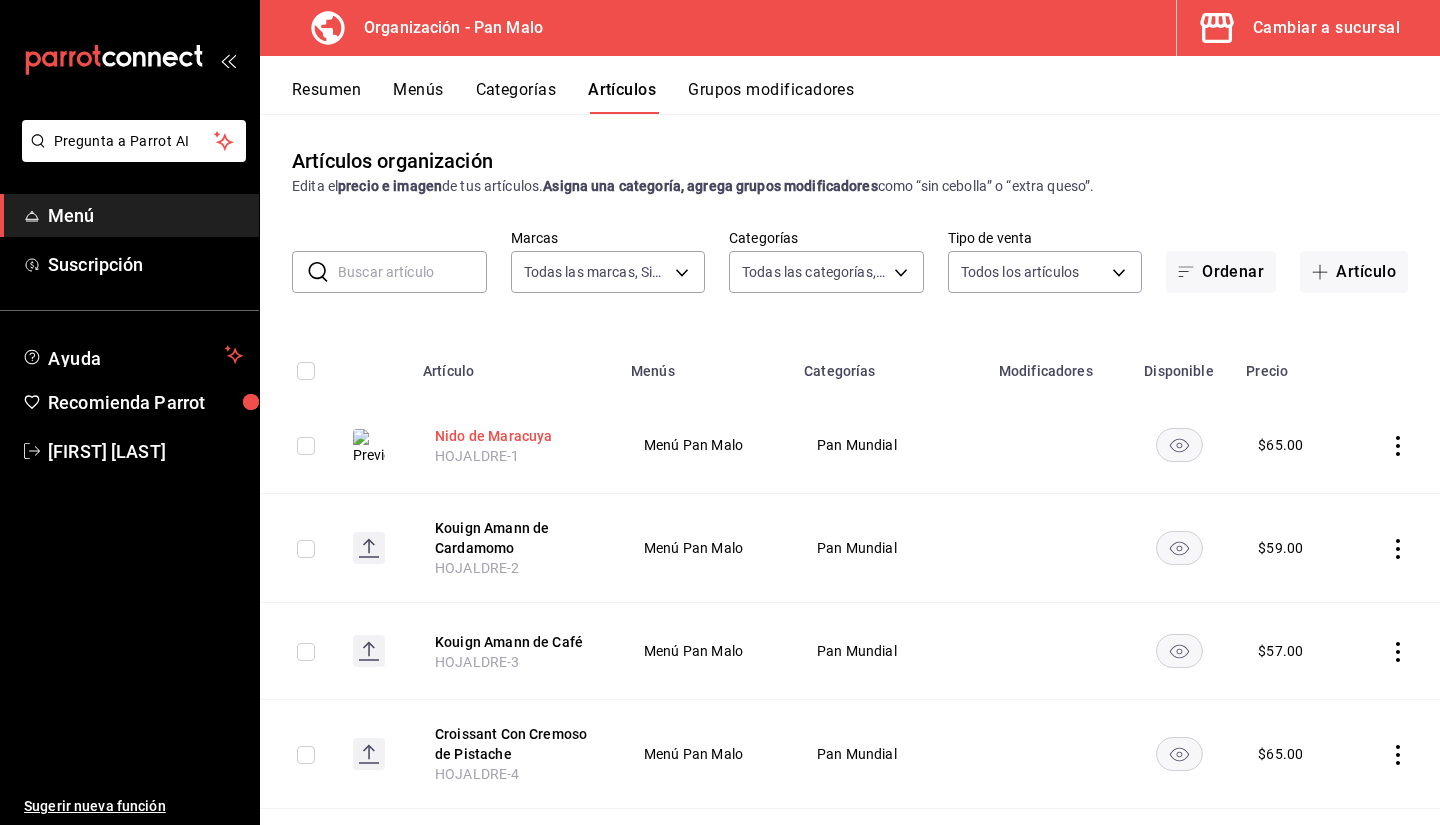click on "Nido de Maracuya" at bounding box center (515, 436) 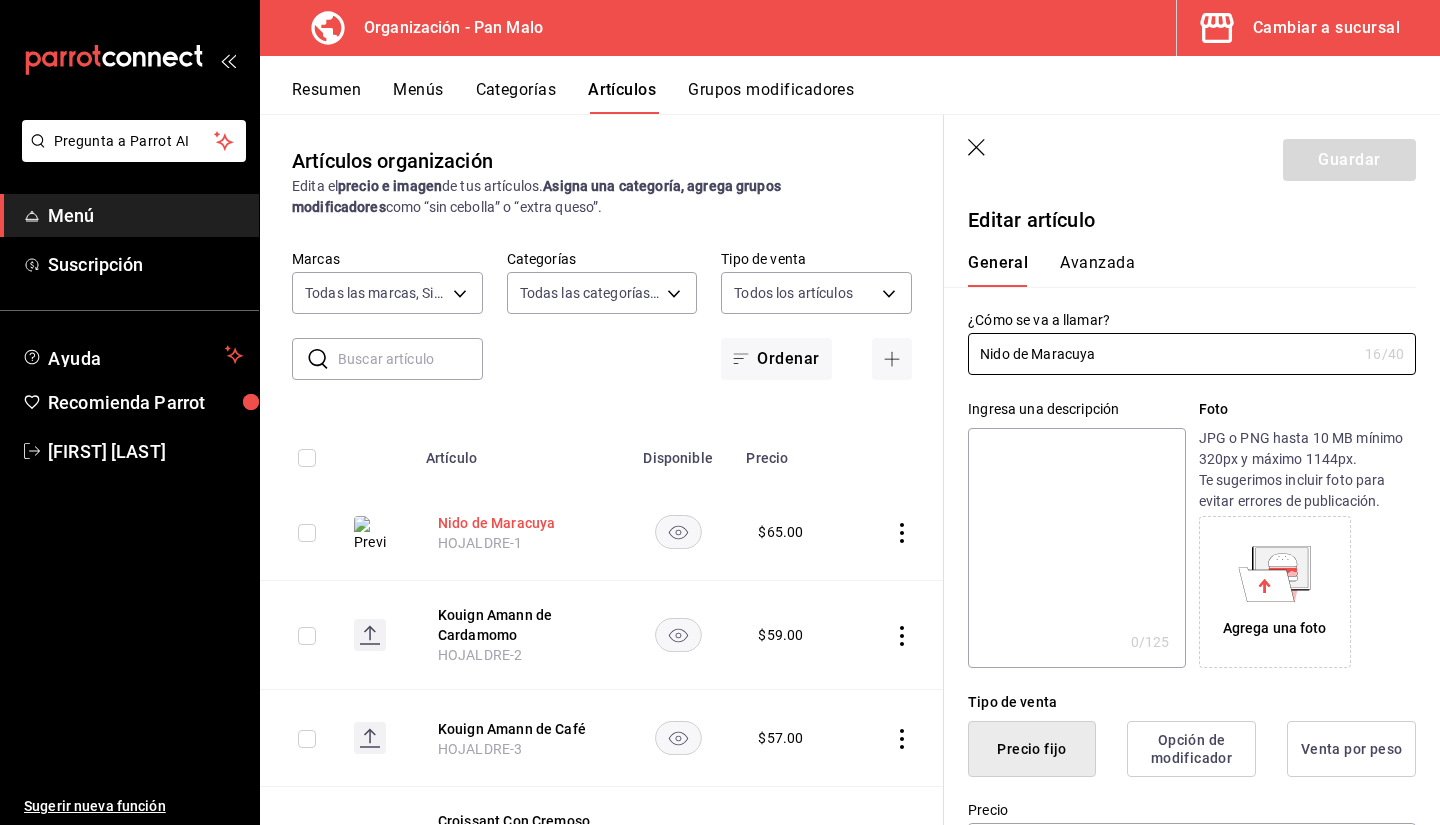 type on "$65.00" 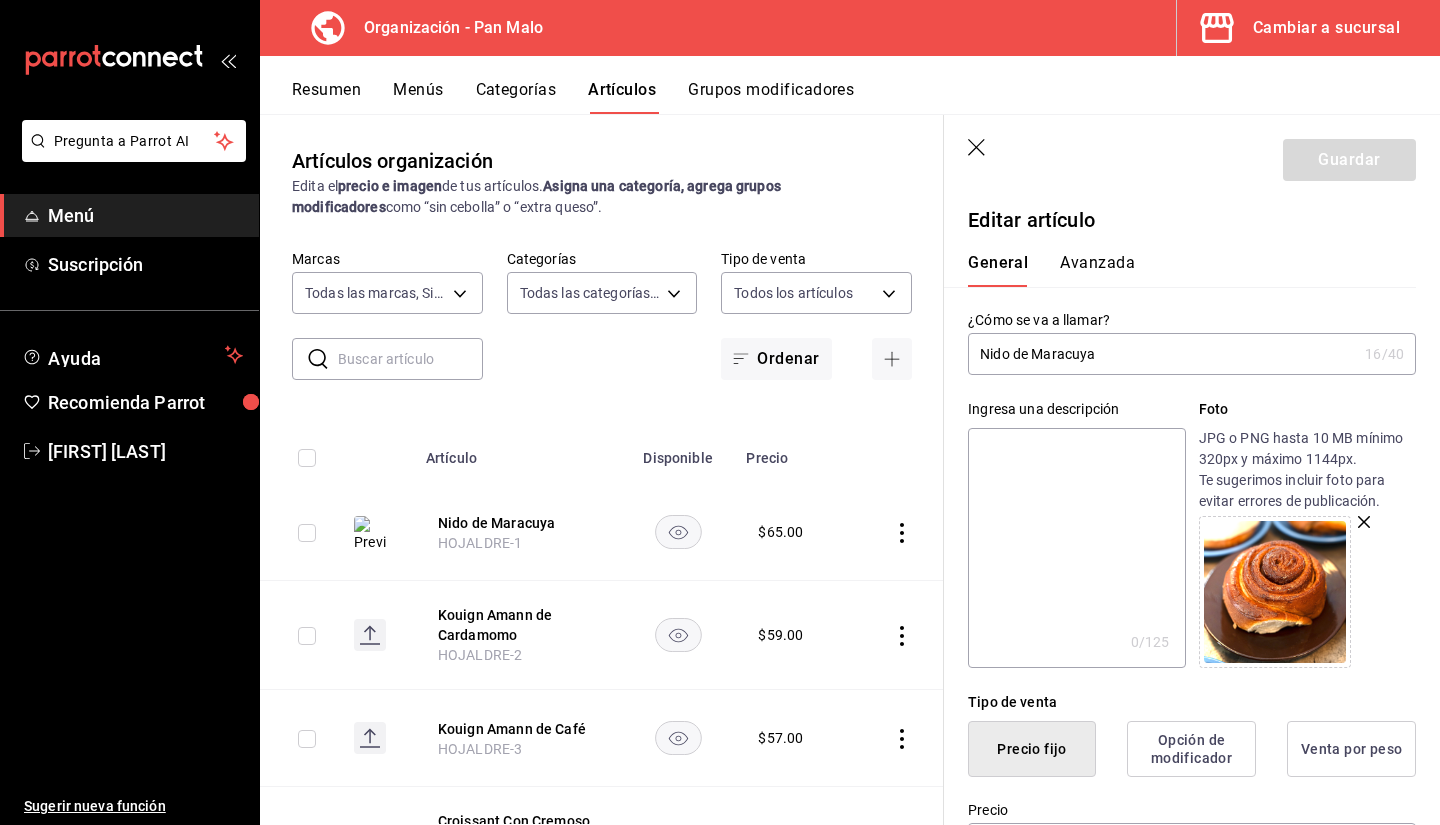 click 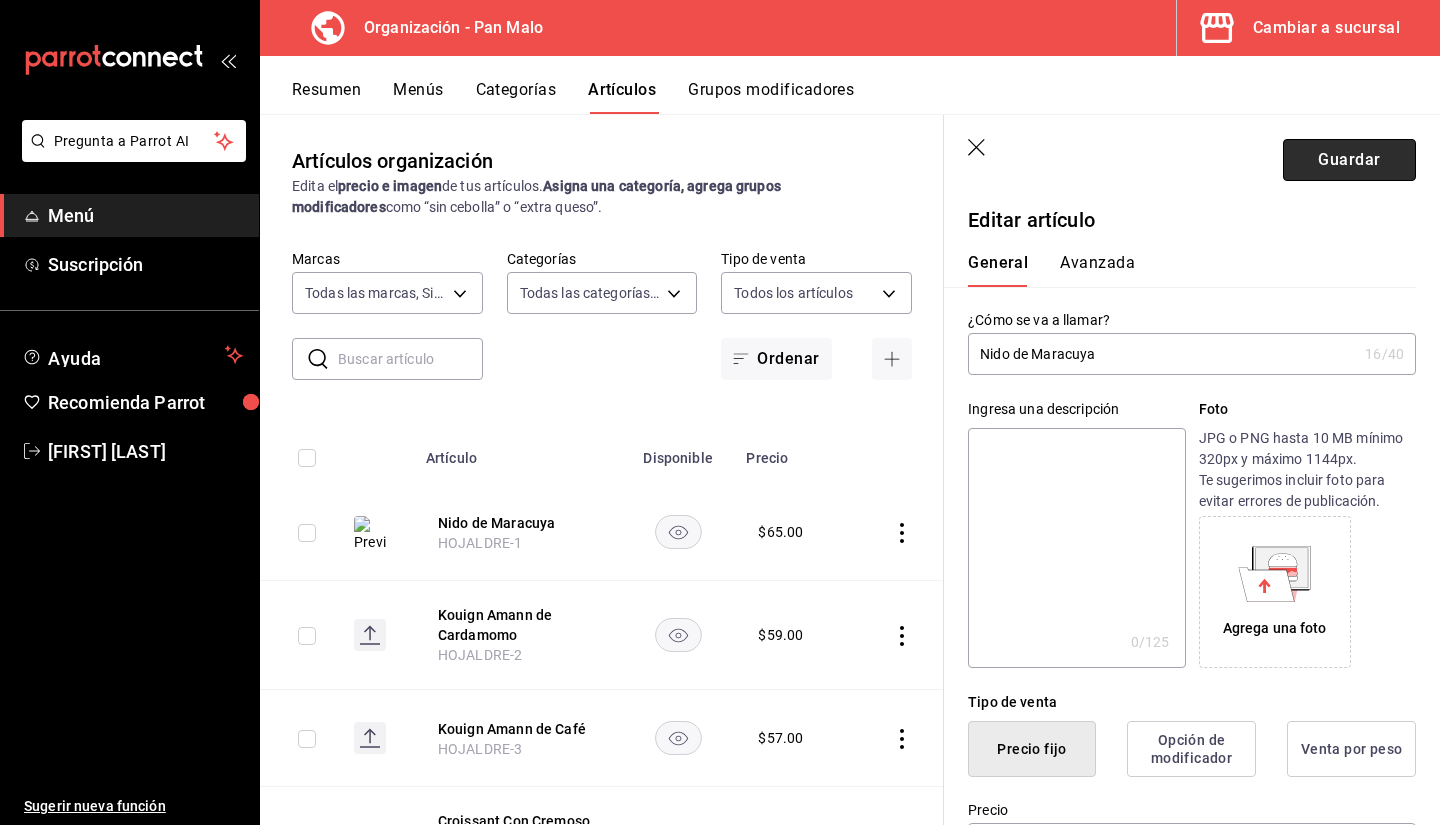 click on "Guardar" at bounding box center [1349, 160] 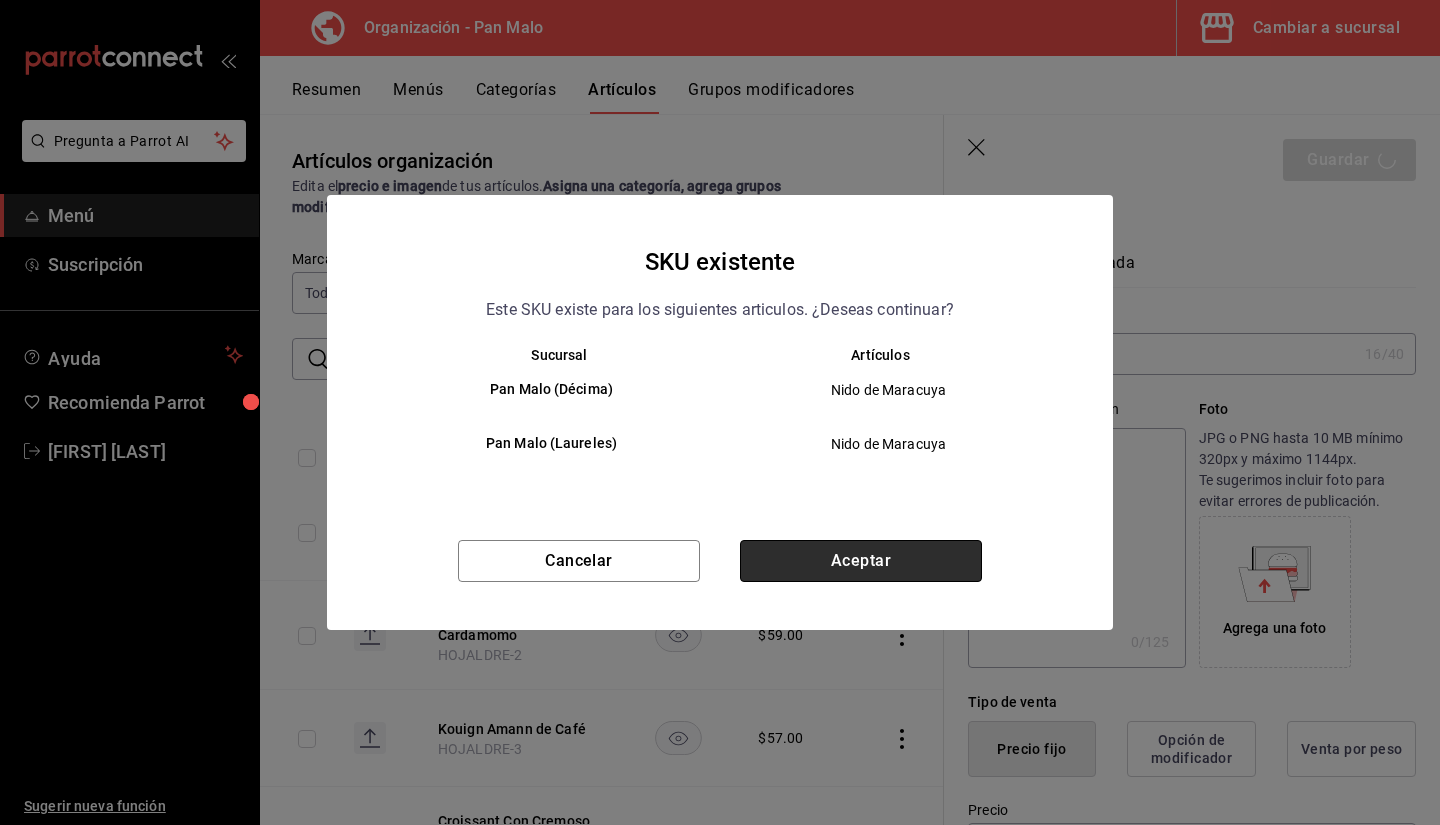 click on "Aceptar" at bounding box center (861, 561) 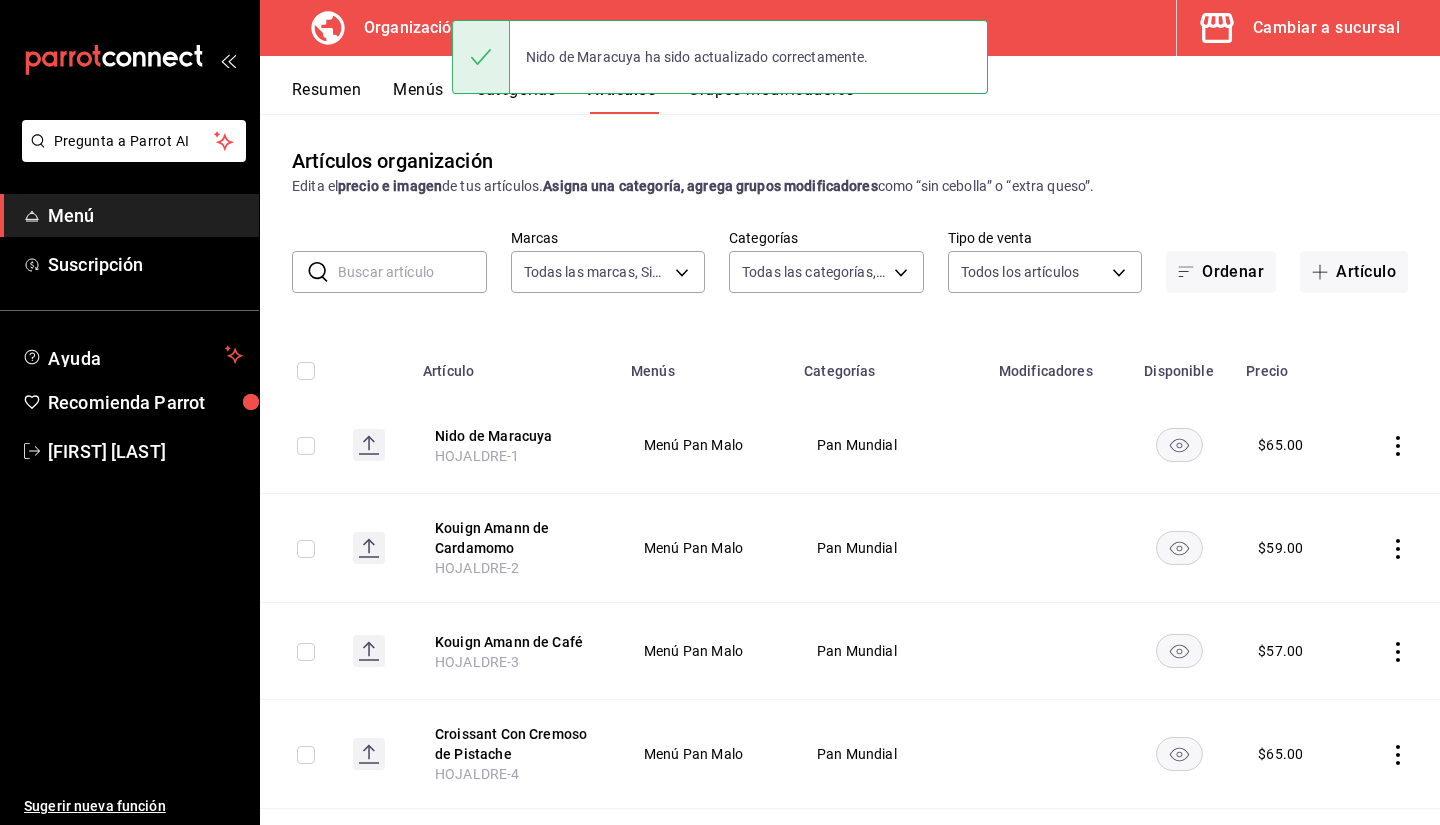 click at bounding box center [412, 272] 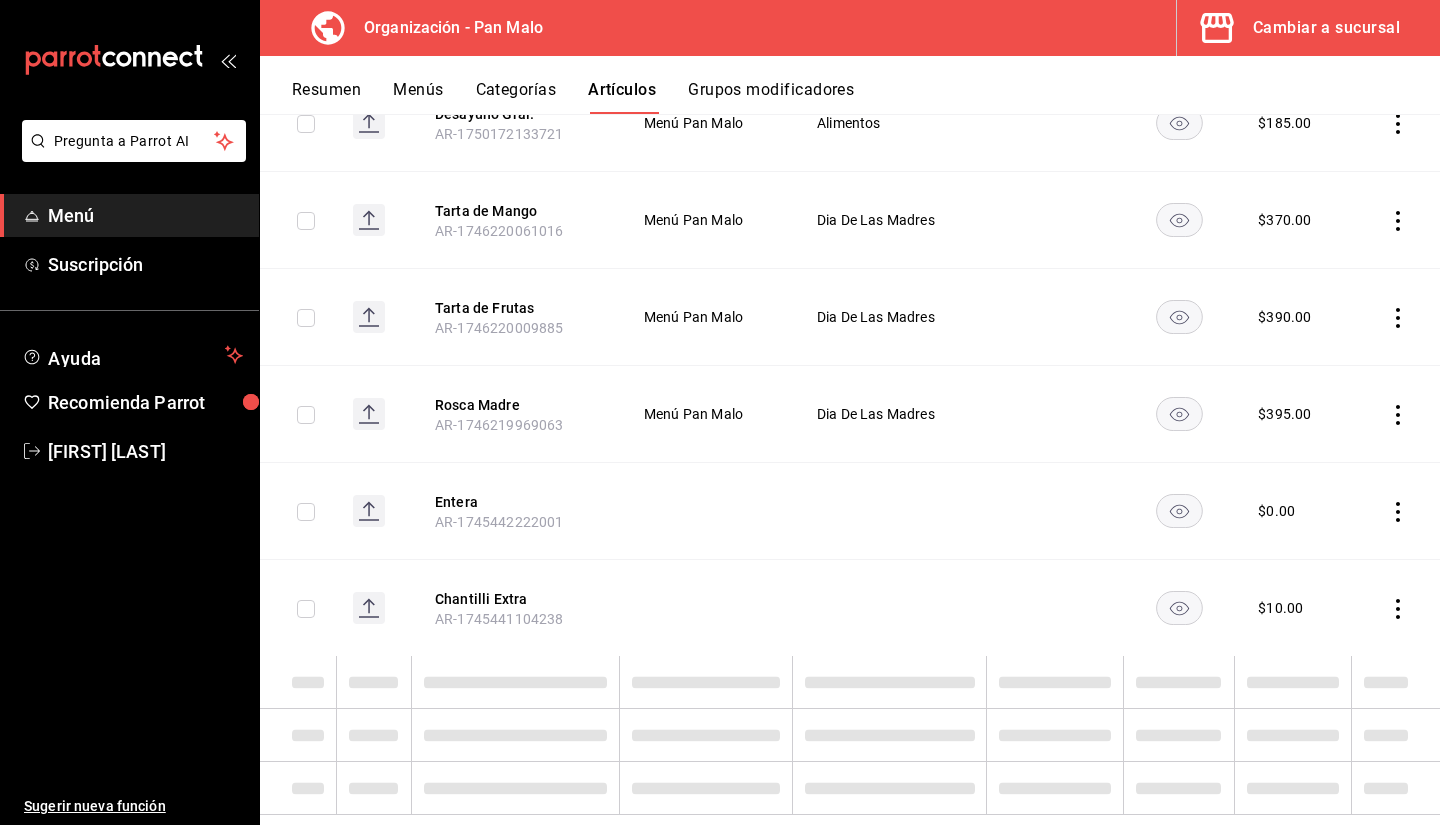 scroll, scrollTop: 1755, scrollLeft: 0, axis: vertical 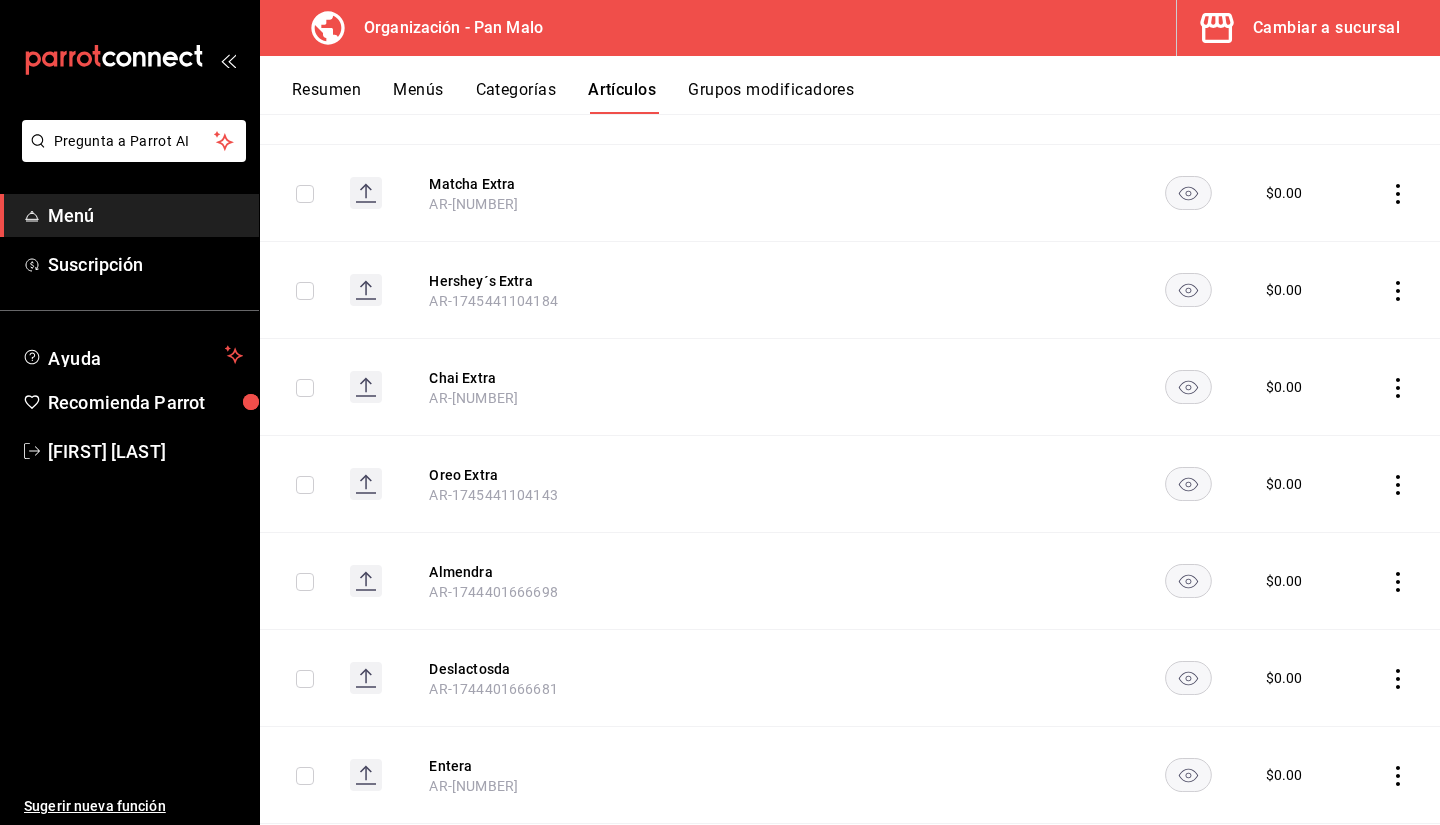 click on "Menú" at bounding box center (145, 215) 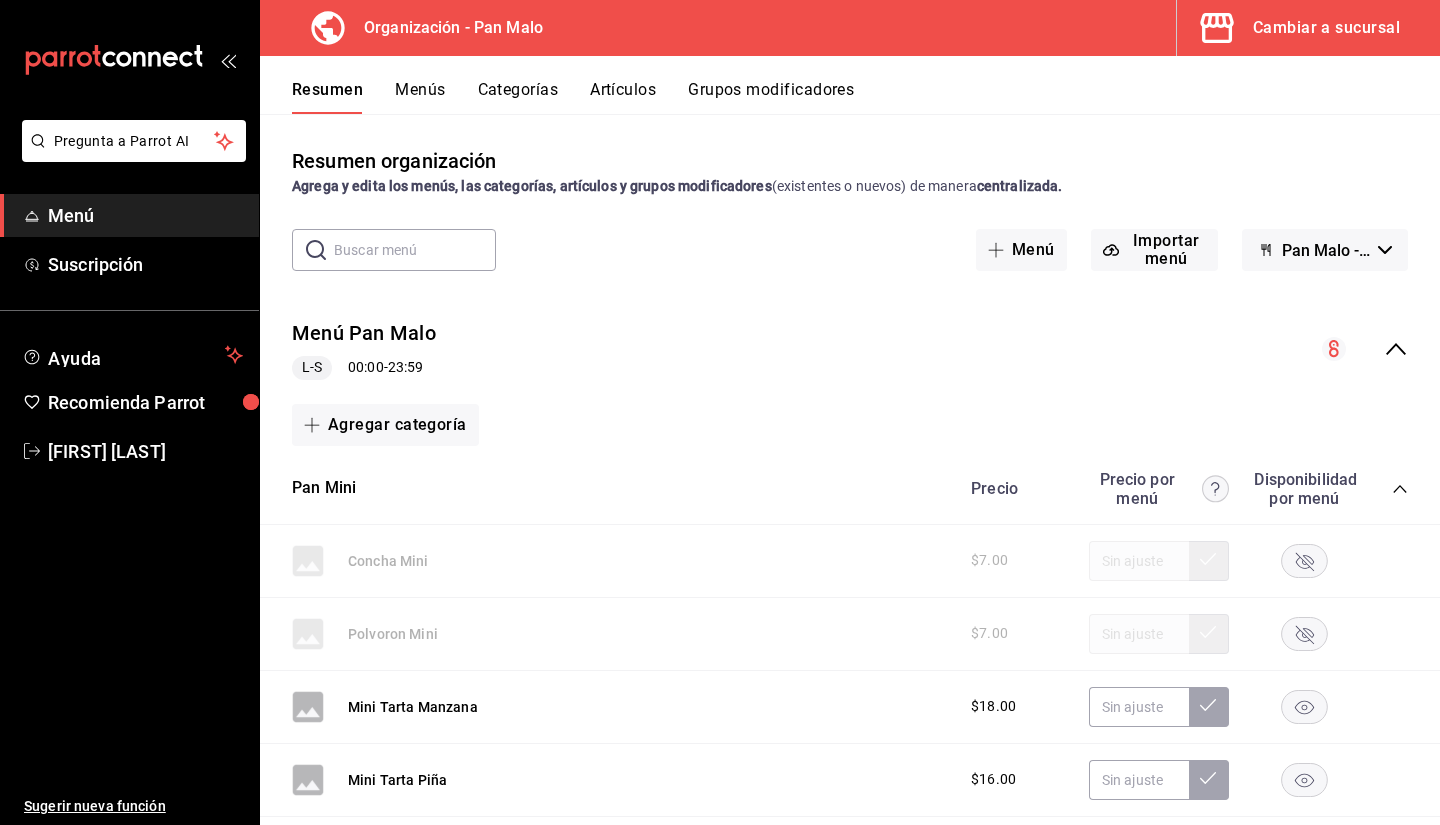 click on "Artículos" at bounding box center [623, 97] 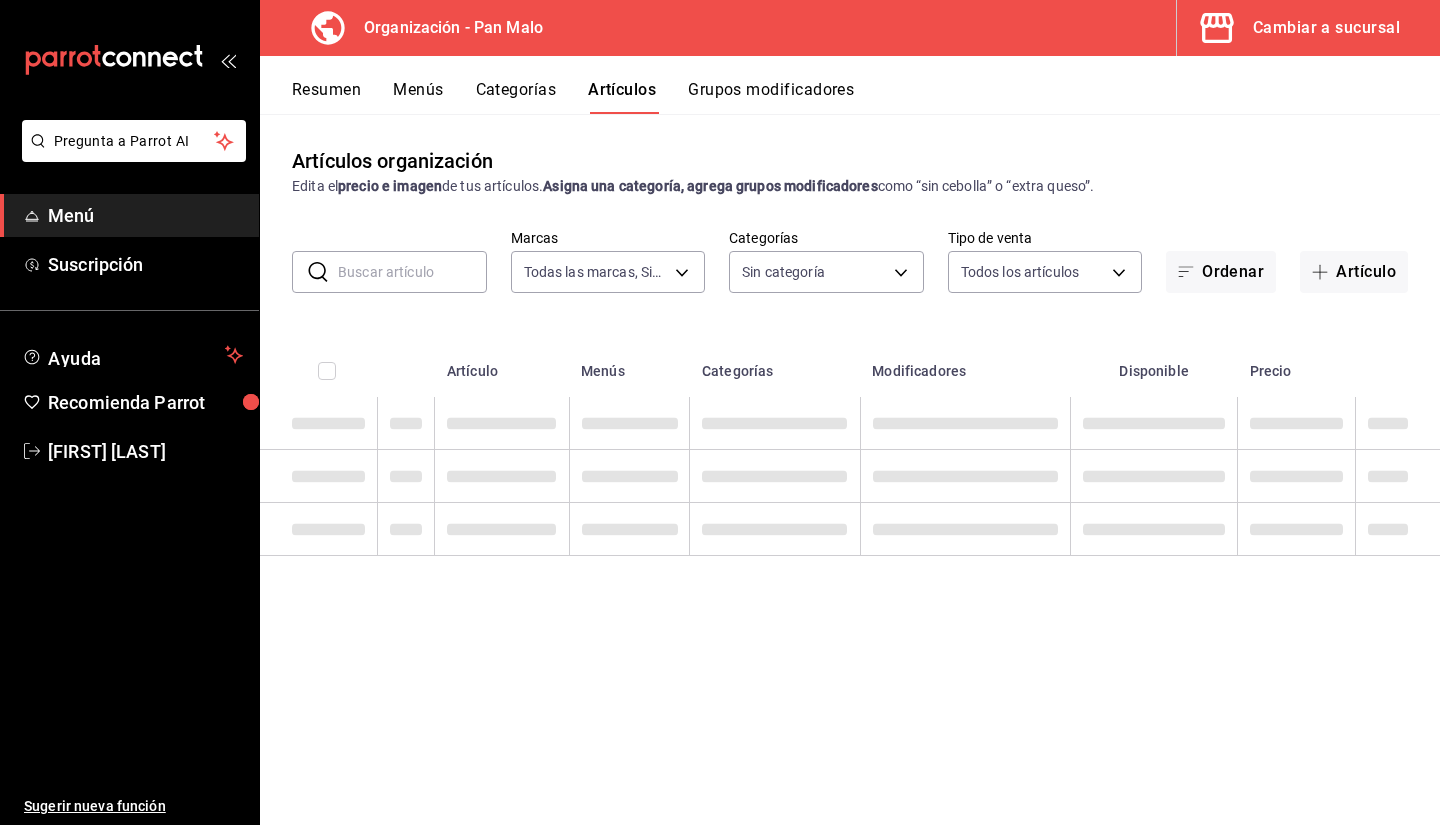 type on "fc172b80-d414-46c2-bed9-f4eeed86d775" 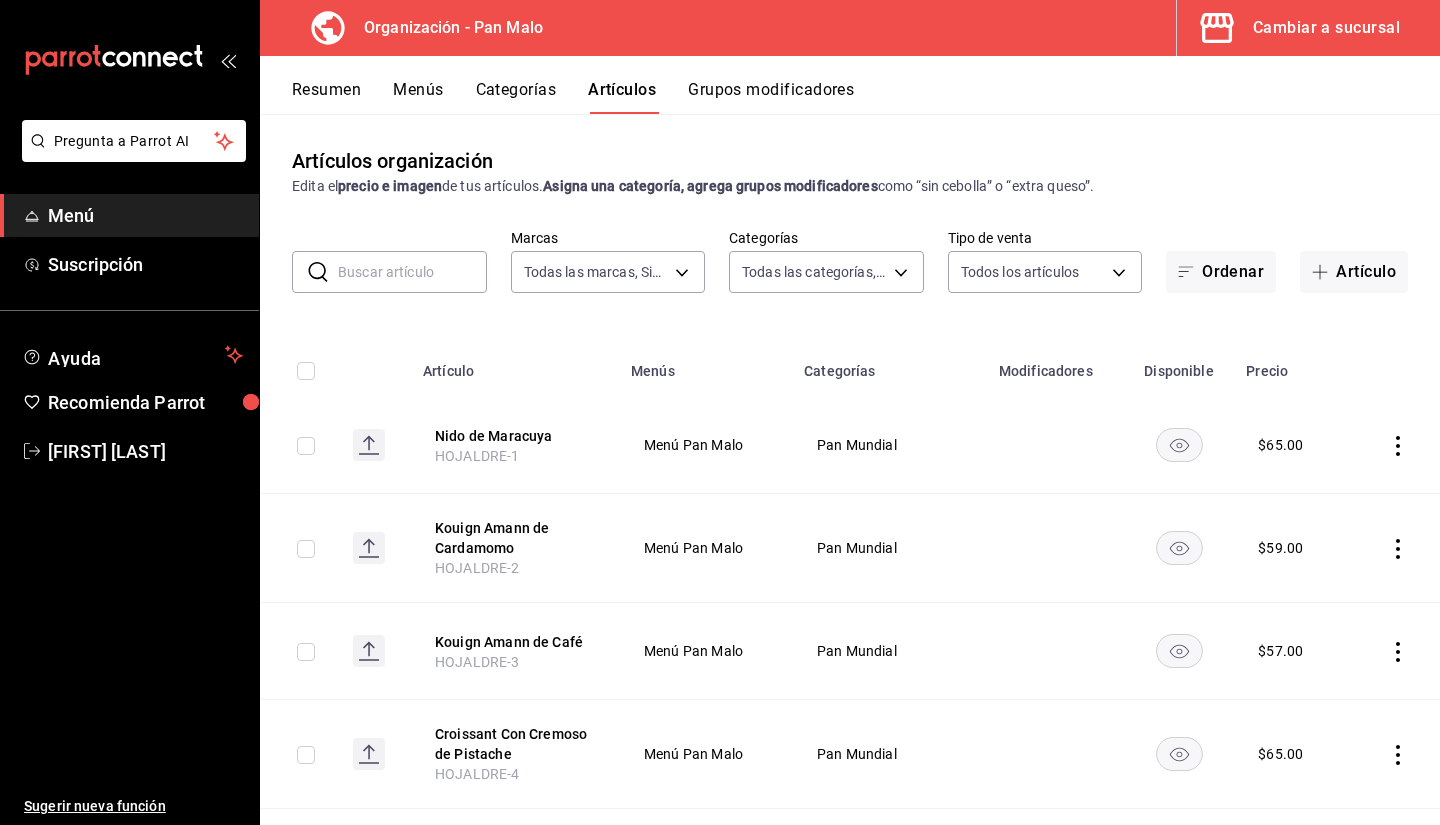 type on "faac991b-1219-45c2-92b9-09911293bcdb,947388ff-28a8-4840-aa7b-eef1acf3934f,7fc76fd3-c24e-4c3a-bb62-b23bd8f26fd0,027bbe94-294a-43cb-939c-74dd19f6c27b,a4e096dd-b245-44e6-9ee2-cf03f117a84a,a6598a7c-235b-4cef-8a18-6df16c96b242,7f498aaa-9386-4275-9ea1-e34c85aec59f,560614e0-c516-4409-bfe6-b4030ce68afa,a4eec615-11fe-4750-9ea8-37ea9f337fbb,fb50bbb3-21f0-4a14-88e2-38a4b9f51103,b6f47056-055e-4dca-aa93-4d40681e54b9,d4671957-878d-487b-b642-6f55f4a0de62,797f2384-79cf-4809-a6f1-9ce824af6267,c46e8d80-a0ef-423d-b3d7-36d6230263e3,19f2ec43-da01-470d-aeaa-ffc6c0c7d7b4,36916c2c-8f15-4735-ad22-c67f07407e9a,c624cd4e-7309-4d09-b04a-0df040d514c2,e60e274e-437c-4b5b-a8c1-19bfac904f57,882c4a4a-deed-4f39-a876-a58df8c654d6,9a557cc2-5400-4418-9acc-a6221b409af9,8fc4eea3-70e5-4260-aa09-55a83627158a,7d9a348f-c02b-4d94-b271-4c0069fa1a36" 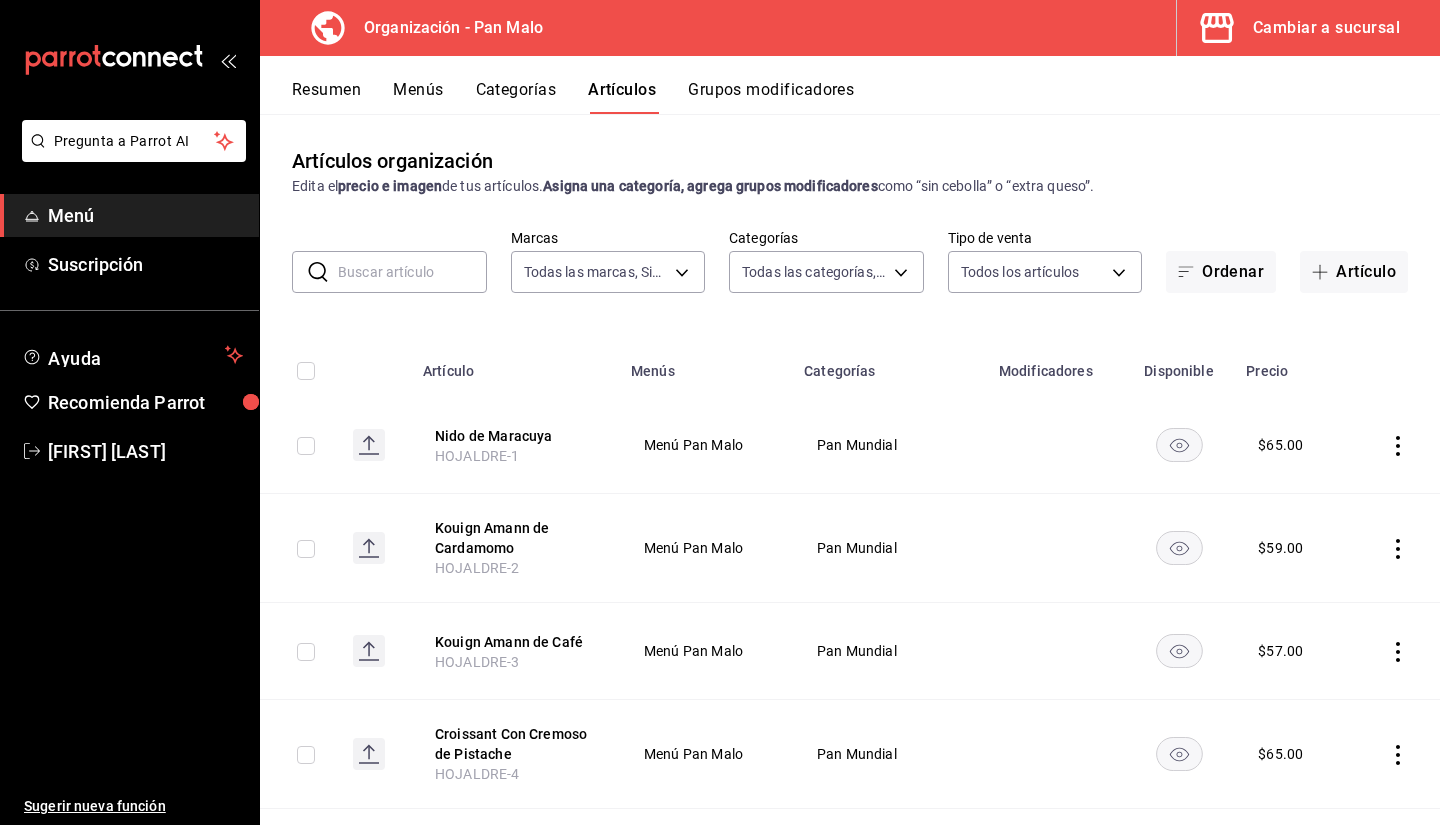 click on "Grupos modificadores" at bounding box center [771, 97] 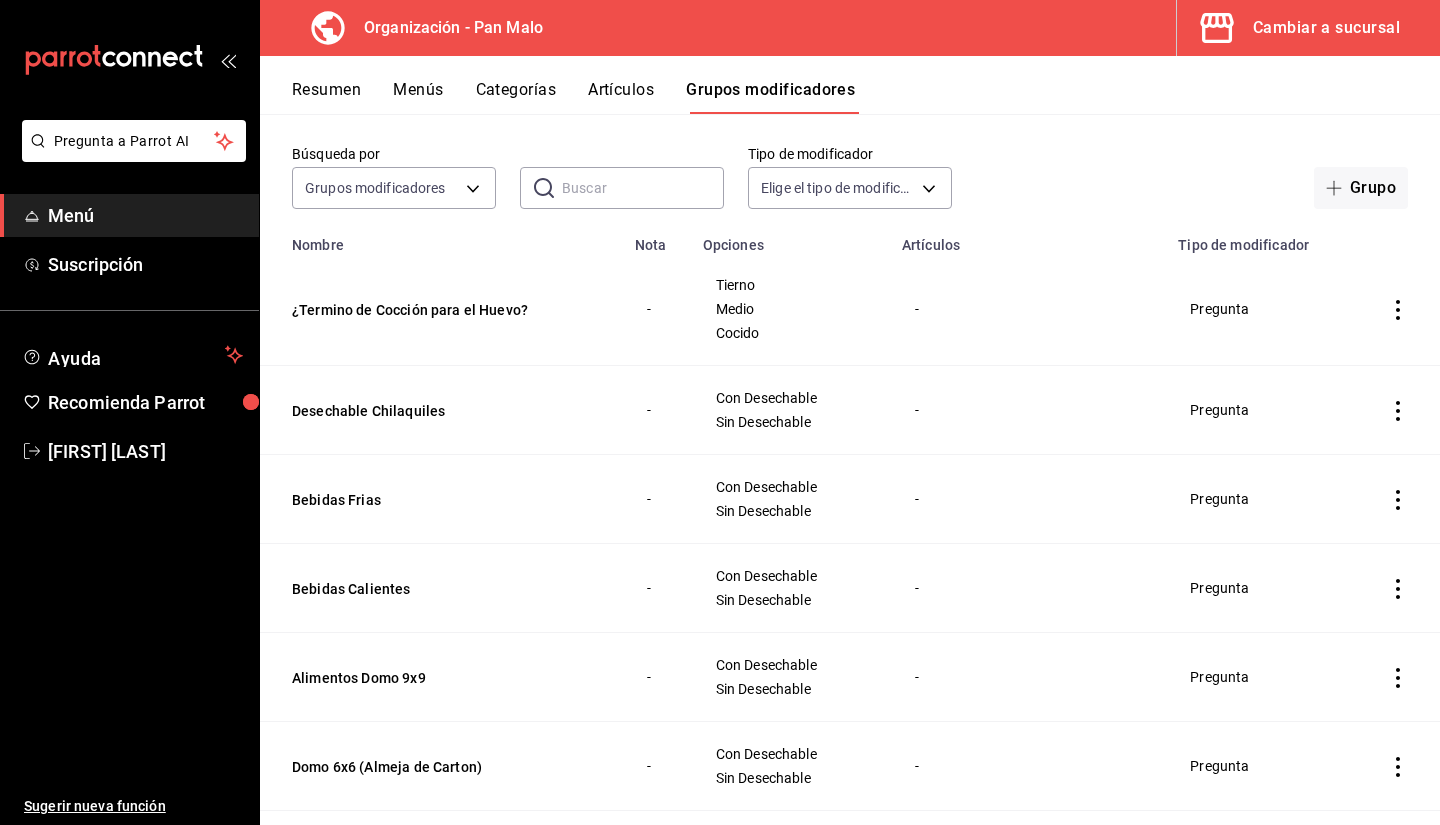 scroll, scrollTop: 0, scrollLeft: 0, axis: both 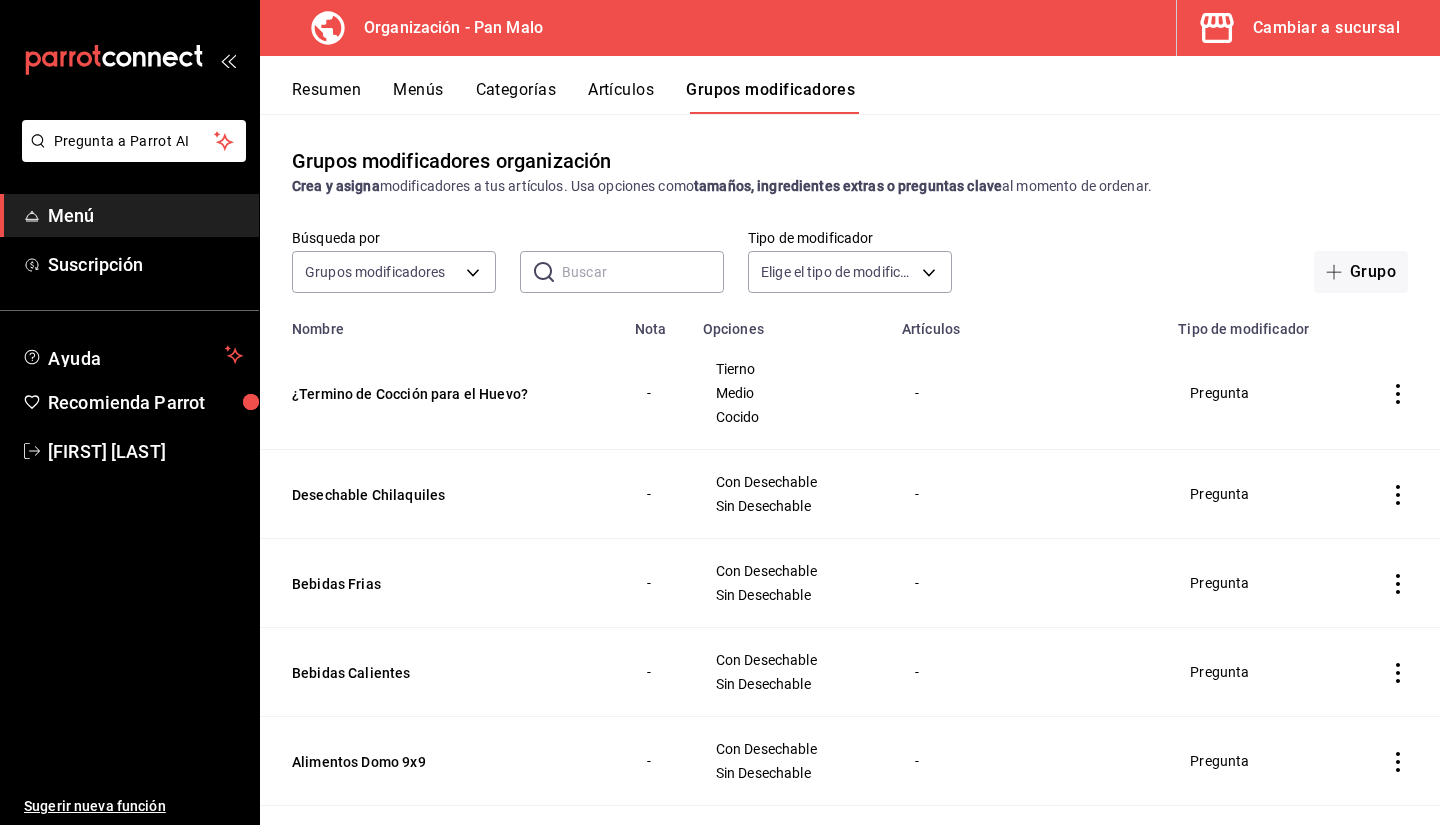 click on "Artículos" at bounding box center [621, 97] 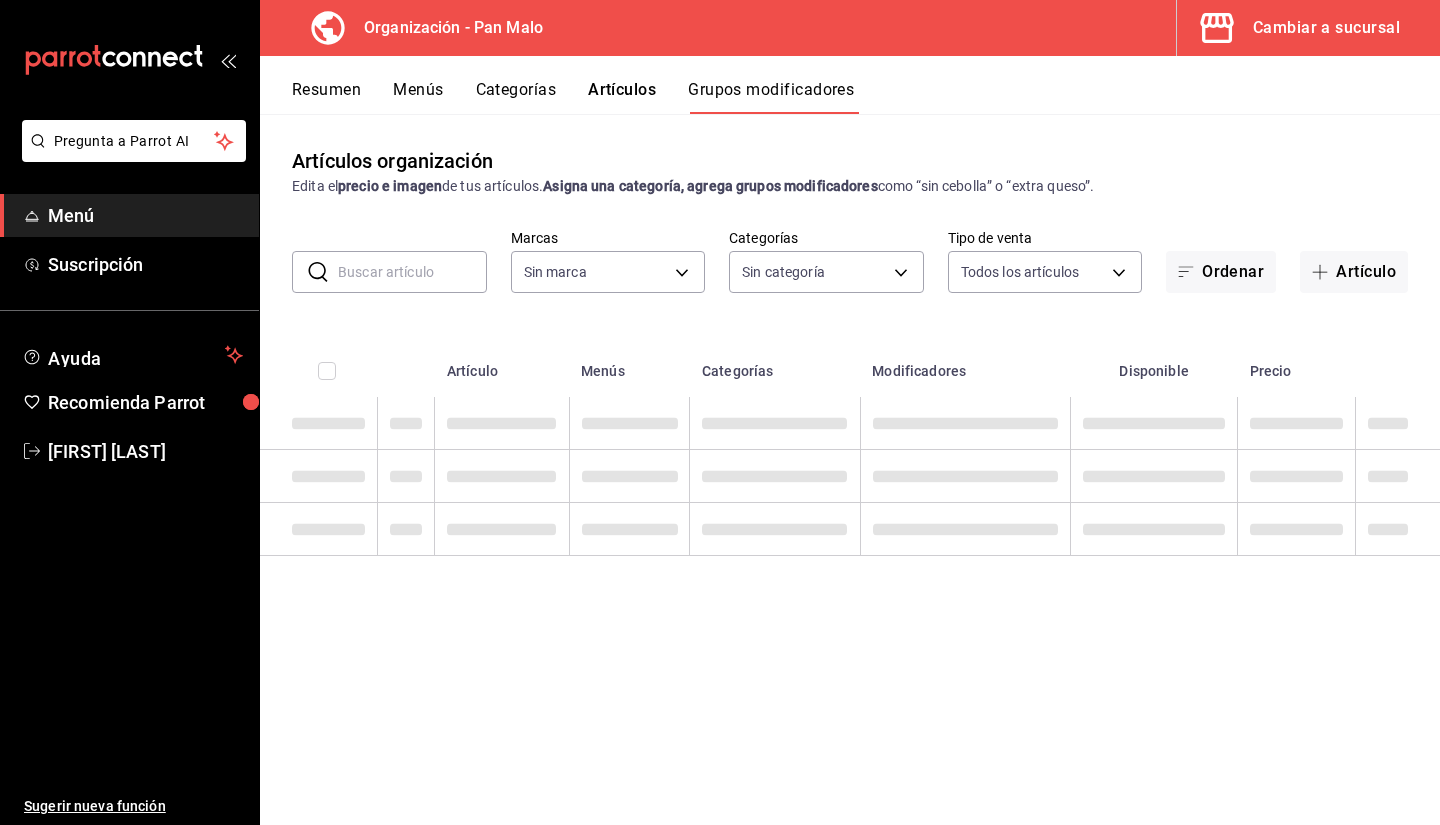 type on "fc172b80-d414-46c2-bed9-f4eeed86d775" 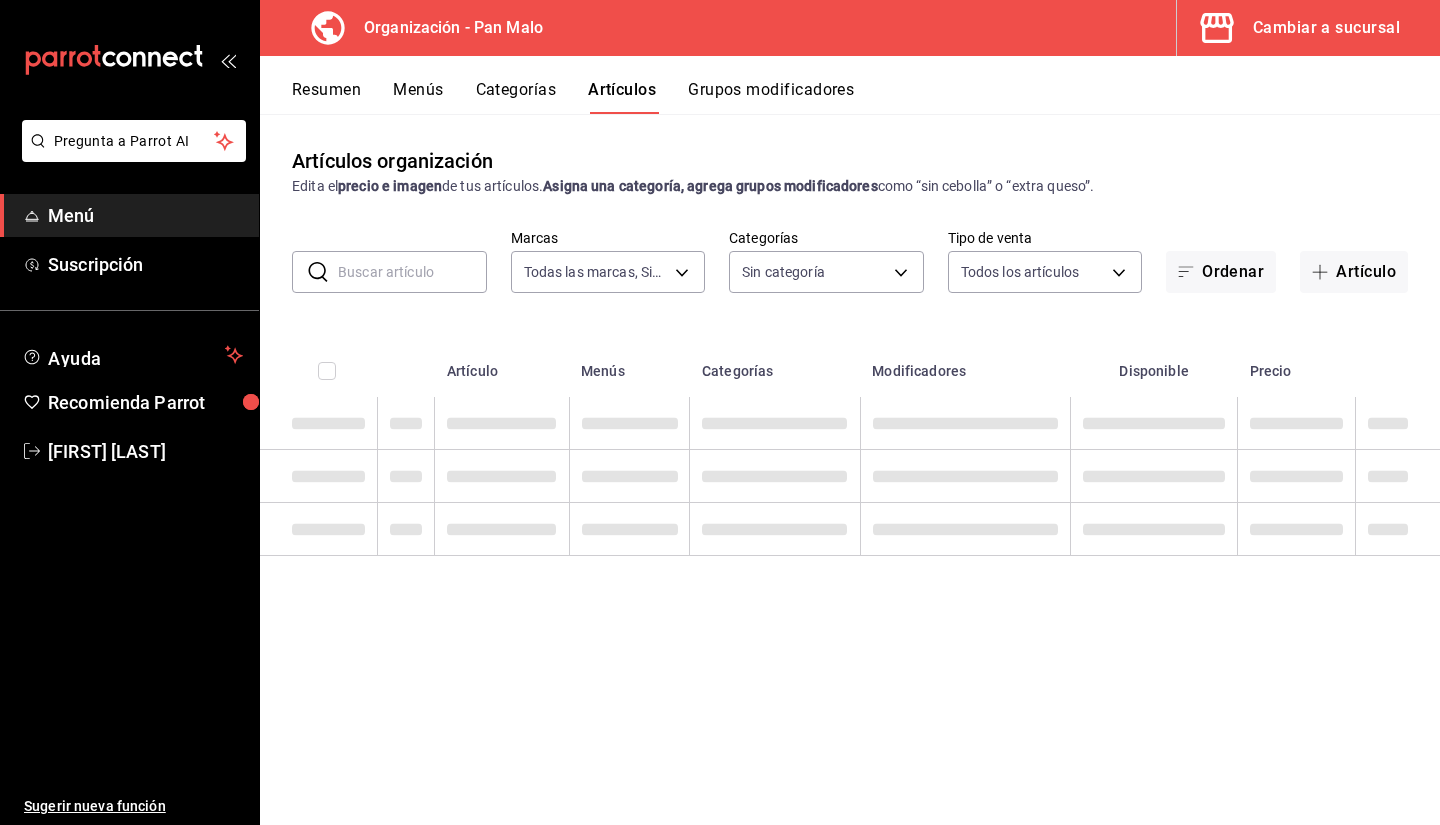 type on "fc172b80-d414-46c2-bed9-f4eeed86d775" 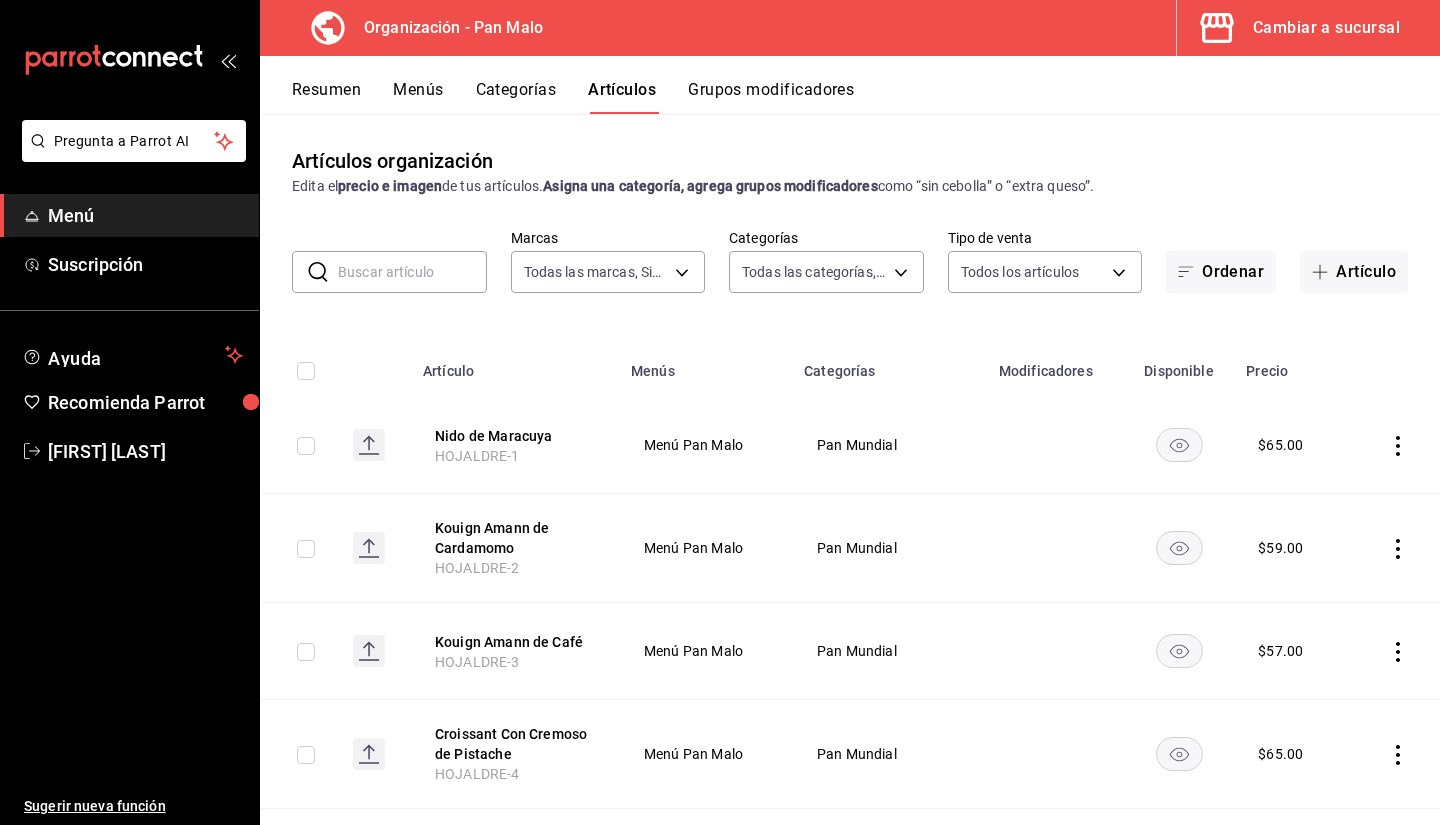 click on "Grupos modificadores" at bounding box center [771, 97] 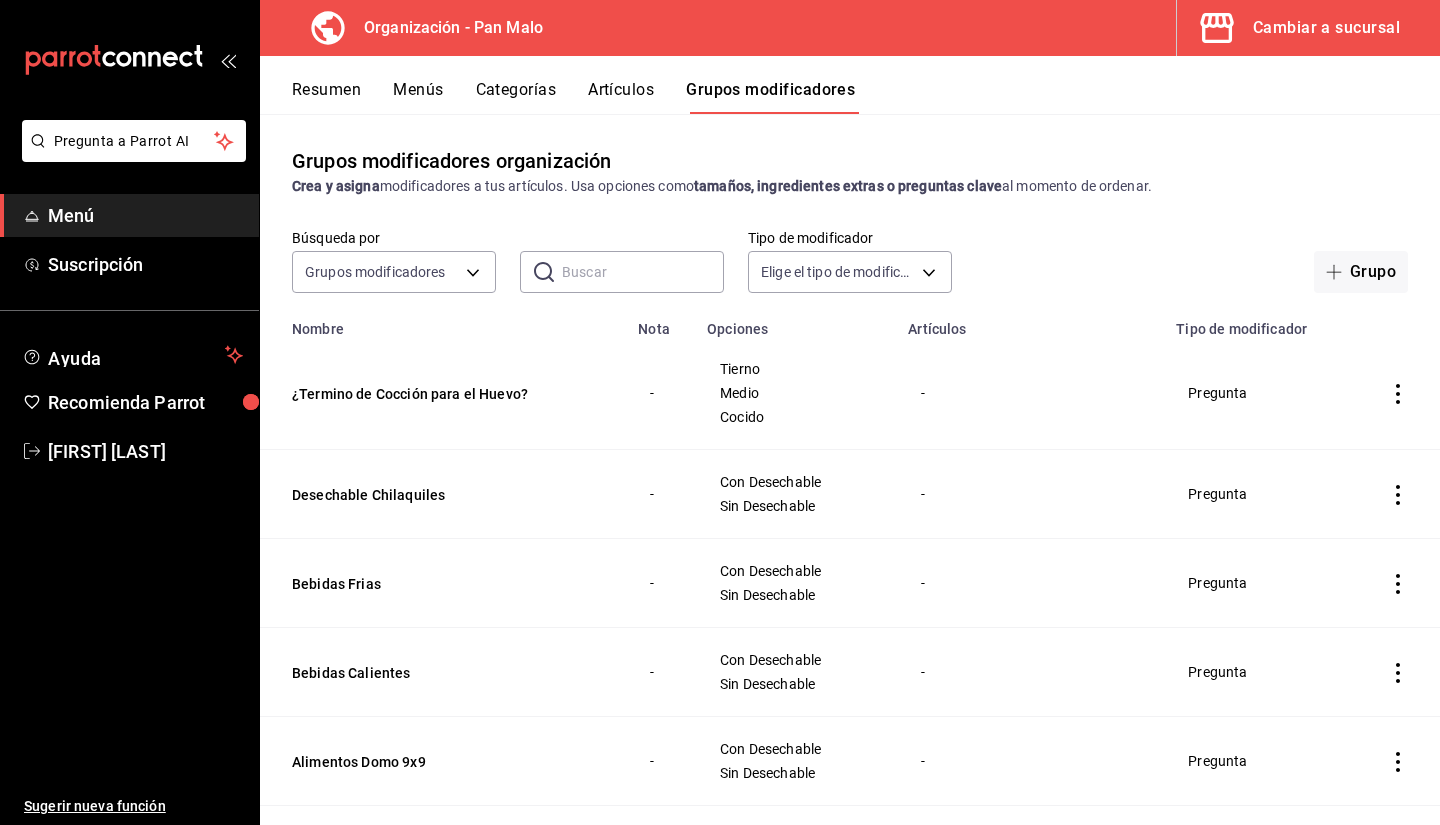 scroll, scrollTop: 431, scrollLeft: 0, axis: vertical 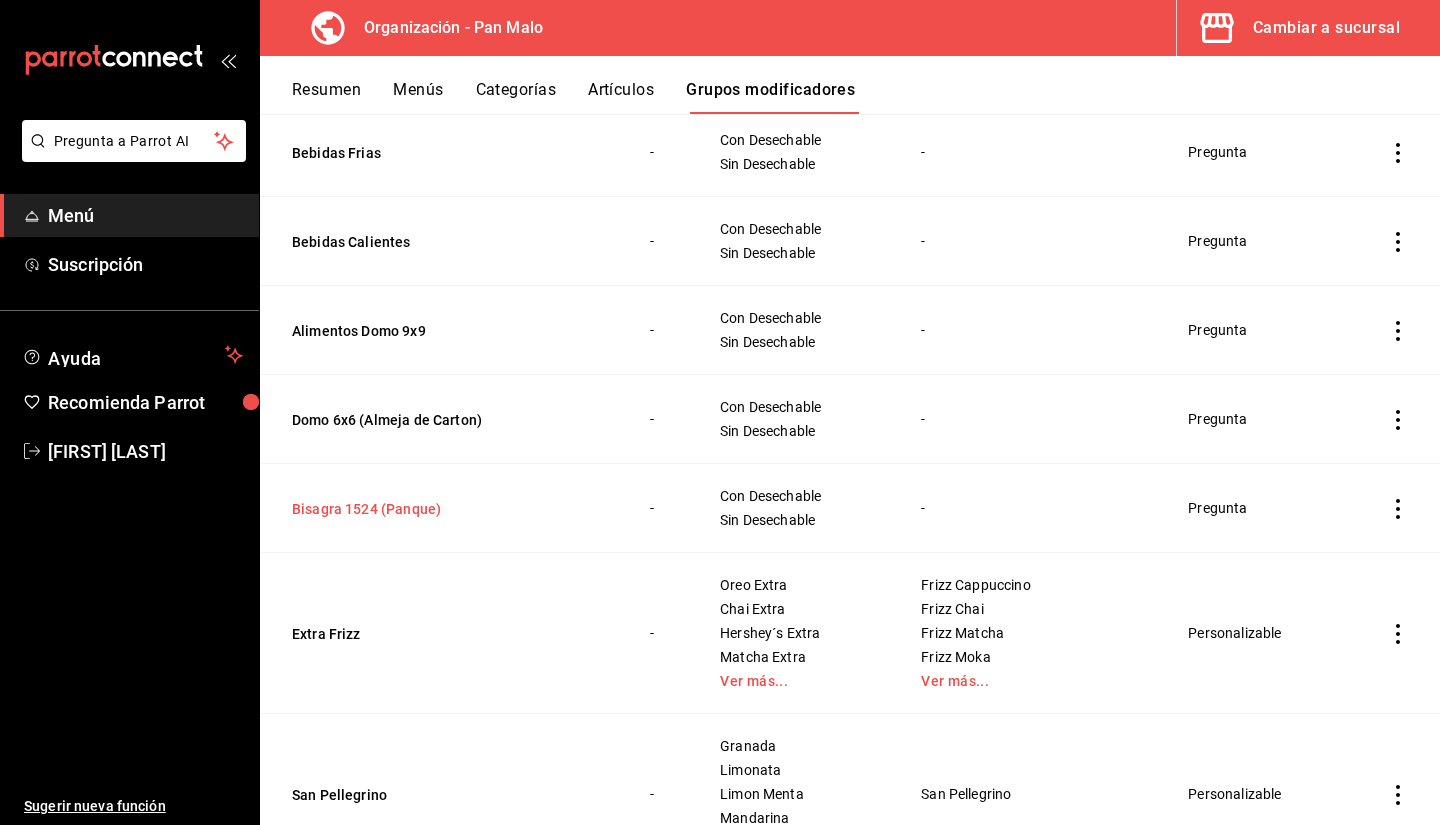 click on "Bisagra 1524 (Panque)" at bounding box center (412, 509) 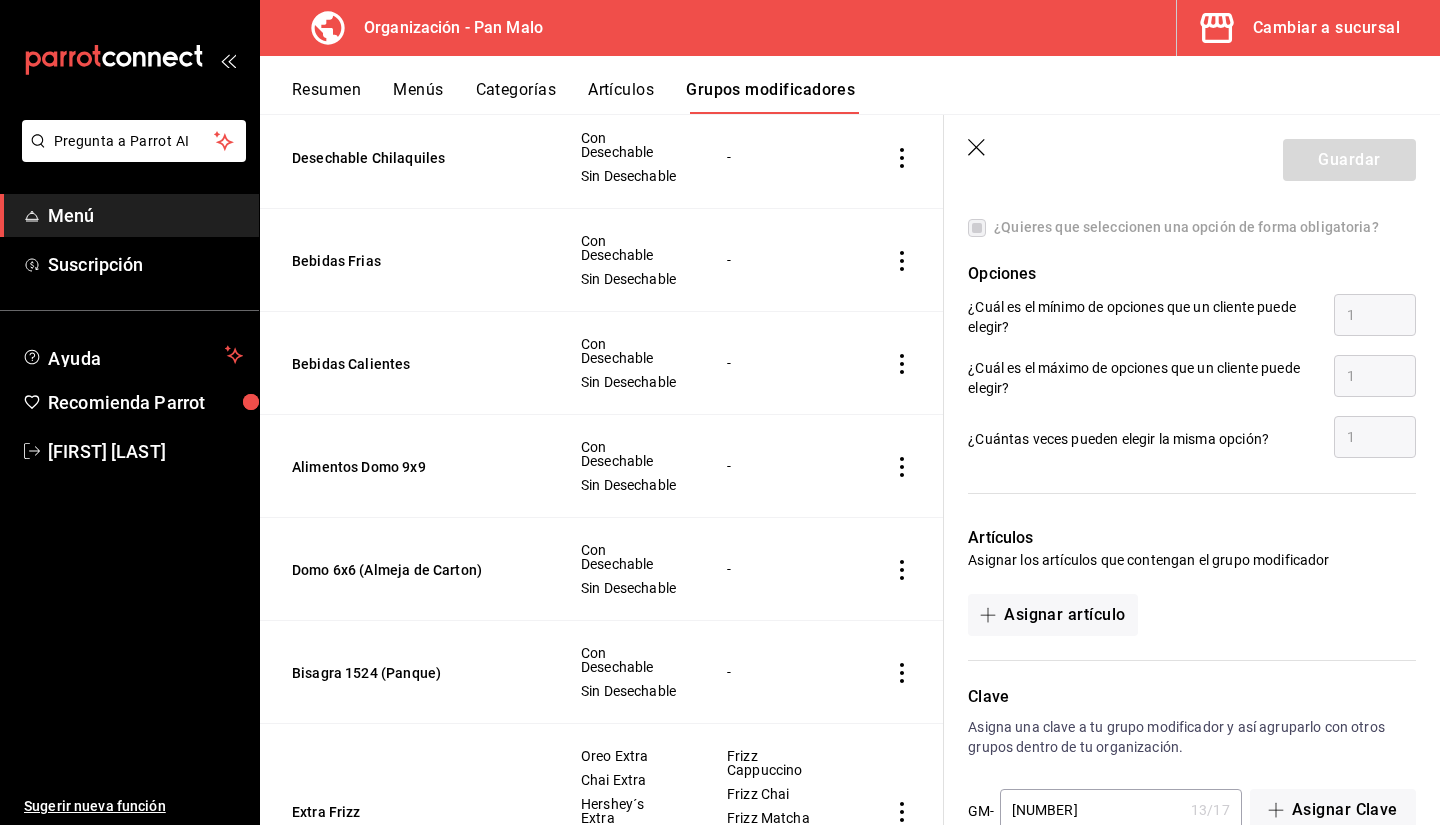 scroll, scrollTop: 966, scrollLeft: 0, axis: vertical 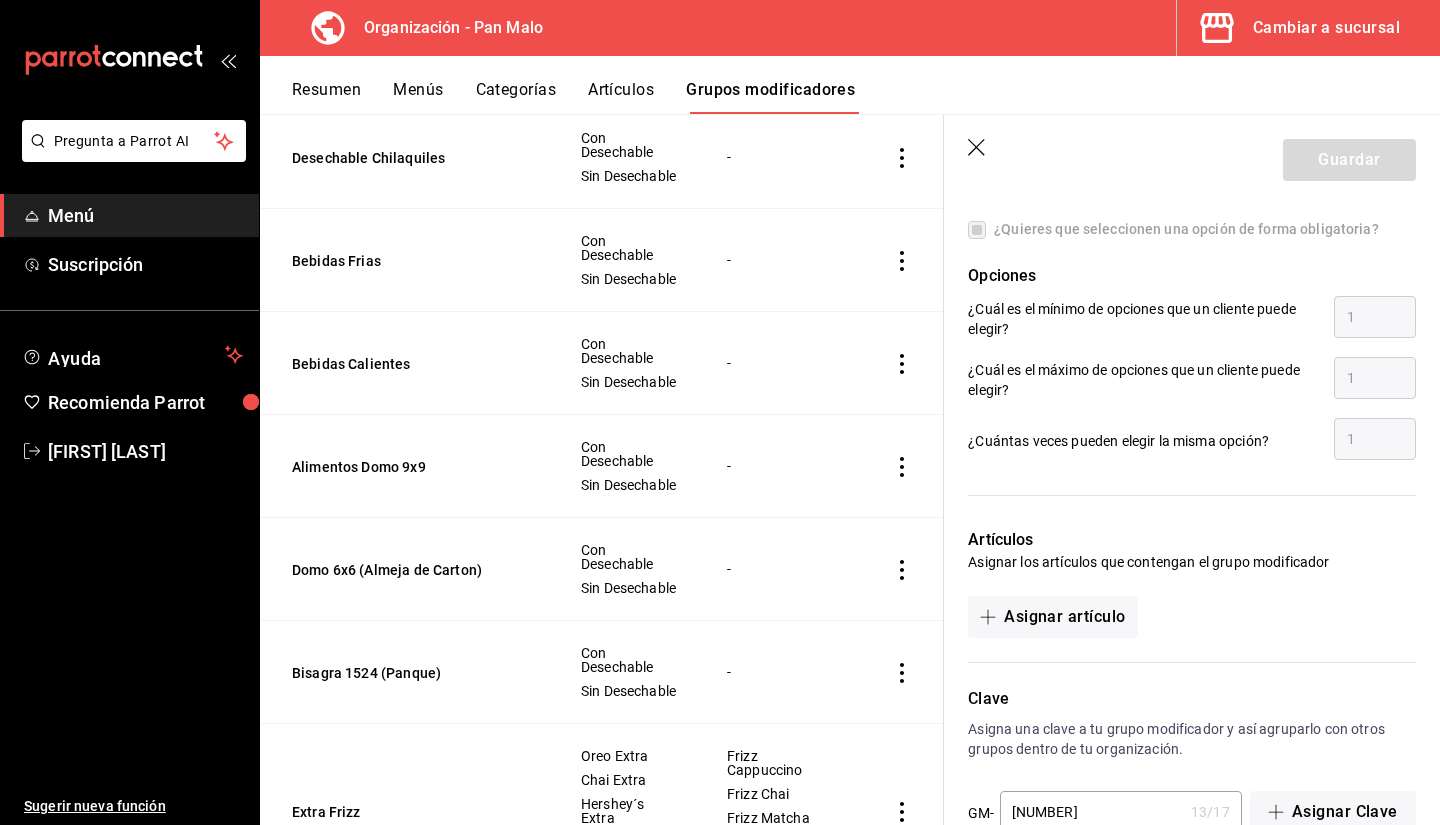 click on "Resumen" at bounding box center (326, 97) 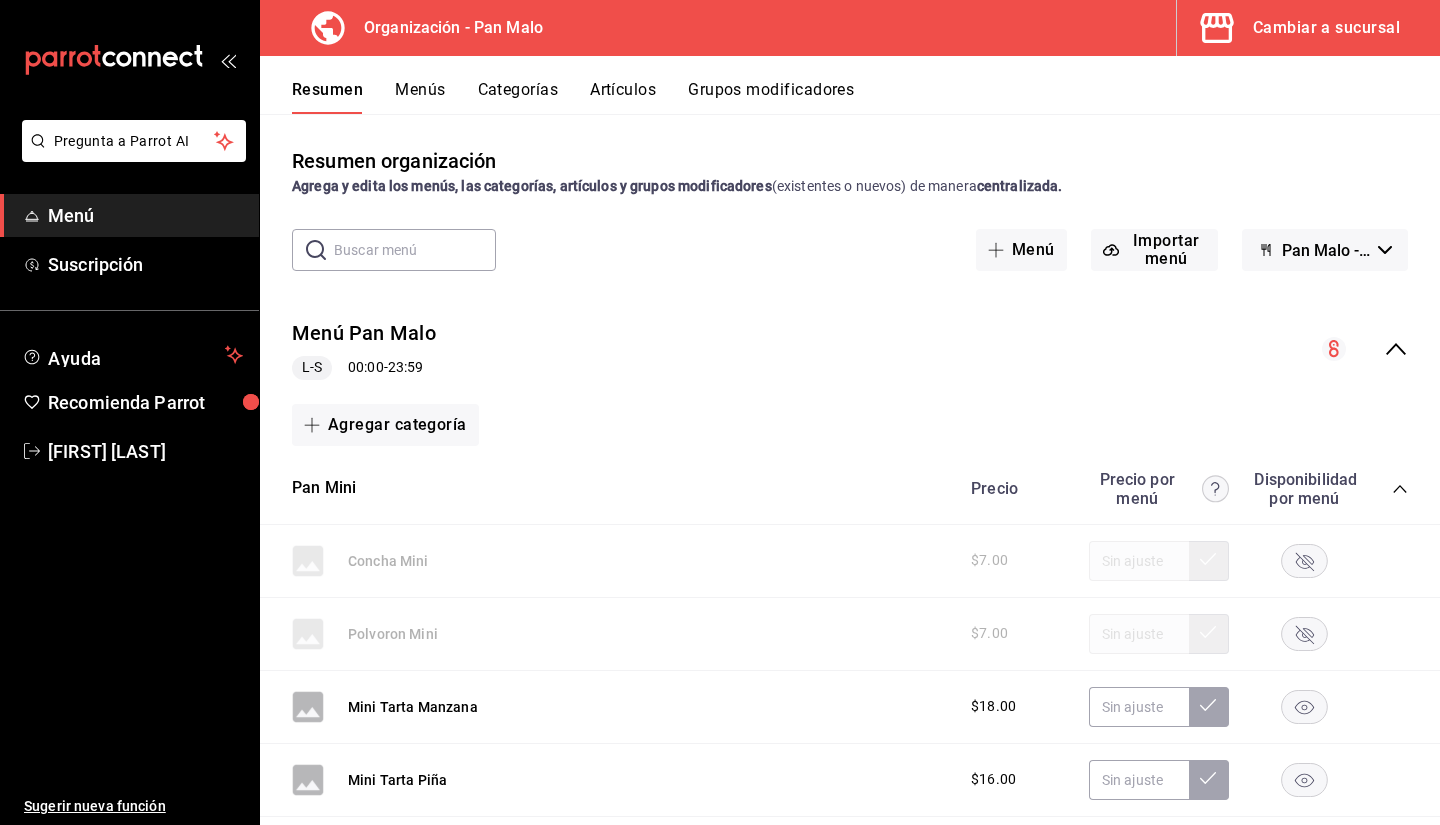 click on "Resumen Menús Categorías Artículos Grupos modificadores" at bounding box center (850, 85) 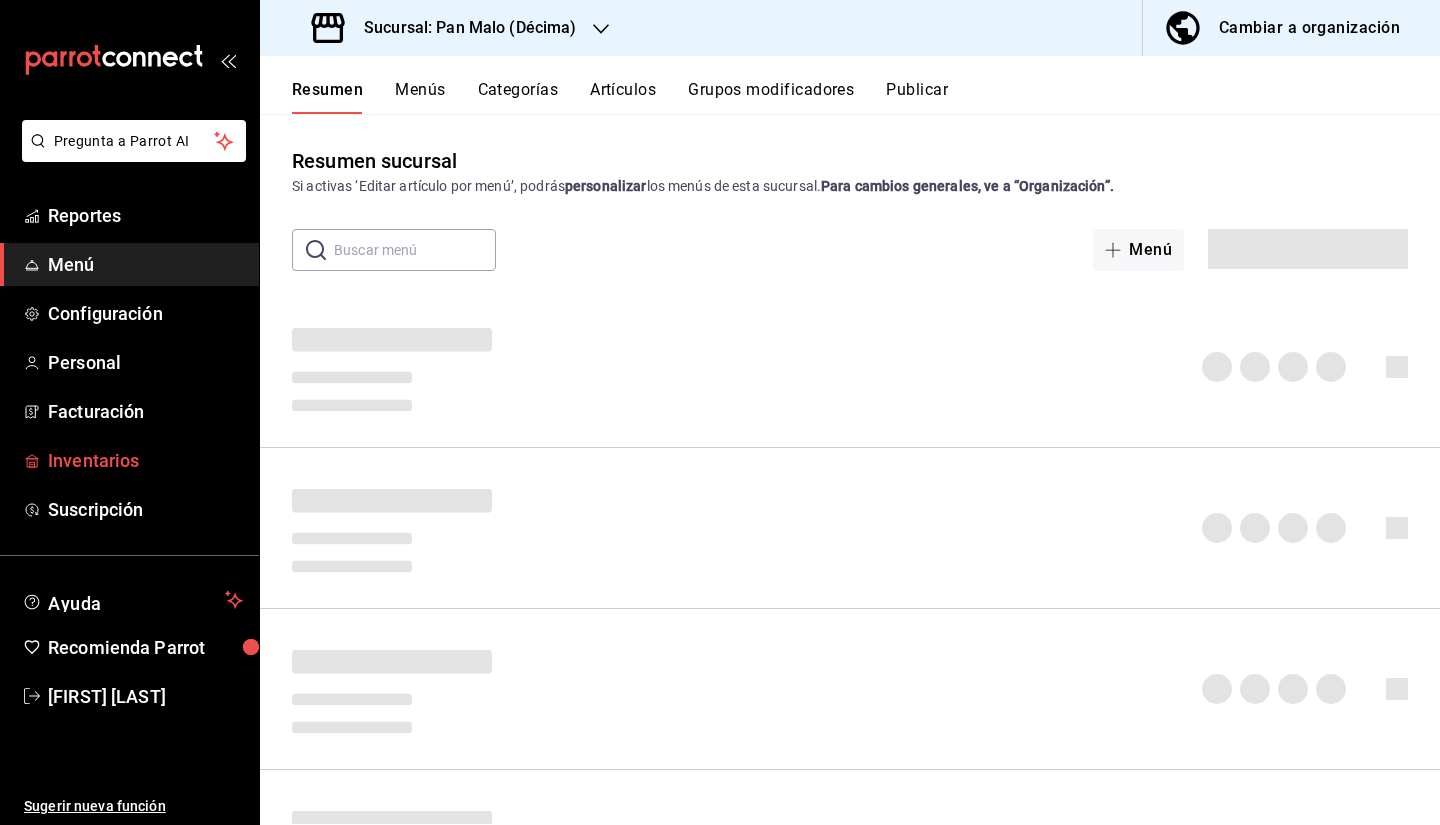 click on "Inventarios" at bounding box center (145, 460) 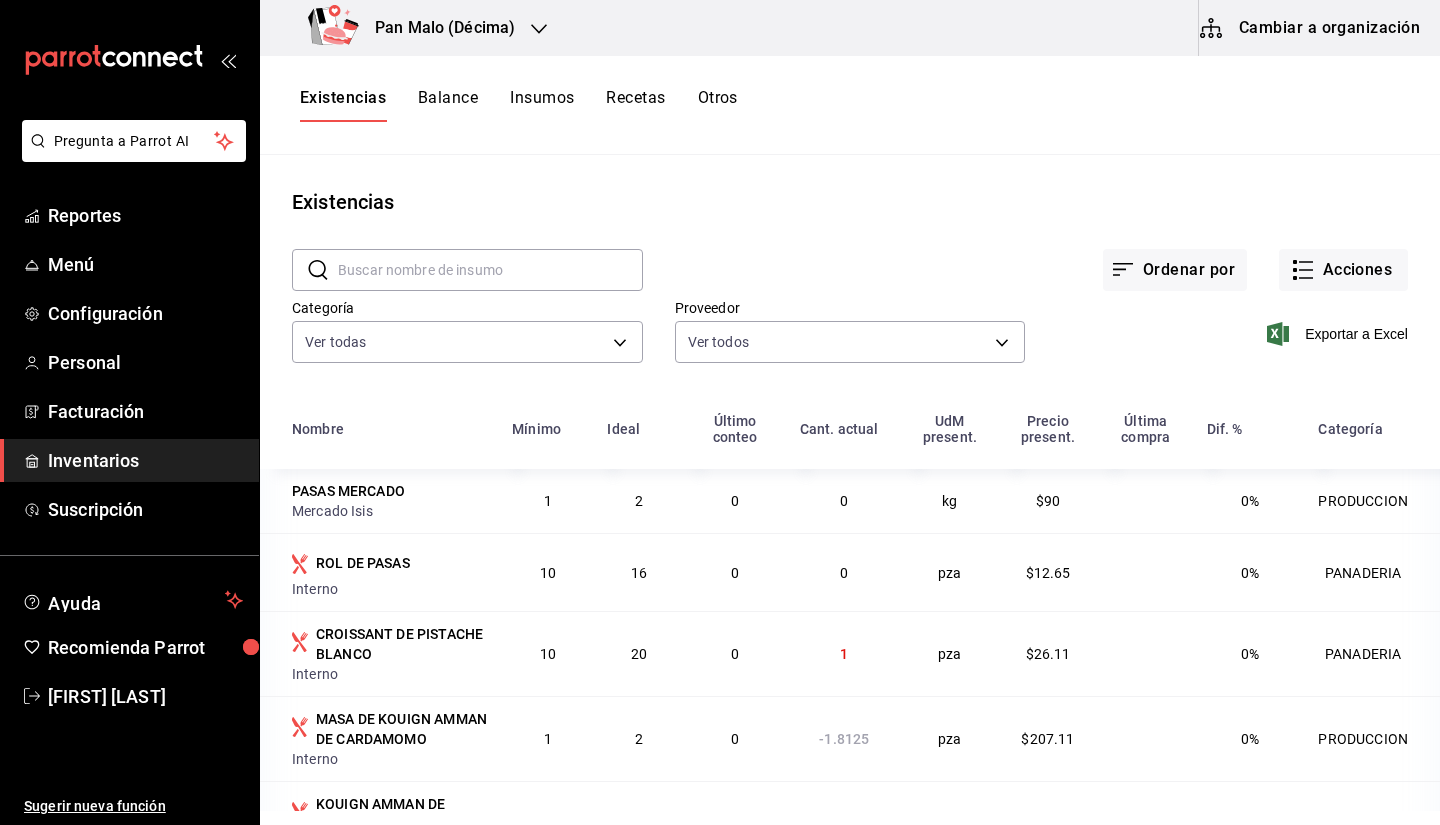 click on "Recetas" at bounding box center (635, 105) 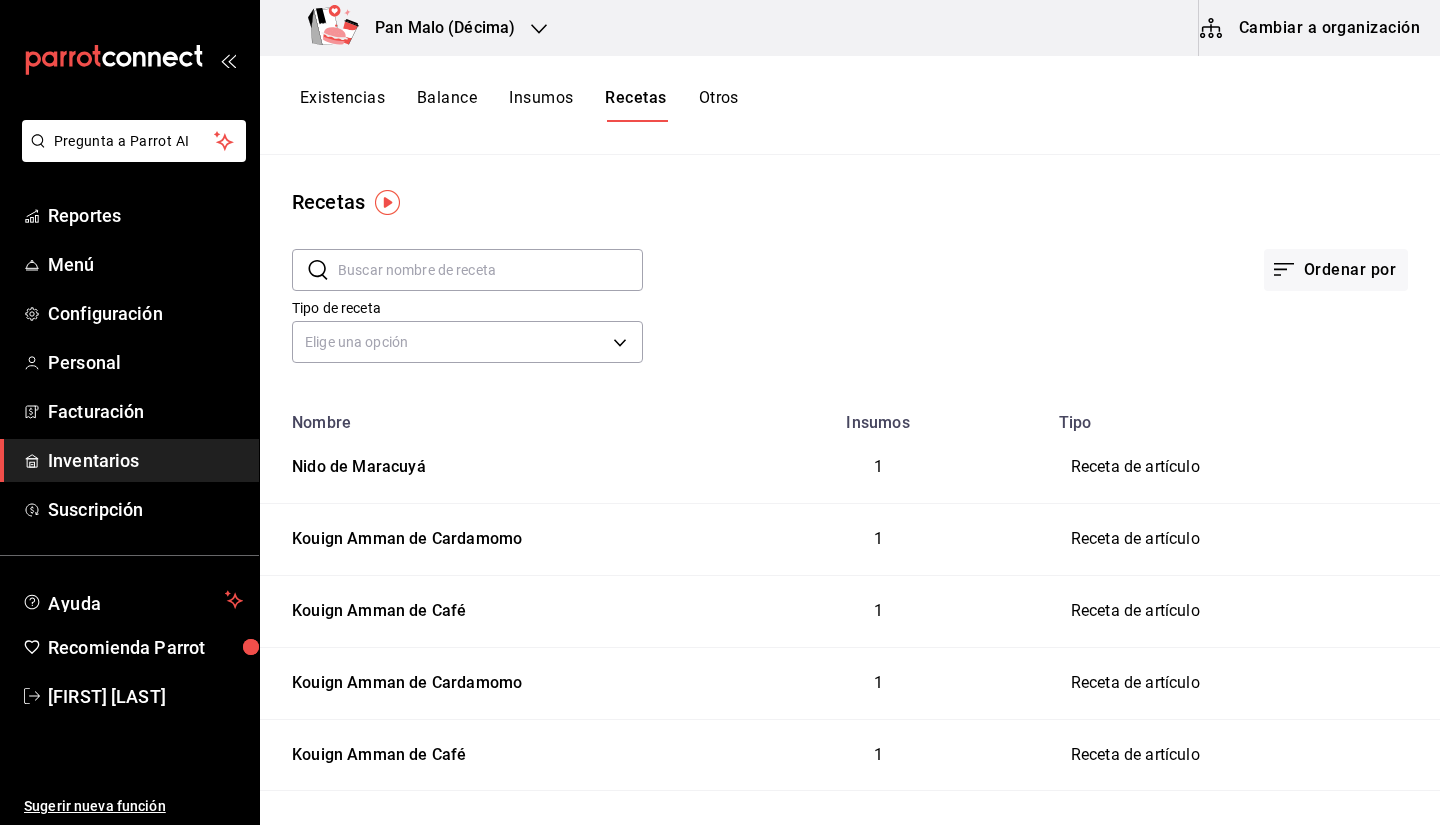 click on "Cambiar a organización" at bounding box center (1311, 28) 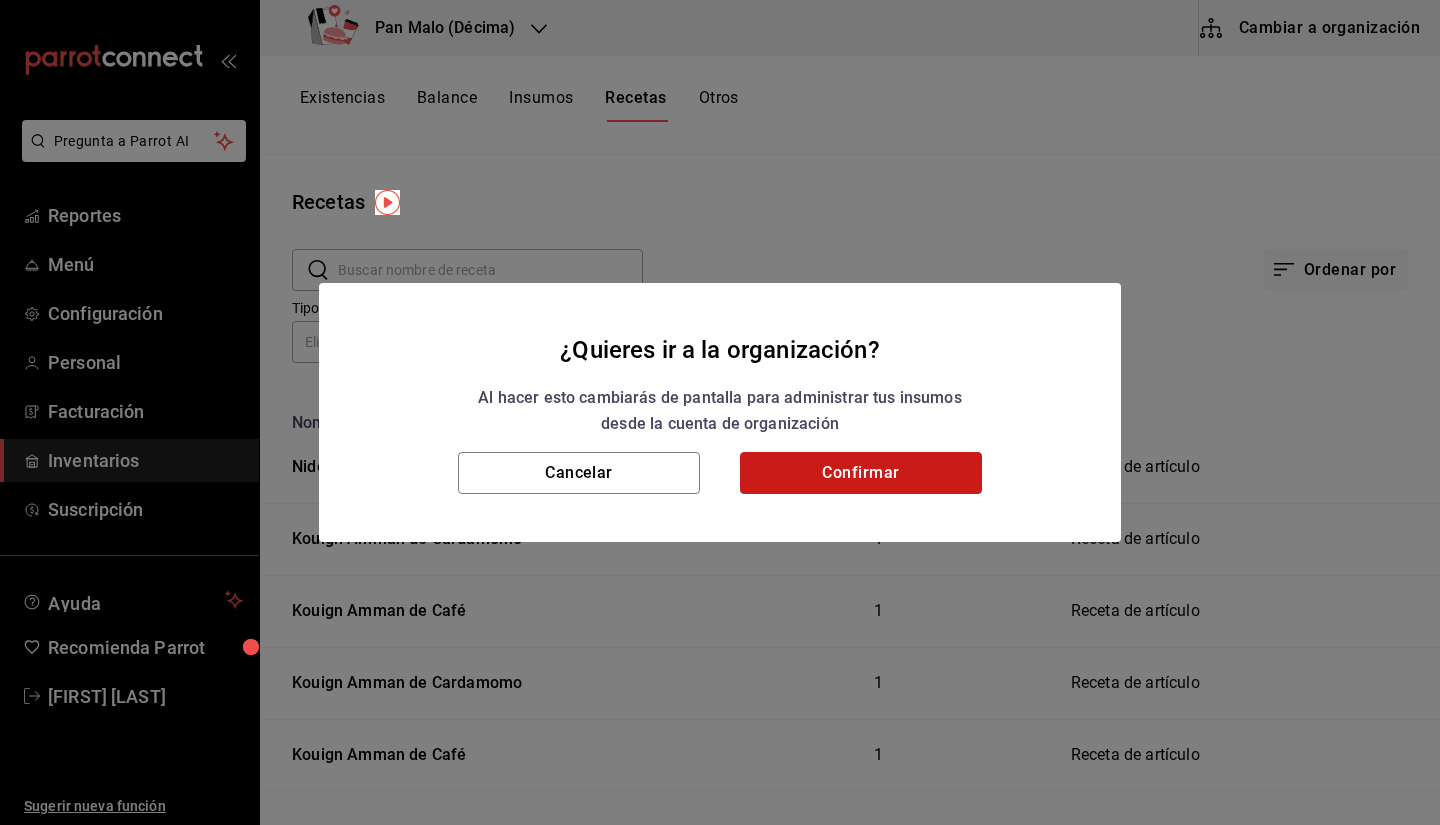click on "Confirmar" at bounding box center (861, 473) 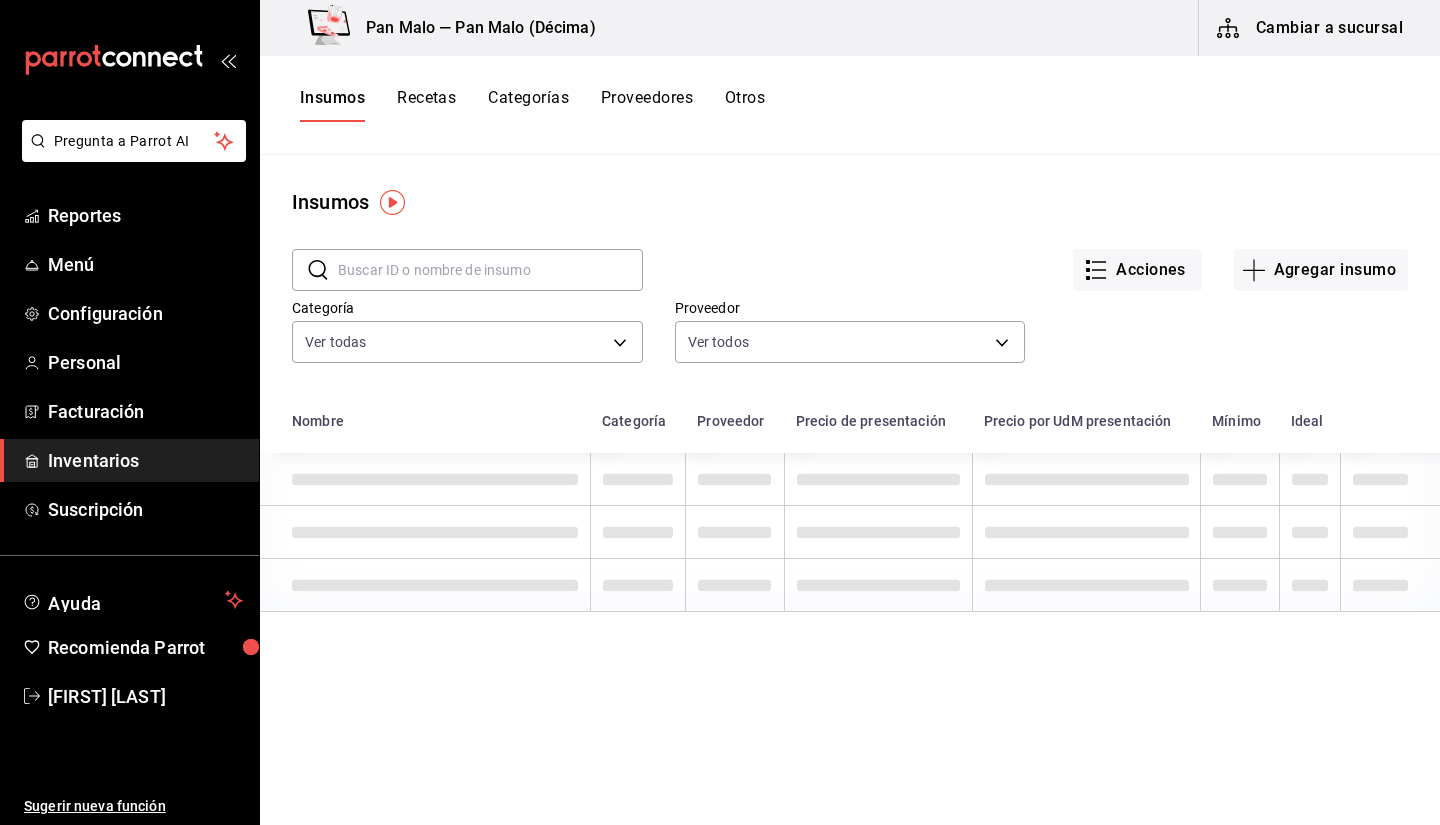 click on "Recetas" at bounding box center (426, 105) 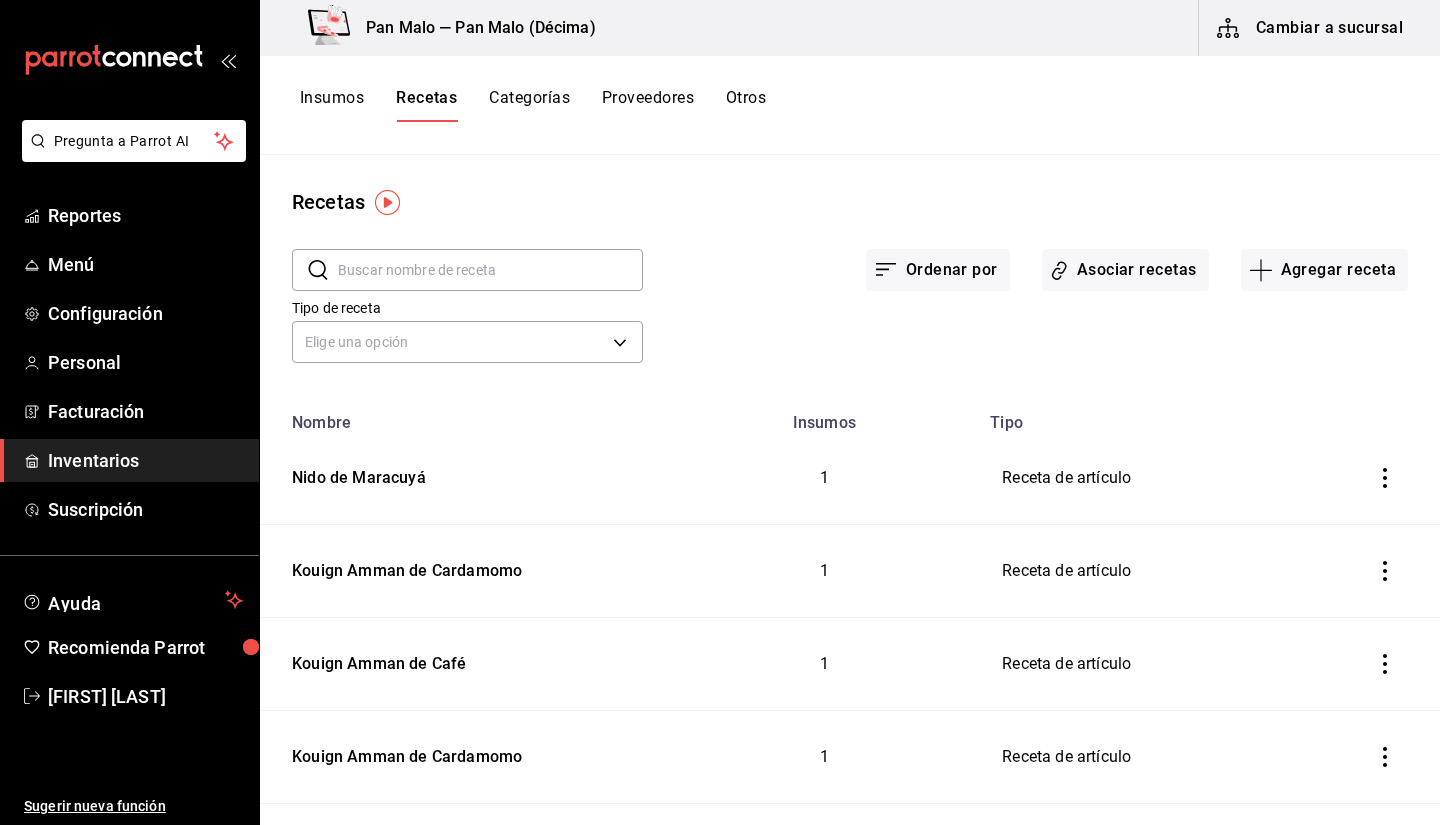 click on "Recetas" at bounding box center [426, 105] 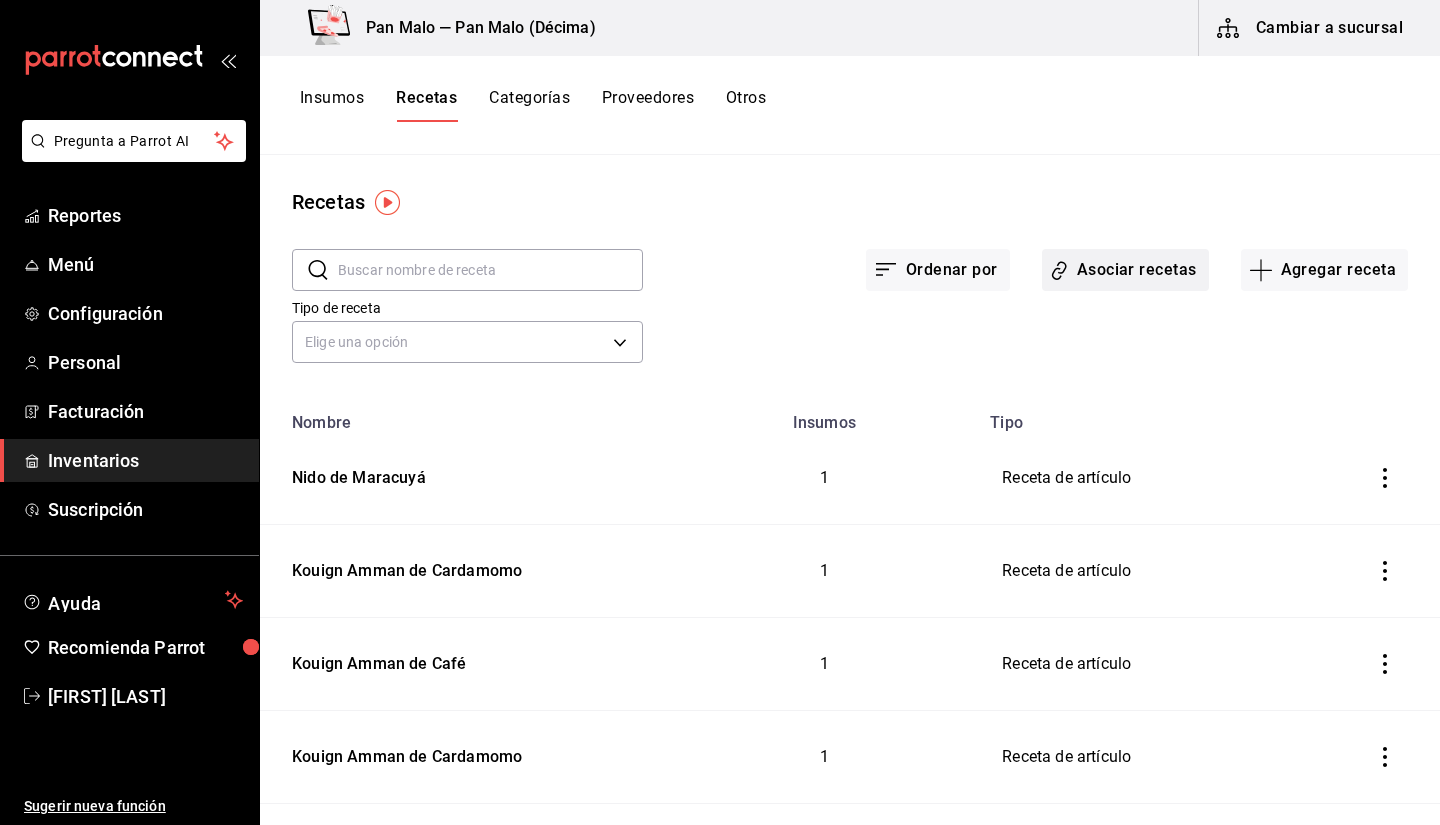 click on "Asociar recetas" at bounding box center [1125, 270] 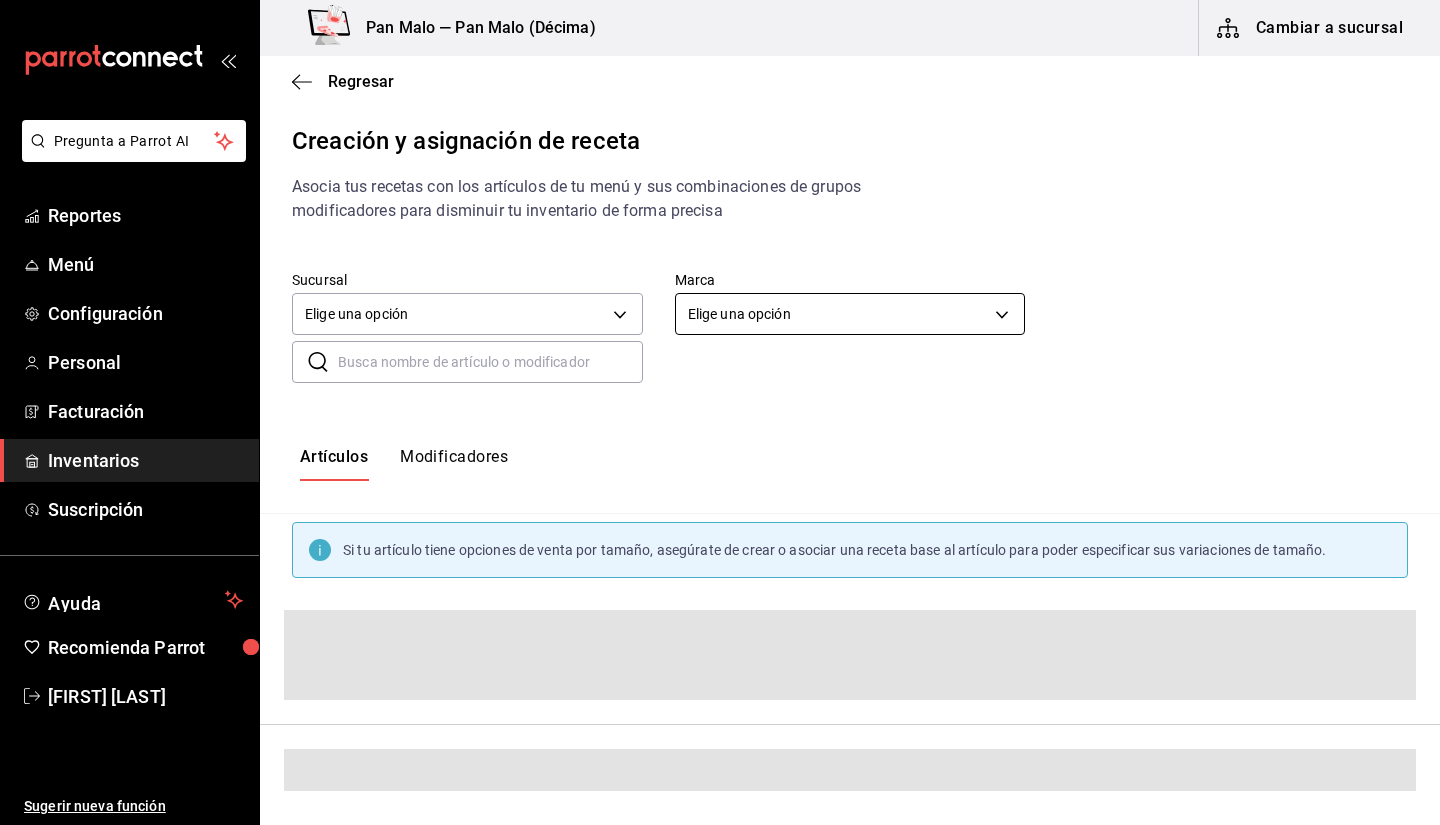 click on "Pan Malo — Pan Malo (Décima) Cambiar a sucursal Regresar Creación y asignación de receta Asocia tus recetas con los artículos de tu menú y sus combinaciones de grupos modificadores para disminuir tu inventario de forma precisa Sucursal Elige una opción default Marca Elige una opción default ​ ​ Artículos Modificadores Si tu artículo tiene opciones de venta por tamaño, asegúrate de crear o asociar una receta base al artículo para poder especificar sus variaciones de tamaño. Guardar Receta de artículo GANA 1 MES GRATIS EN TU SUSCRIPCIÓN AQUÍ ¿Recuerdas cómo empezó tu restaurante?
Hoy puedes ayudar a un colega a tener el mismo cambio que tú viviste.
Recomienda Parrot directamente desde tu Portal Administrador.
Es fácil y rápido.
🎁 Por cada restaurante que se una, ganas 1 mes gratis. Reportes   Menú" at bounding box center (720, 395) 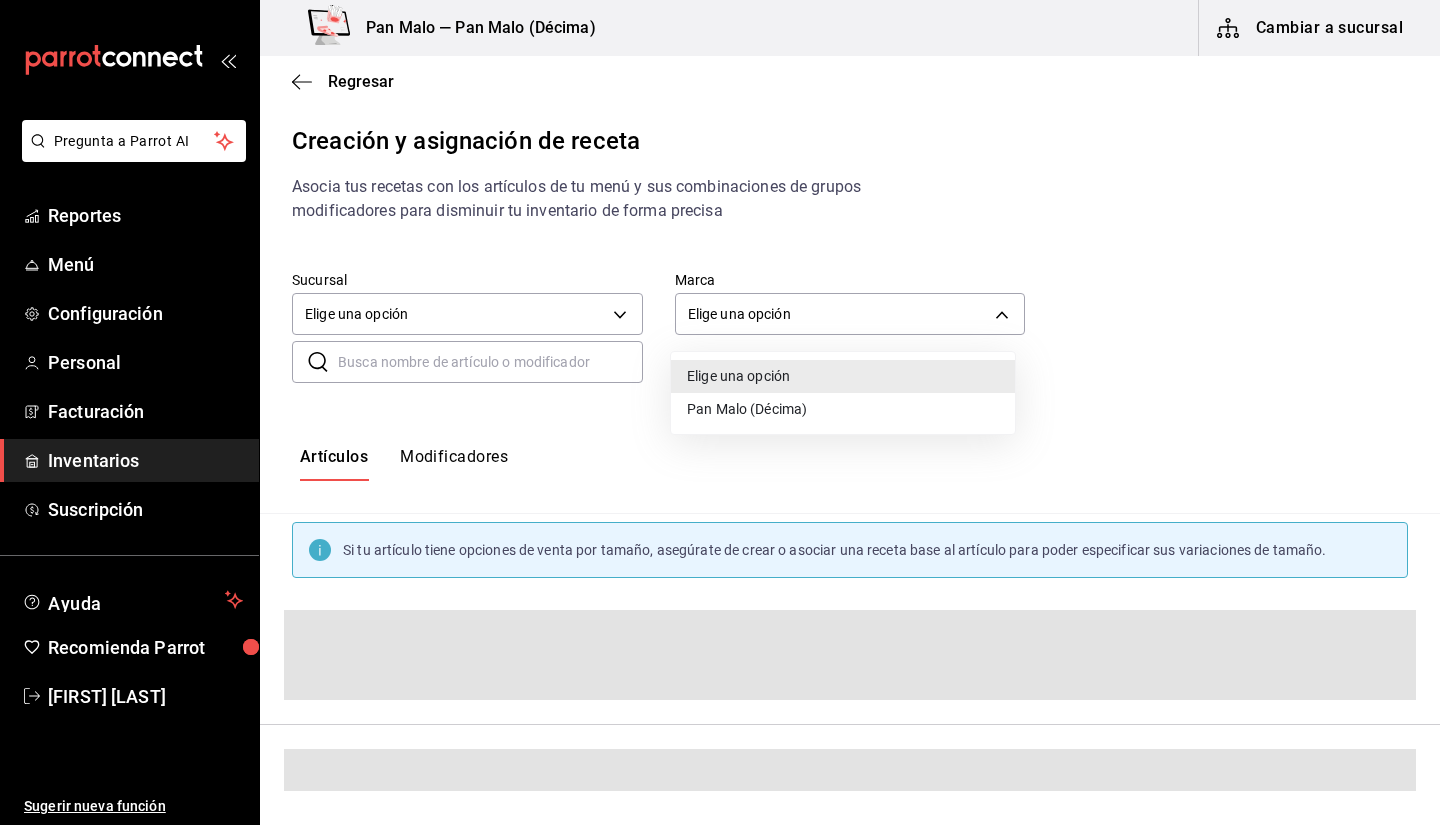 click at bounding box center [720, 412] 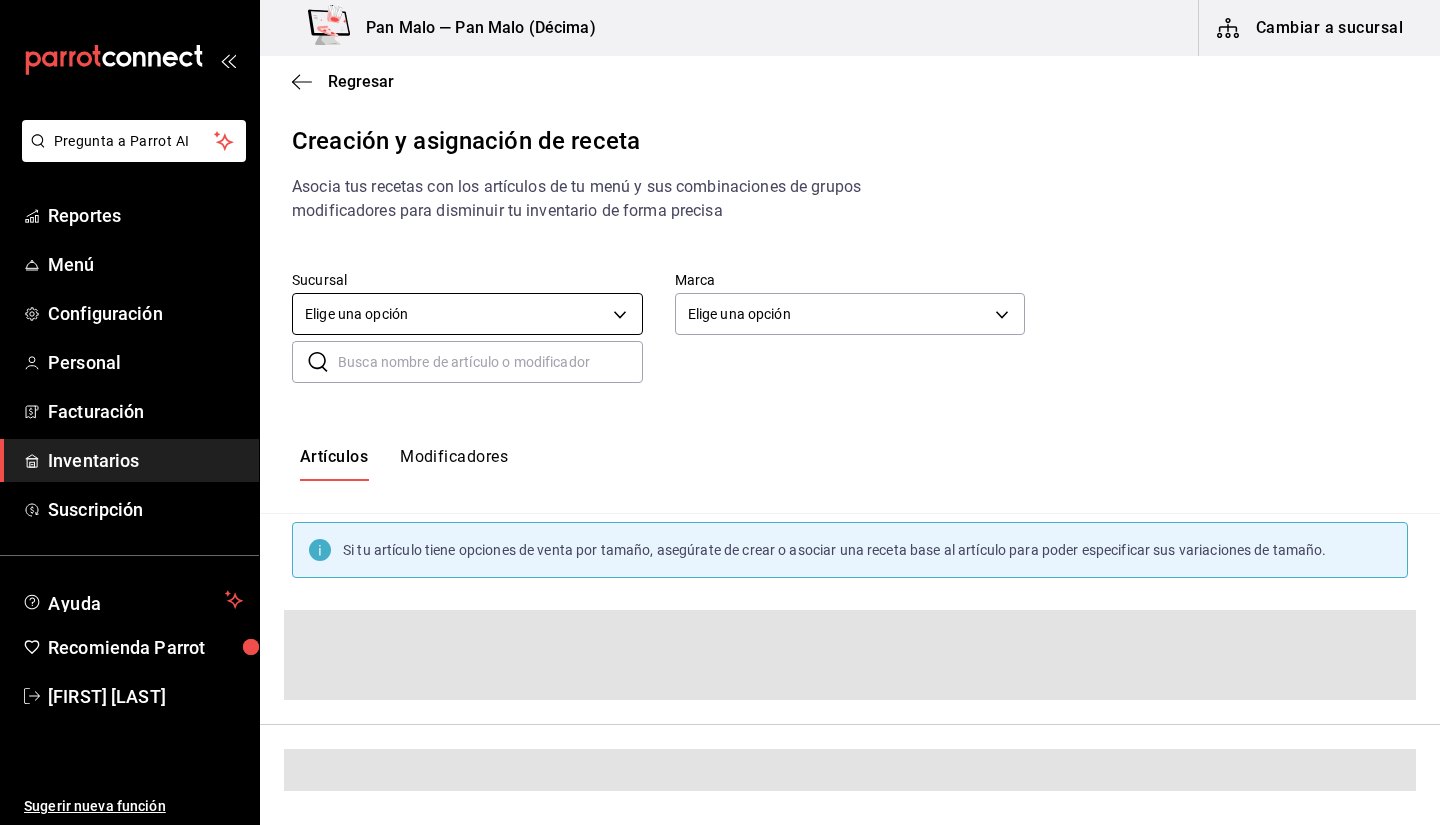 click on "Pan Malo — Pan Malo (Décima) Cambiar a sucursal Regresar Creación y asignación de receta Asocia tus recetas con los artículos de tu menú y sus combinaciones de grupos modificadores para disminuir tu inventario de forma precisa Sucursal Elige una opción default Marca Elige una opción default ​ ​ Artículos Modificadores Si tu artículo tiene opciones de venta por tamaño, asegúrate de crear o asociar una receta base al artículo para poder especificar sus variaciones de tamaño. Guardar Receta de artículo GANA 1 MES GRATIS EN TU SUSCRIPCIÓN AQUÍ ¿Recuerdas cómo empezó tu restaurante?
Hoy puedes ayudar a un colega a tener el mismo cambio que tú viviste.
Recomienda Parrot directamente desde tu Portal Administrador.
Es fácil y rápido.
🎁 Por cada restaurante que se una, ganas 1 mes gratis. Reportes   Menú" at bounding box center (720, 395) 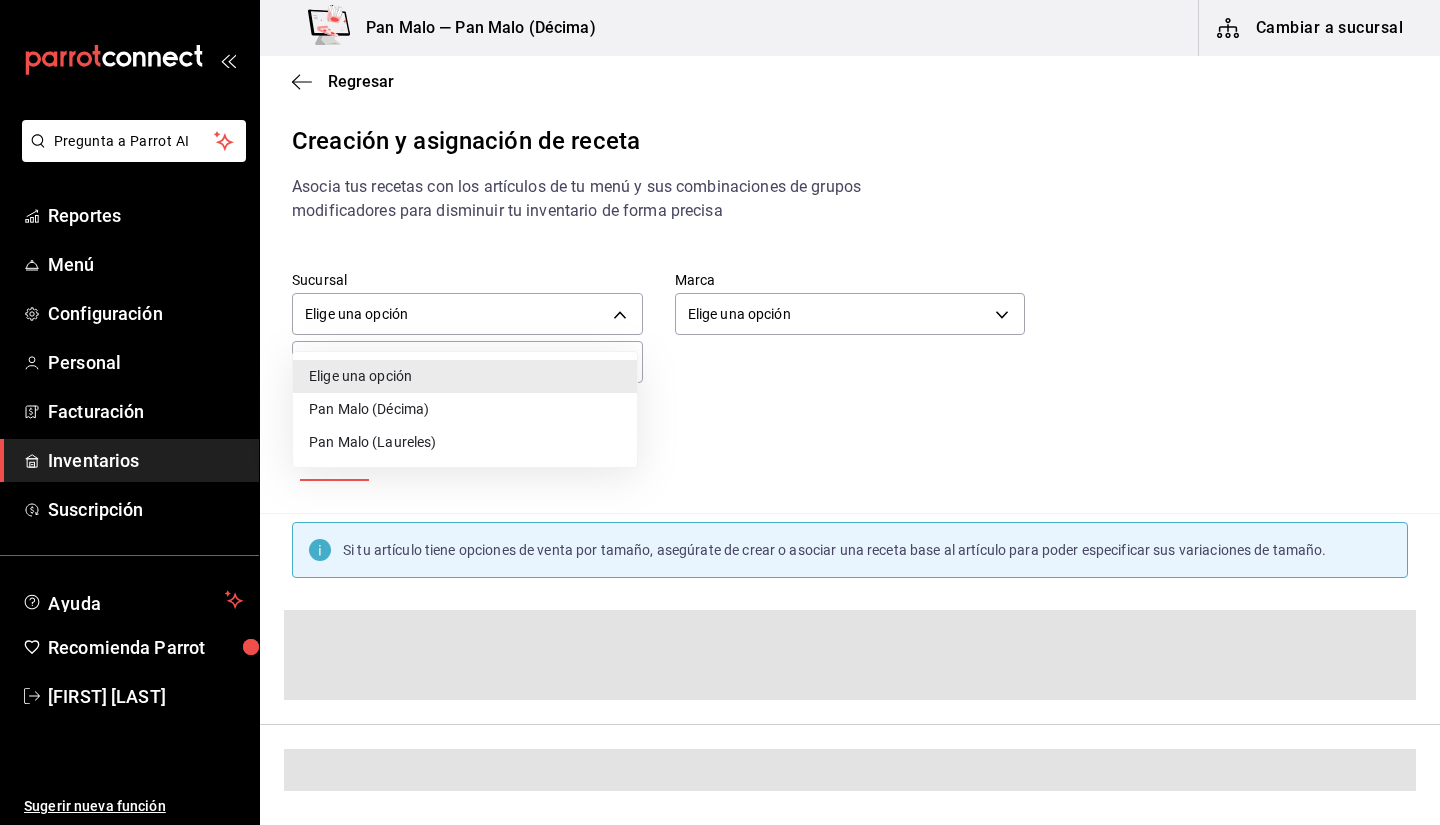 click at bounding box center (720, 412) 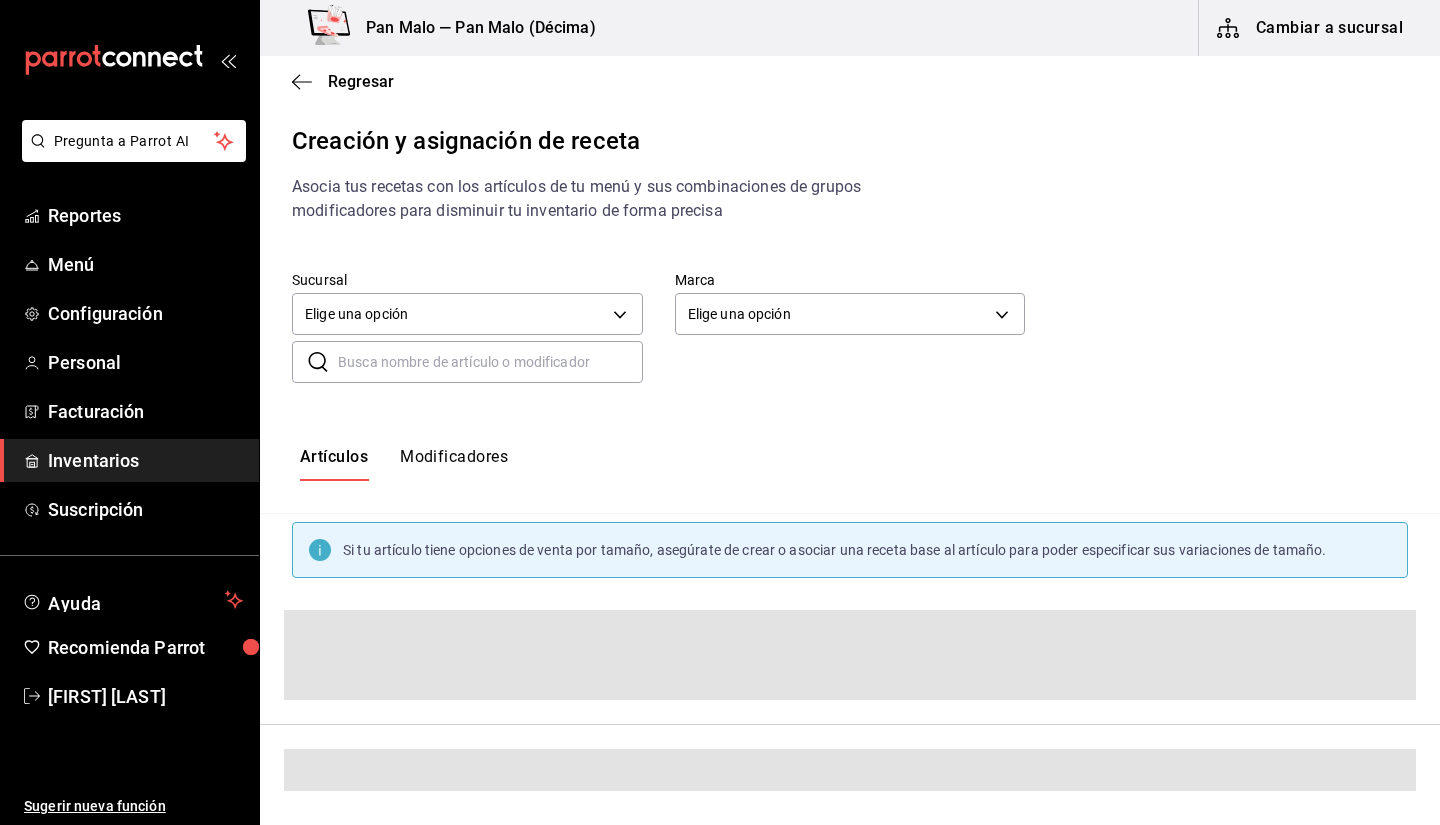 click on "Artículos Modificadores" at bounding box center (850, 464) 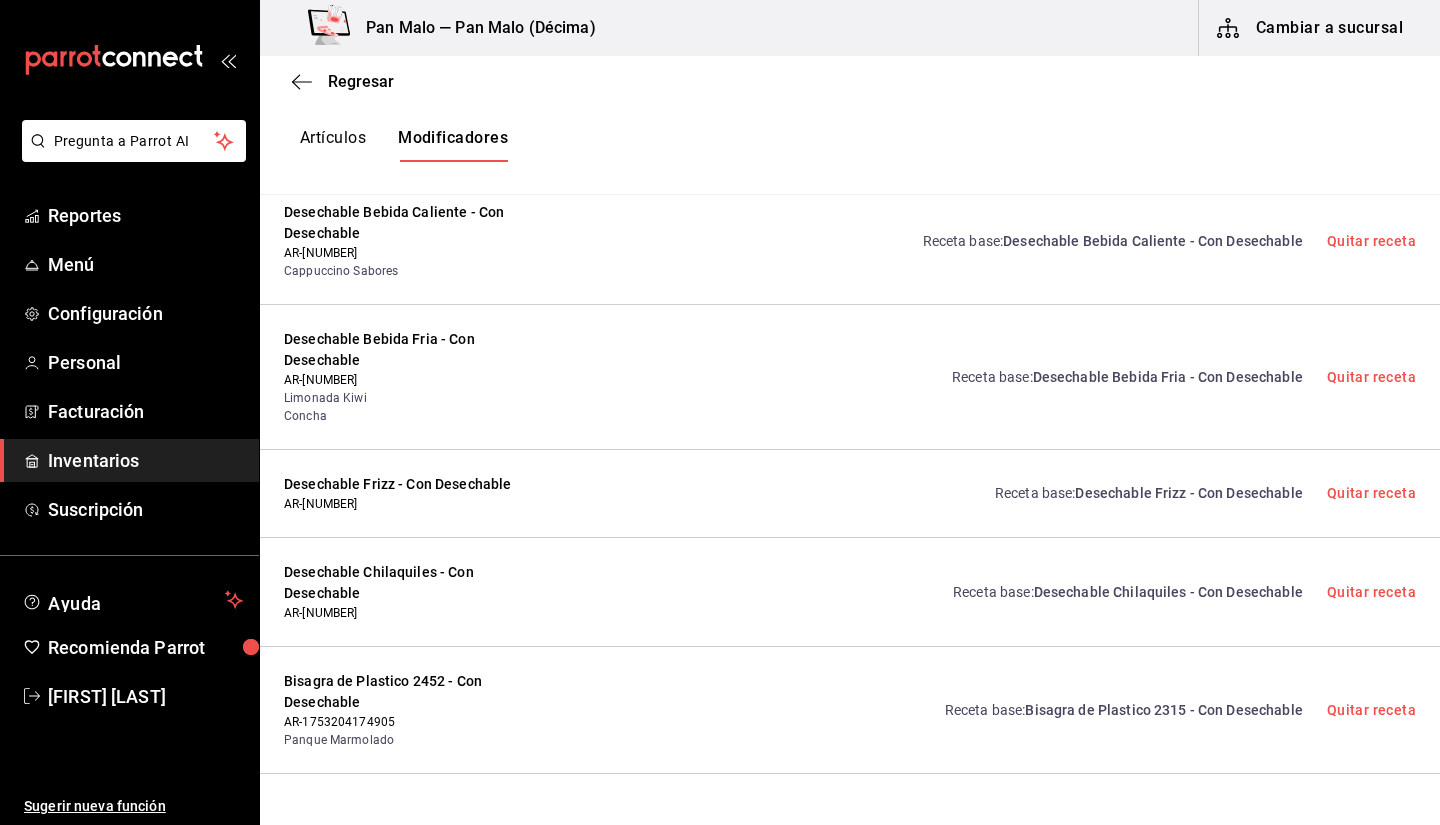 scroll, scrollTop: 9847, scrollLeft: 0, axis: vertical 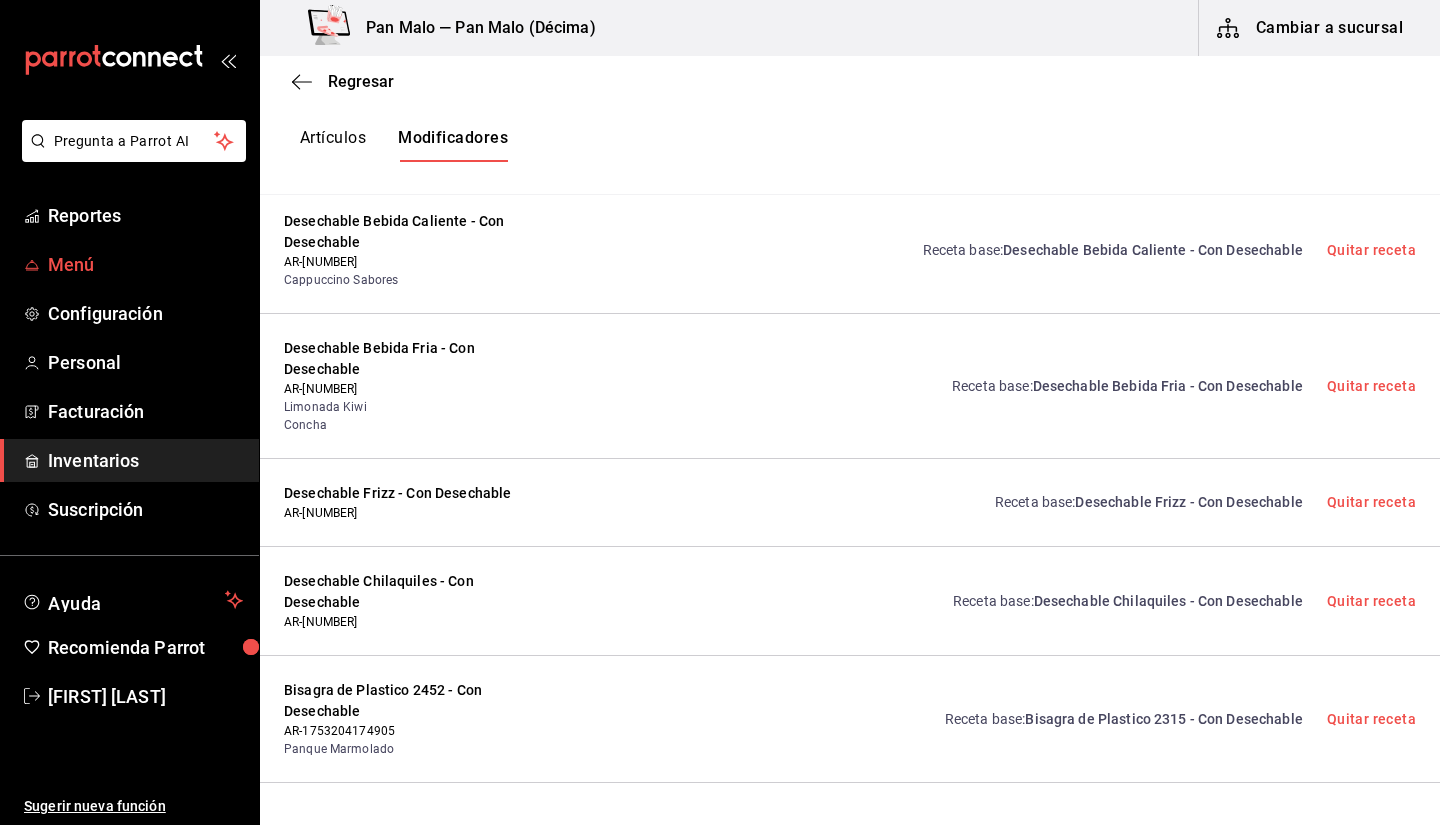 click on "Menú" at bounding box center (145, 264) 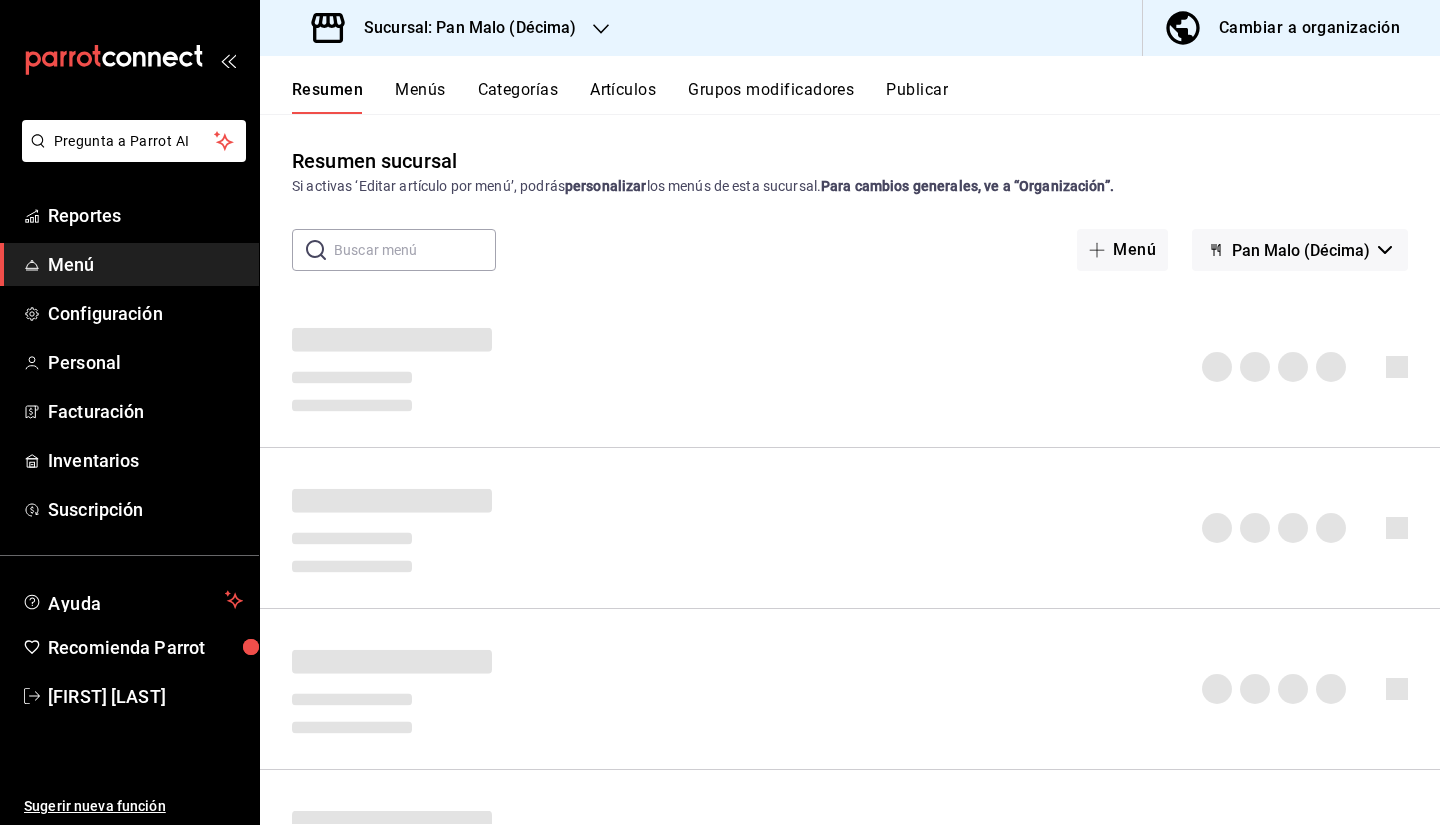 click on "Sucursal: Pan Malo (Décima)" at bounding box center (446, 28) 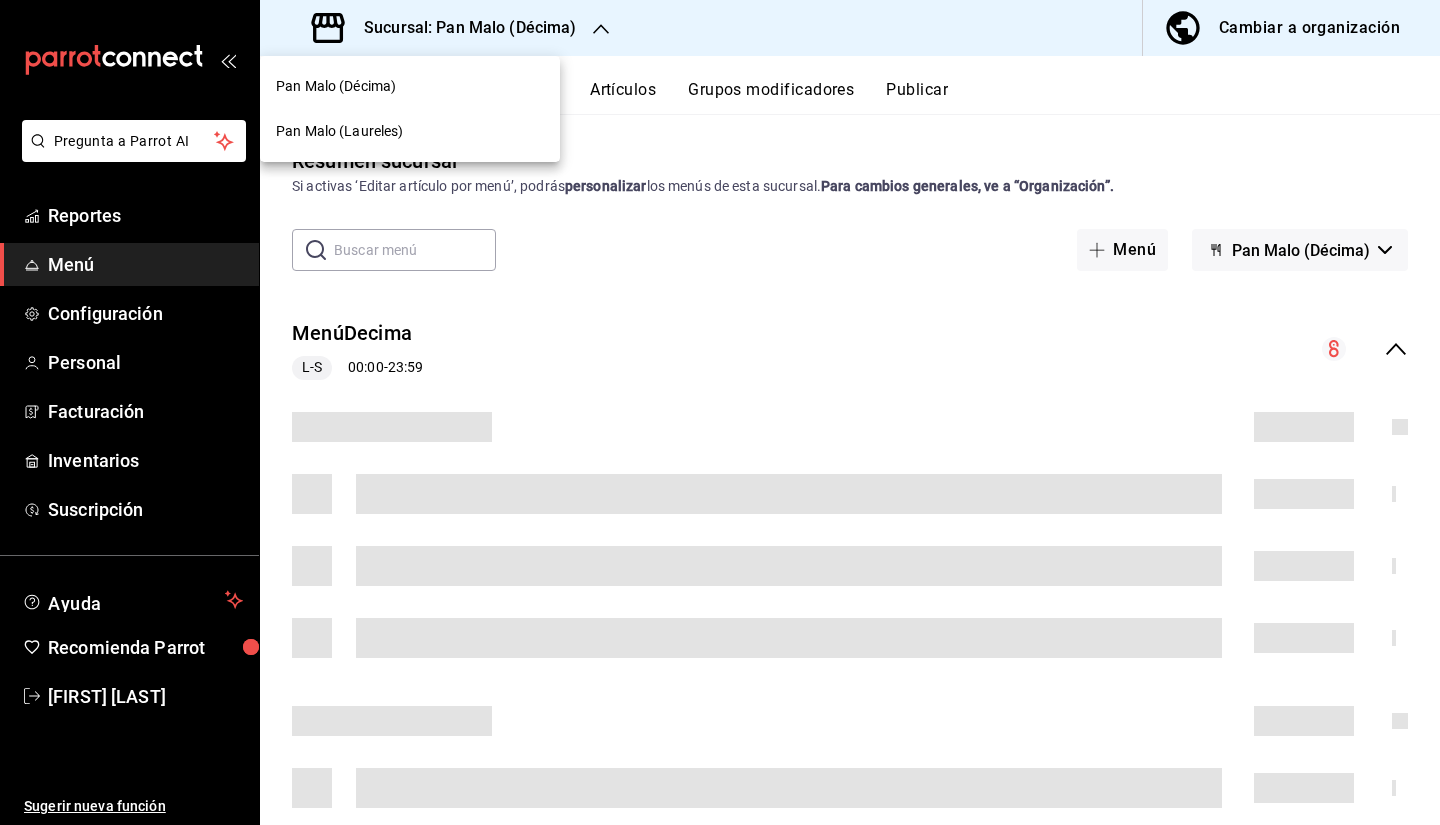 click on "Pan Malo (Laureles)" at bounding box center [410, 131] 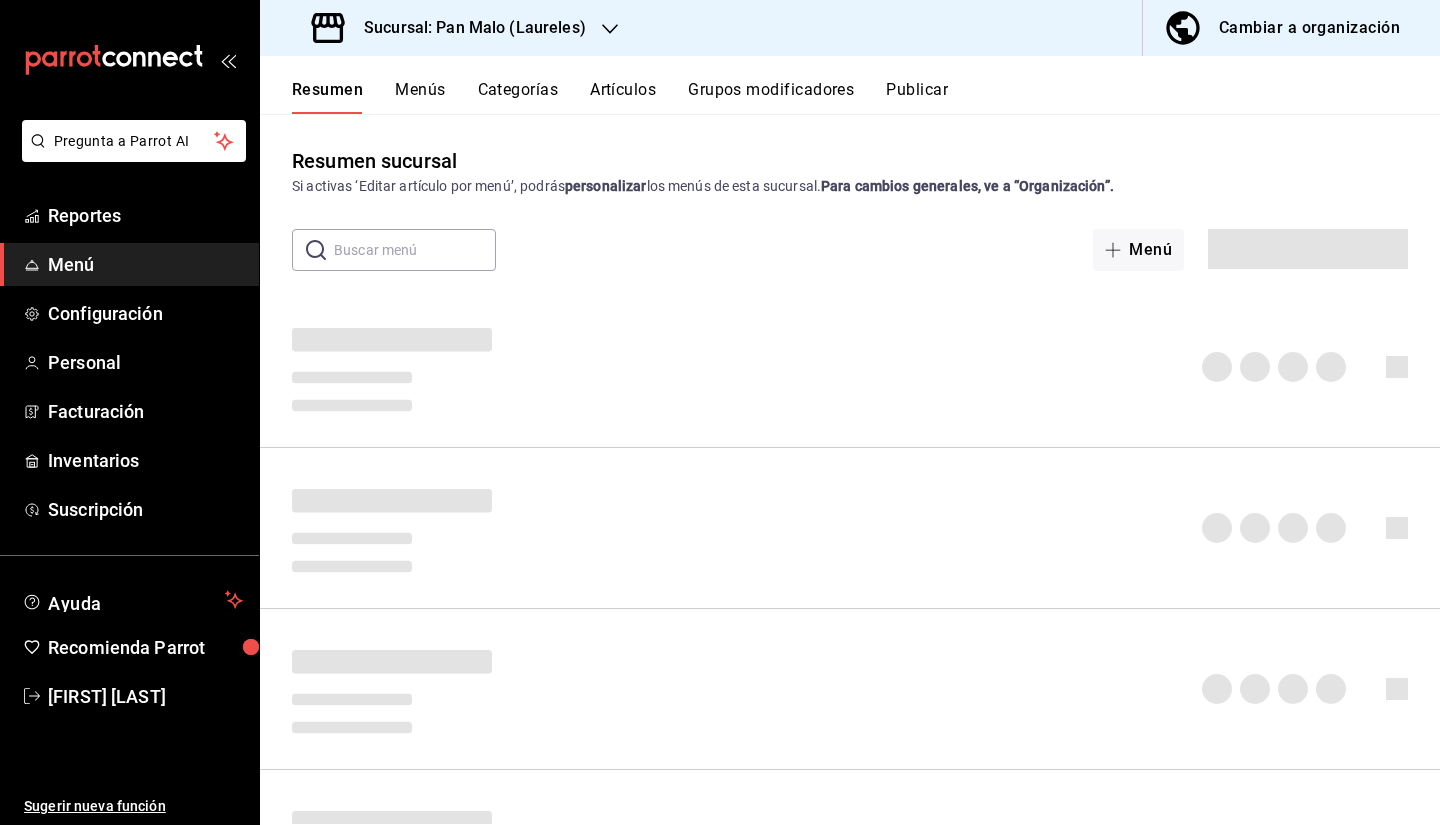 click on "Grupos modificadores" at bounding box center [771, 97] 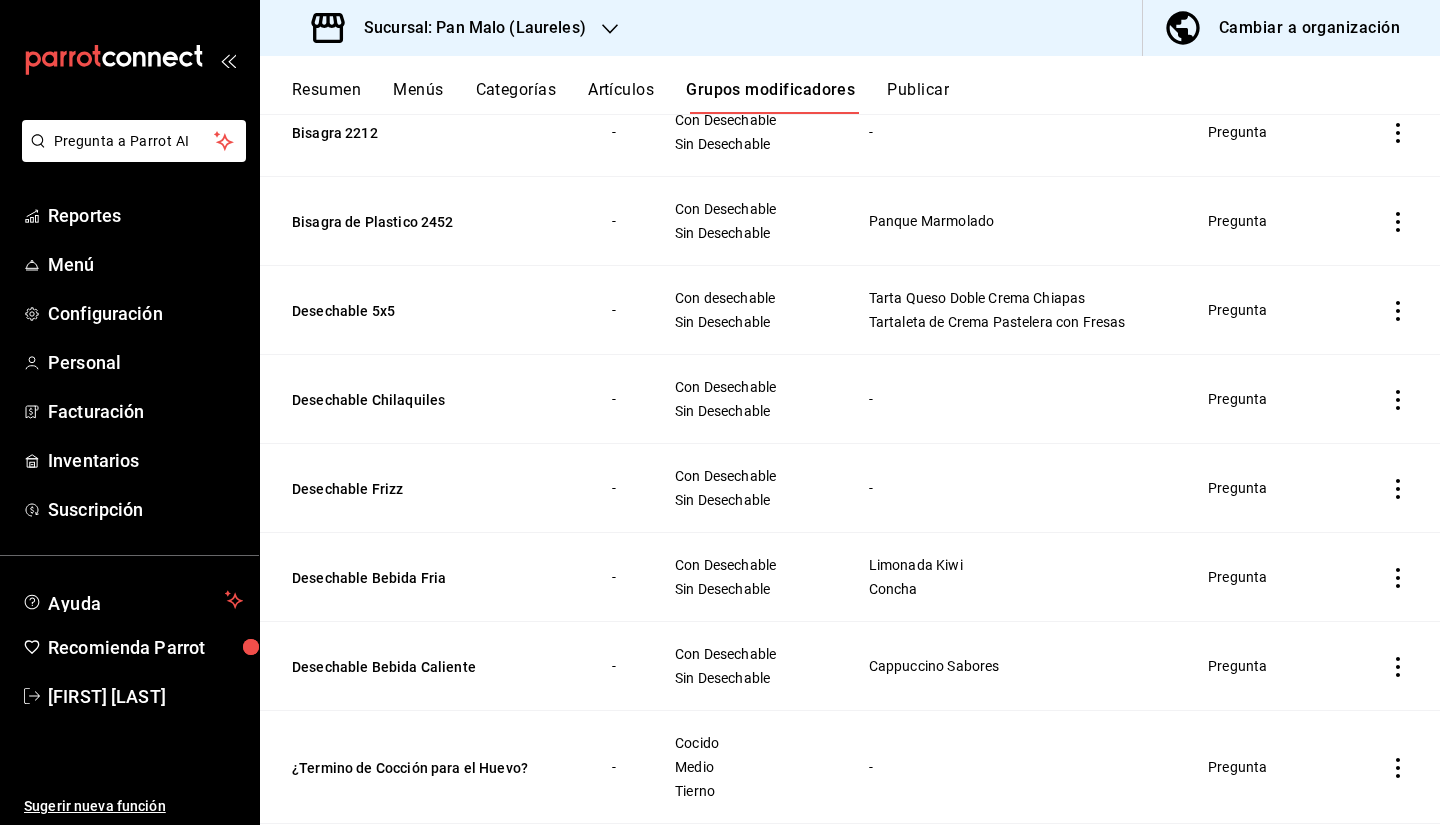 scroll, scrollTop: 256, scrollLeft: 0, axis: vertical 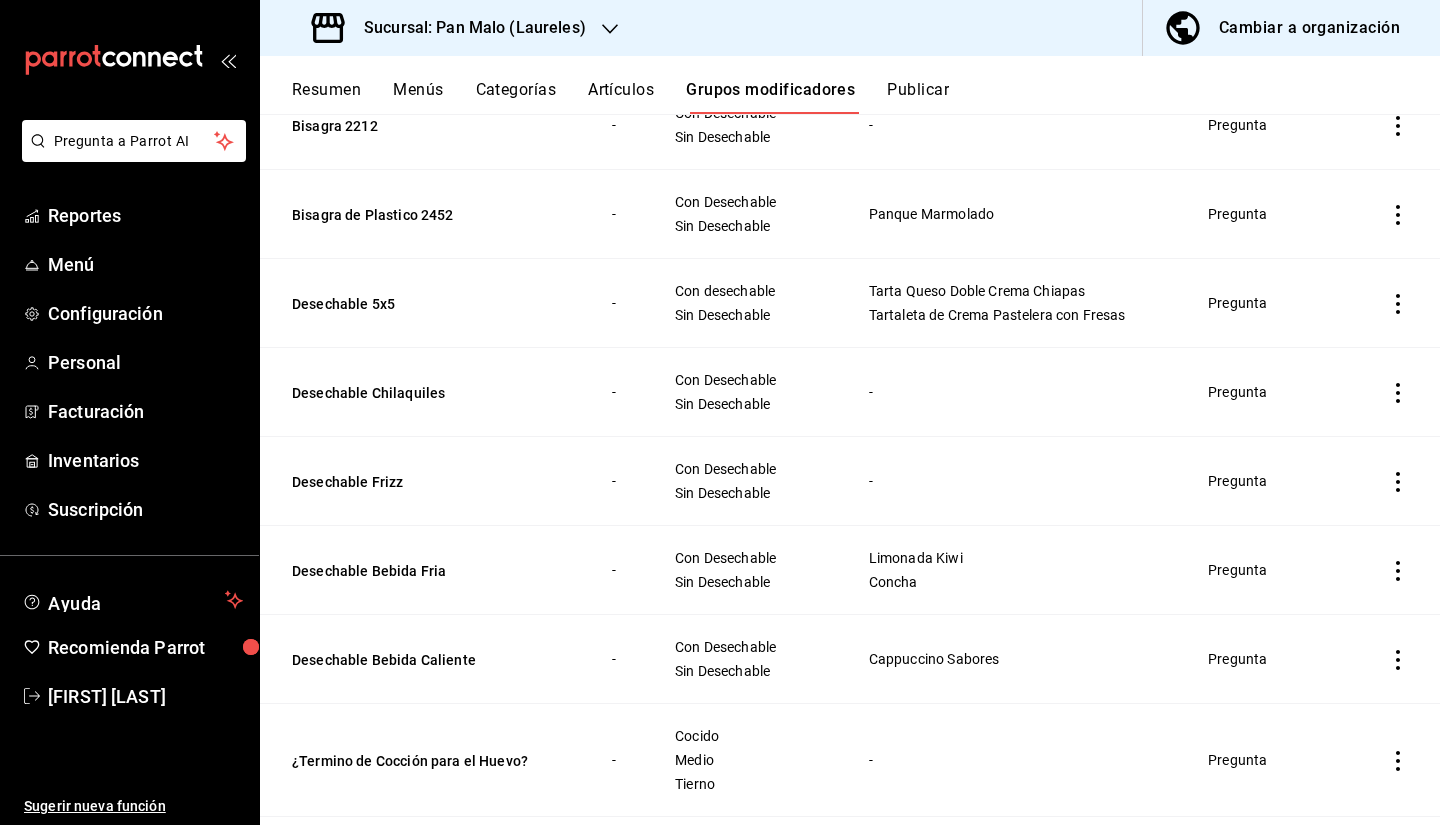 click 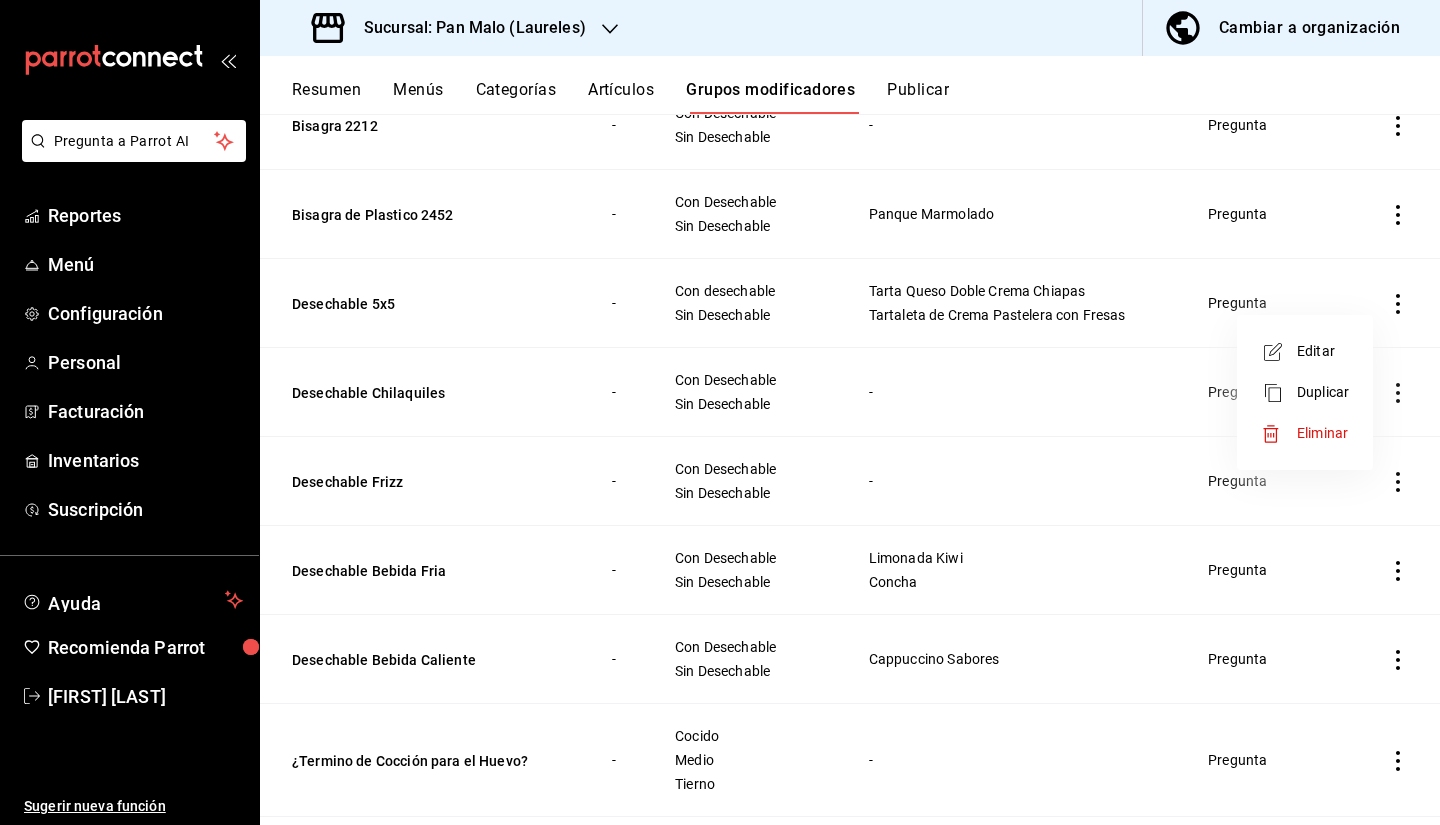 click on "Eliminar" at bounding box center [1305, 433] 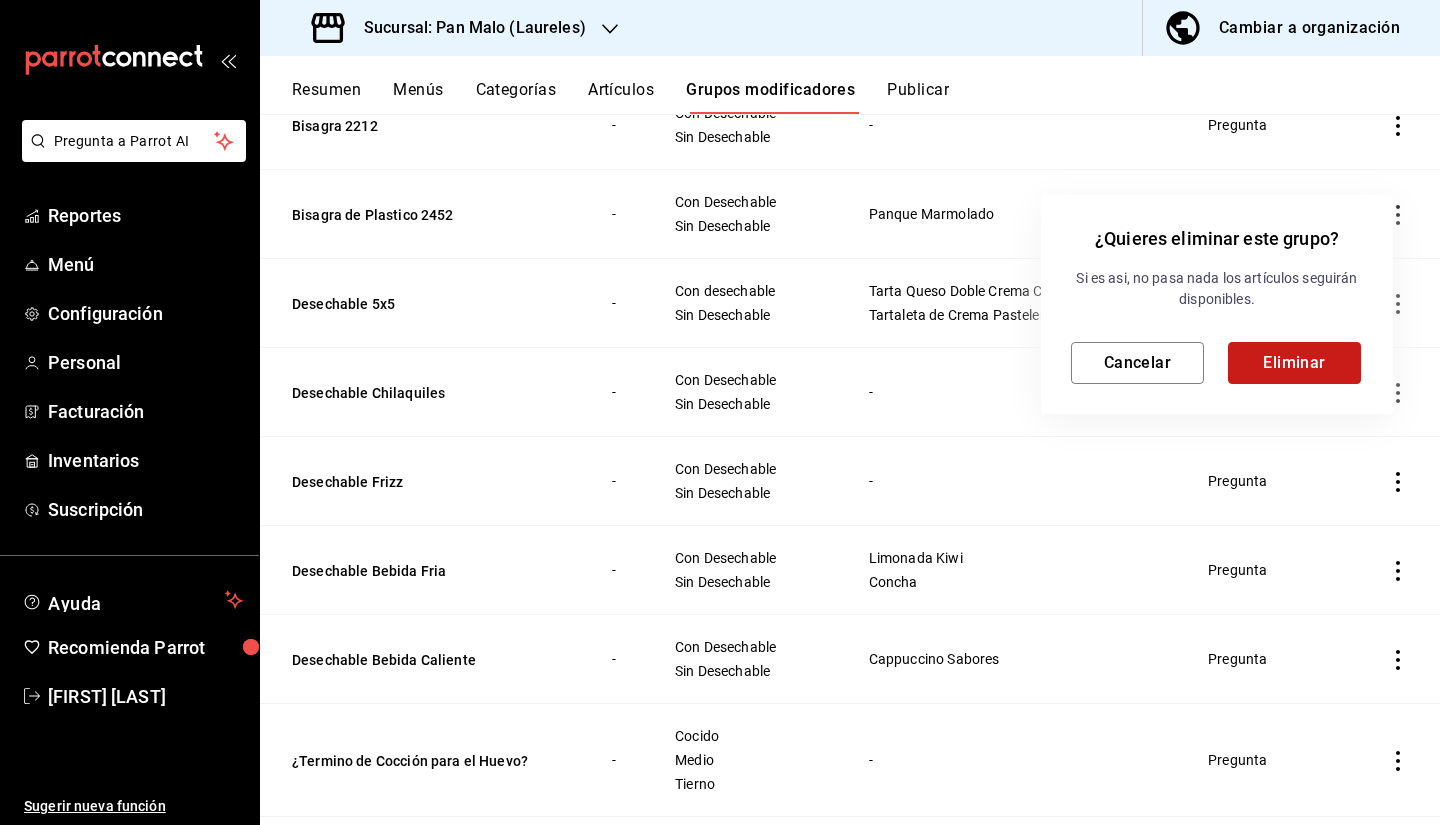 click on "Eliminar" at bounding box center [1294, 363] 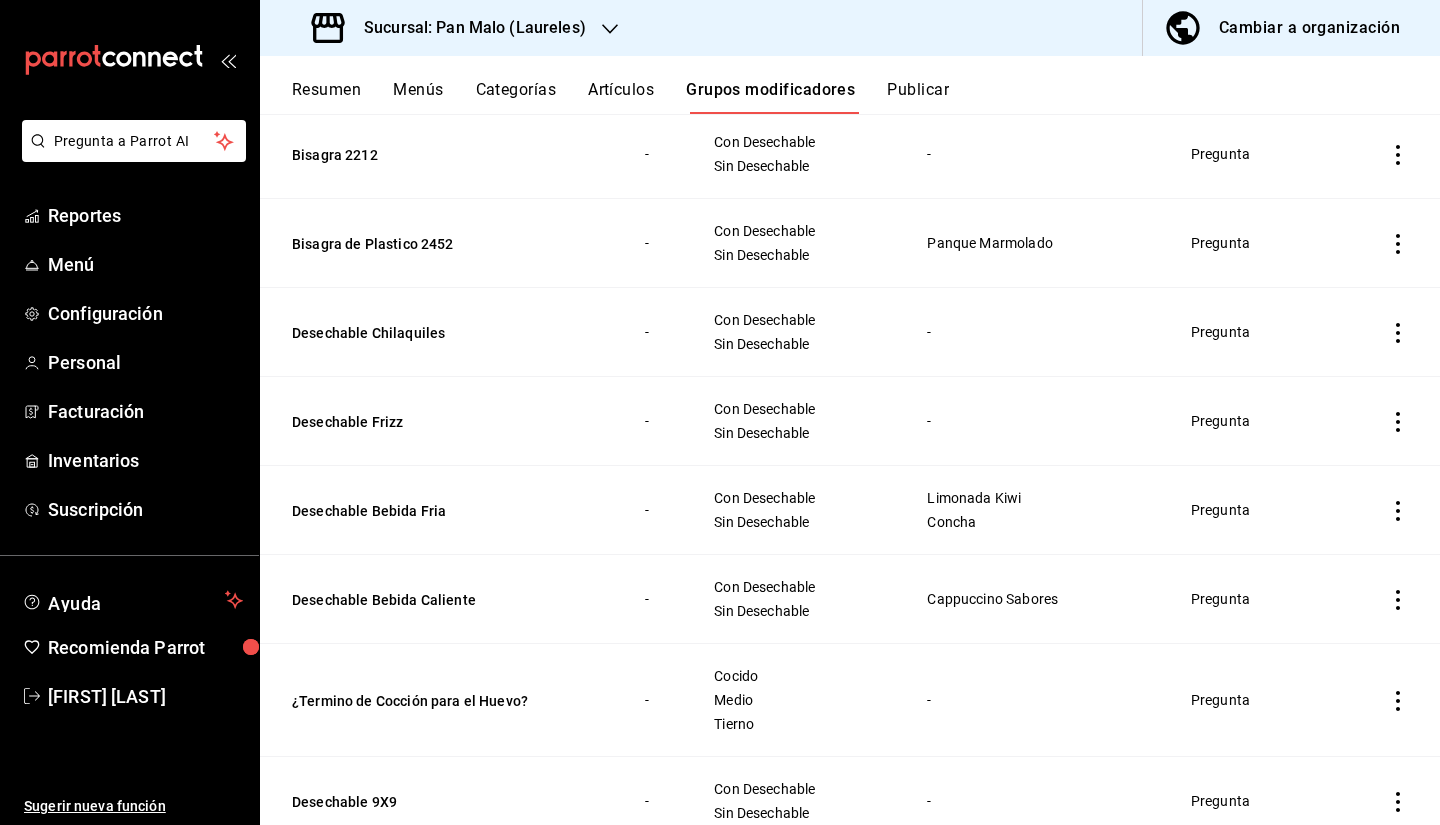scroll, scrollTop: 229, scrollLeft: 0, axis: vertical 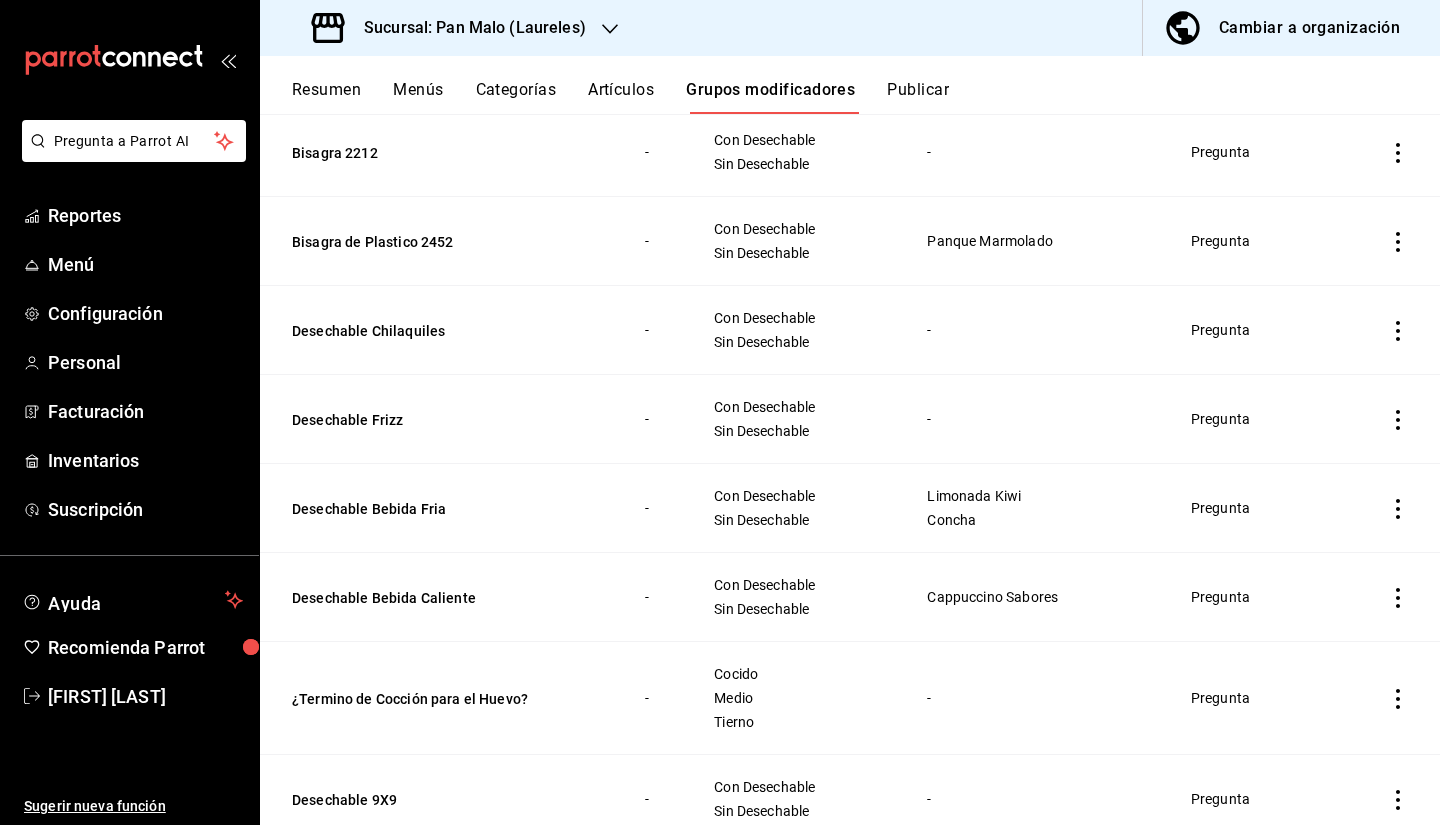click 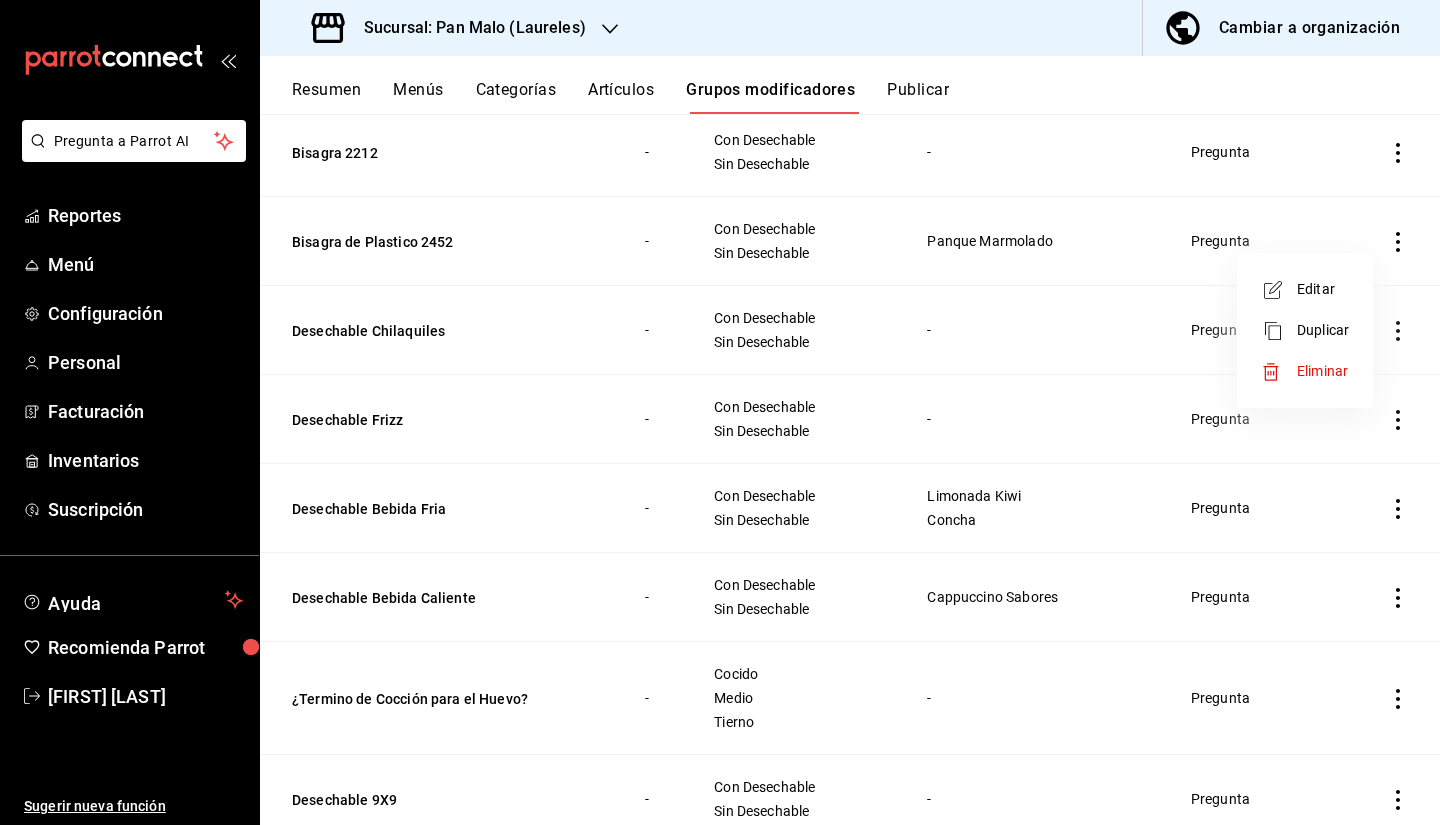 click on "Eliminar" at bounding box center [1322, 371] 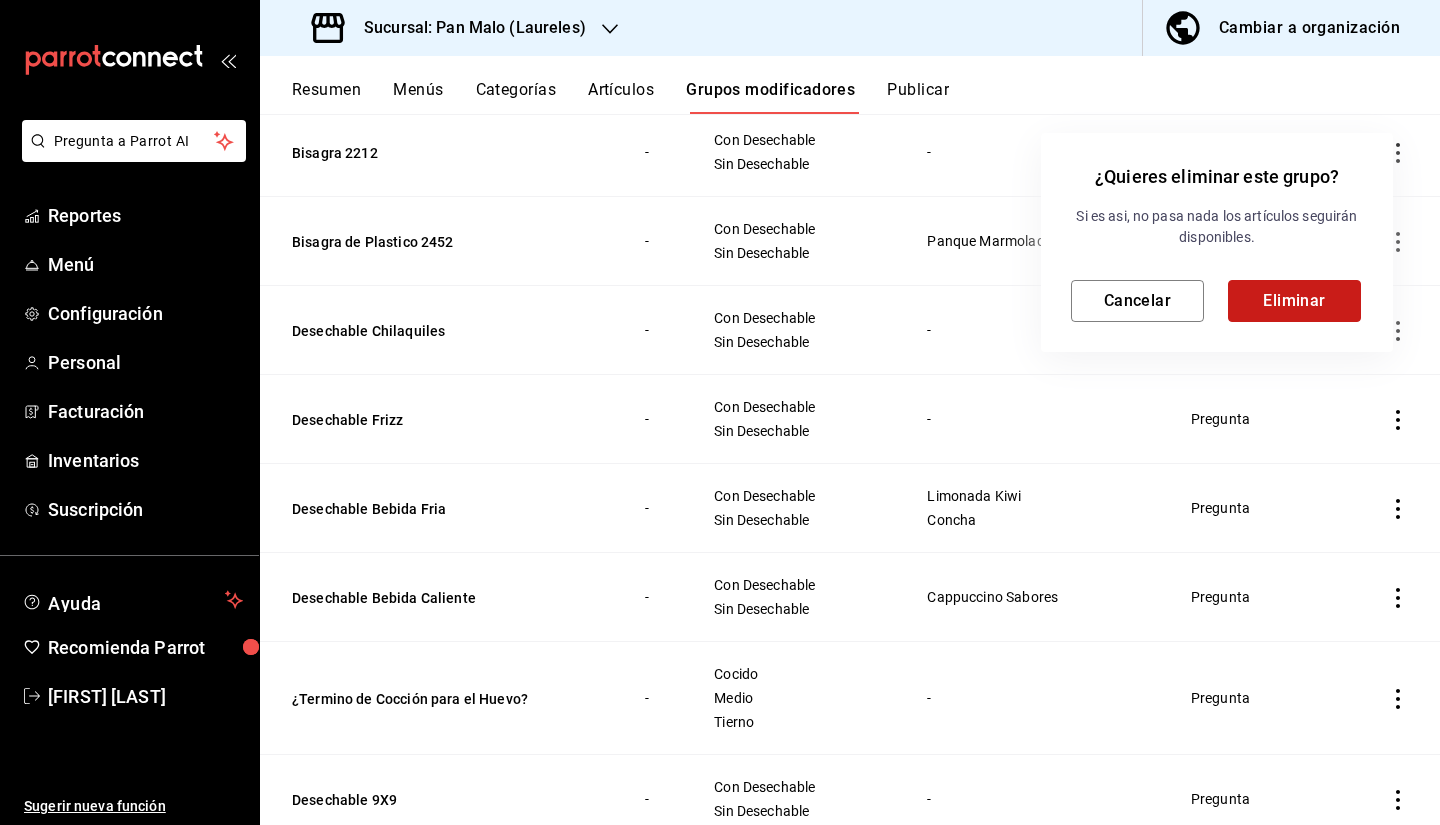click on "Eliminar" at bounding box center [1294, 301] 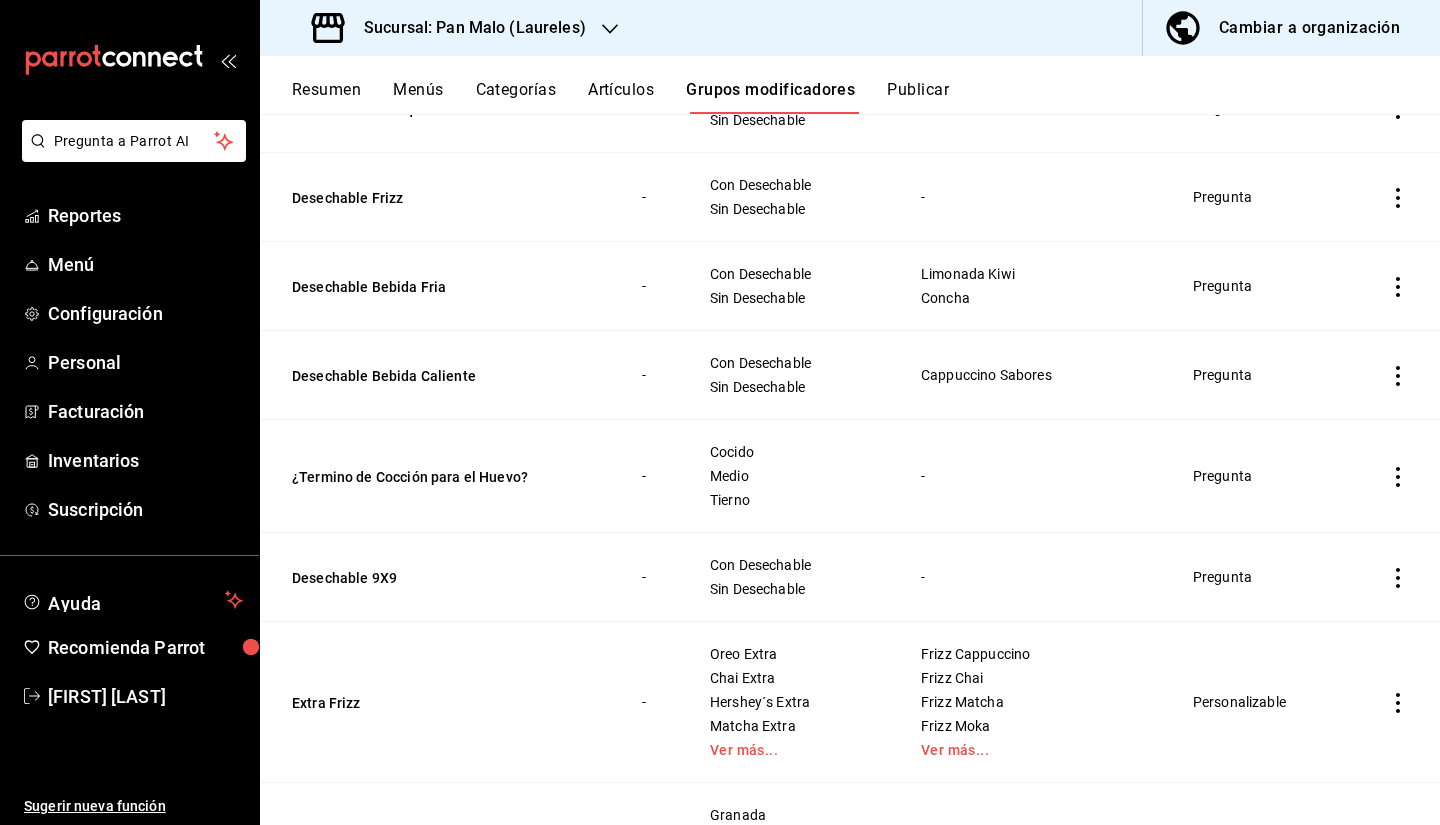 scroll, scrollTop: 416, scrollLeft: 0, axis: vertical 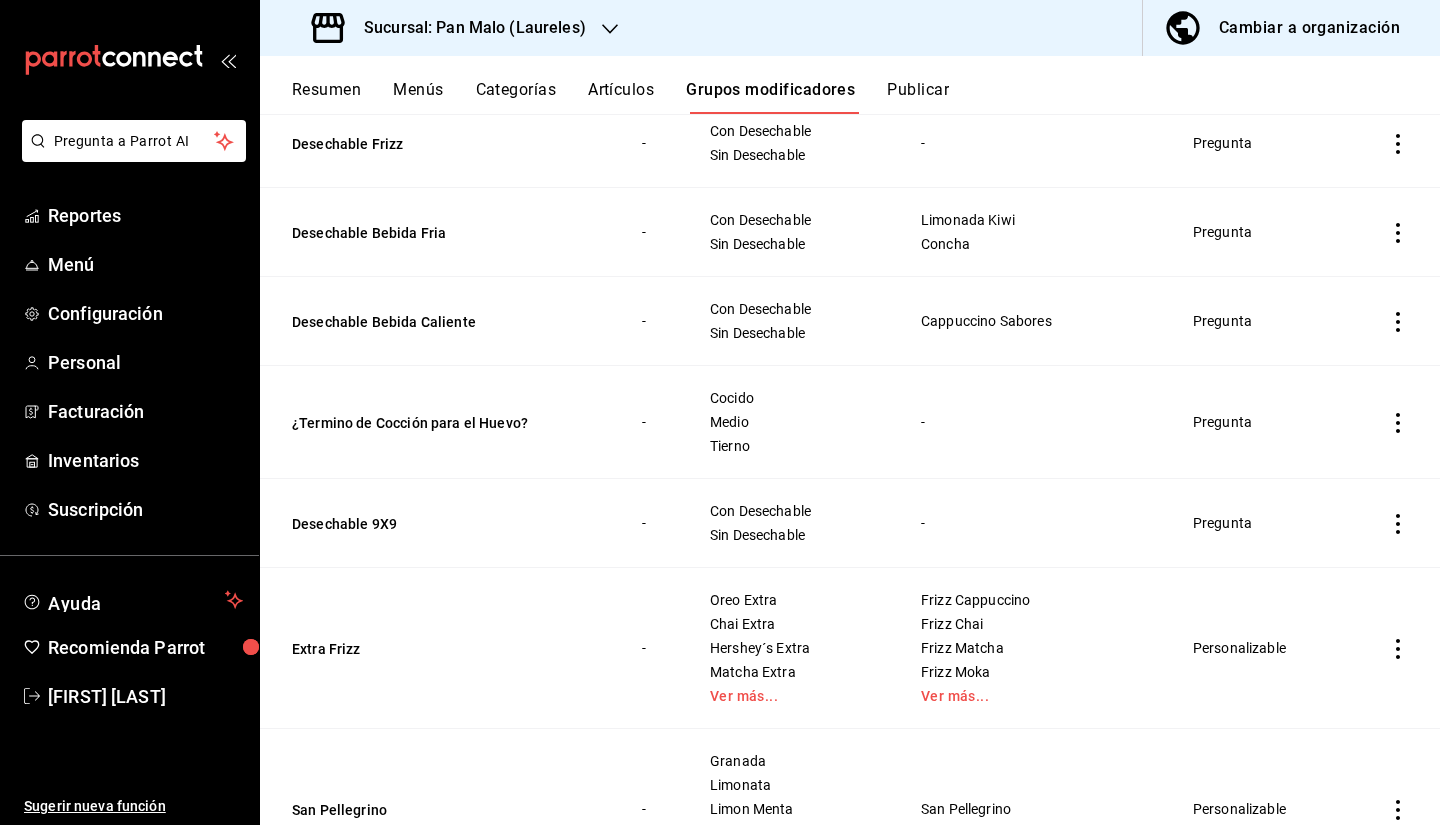 click on "Desechable Bebida Fria" at bounding box center [439, 232] 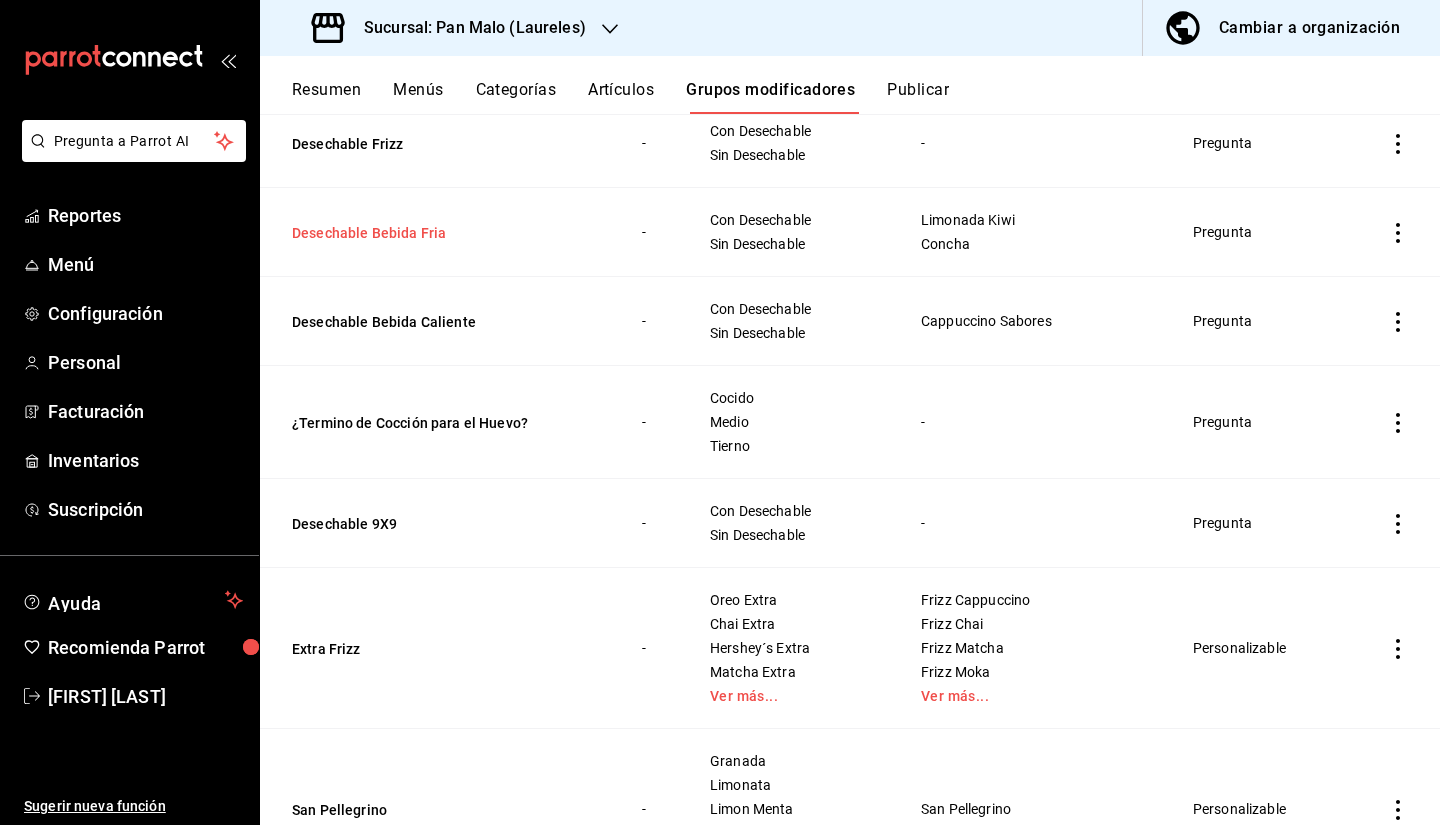 click on "Desechable Bebida Fria" at bounding box center (412, 233) 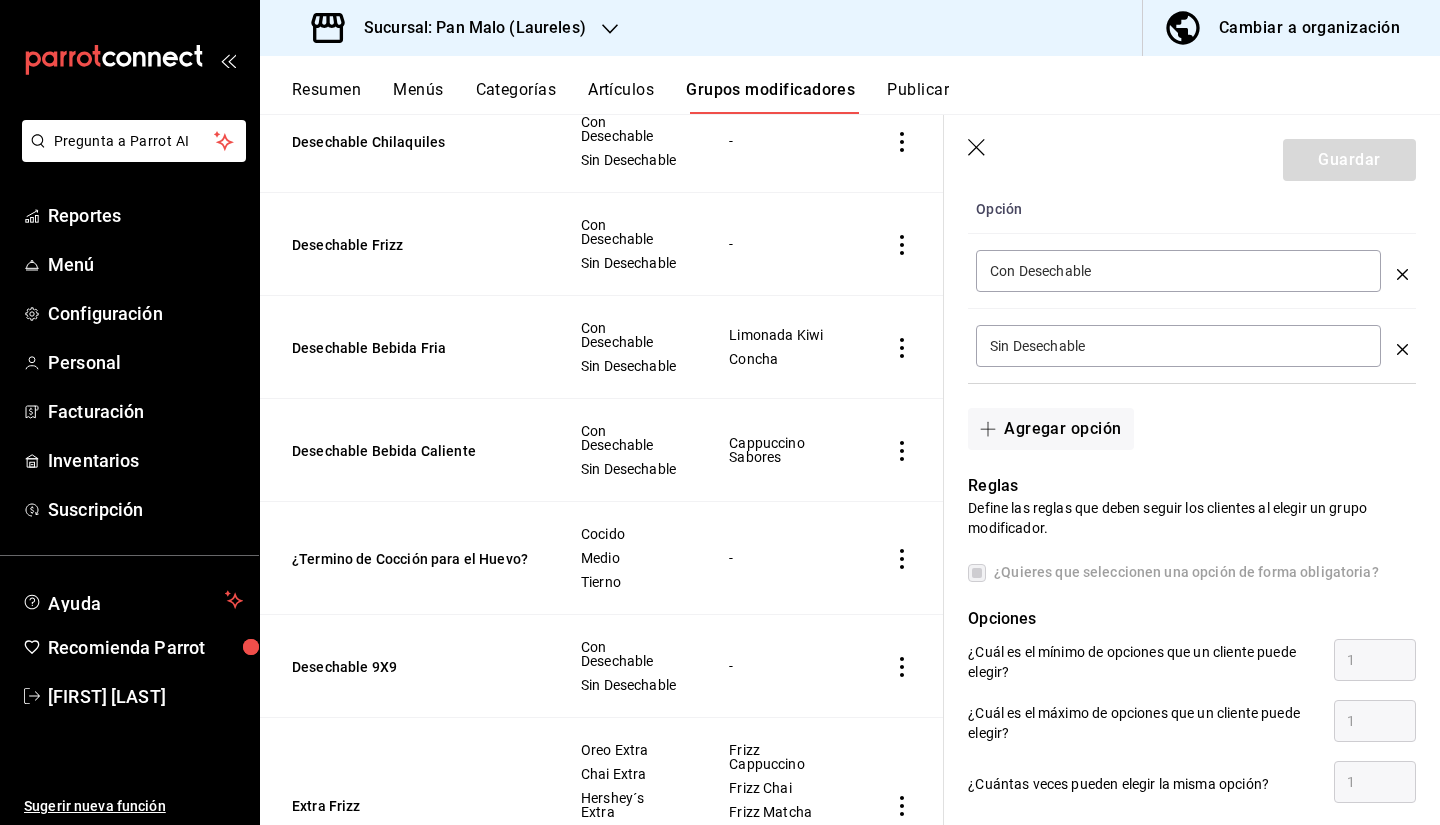 scroll, scrollTop: 502, scrollLeft: 0, axis: vertical 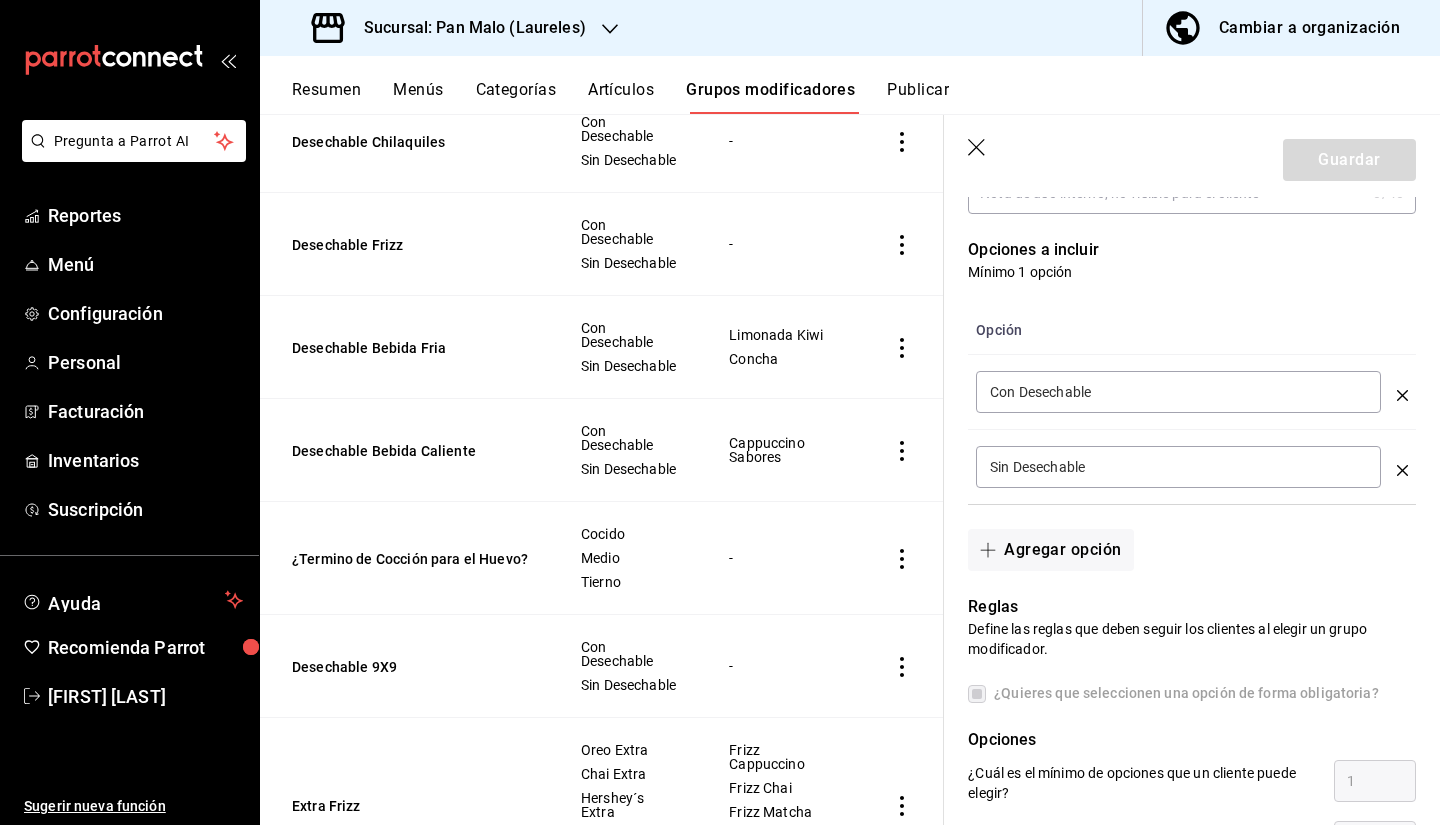click 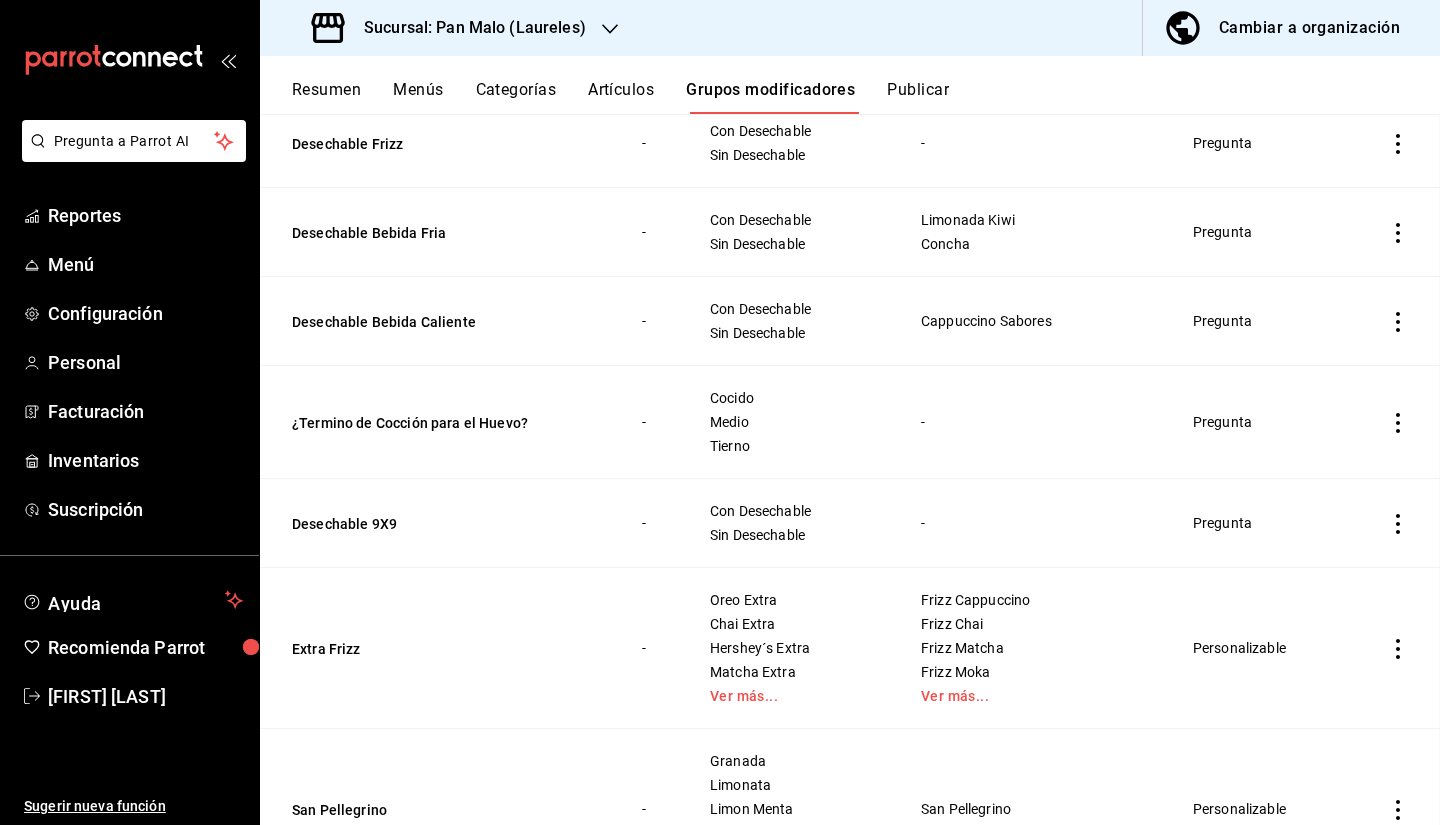 scroll, scrollTop: 0, scrollLeft: 0, axis: both 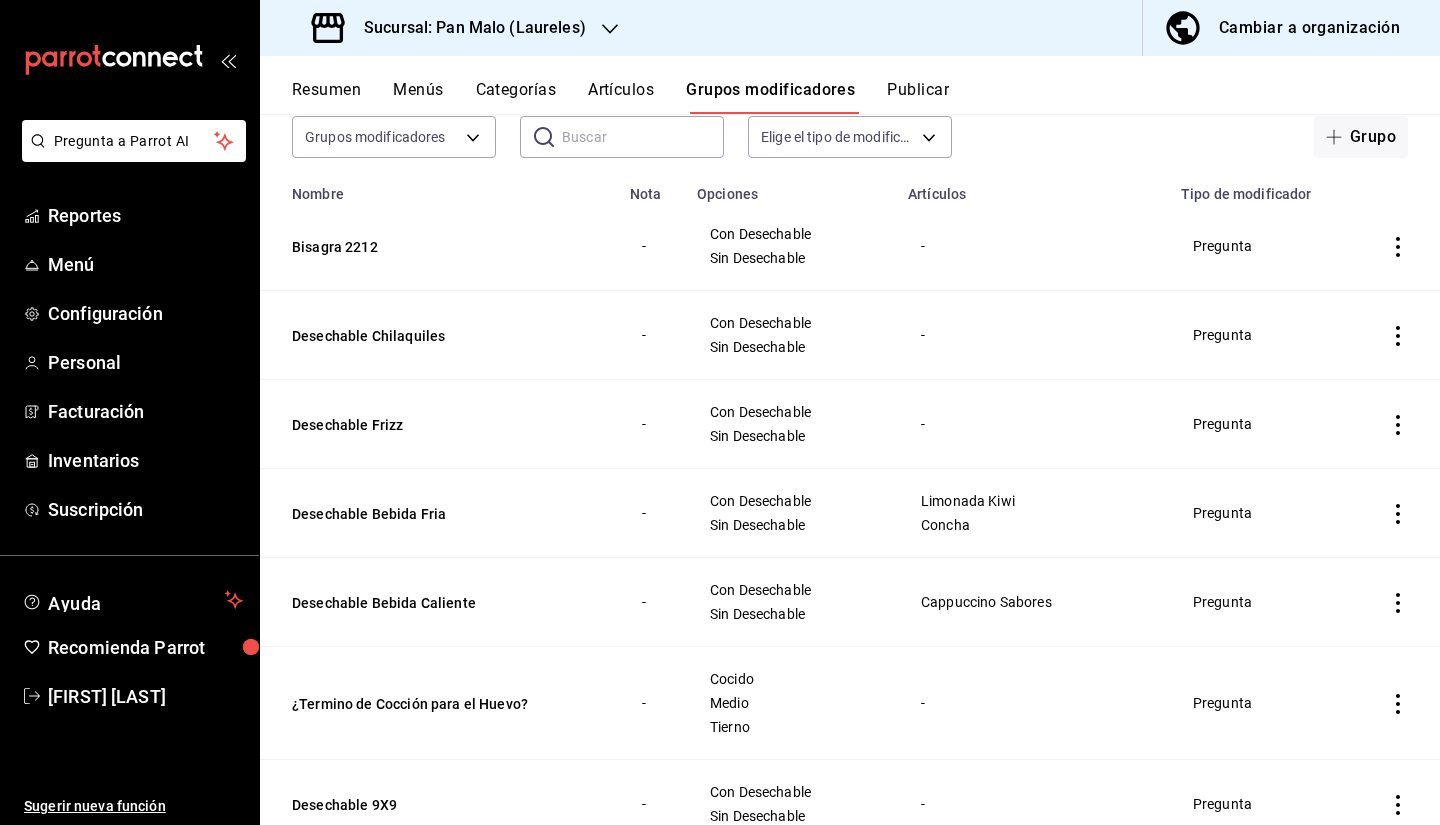 click 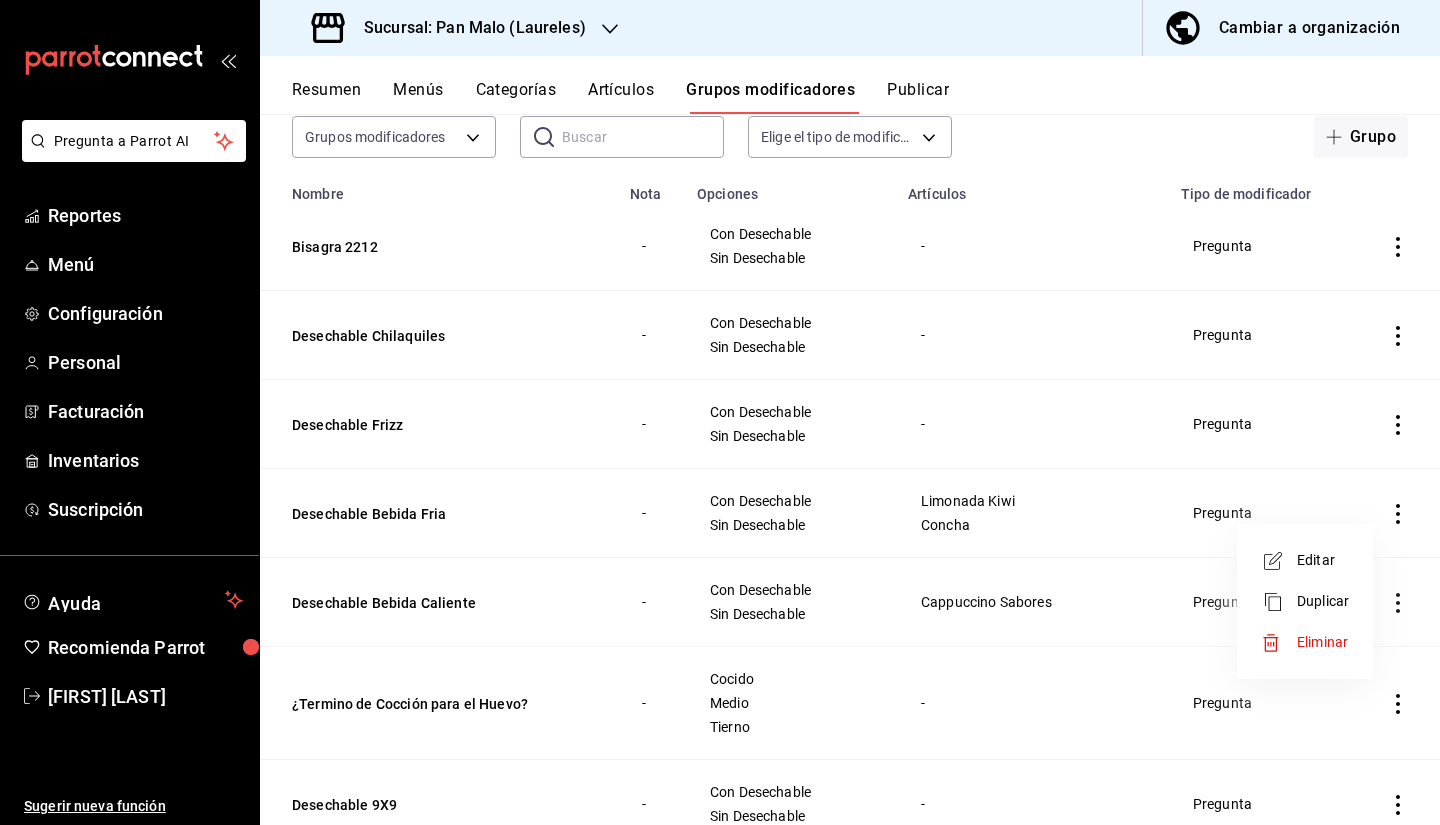 click on "Eliminar" at bounding box center (1322, 642) 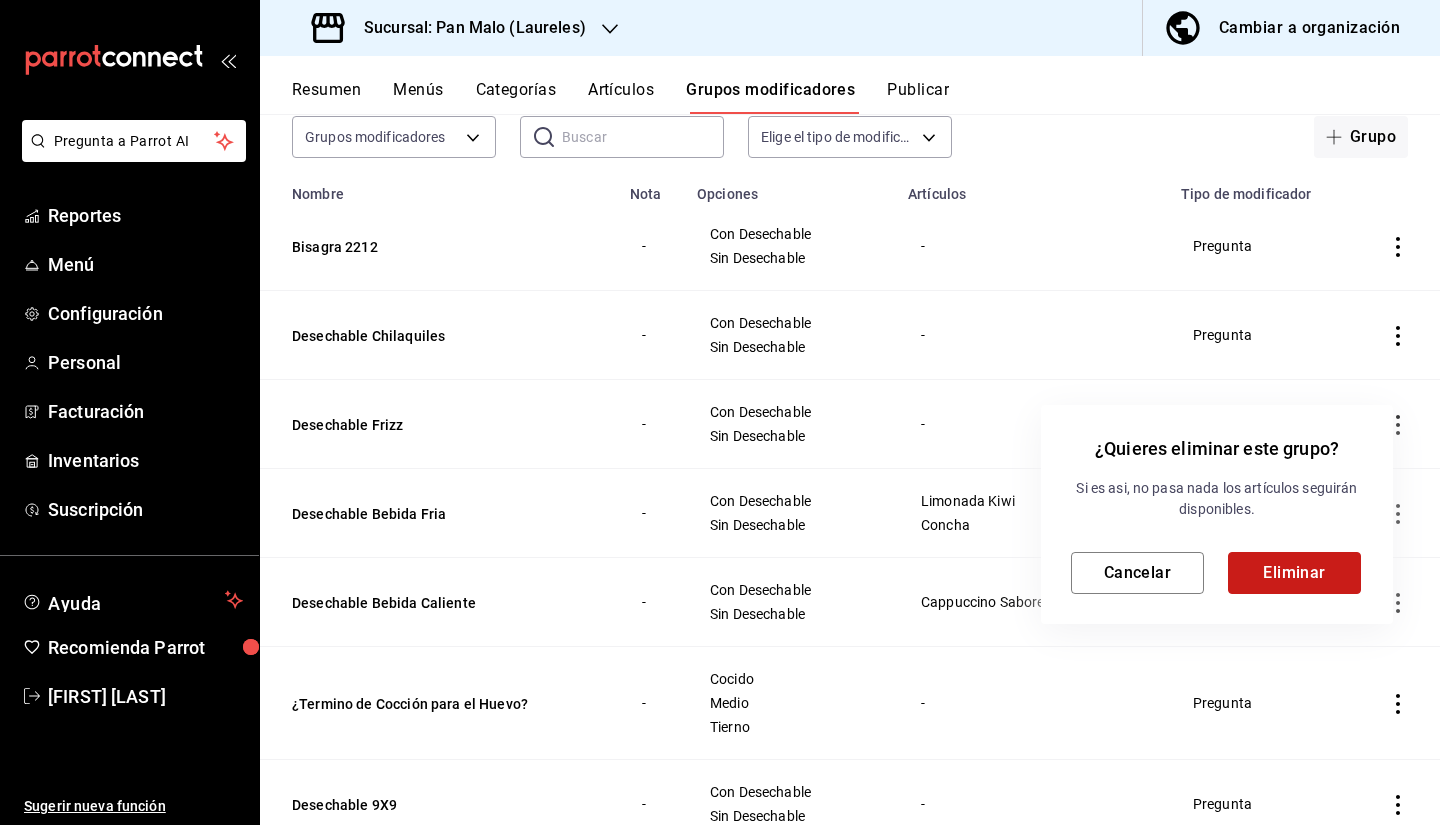 click on "Eliminar" at bounding box center (1294, 573) 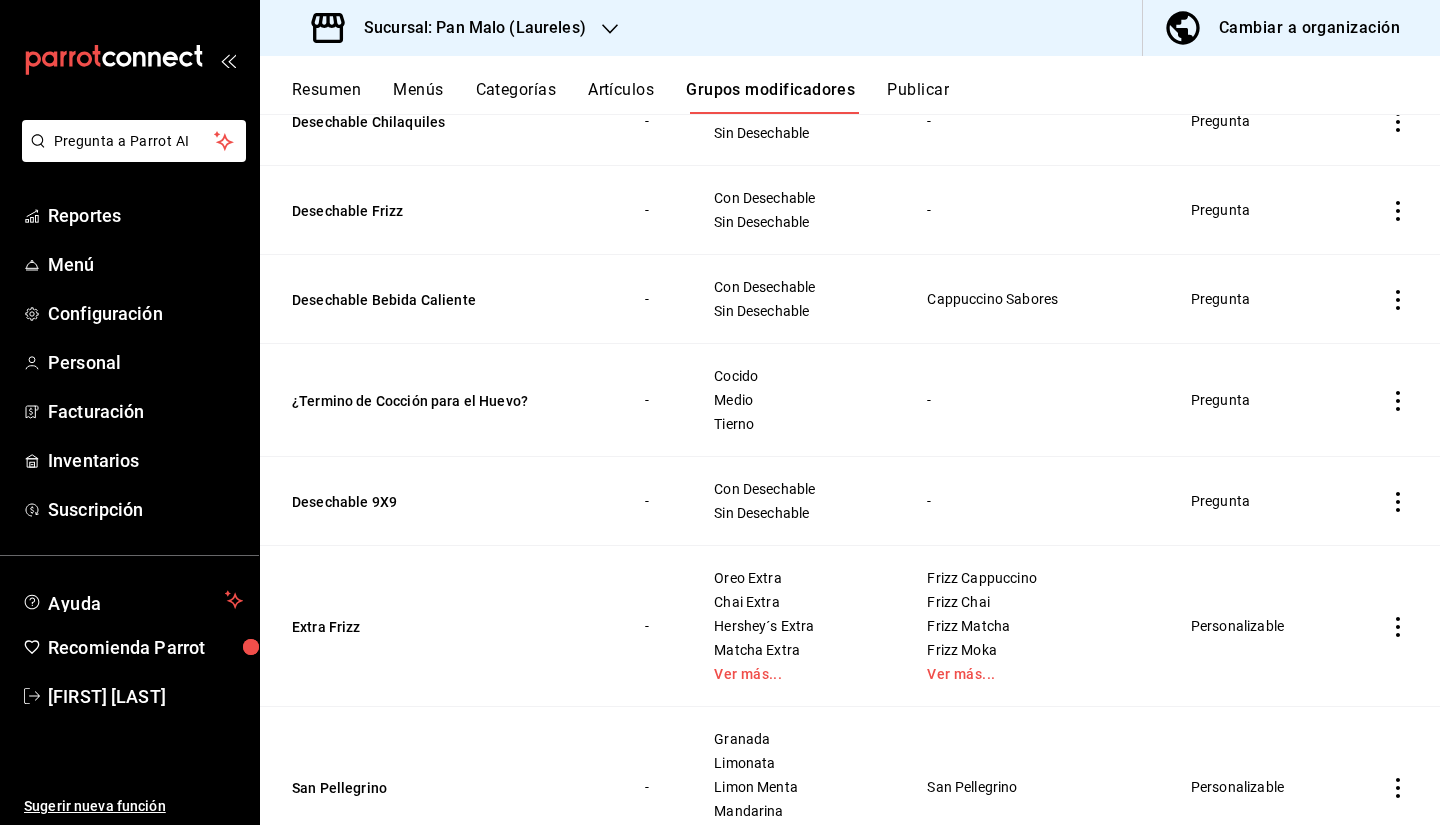 scroll, scrollTop: 351, scrollLeft: 0, axis: vertical 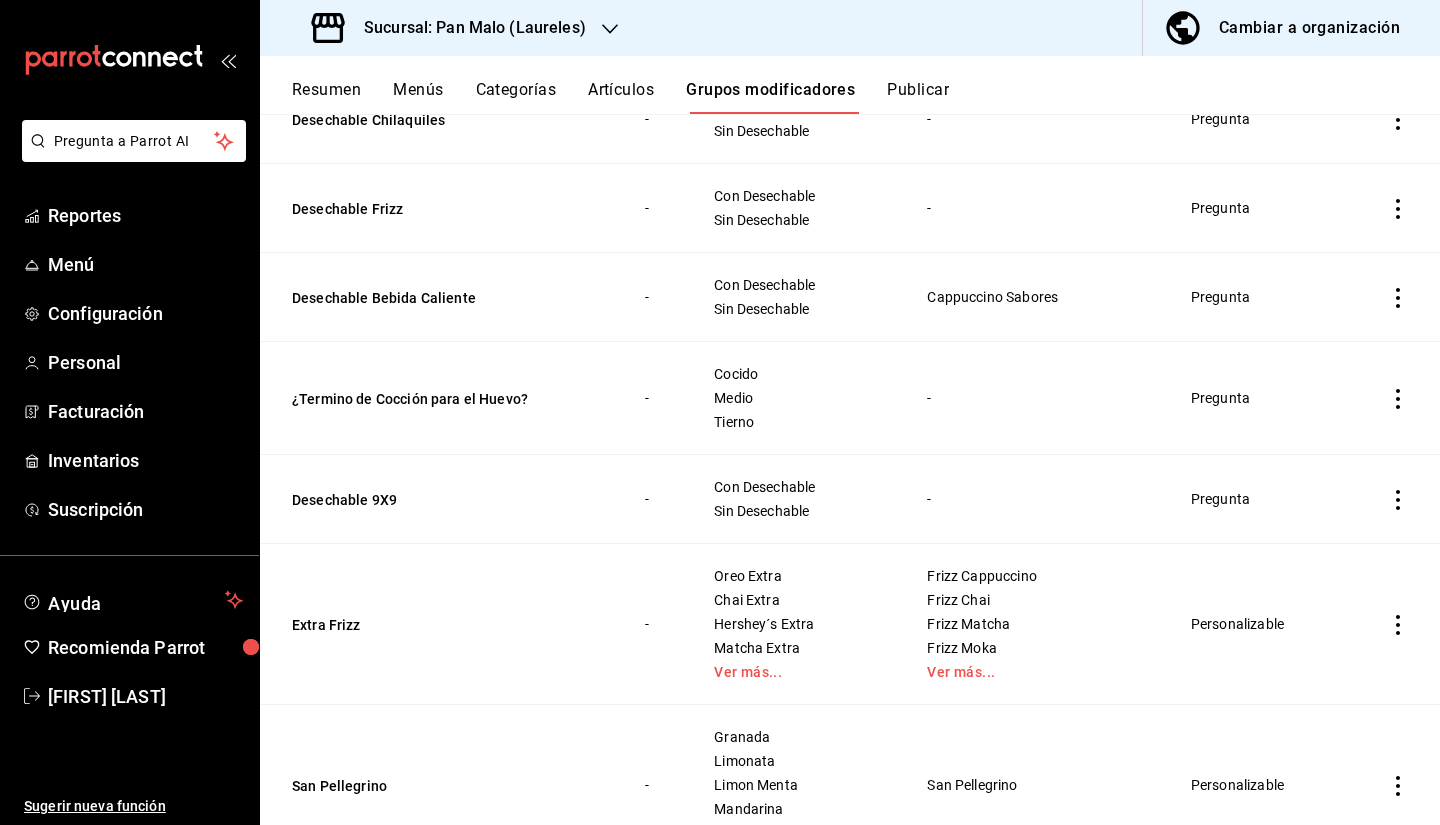 click 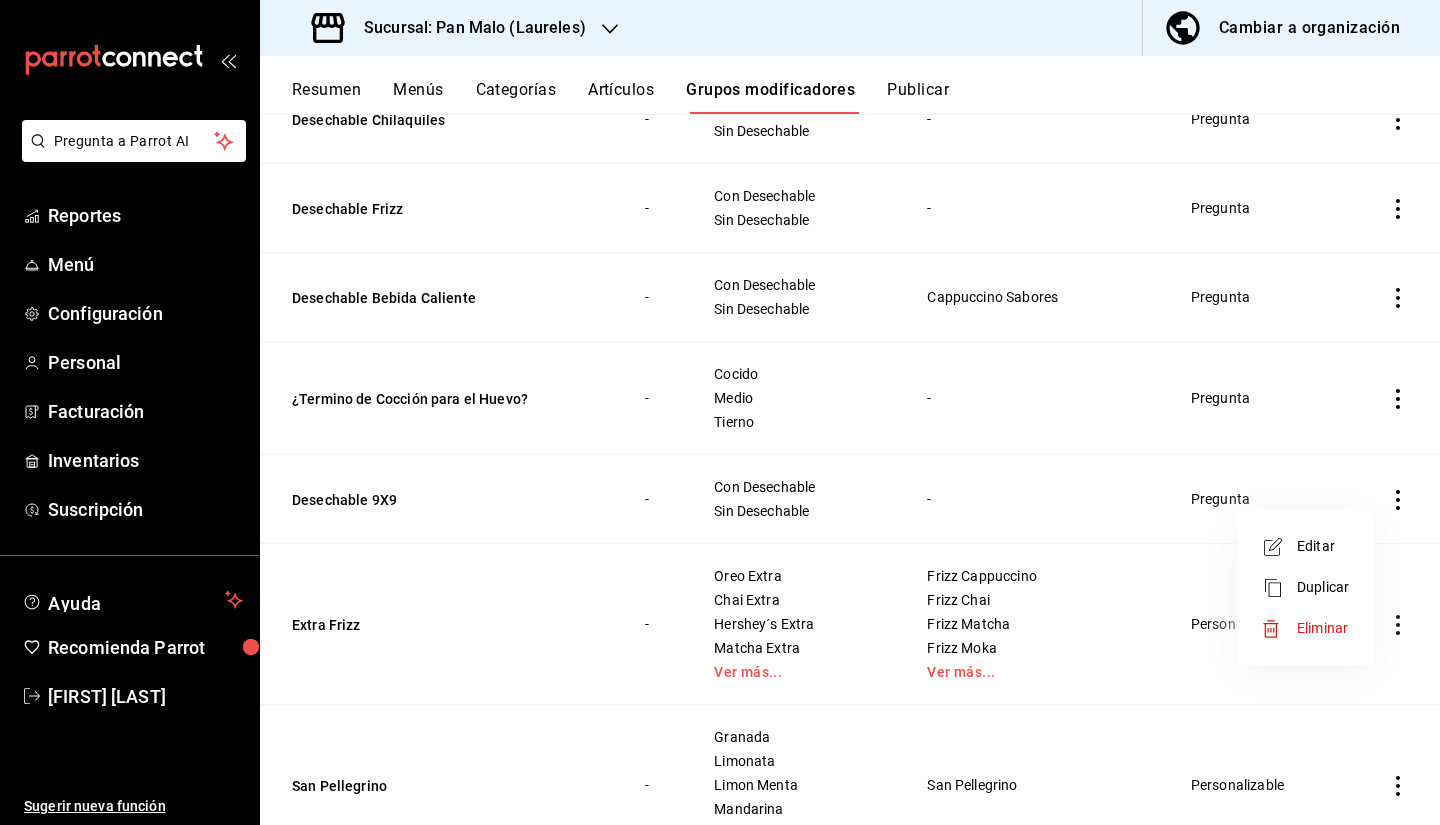 click on "Eliminar" at bounding box center [1323, 628] 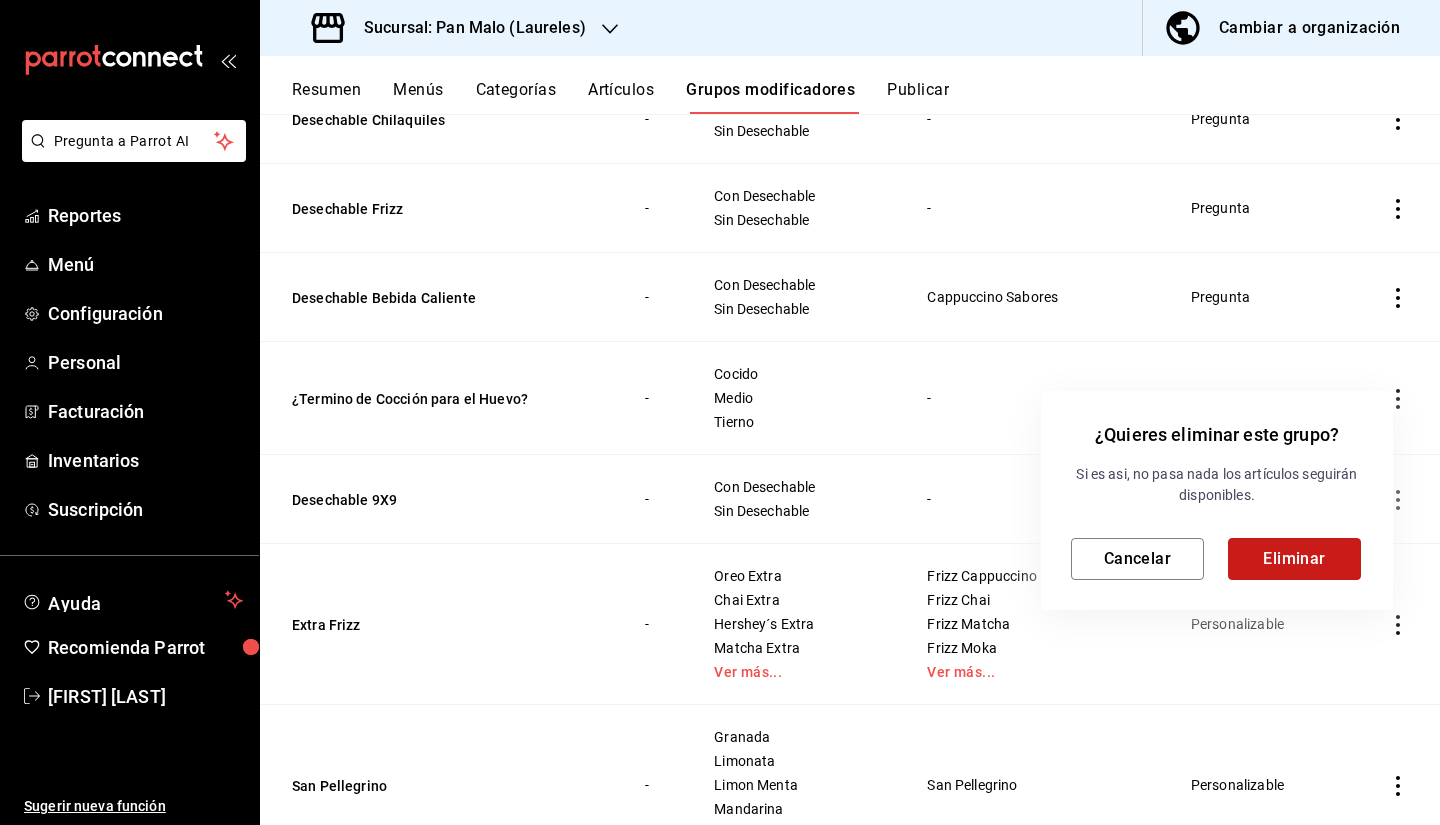 click on "Eliminar" at bounding box center [1294, 559] 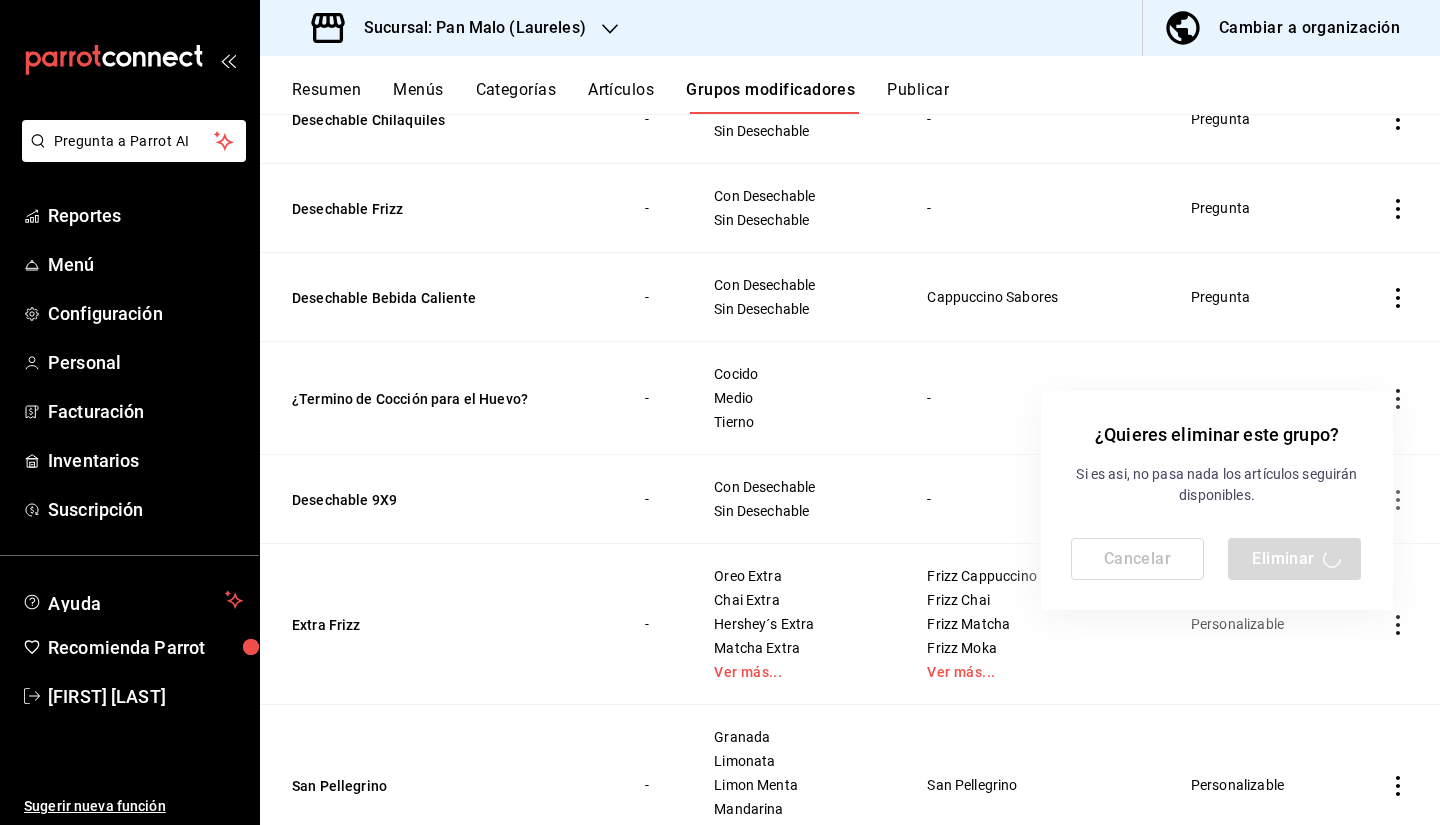 scroll, scrollTop: 0, scrollLeft: 0, axis: both 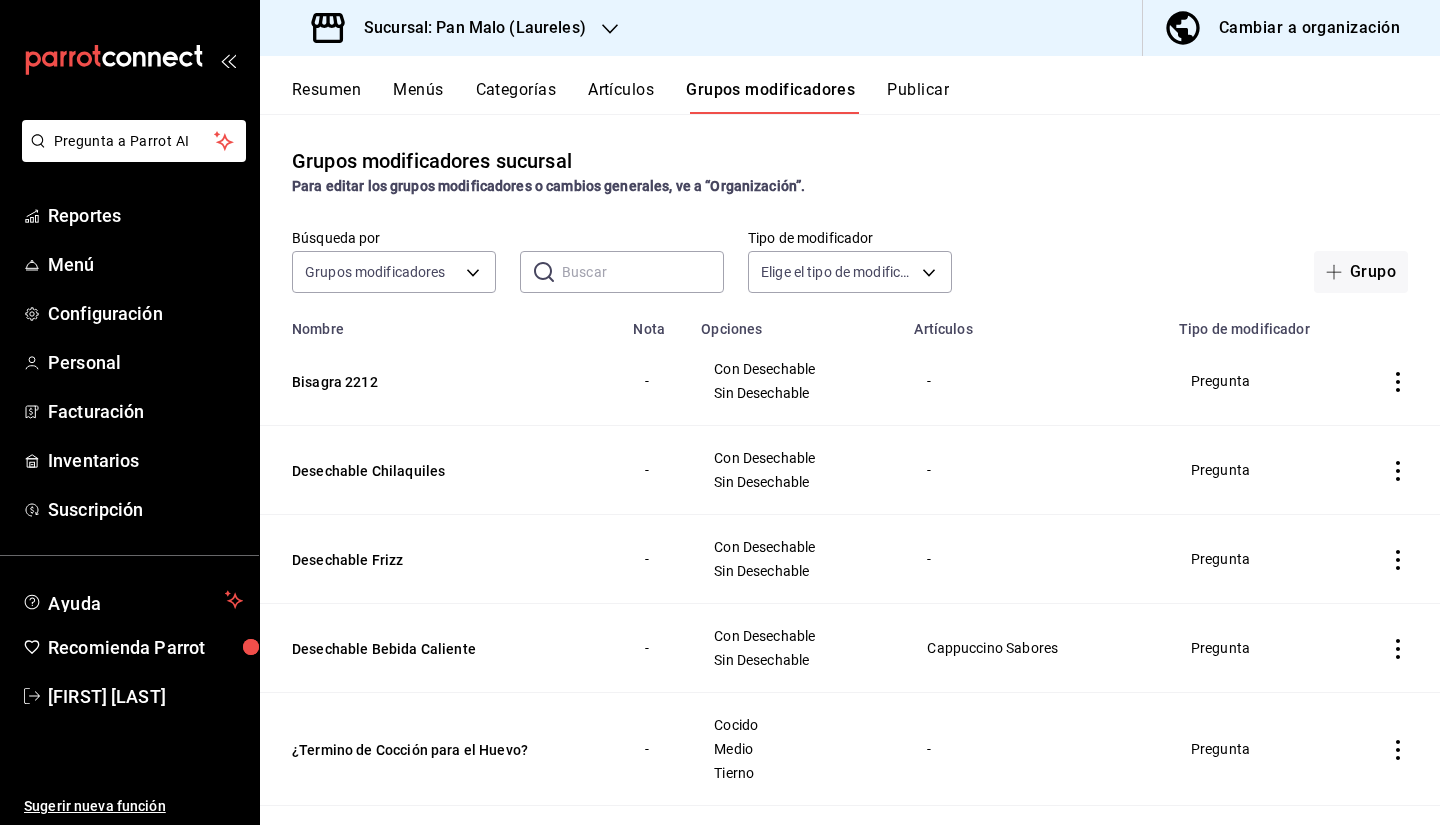 click 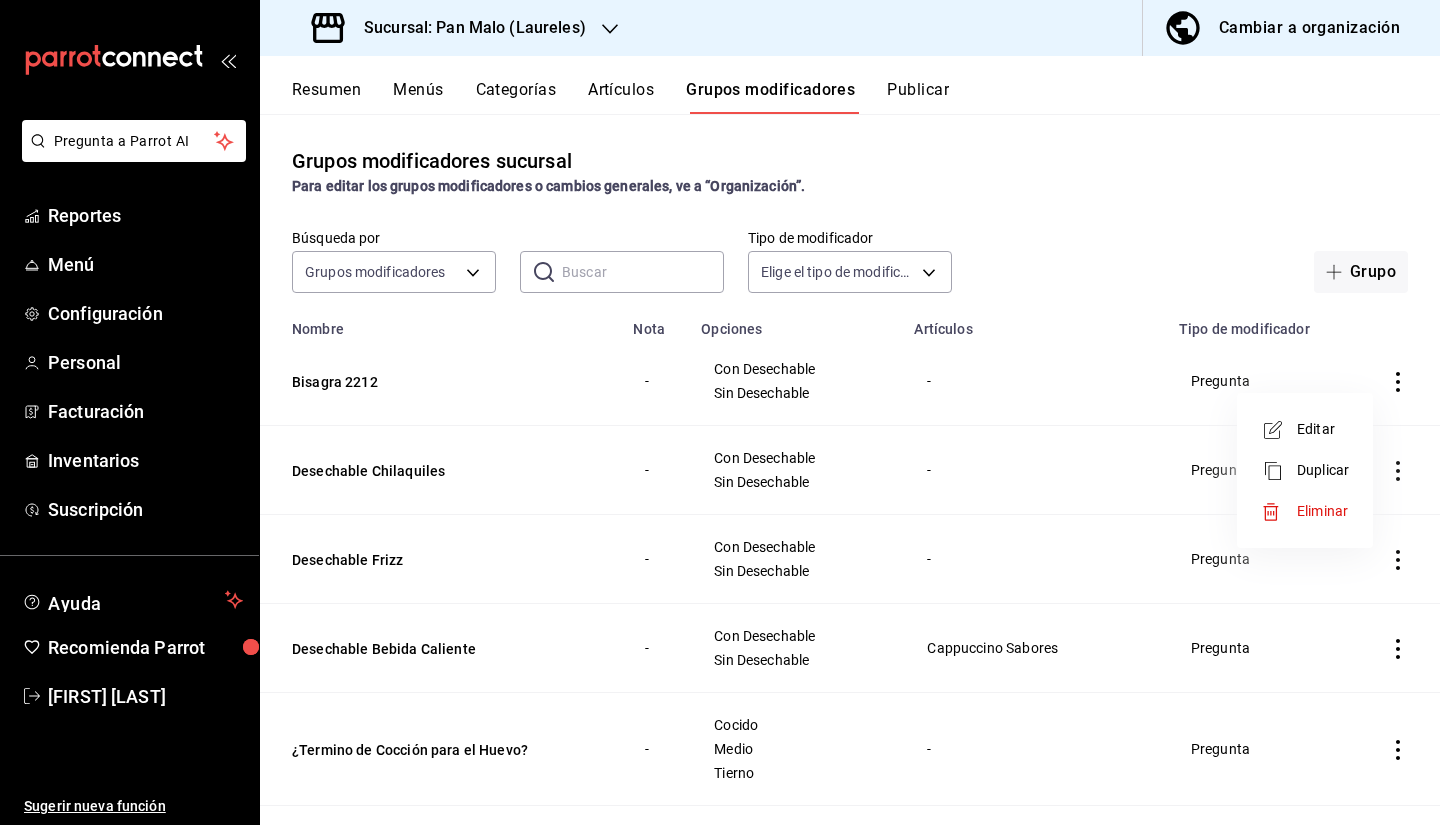 click on "Eliminar" at bounding box center (1322, 511) 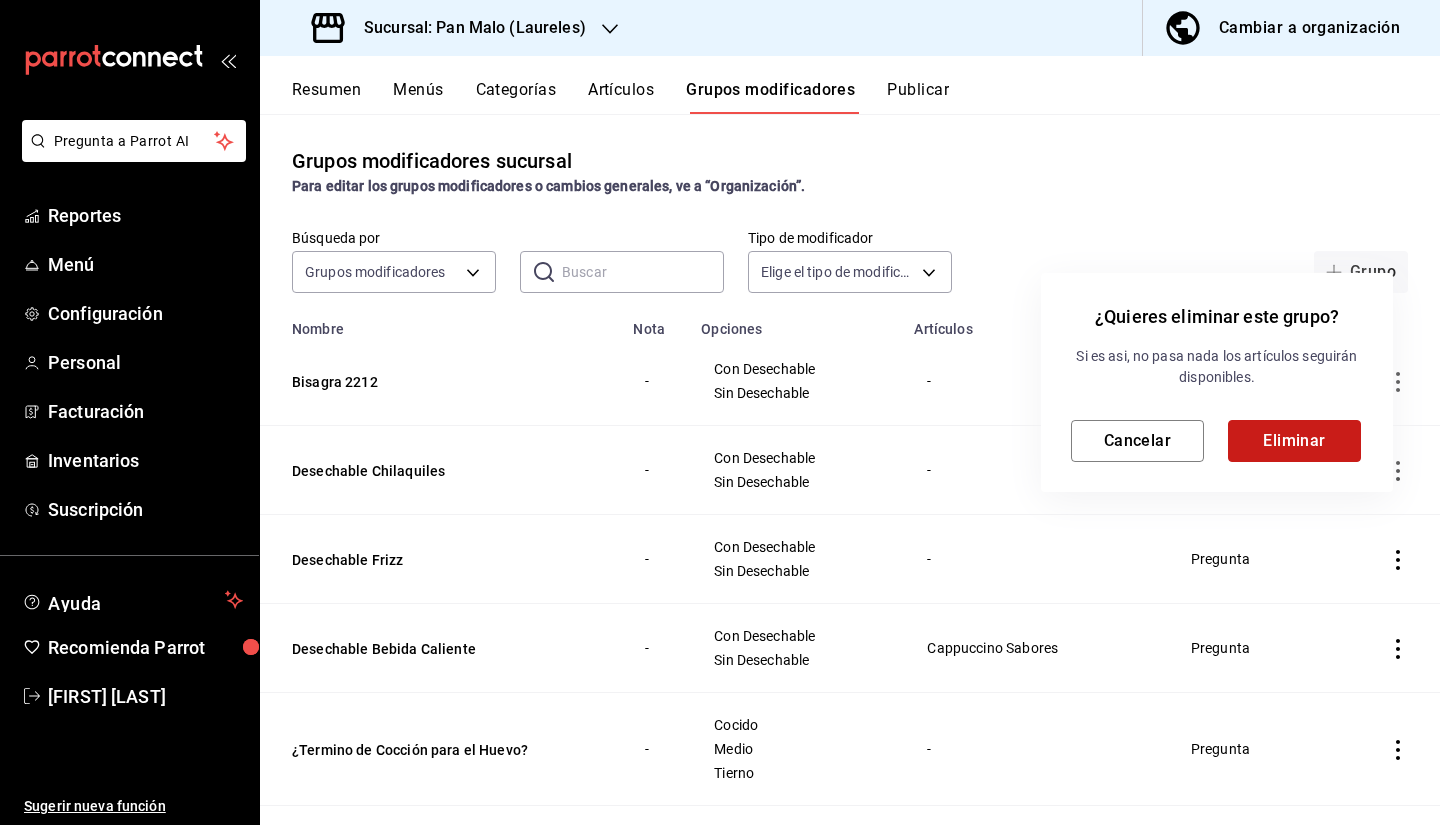 click on "Eliminar" at bounding box center (1294, 441) 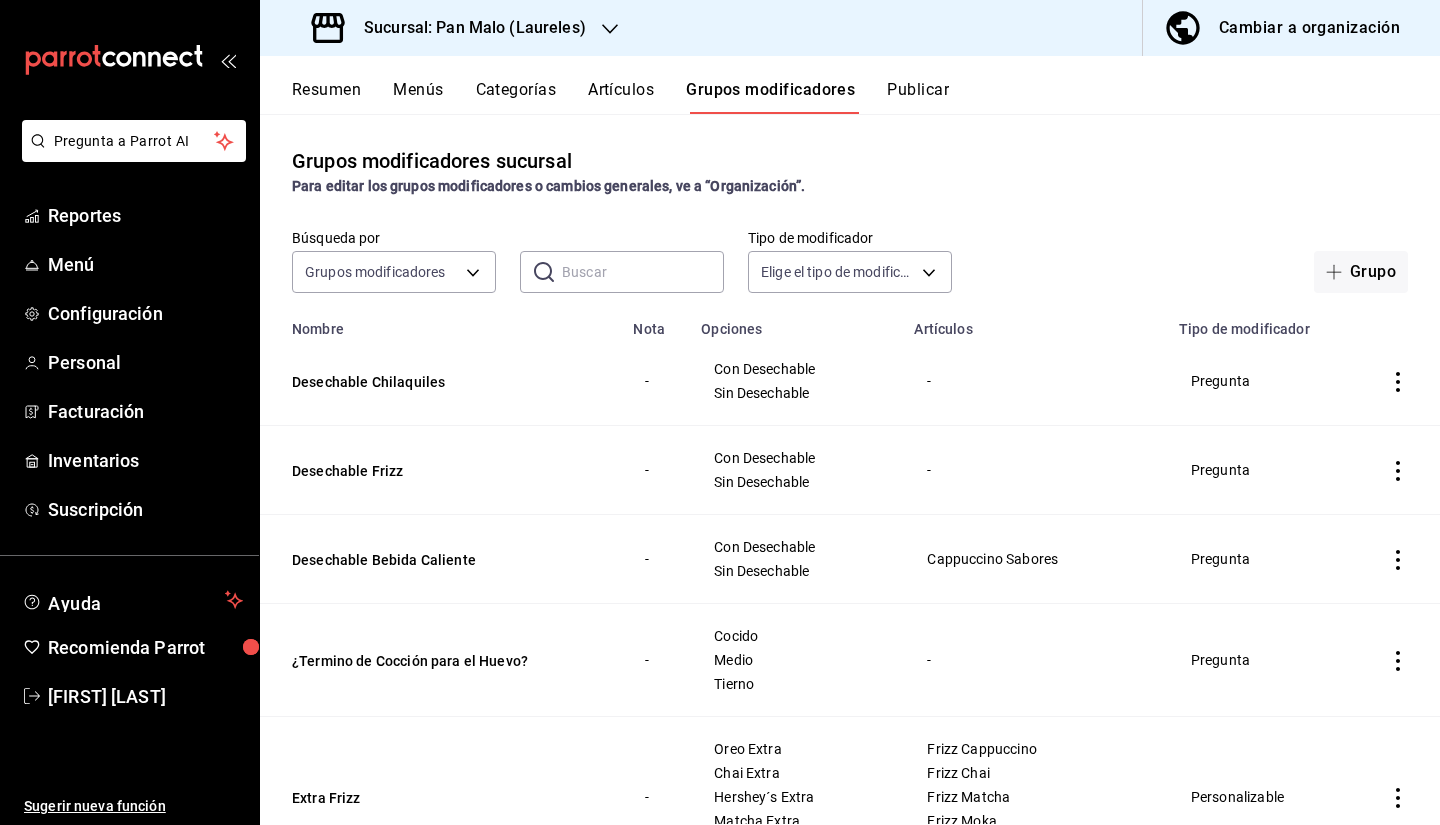 click 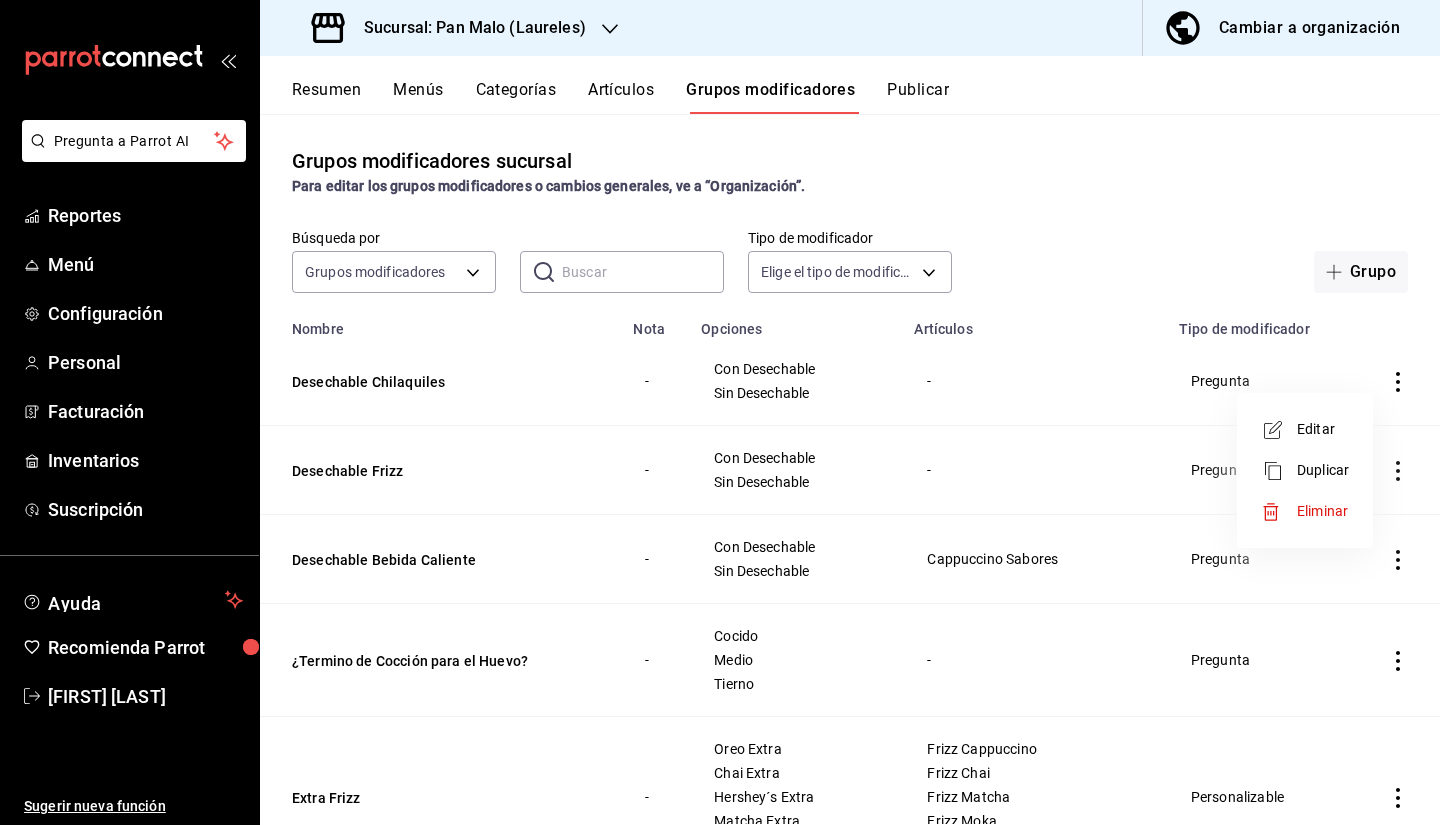 click 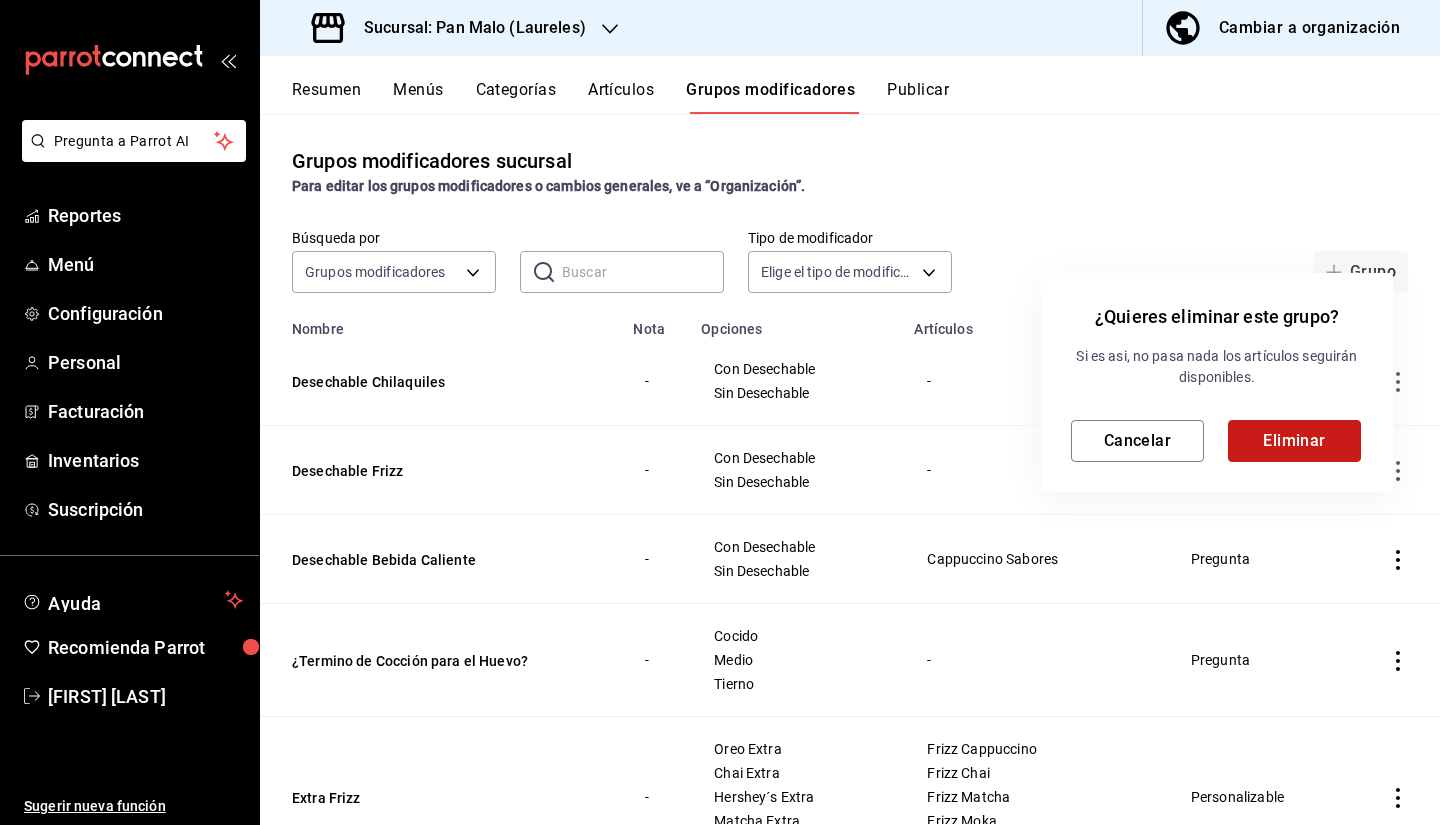 click on "Eliminar" at bounding box center [1294, 441] 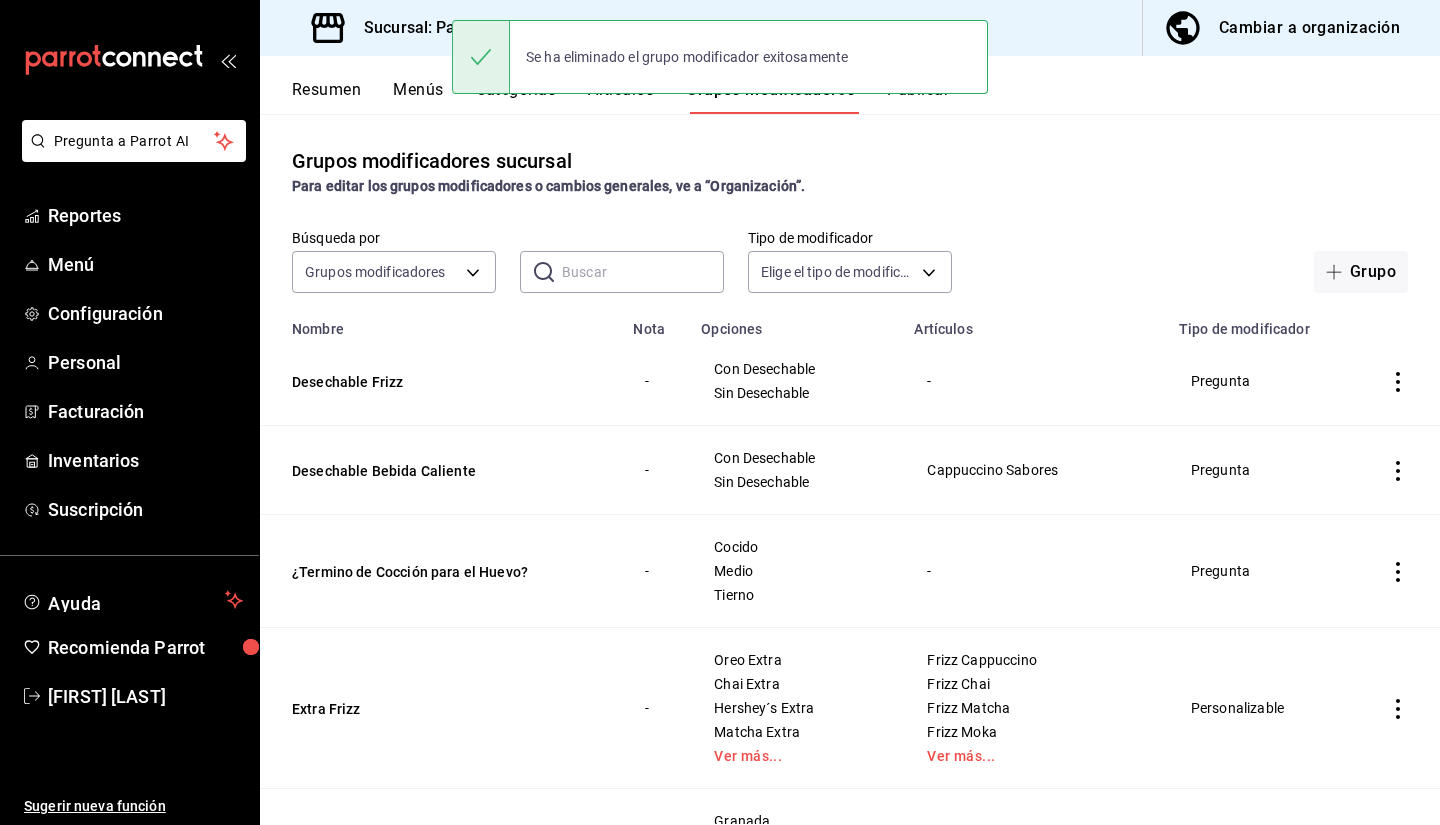 click at bounding box center (1398, 381) 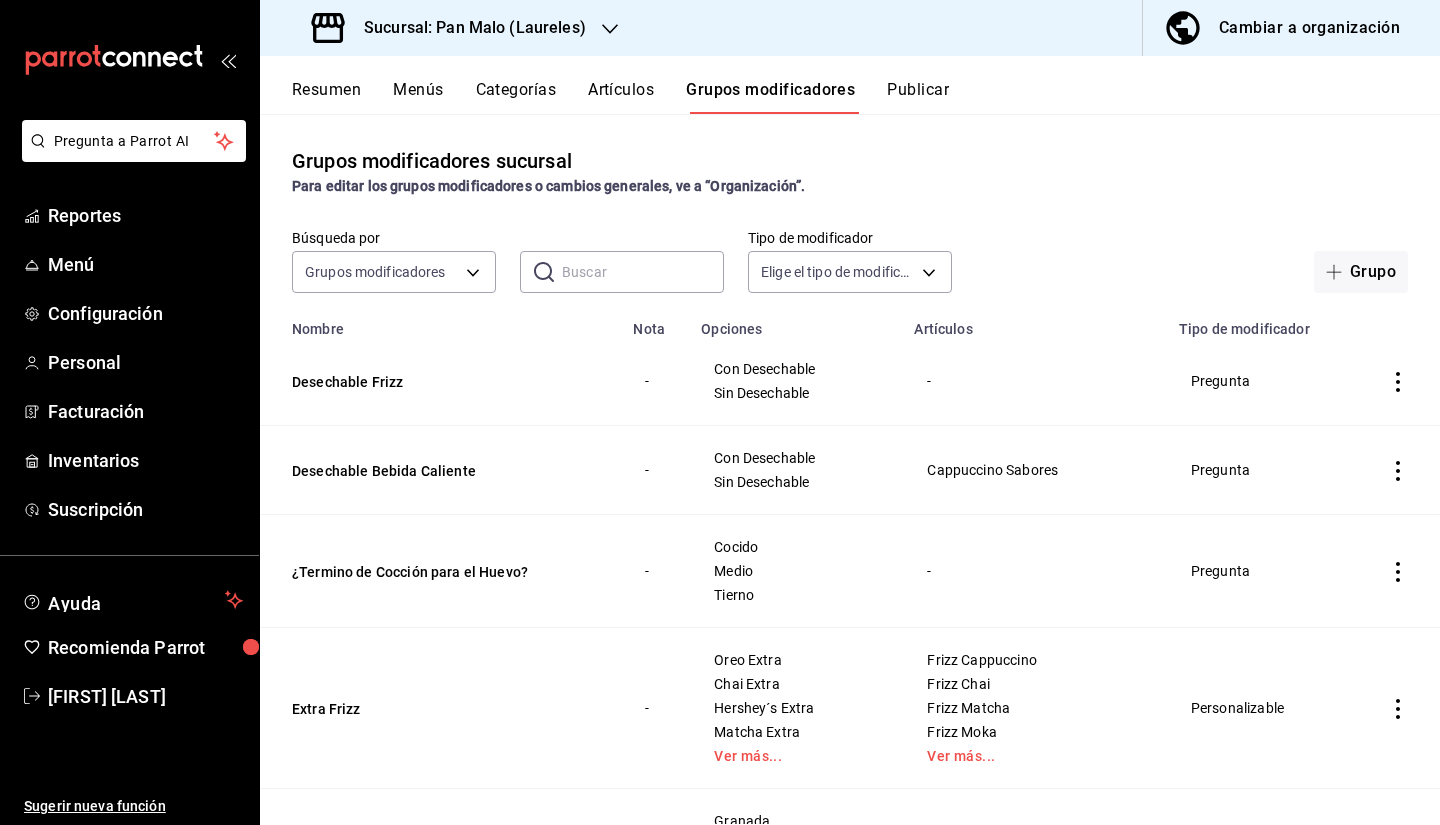click 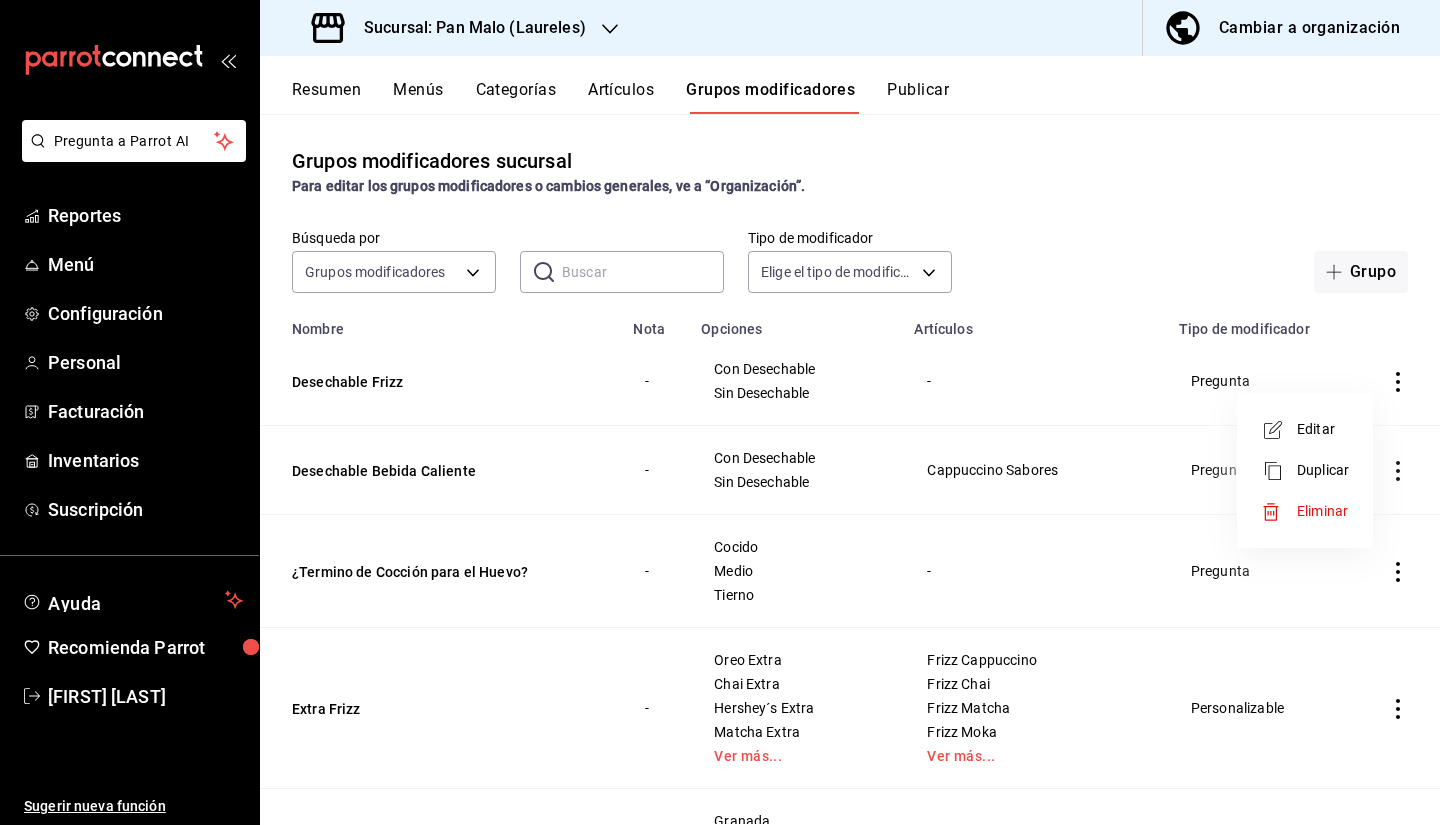 click on "Eliminar" at bounding box center [1322, 511] 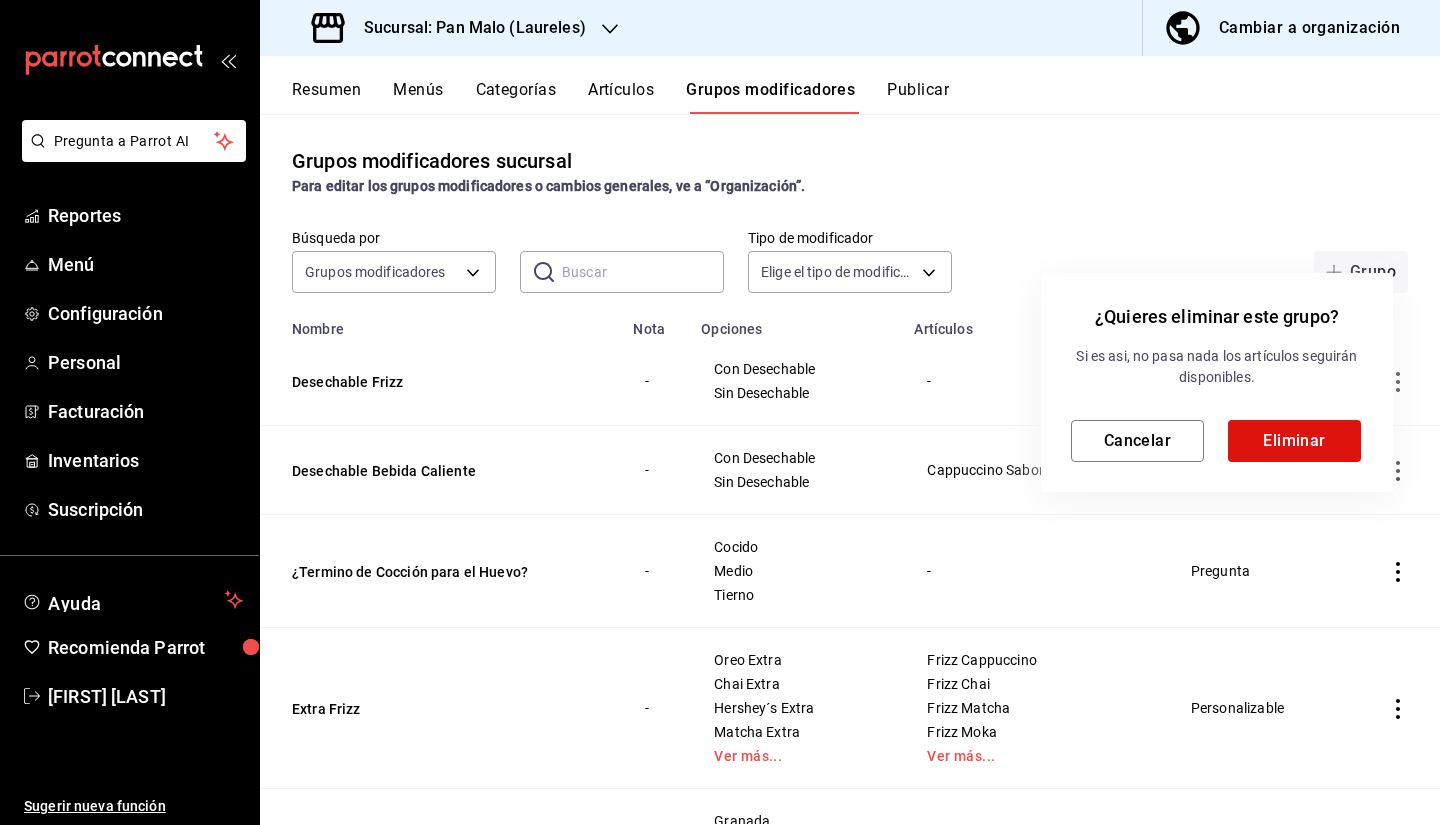 click on "Si es asi, no pasa nada los artículos seguirán disponibles. Cancelar Eliminar" at bounding box center (1217, 404) 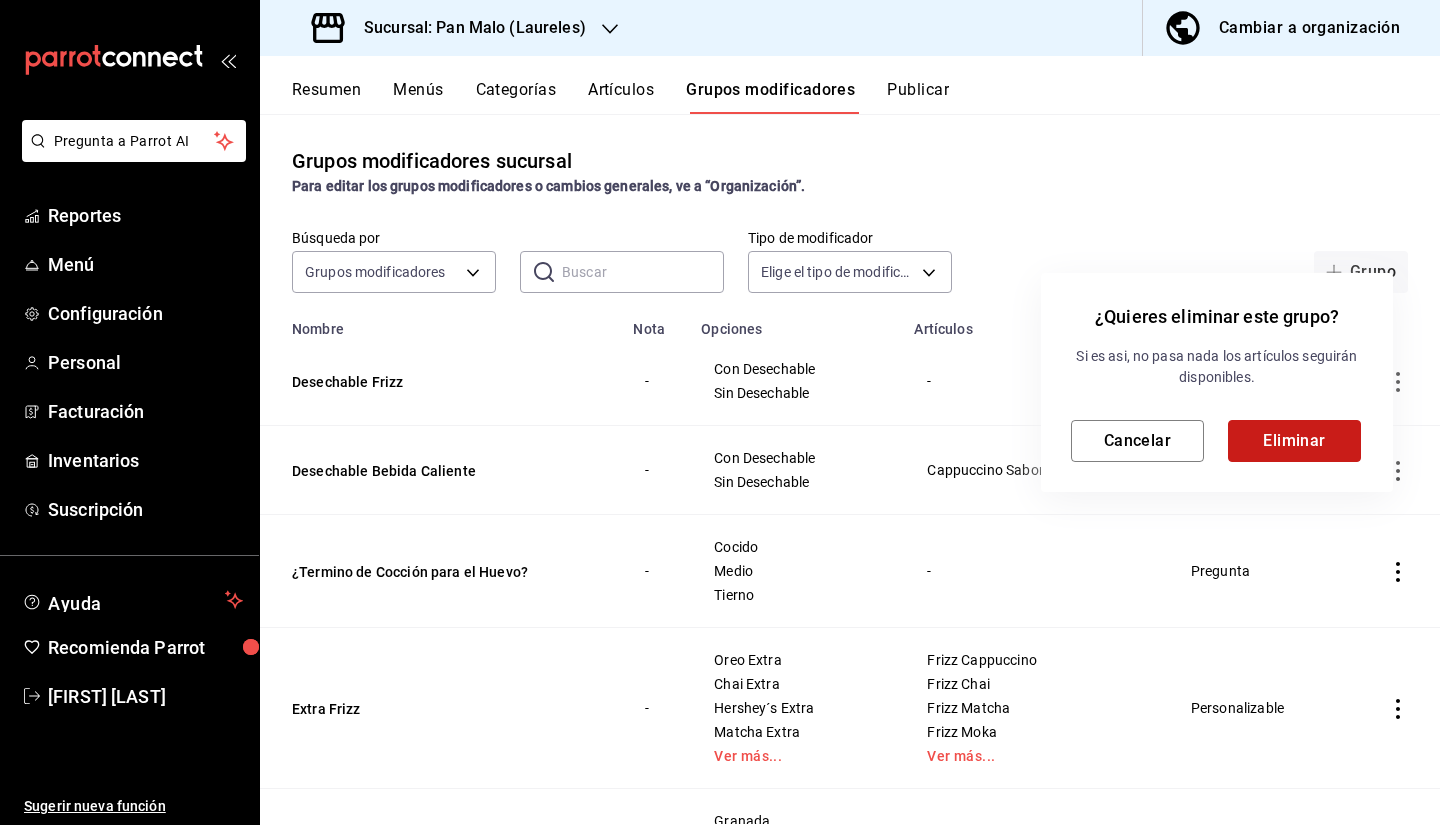 click on "Eliminar" at bounding box center [1294, 441] 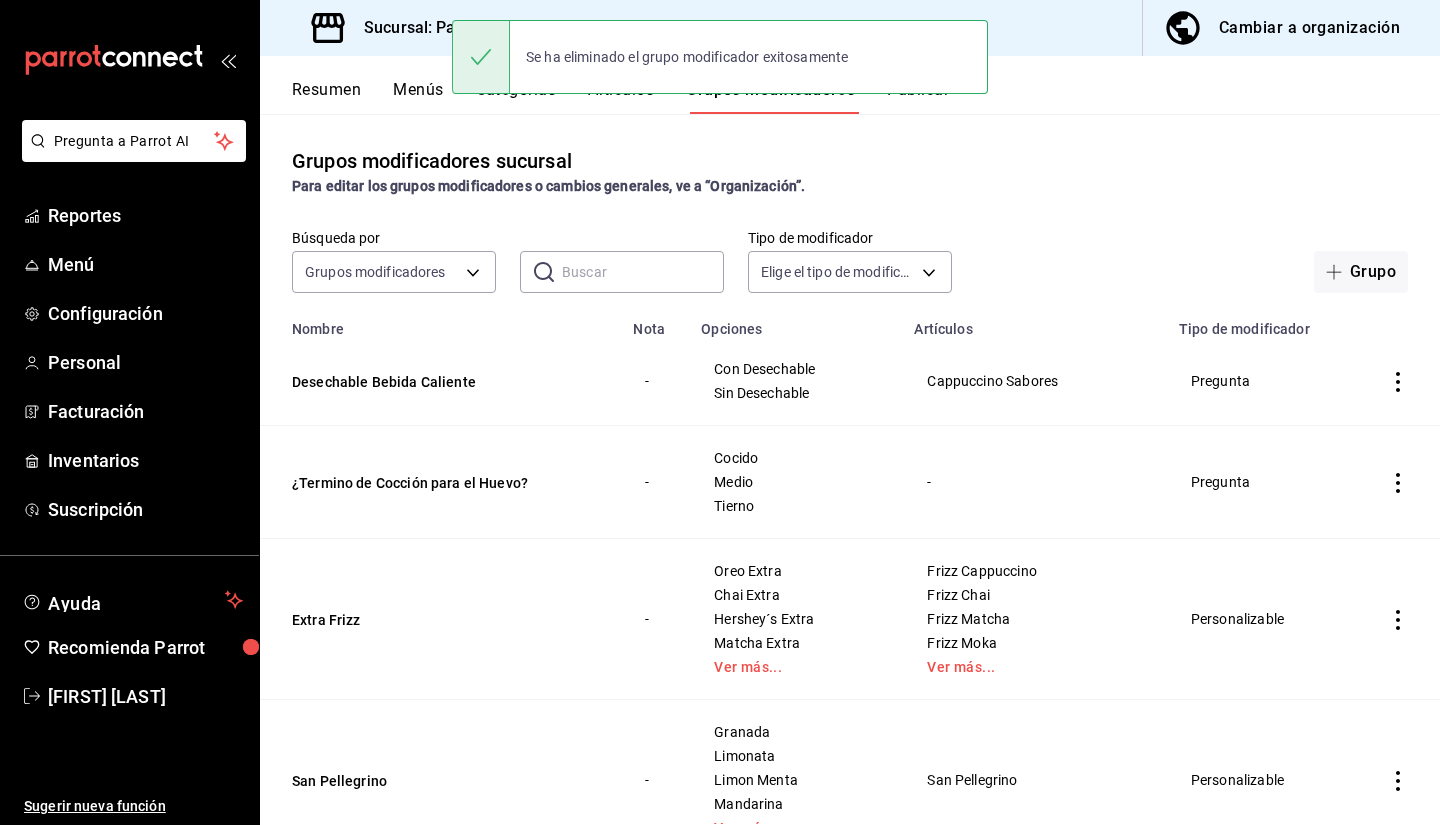 click 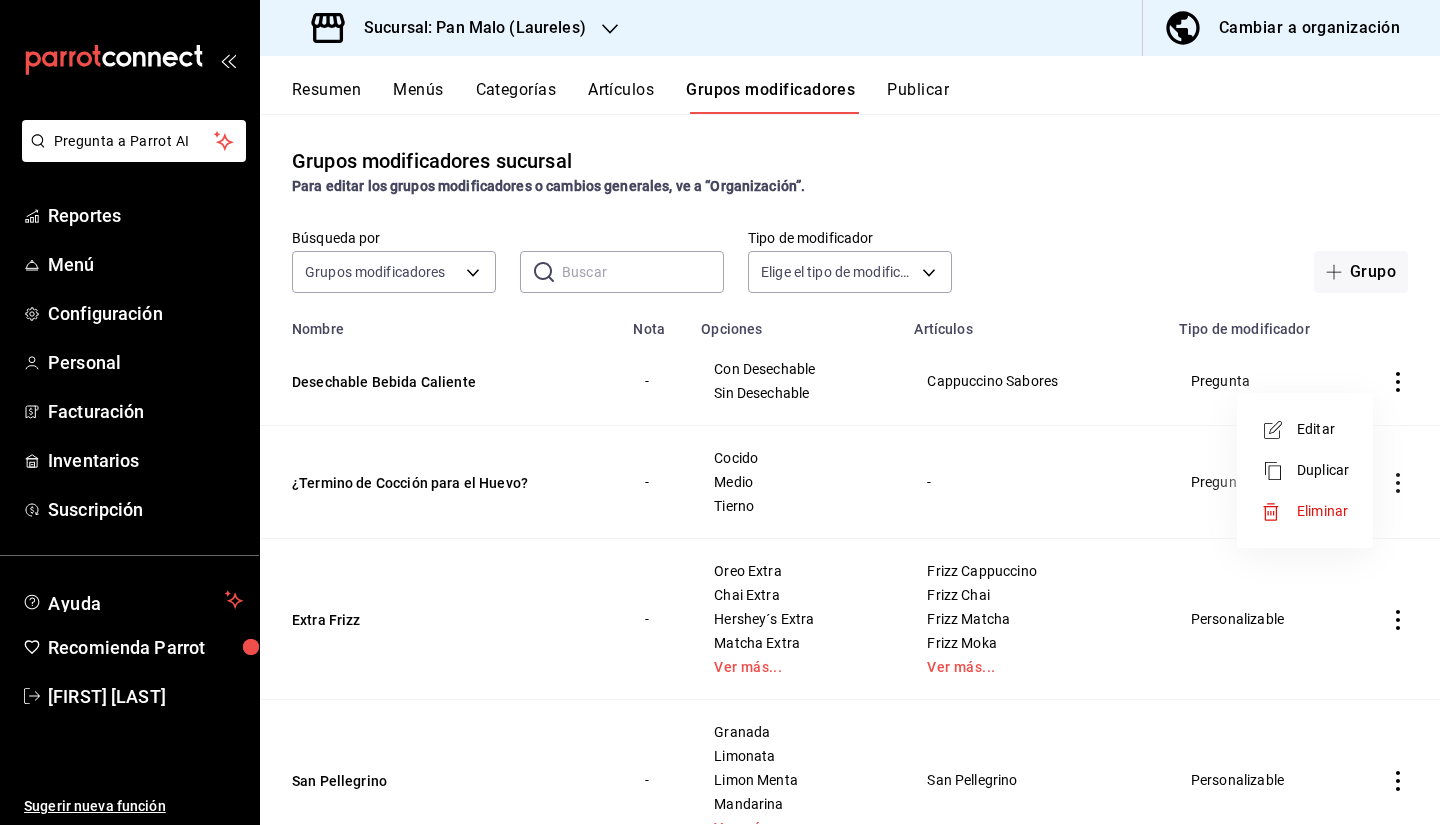 click on "Eliminar" at bounding box center [1322, 511] 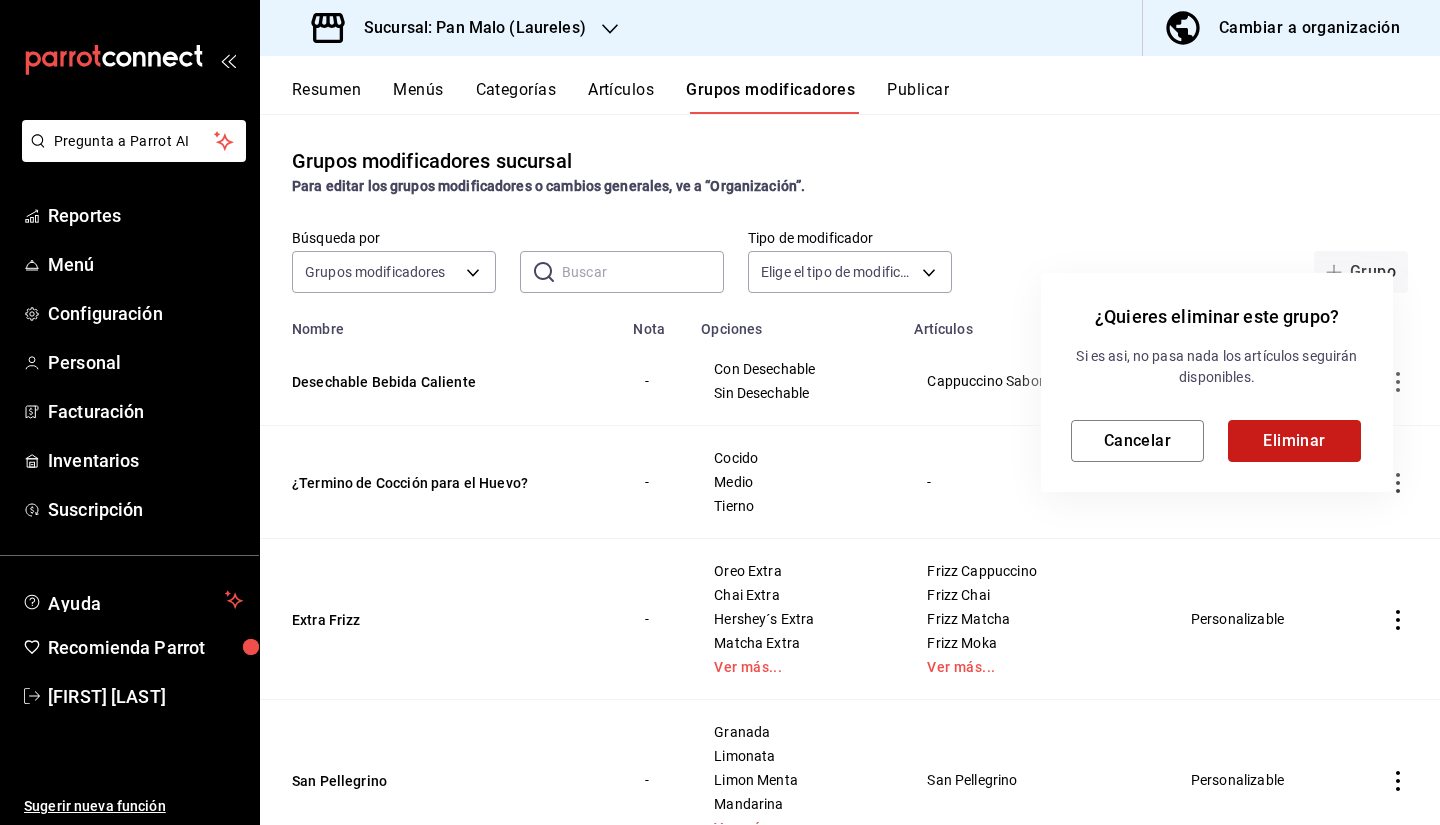 click on "Eliminar" at bounding box center (1294, 441) 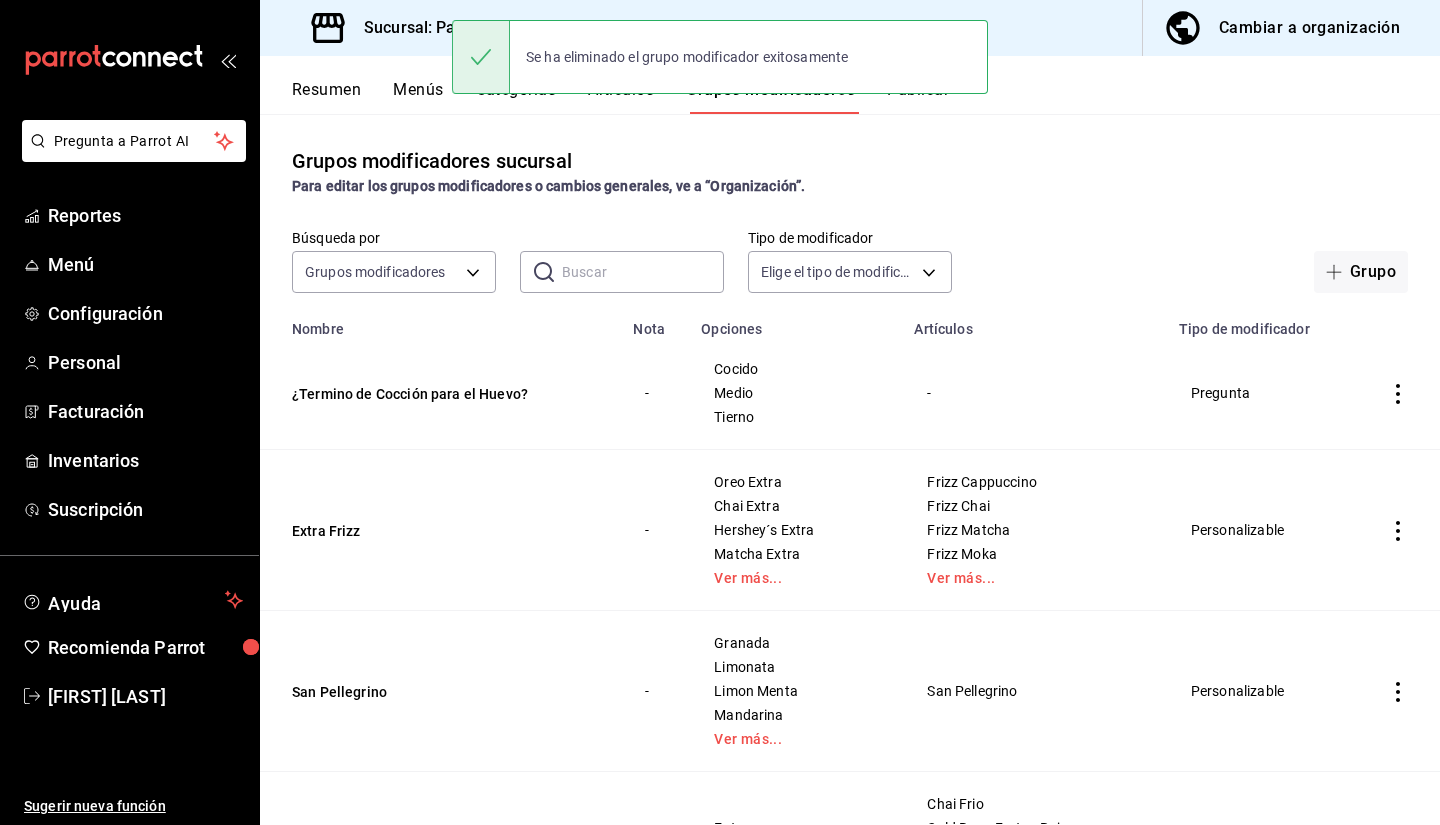 click 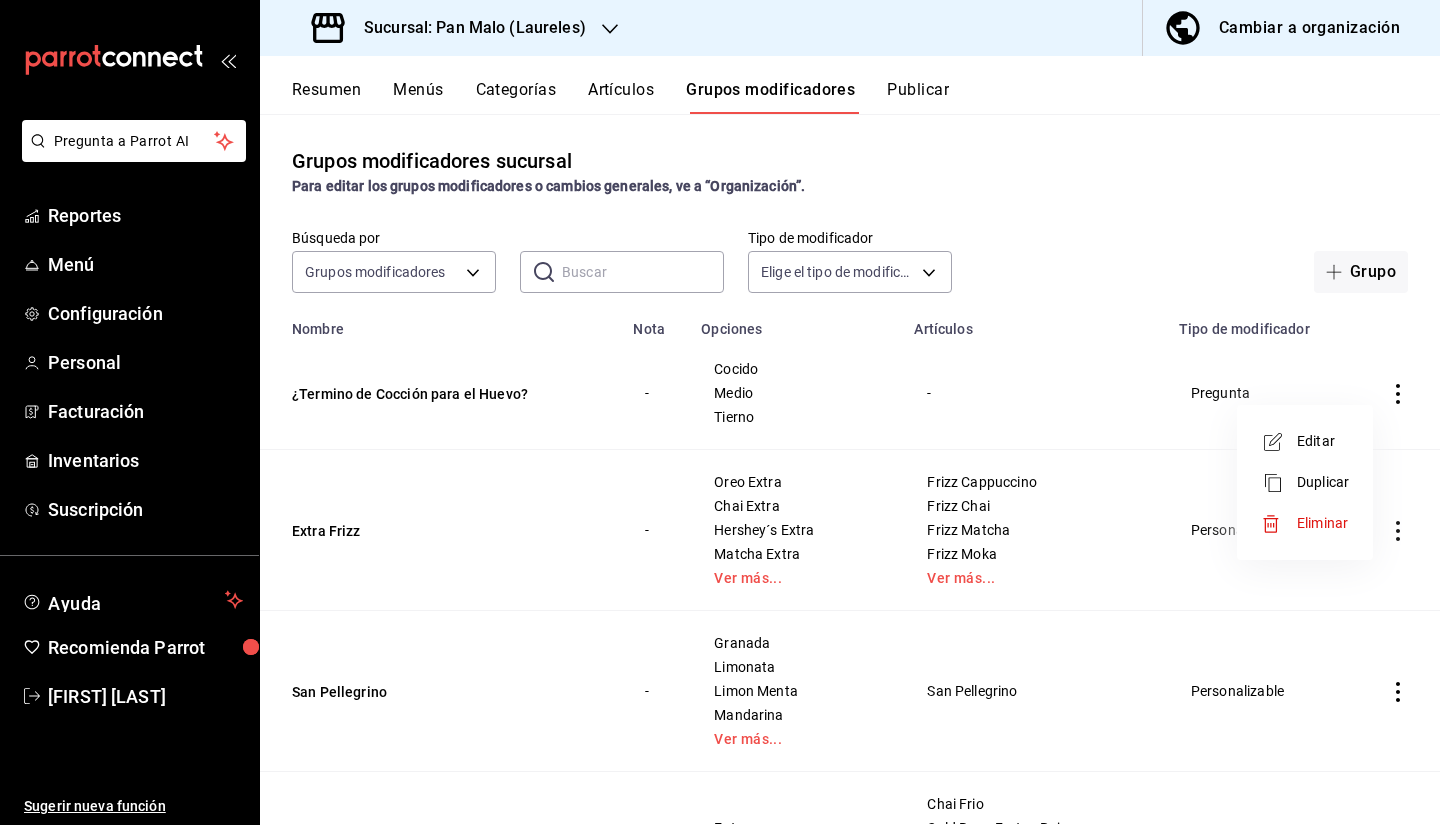 click on "Eliminar" at bounding box center (1322, 523) 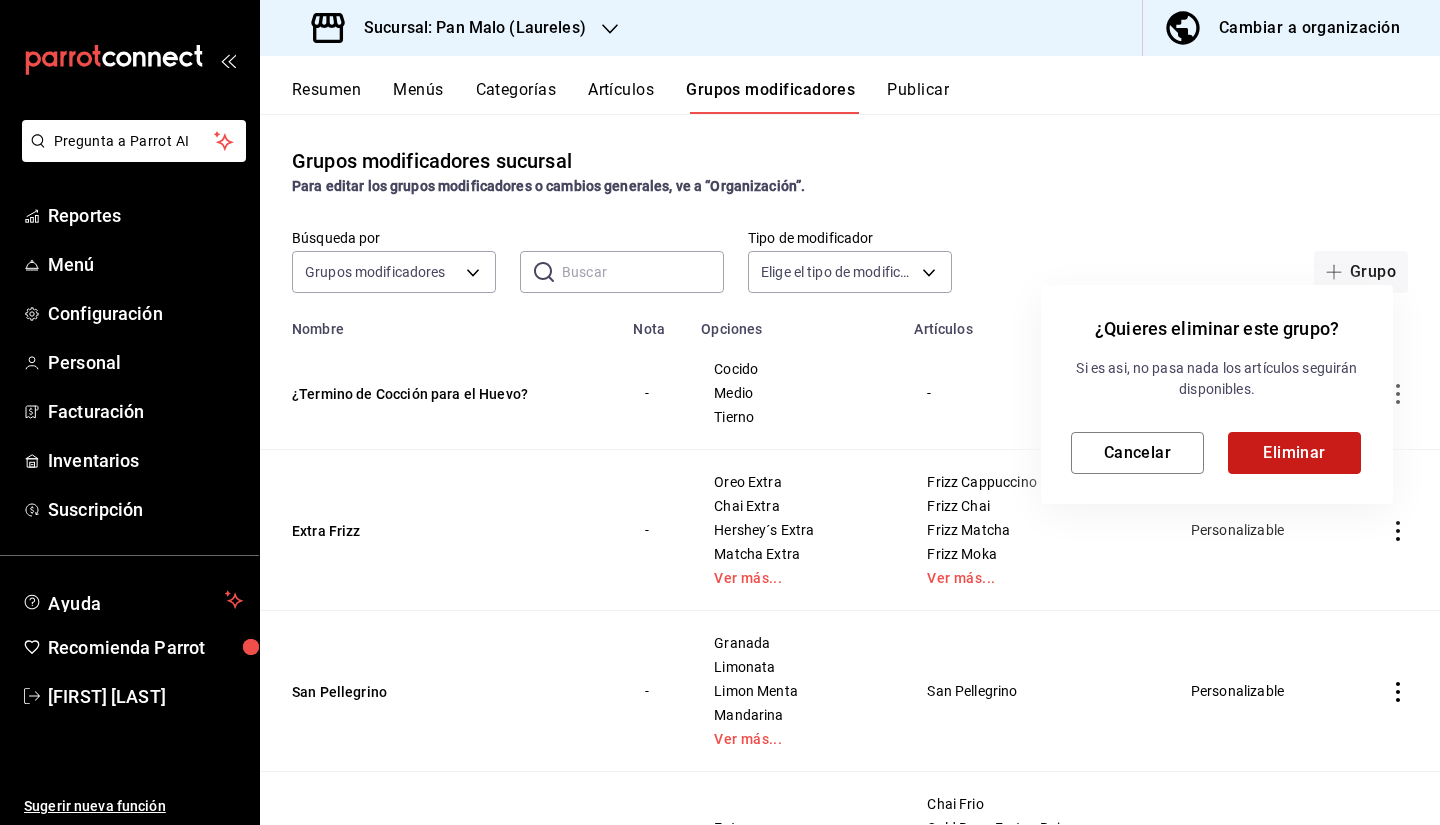click on "Eliminar" at bounding box center [1294, 453] 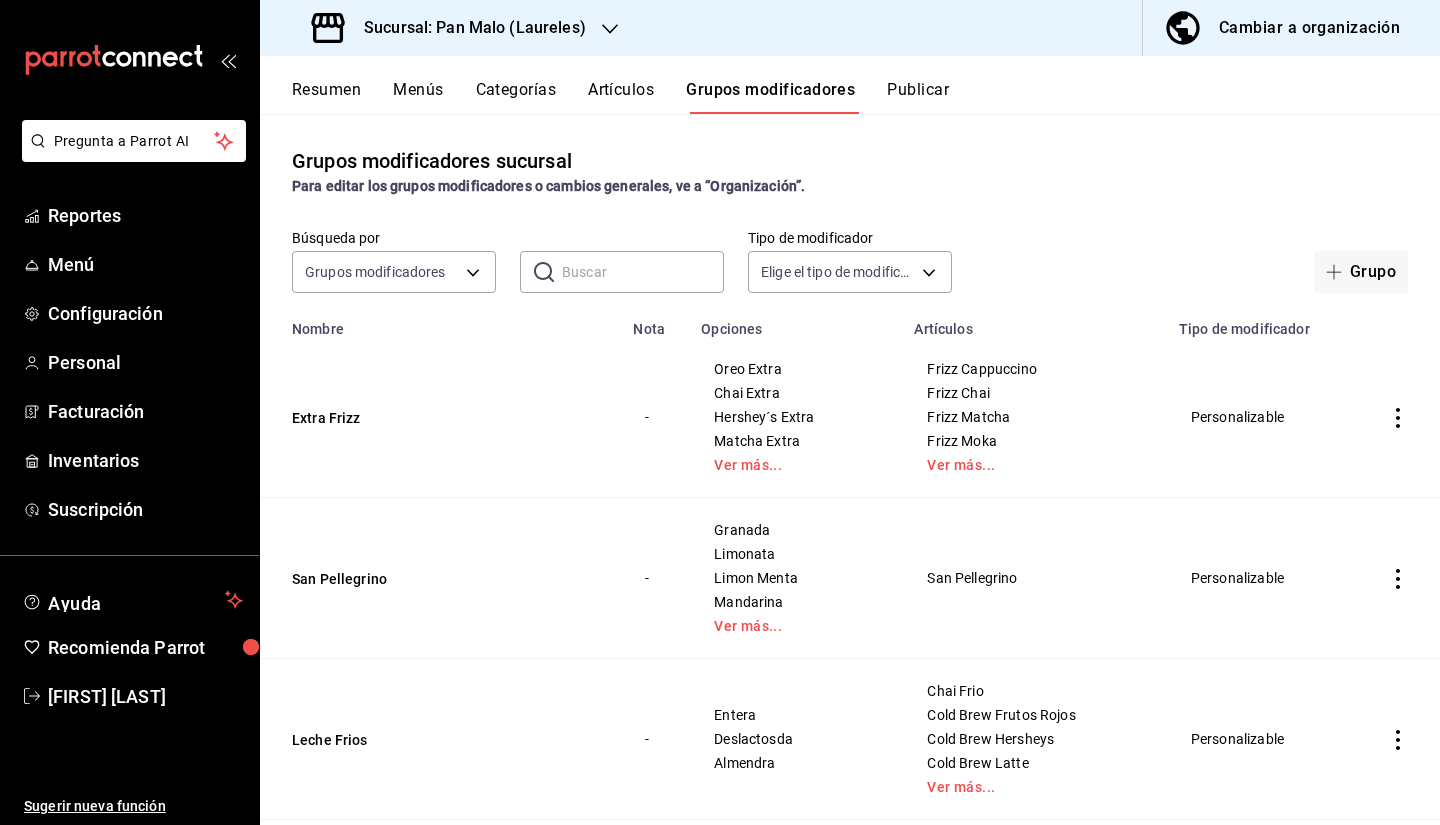 click on "Menús" at bounding box center [418, 97] 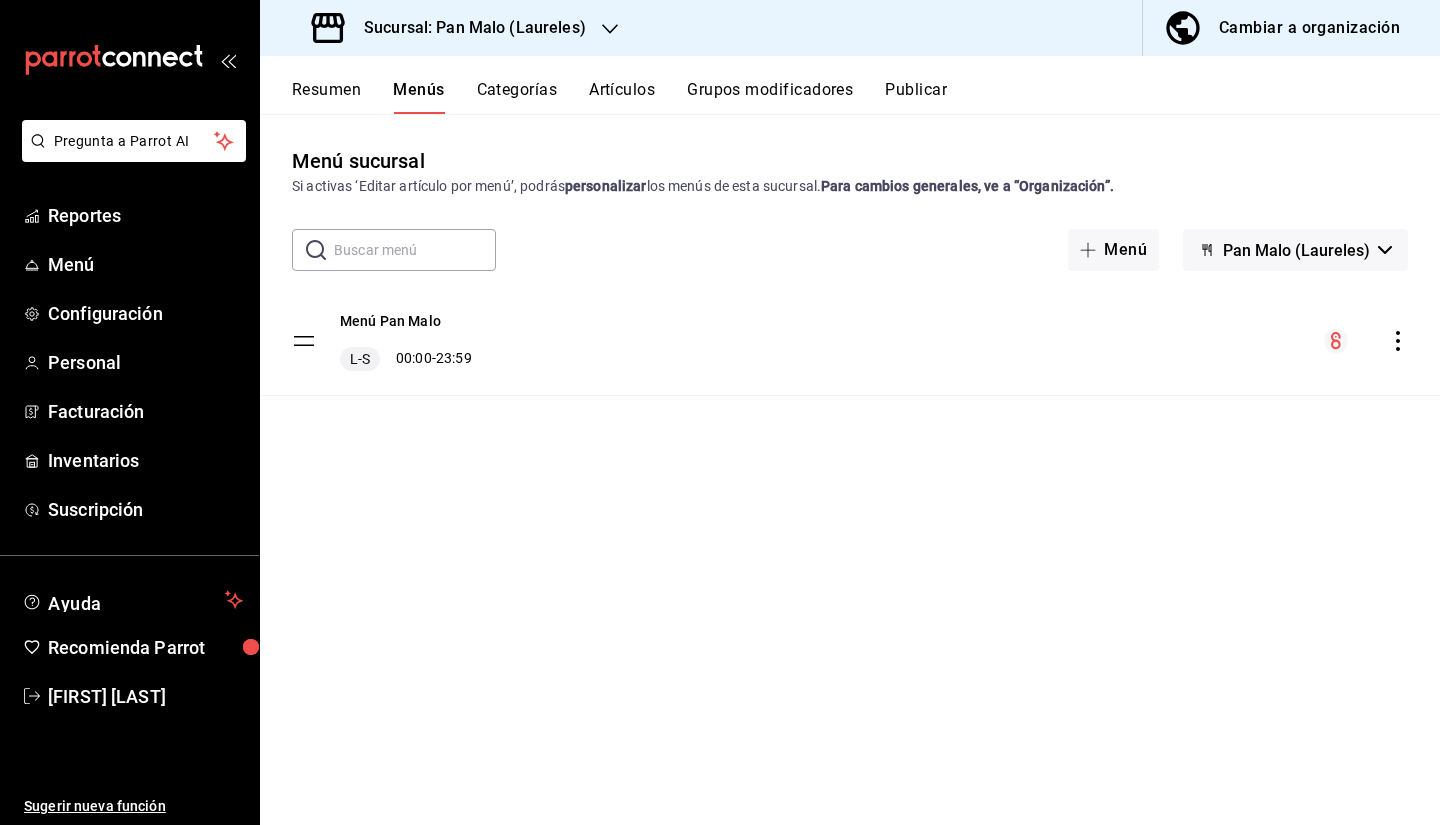 click on "Artículos" at bounding box center [622, 97] 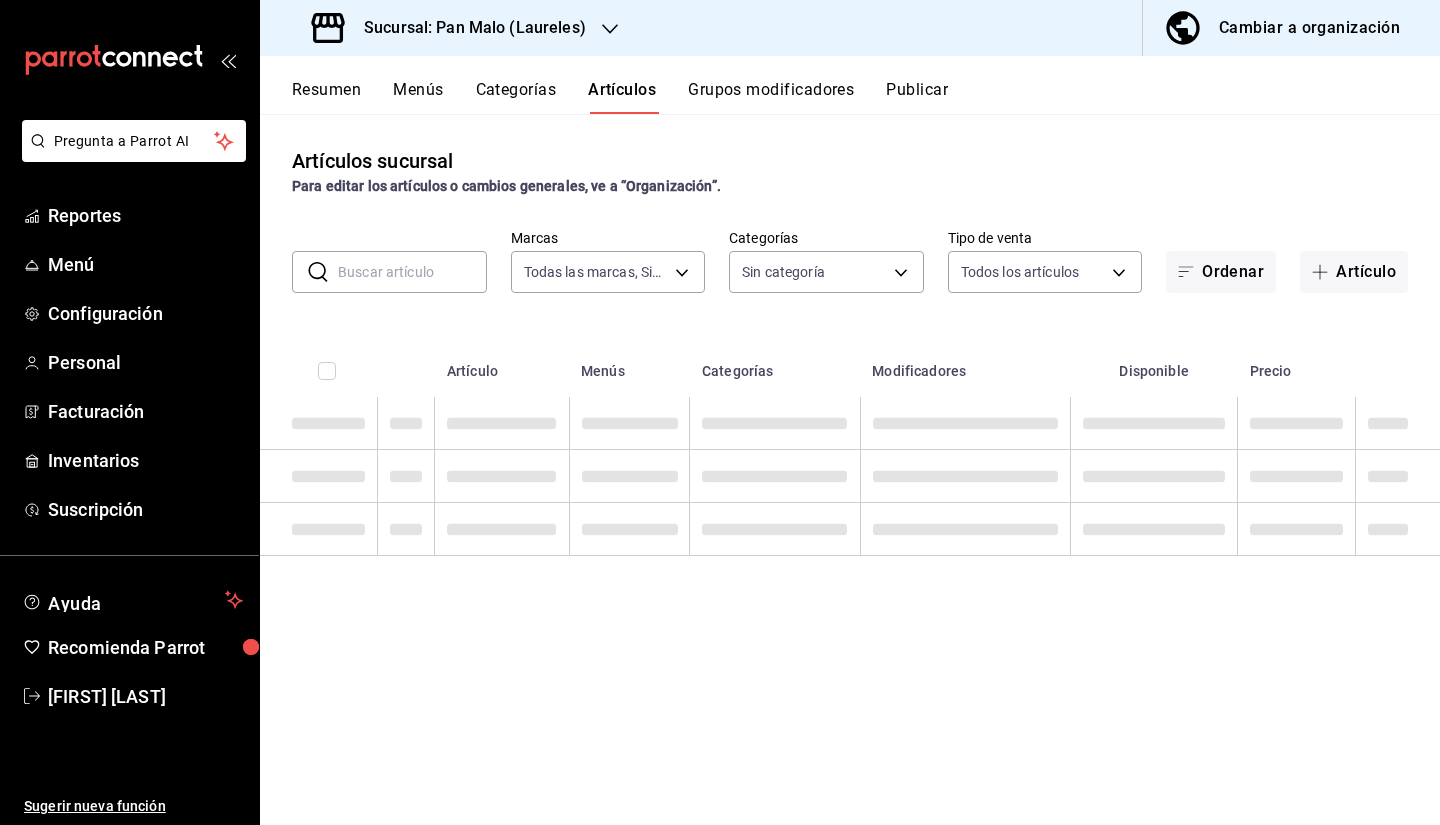 type on "[UUID]" 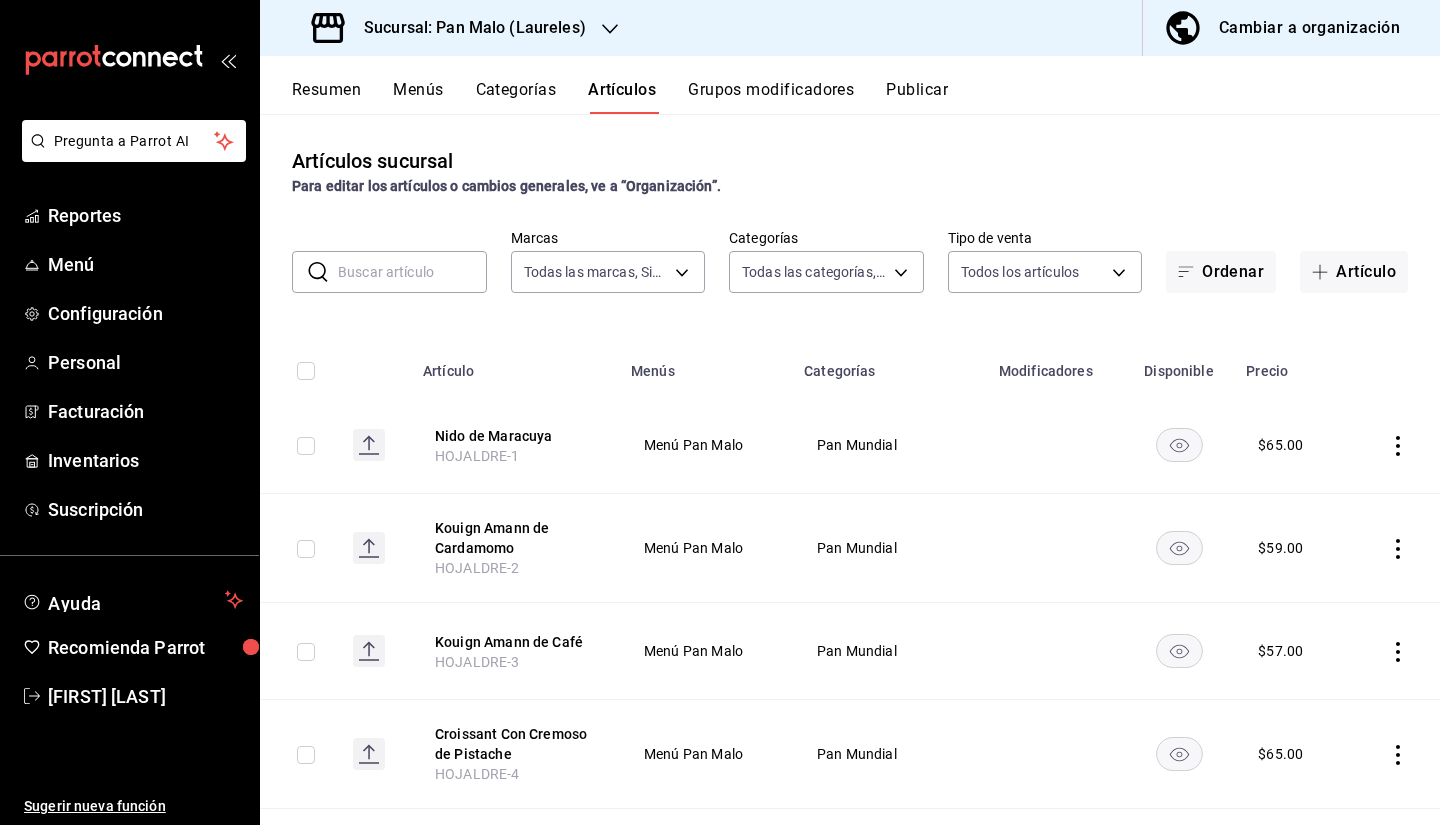 type on "7646f2d6-b633-49fa-8128-e4144e67787a,03d4ab55-8229-4340-a814-1f8d6bdce345,5089e37f-0123-4945-b7d6-c40a75384c92,3337f4f5-cab2-45df-8f84-322559574ce7,c8647aeb-87a0-4c8f-926c-6049e55f0973,48f78f79-a825-4a48-b7cf-6ac2b8df8aac,4a38d214-074c-4a4e-9ac5-9f39429dfe14,63ed6851-e4bb-43e1-9541-fb0f74251f44,b7362bf2-4dd9-4809-99ca-e670ad950cbb,fe4b291c-58e8-4590-a97b-ae791c10babb,0fb8f3ea-523c-4994-8405-c6ce6f9256b6,e81c53c2-79b9-490e-a629-ae3e8a91de27,a10ec6e3-990a-4aa2-880f-9ba82df187d4,377a7972-e6f3-47f1-8ded-555bf3aef151,c08f4421-6e66-4f8b-81e4-cfc0b425853e,553bb6a9-22e2-4384-98cf-55a1d1ddd43a,f7a4ebbe-6318-4db8-80c8-a7bae5298bca,9553ddc2-5e8a-4025-9ef3-08605015b14d,5ba1795a-3d3c-4d93-9b43-a51d940822c2,d9c6981b-d75f-45df-a8b4-724695519f1d,dda50039-2f86-4e11-a9e9-c0c4984eb0d0,c1dcbbb5-05ab-4b52-942b-0cd3543d1321,07c73617-f350-4e7f-a61c-934bca0602f2,b1602665-967d-44a8-9255-d1803af05b3d" 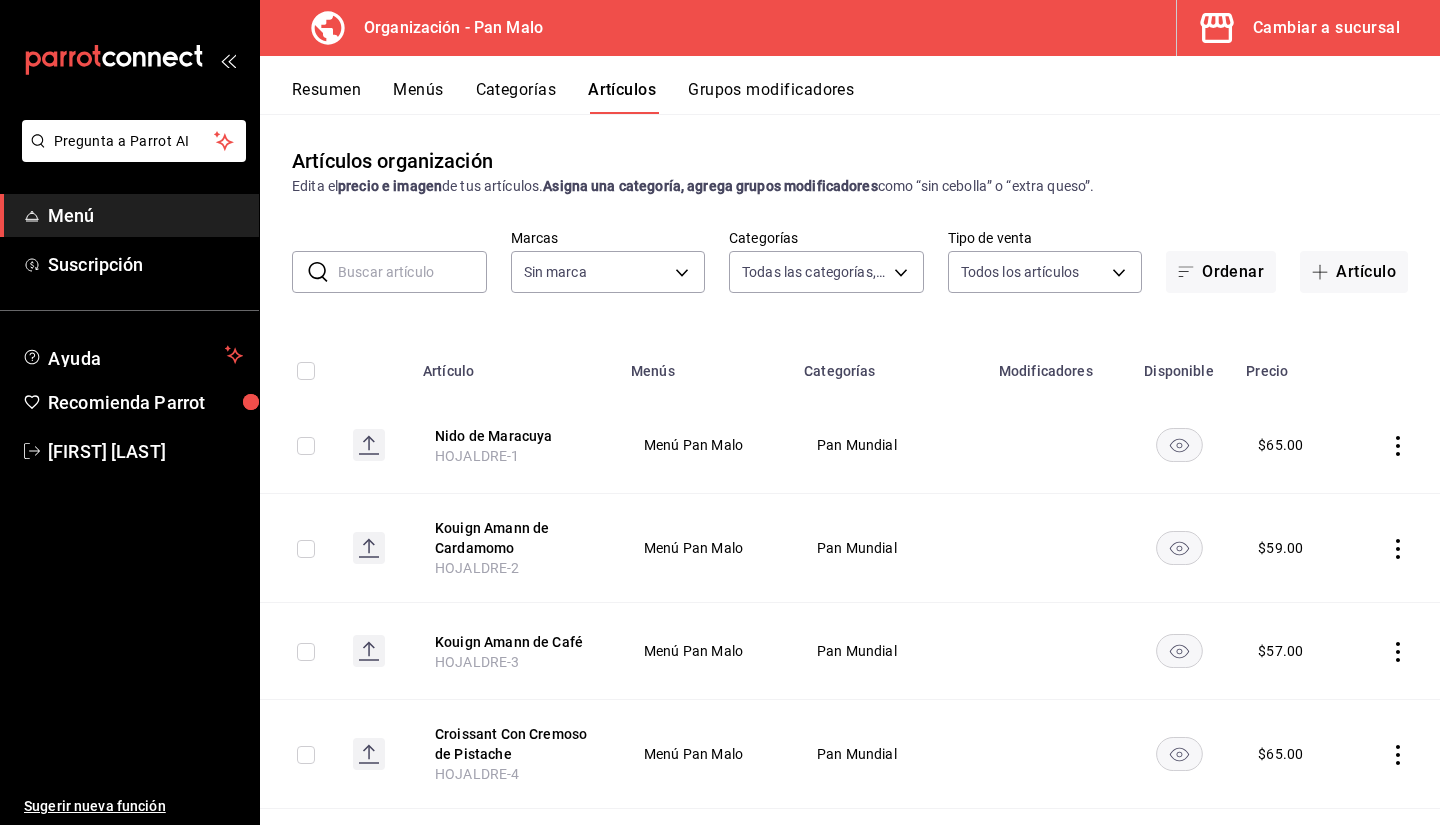 type on "faac991b-1219-45c2-92b9-09911293bcdb,947388ff-28a8-4840-aa7b-eef1acf3934f,7fc76fd3-c24e-4c3a-bb62-b23bd8f26fd0,027bbe94-294a-43cb-939c-74dd19f6c27b,a4e096dd-b245-44e6-9ee2-cf03f117a84a,a6598a7c-235b-4cef-8a18-6df16c96b242,7f498aaa-9386-4275-9ea1-e34c85aec59f,560614e0-c516-4409-bfe6-b4030ce68afa,a4eec615-11fe-4750-9ea8-37ea9f337fbb,fb50bbb3-21f0-4a14-88e2-38a4b9f51103,b6f47056-055e-4dca-aa93-4d40681e54b9,d4671957-878d-487b-b642-6f55f4a0de62,797f2384-79cf-4809-a6f1-9ce824af6267,c46e8d80-a0ef-423d-b3d7-36d6230263e3,19f2ec43-da01-470d-aeaa-ffc6c0c7d7b4,36916c2c-8f15-4735-ad22-c67f07407e9a,c624cd4e-7309-4d09-b04a-0df040d514c2,e60e274e-437c-4b5b-a8c1-19bfac904f57,882c4a4a-deed-4f39-a876-a58df8c654d6,9a557cc2-5400-4418-9acc-a6221b409af9,8fc4eea3-70e5-4260-aa09-55a83627158a,7d9a348f-c02b-4d94-b271-4c0069fa1a36" 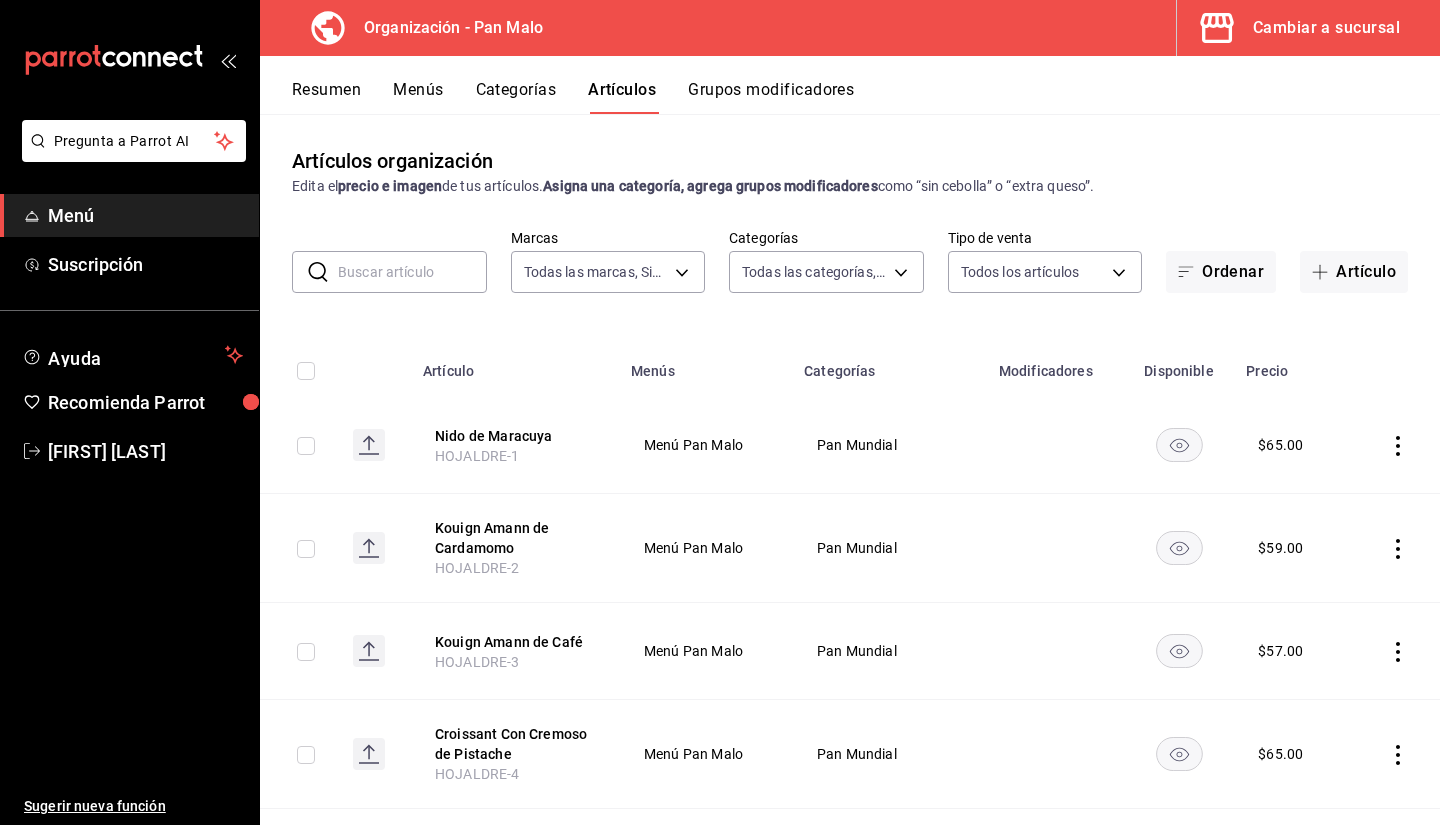 type on "fc172b80-d414-46c2-bed9-f4eeed86d775" 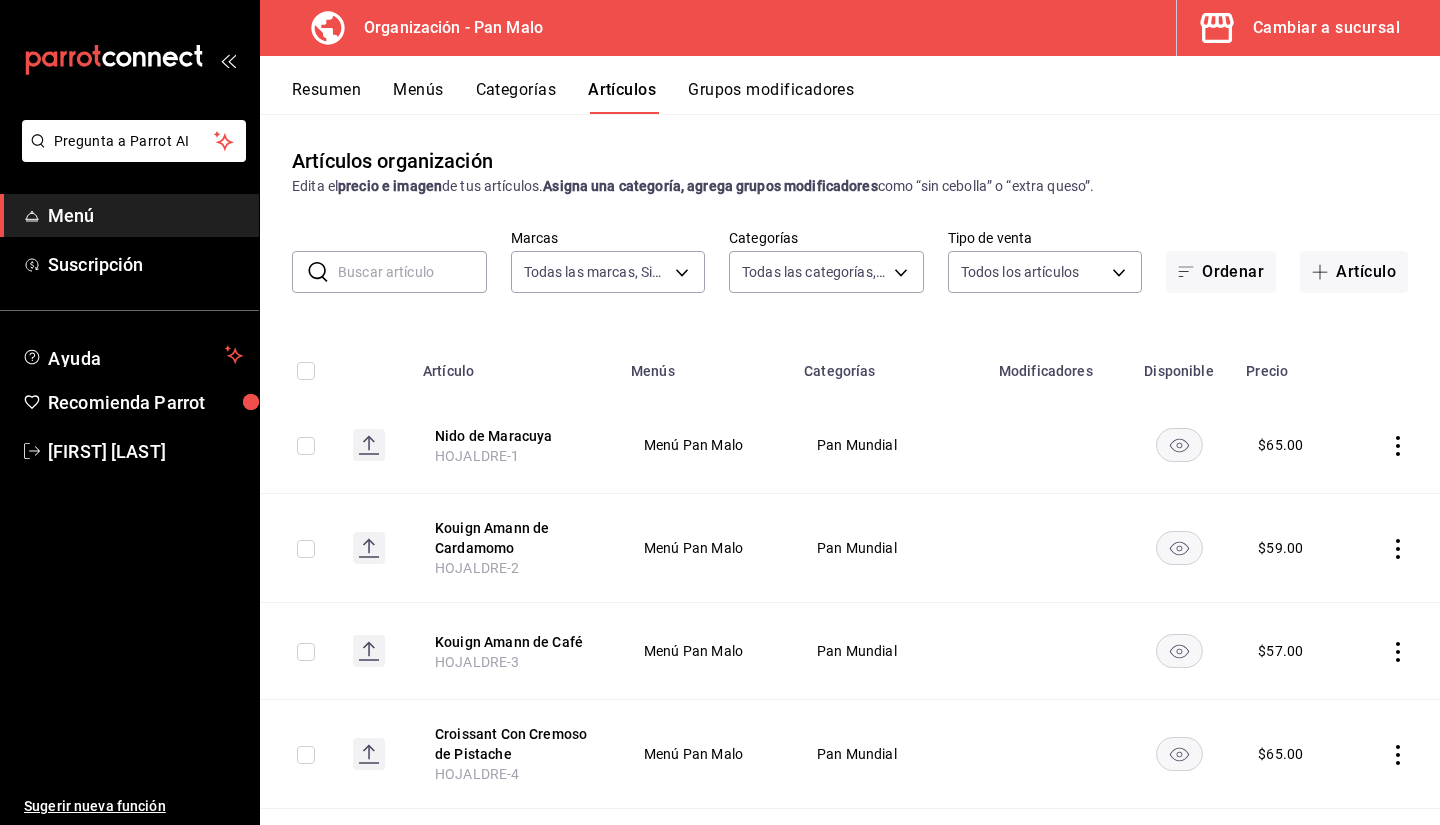 click on "Grupos modificadores" at bounding box center [771, 97] 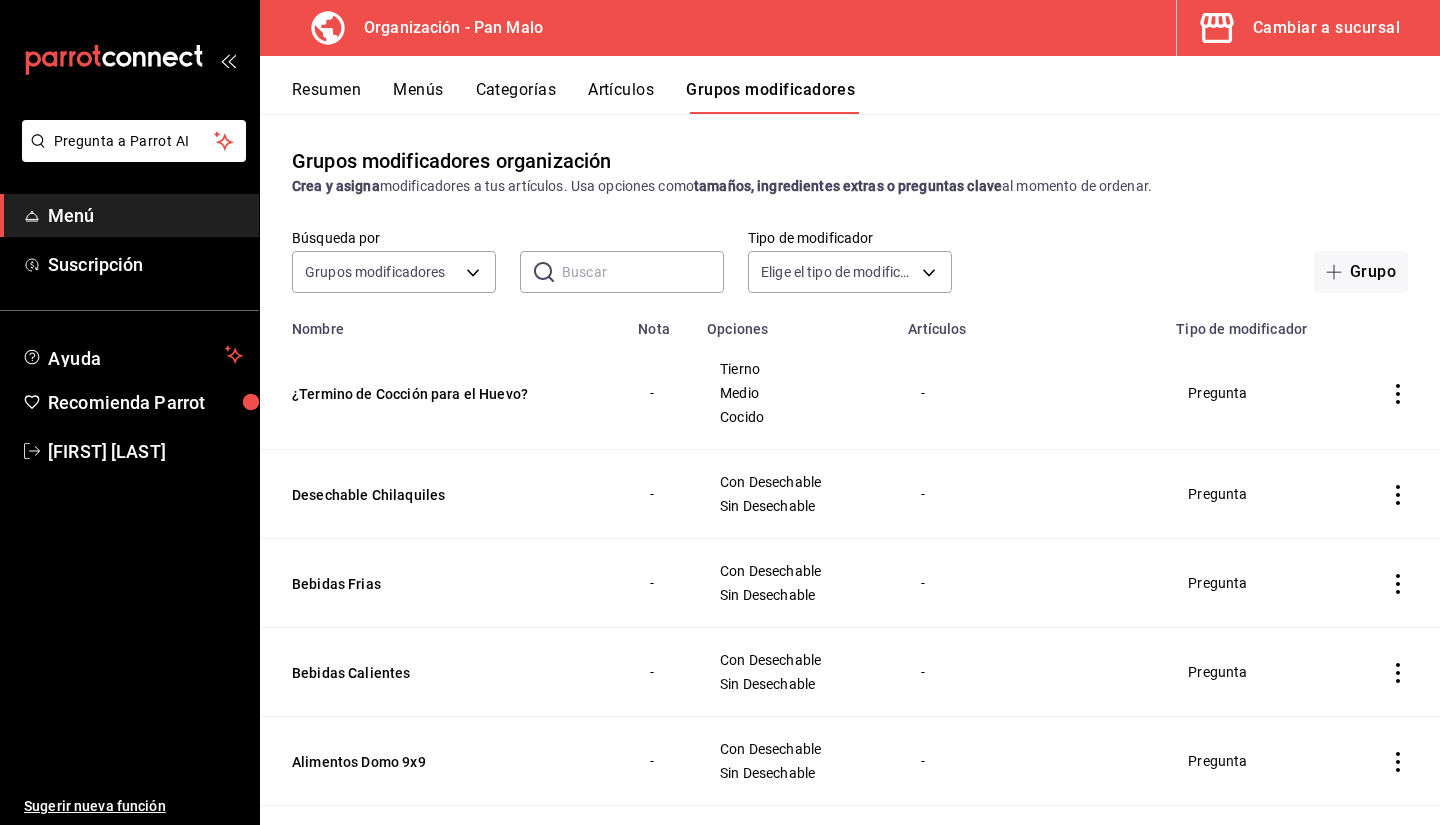drag, startPoint x: 1399, startPoint y: 258, endPoint x: 1220, endPoint y: 188, distance: 192.20041 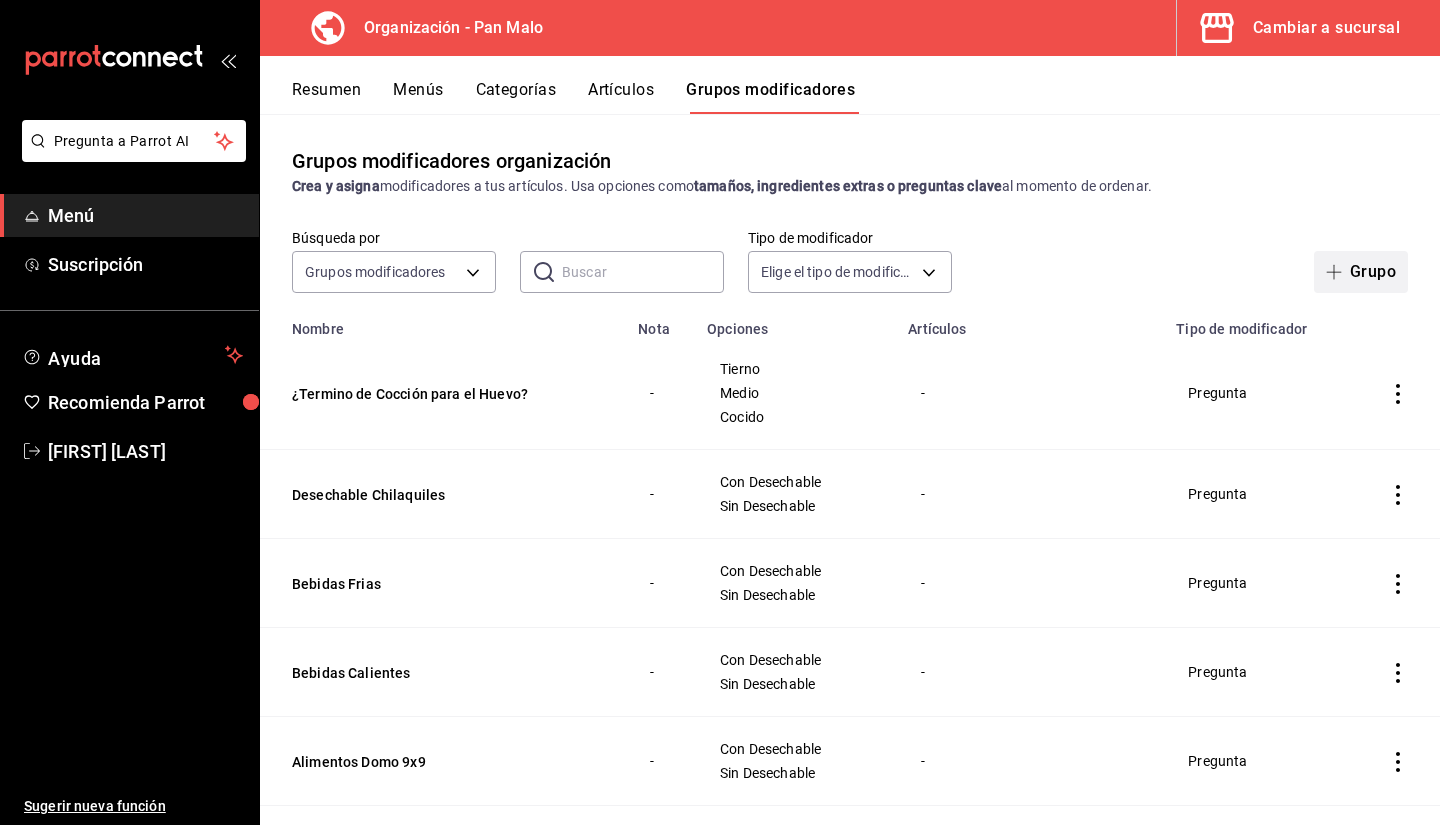 click on "Grupo" at bounding box center (1361, 272) 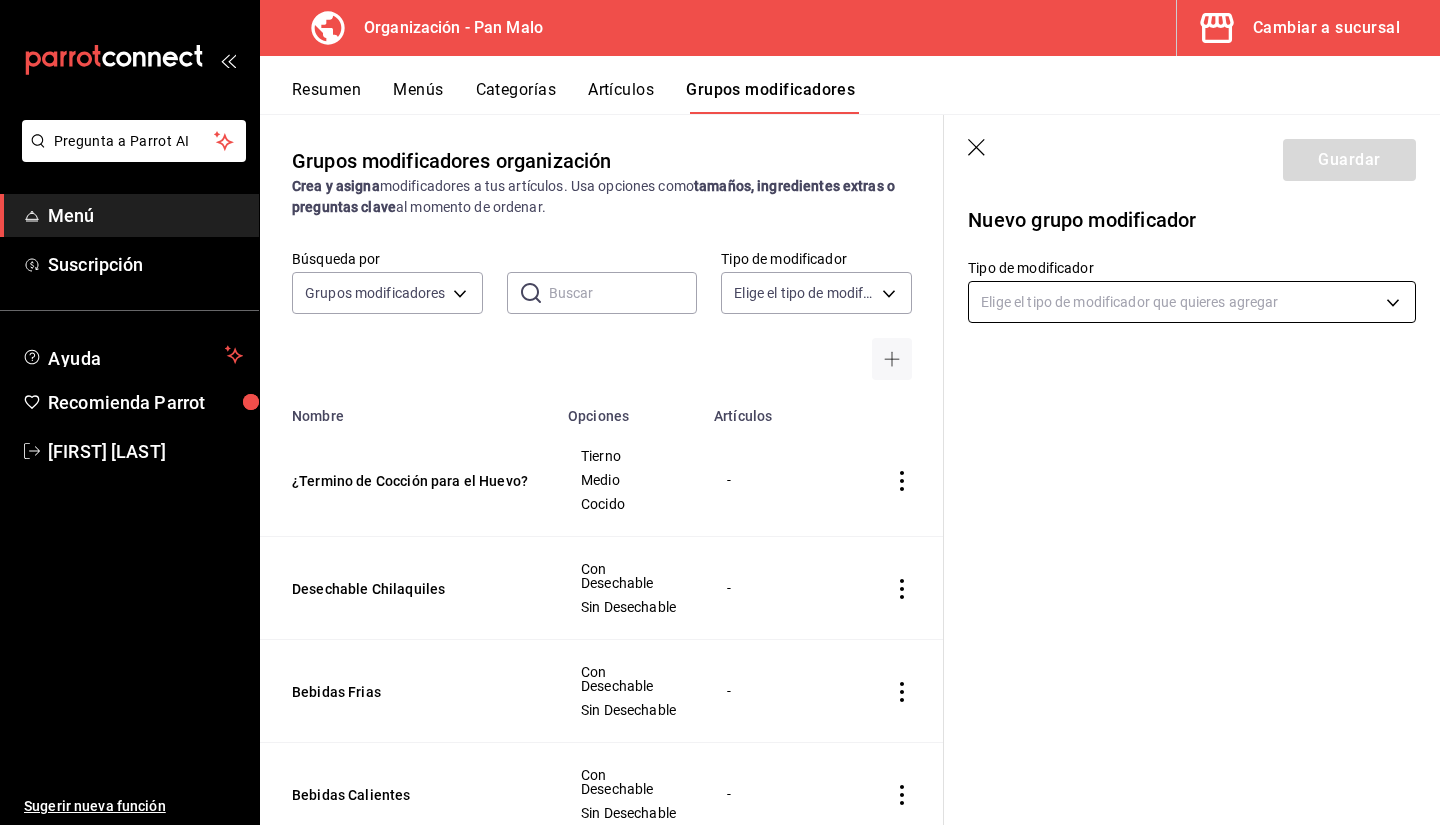 click on "Pregunta a Parrot AI Menú   Suscripción   Ayuda Recomienda Parrot   Sebastian Viadero   Sugerir nueva función   Organización - Pan Malo Cambiar a sucursal Resumen Menús Categorías Artículos Grupos modificadores Grupos modificadores organización Crea y asigna  modificadores a tus artículos. Usa opciones como  tamaños, ingredientes extras o preguntas clave  al momento de ordenar. Búsqueda por Grupos modificadores GROUP ​ ​ Tipo de modificador Elige el tipo de modificador Nombre Opciones Artículos ¿Termino de Cocción para el Huevo? Tierno Medio Cocido - Desechable Chilaquiles Con Desechable Sin Desechable - Bebidas Frias Con Desechable Sin Desechable - Bebidas Calientes Con Desechable Sin Desechable - Alimentos Domo 9x9 Con Desechable Sin Desechable - Domo 6x6 (Almeja de Carton) Con Desechable Sin Desechable - Bisagra 1524 (Panque) Con Desechable Sin Desechable - Extra Frizz Oreo Extra Chai Extra Hershey´s Extra Matcha Extra Ver más... Frizz Cappuccino Frizz Chai Frizz Matcha Frizz Moka Mocha" at bounding box center [720, 412] 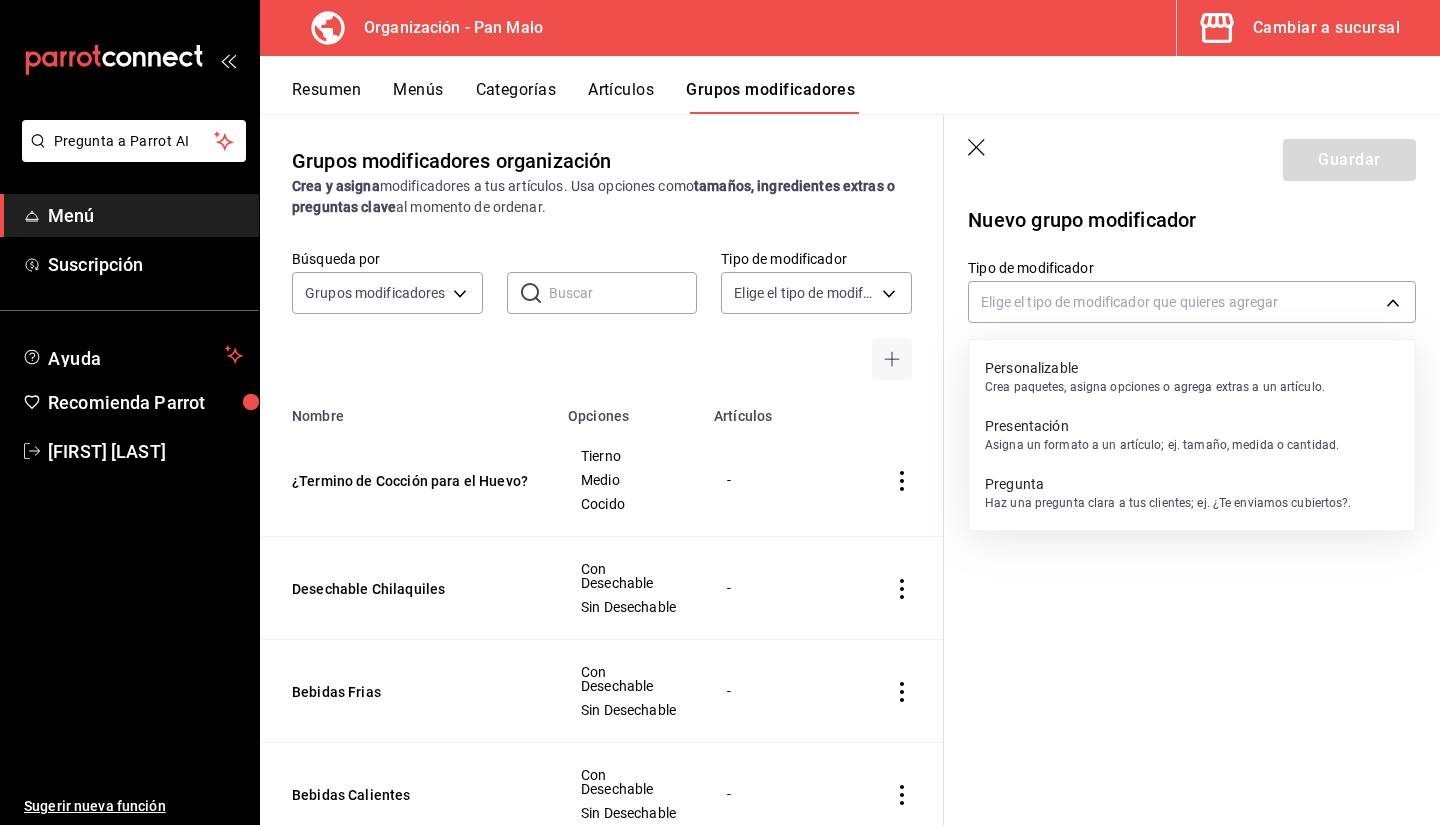 click at bounding box center (720, 412) 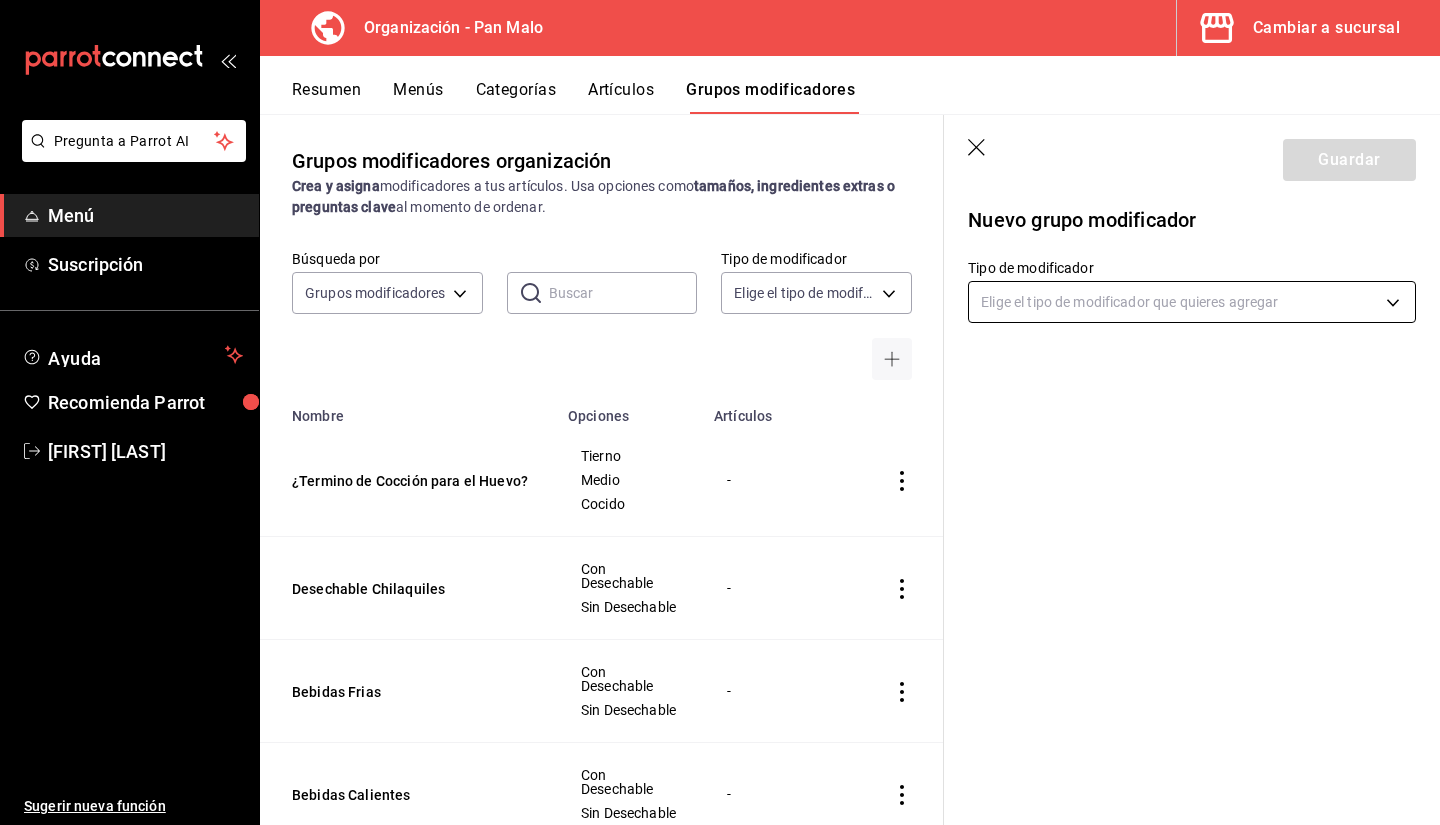 click on "Pregunta a Parrot AI Menú   Suscripción   Ayuda Recomienda Parrot   Sebastian Viadero   Sugerir nueva función   Organización - Pan Malo Cambiar a sucursal Resumen Menús Categorías Artículos Grupos modificadores Grupos modificadores organización Crea y asigna  modificadores a tus artículos. Usa opciones como  tamaños, ingredientes extras o preguntas clave  al momento de ordenar. Búsqueda por Grupos modificadores GROUP ​ ​ Tipo de modificador Elige el tipo de modificador Nombre Opciones Artículos ¿Termino de Cocción para el Huevo? Tierno Medio Cocido - Desechable Chilaquiles Con Desechable Sin Desechable - Bebidas Frias Con Desechable Sin Desechable - Bebidas Calientes Con Desechable Sin Desechable - Alimentos Domo 9x9 Con Desechable Sin Desechable - Domo 6x6 (Almeja de Carton) Con Desechable Sin Desechable - Bisagra 1524 (Panque) Con Desechable Sin Desechable - Extra Frizz Oreo Extra Chai Extra Hershey´s Extra Matcha Extra Ver más... Frizz Cappuccino Frizz Chai Frizz Matcha Frizz Moka Mocha" at bounding box center [720, 412] 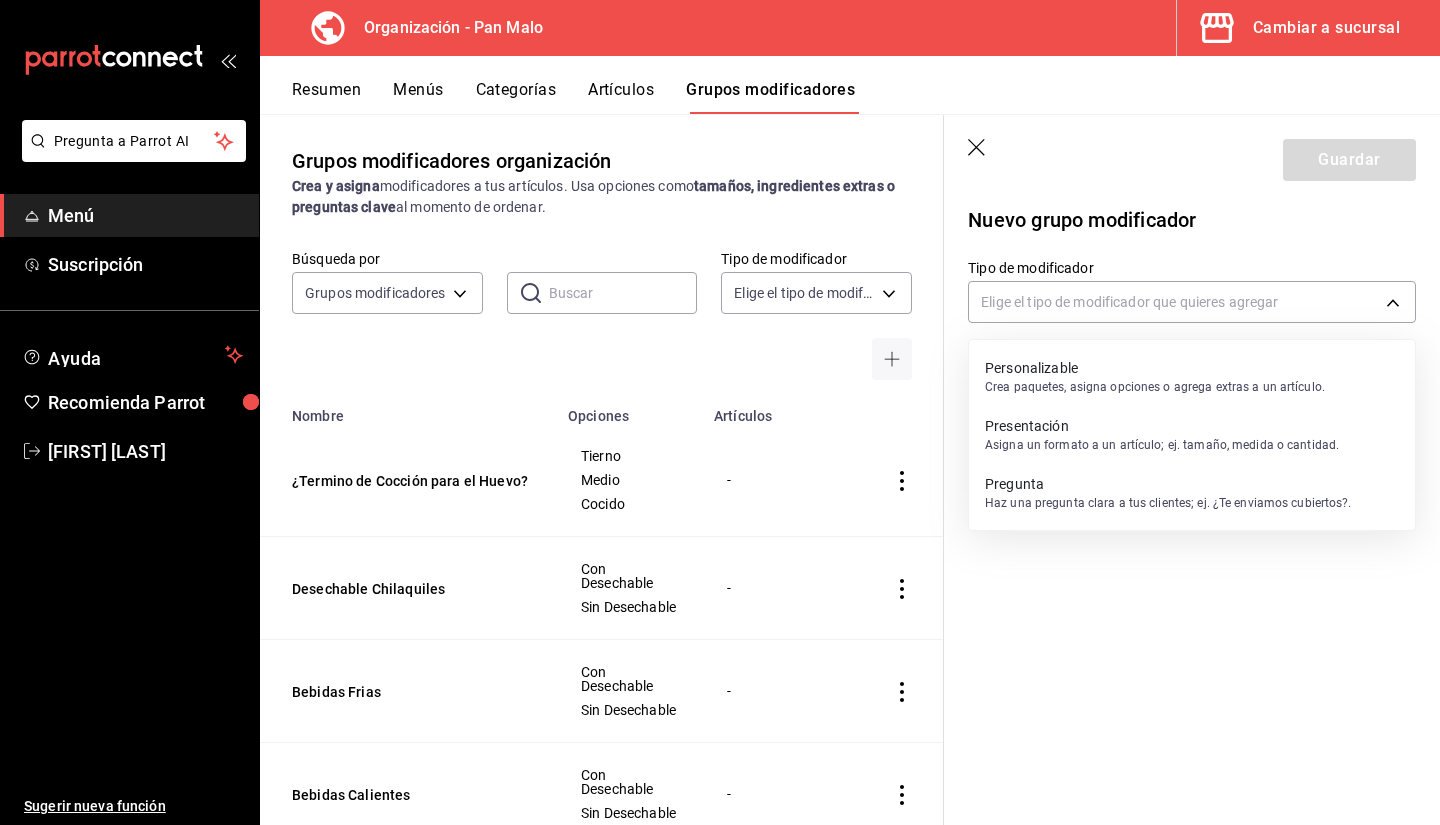 click on "Pregunta" at bounding box center (1168, 484) 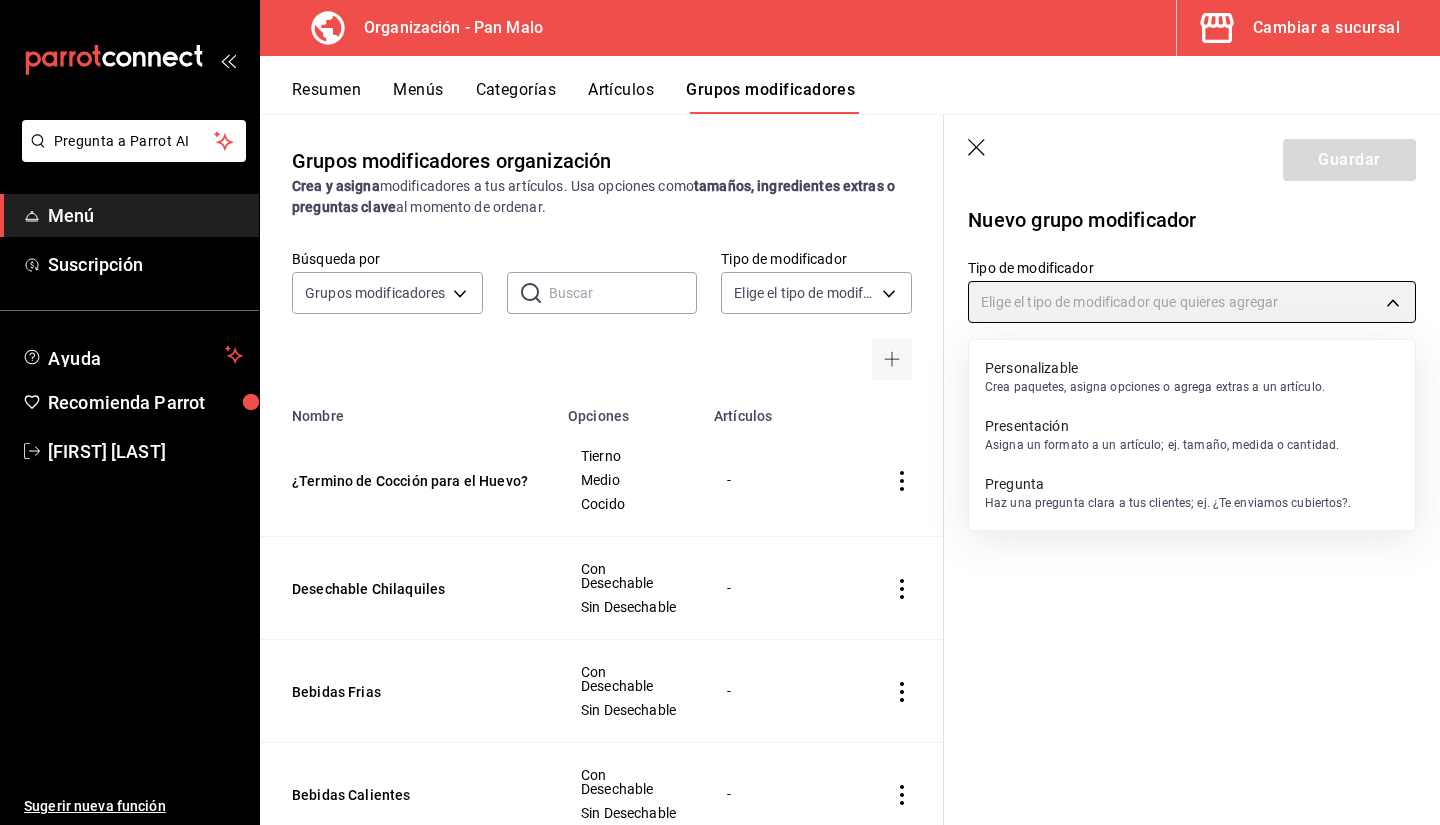 type on "QUESTION" 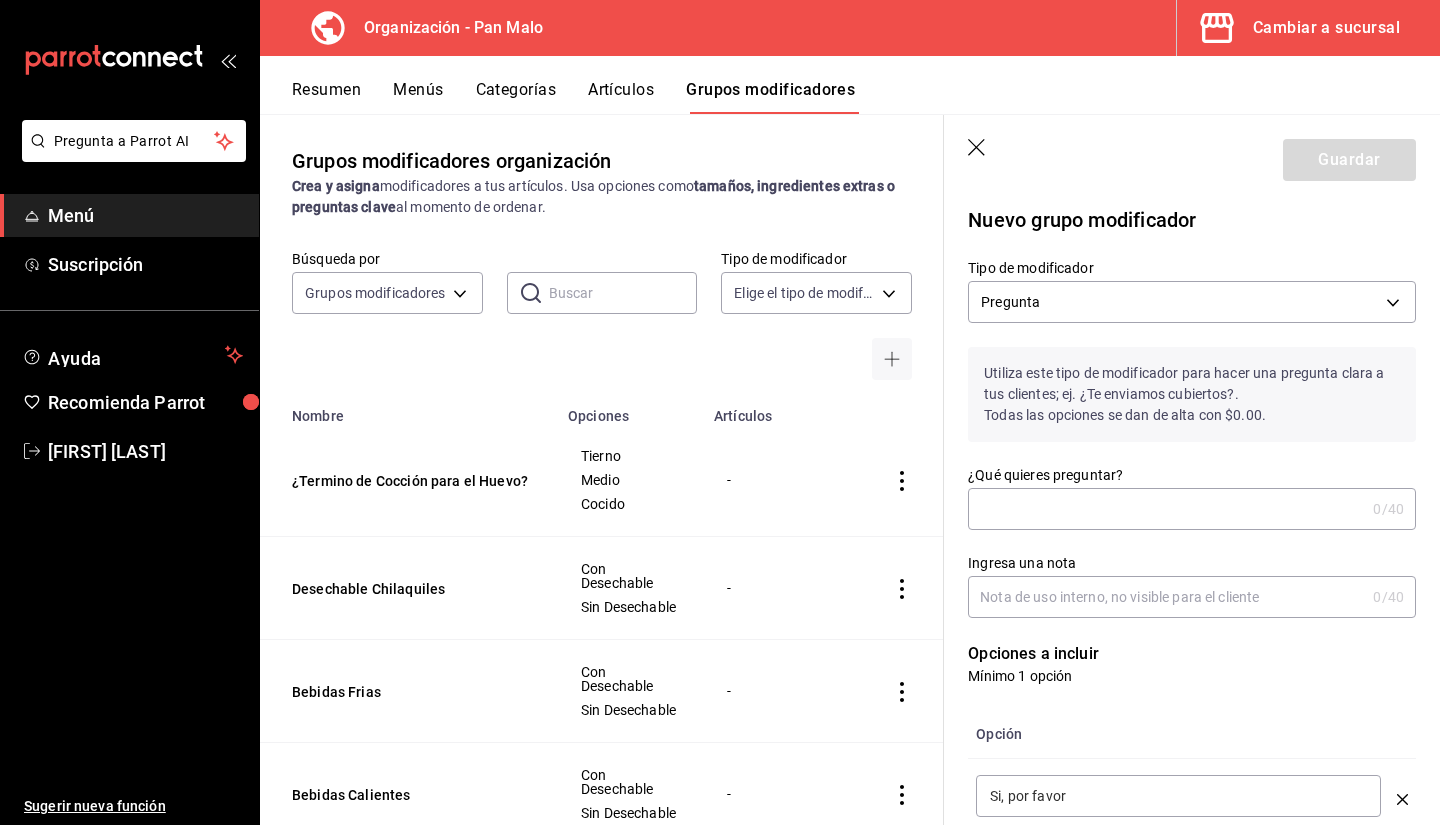 click on "¿Qué quieres preguntar?" at bounding box center [1166, 509] 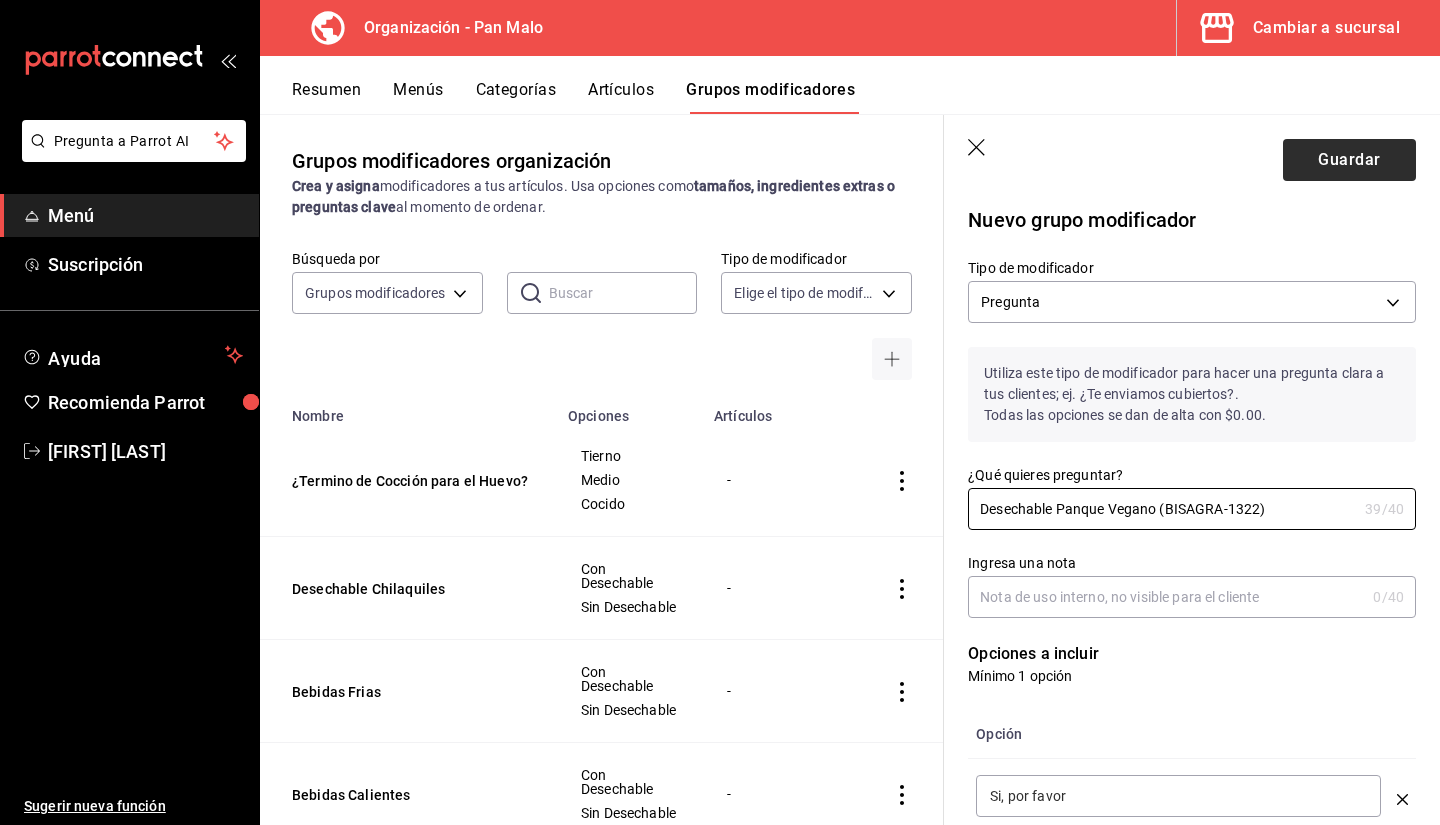 type on "Desechable Panque Vegano (BISAGRA-1322)" 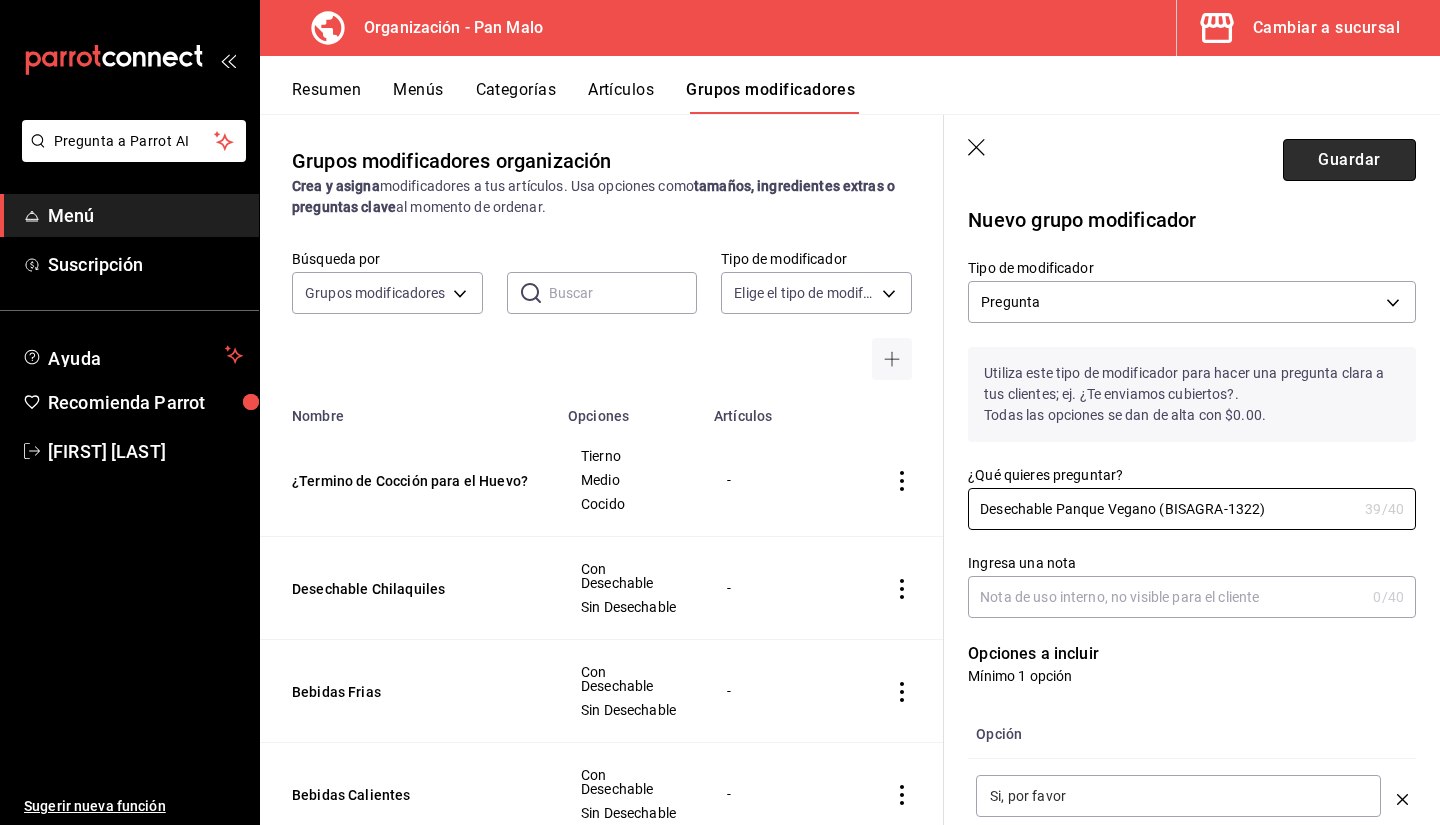 click on "Guardar" at bounding box center (1349, 160) 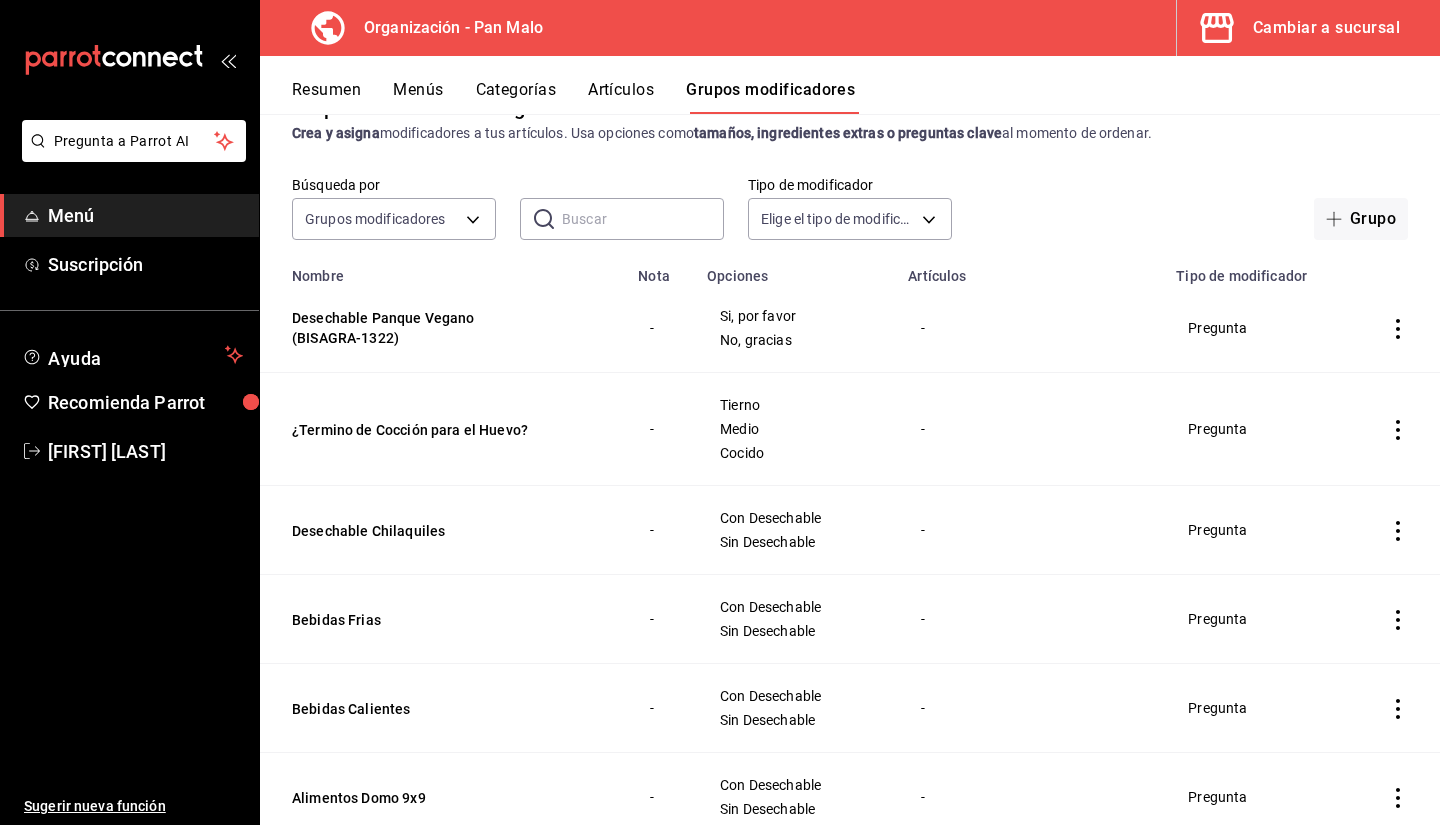 scroll, scrollTop: 0, scrollLeft: 0, axis: both 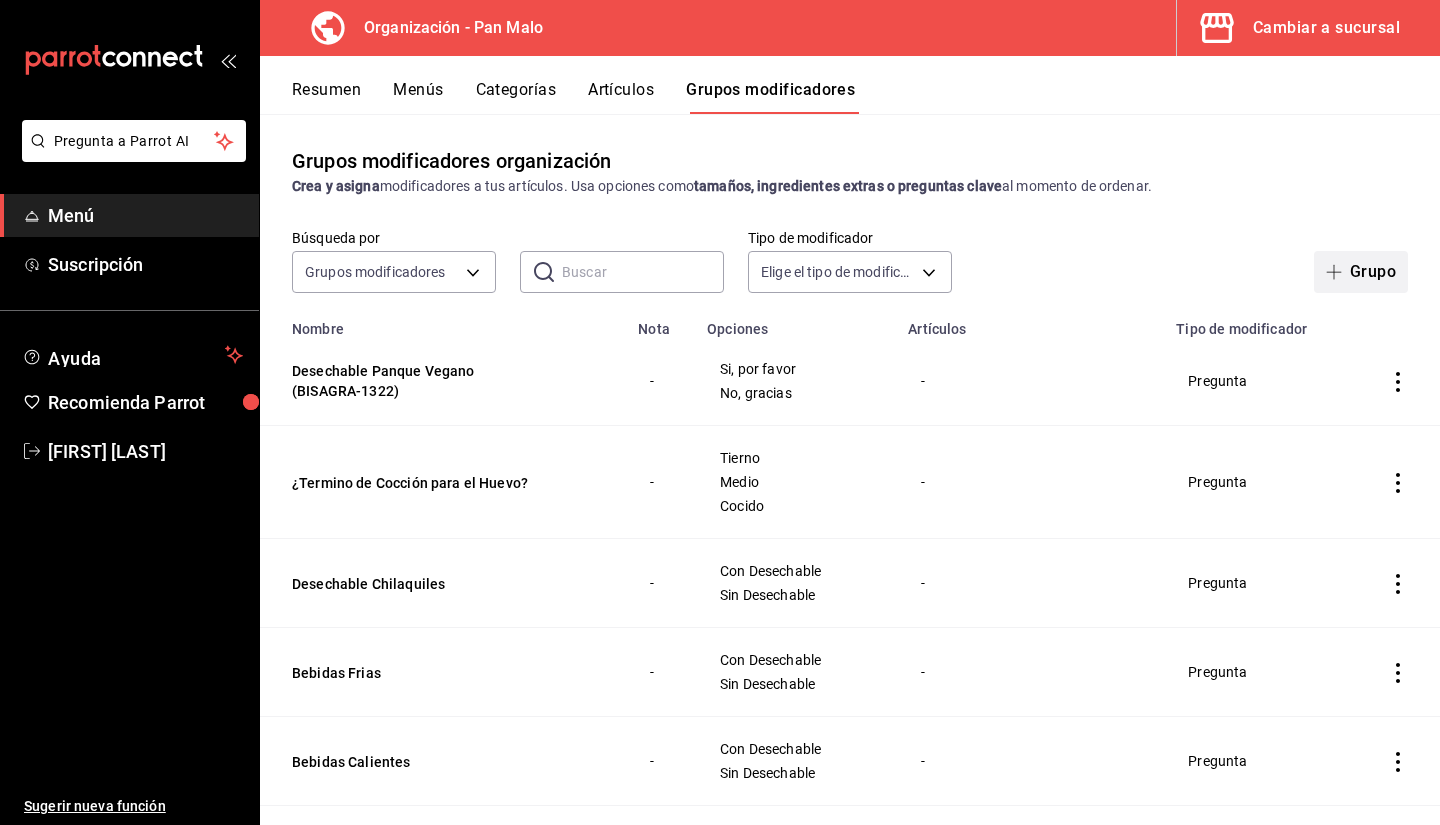 click on "Grupo" at bounding box center (1361, 272) 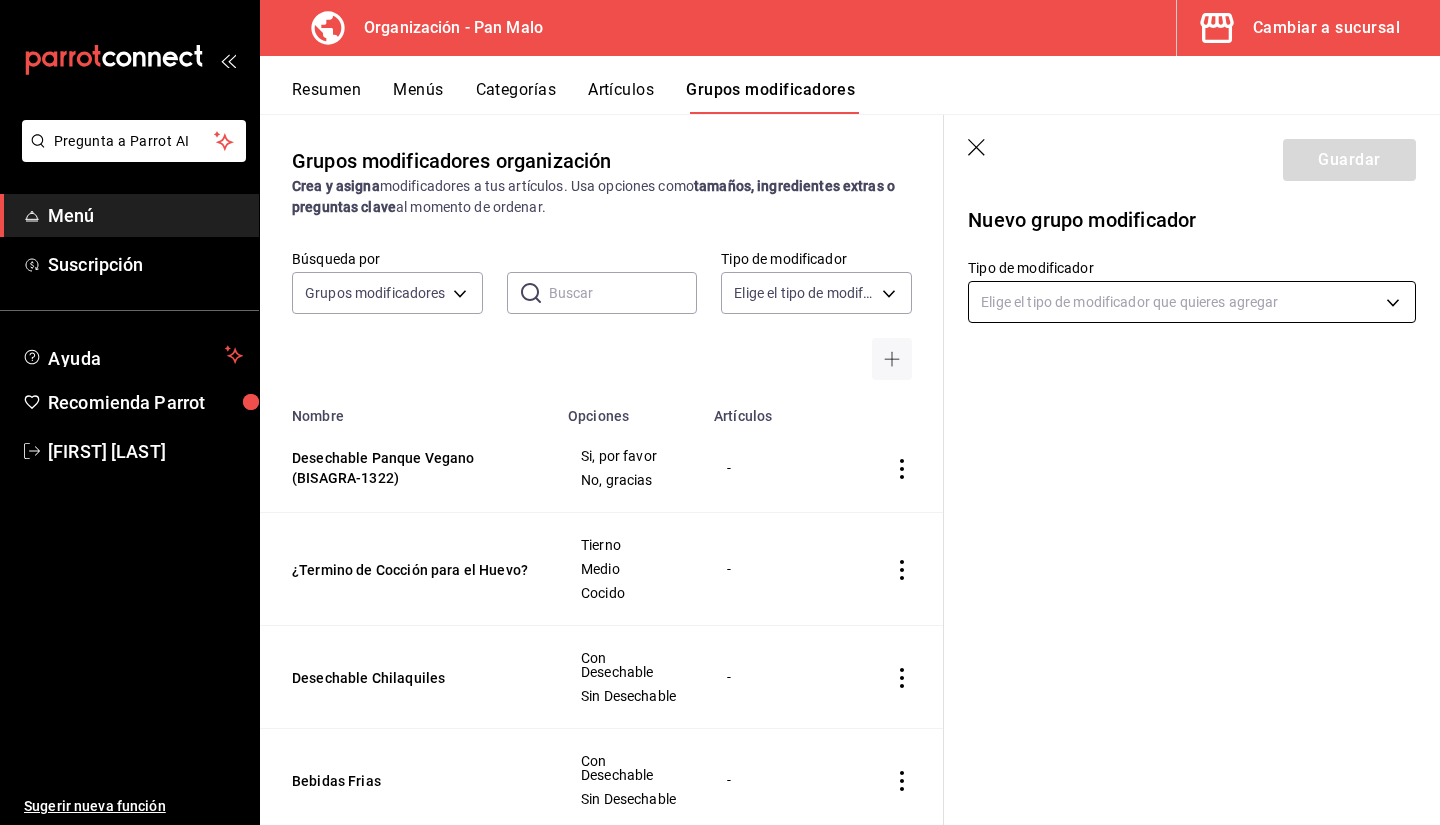 click on "Pregunta a Parrot AI Menú   Suscripción   Ayuda Recomienda Parrot   Sebastian Viadero   Sugerir nueva función   Organización - Pan Malo Cambiar a sucursal Resumen Menús Categorías Artículos Grupos modificadores Grupos modificadores organización Crea y asigna  modificadores a tus artículos. Usa opciones como  tamaños, ingredientes extras o preguntas clave  al momento de ordenar. Búsqueda por Grupos modificadores GROUP ​ ​ Tipo de modificador Elige el tipo de modificador Nombre Opciones Artículos Desechable Panque Vegano (BISAGRA-[NUMBER]) Si, por favor No, gracias - ¿Termino de Cocción para el Huevo? Tierno Medio Cocido - Desechable Chilaquiles Con Desechable Sin Desechable - Bebidas Frias Con Desechable Sin Desechable - Bebidas Calientes Con Desechable Sin Desechable - Alimentos Domo 9x9 Con Desechable Sin Desechable - Domo 6x6 (Almeja de Carton) Con Desechable Sin Desechable - Bisagra 1524 (Panque) Con Desechable Sin Desechable - Extra Frizz Oreo Extra Chai Extra Hershey´s Extra Matcha Extra" at bounding box center [720, 412] 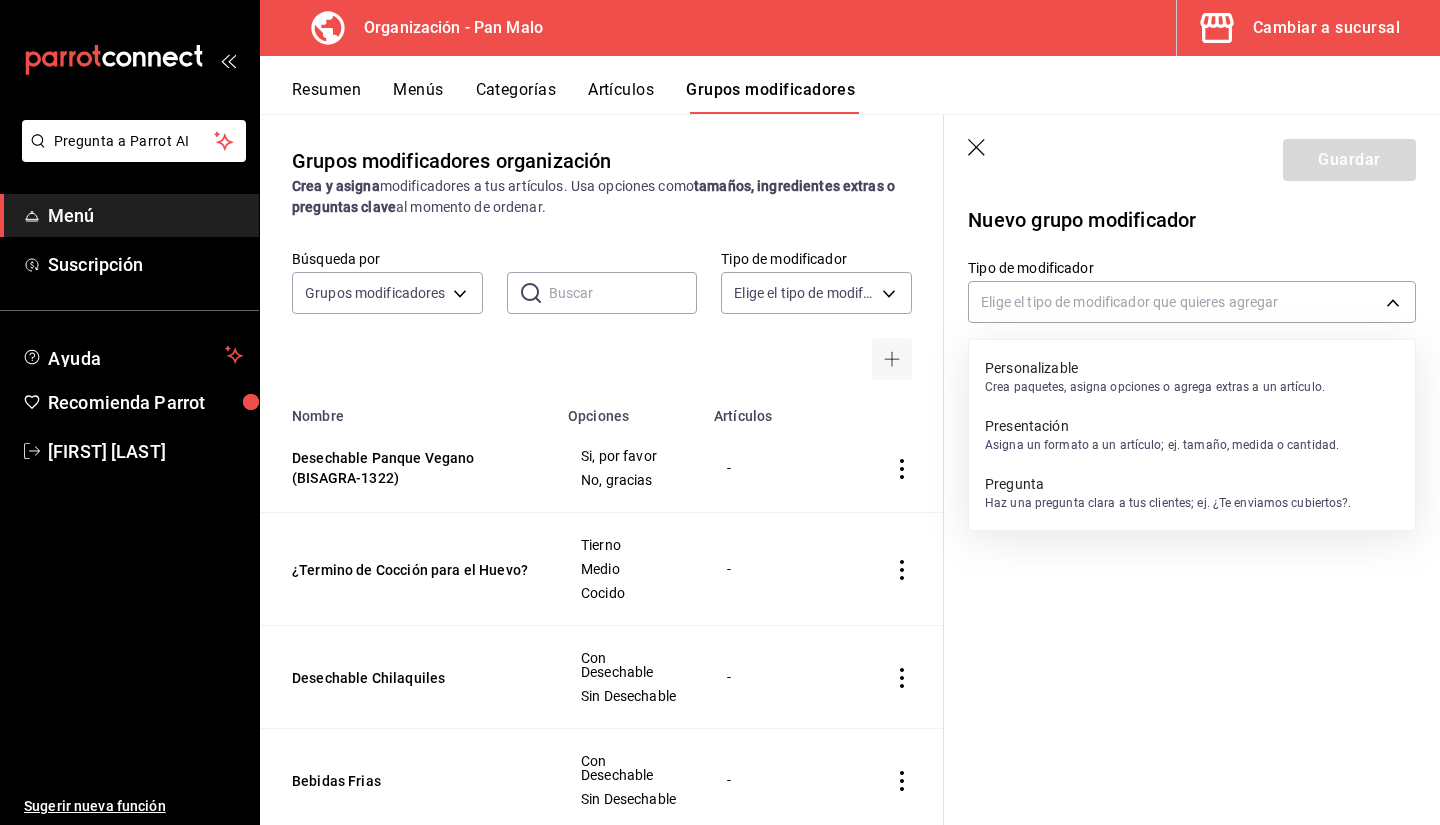 click on "Pregunta" at bounding box center [1168, 484] 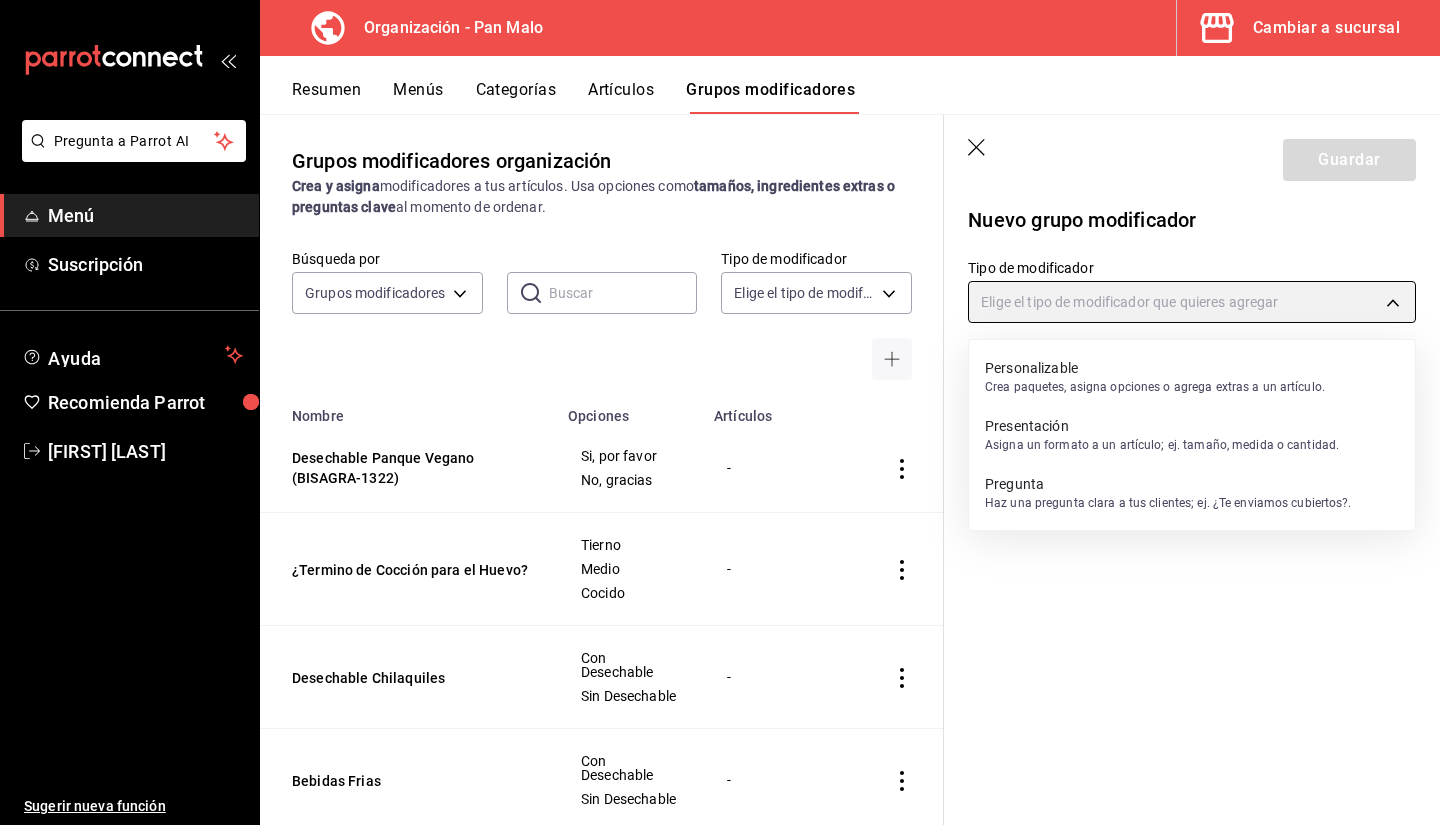 type on "QUESTION" 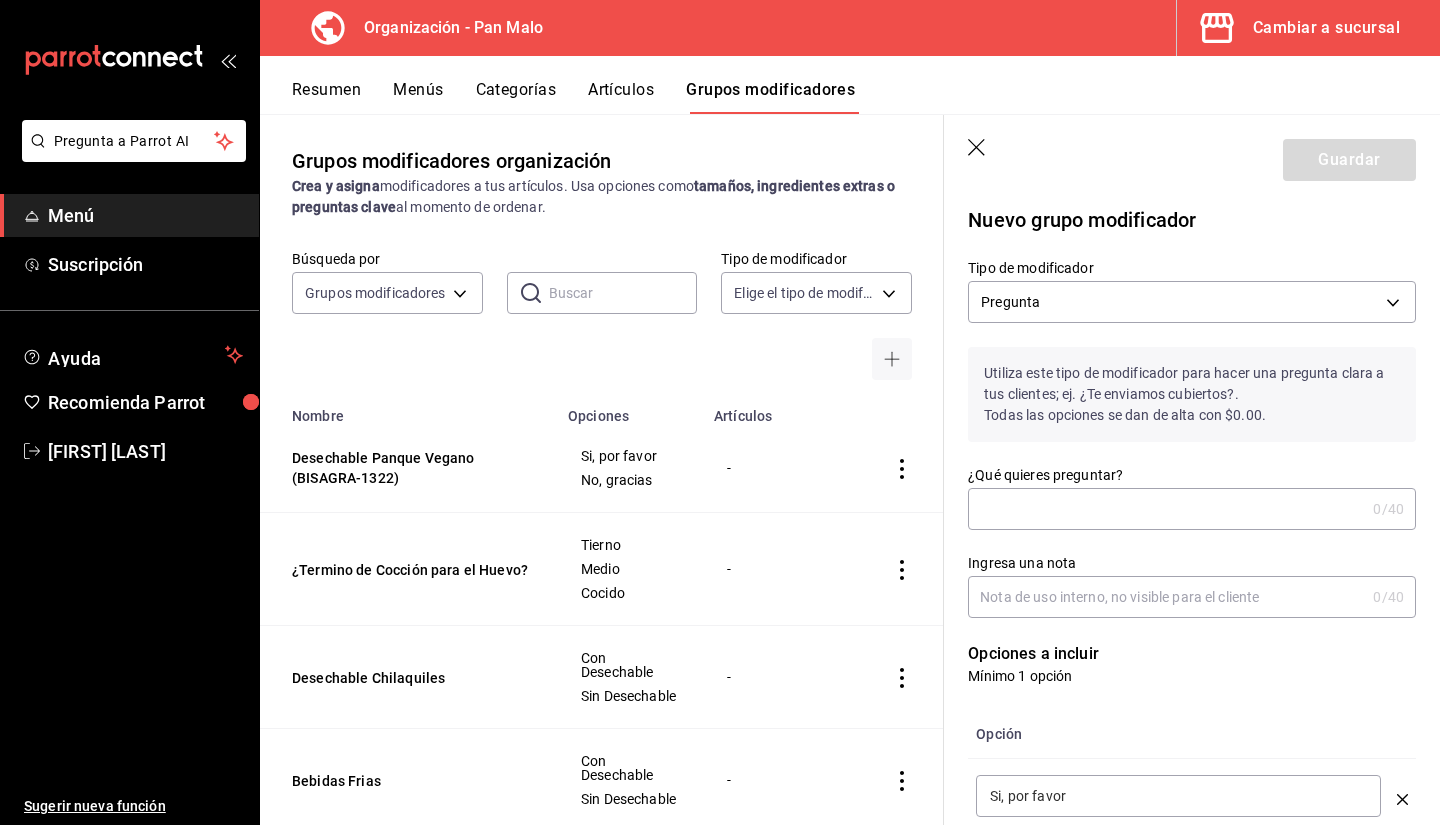 click on "¿Qué quieres preguntar?" at bounding box center [1166, 509] 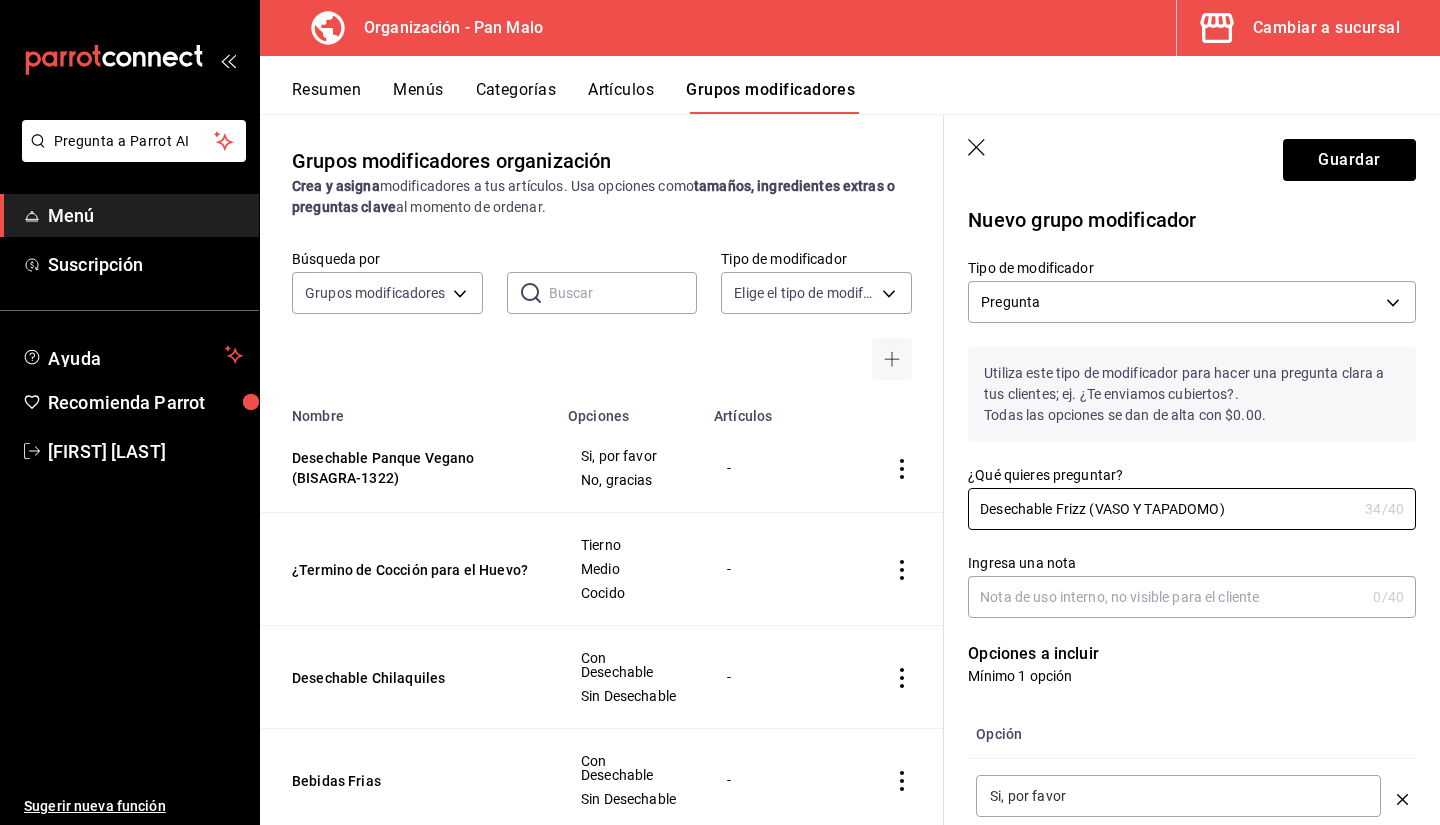 type on "Desechable Frizz (VASO Y TAPADOMO)" 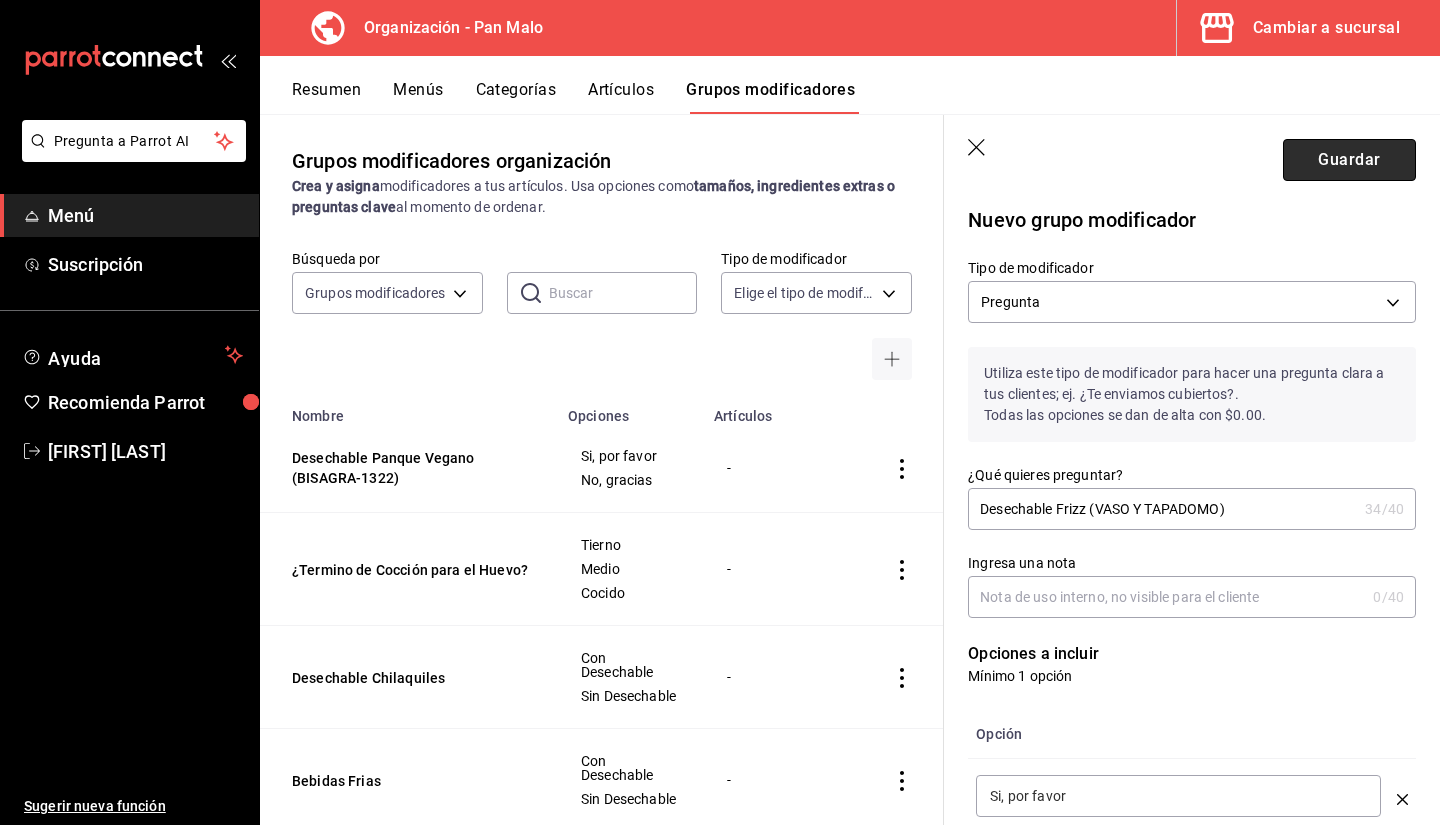 click on "Guardar" at bounding box center [1349, 160] 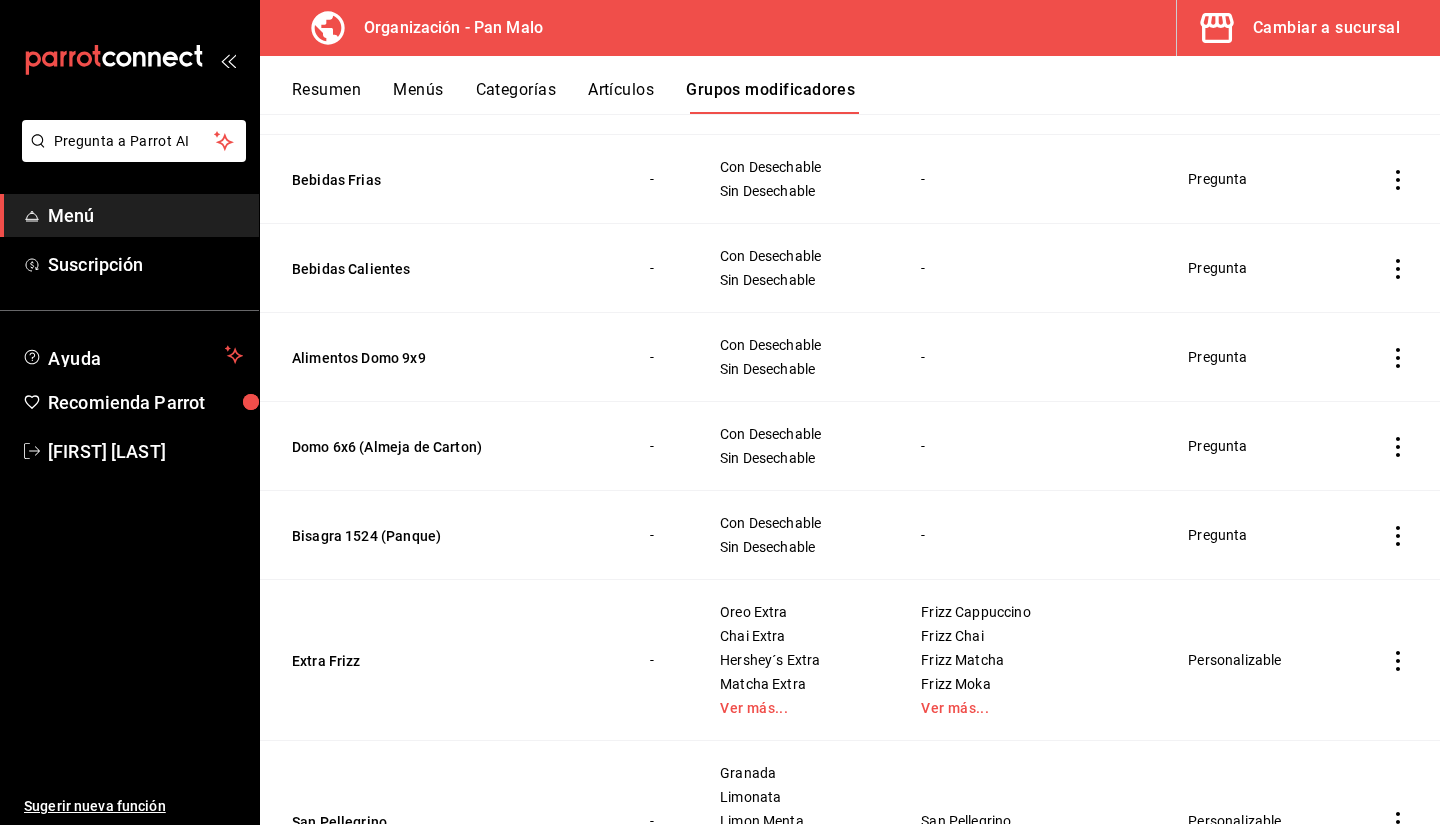 scroll, scrollTop: 584, scrollLeft: 0, axis: vertical 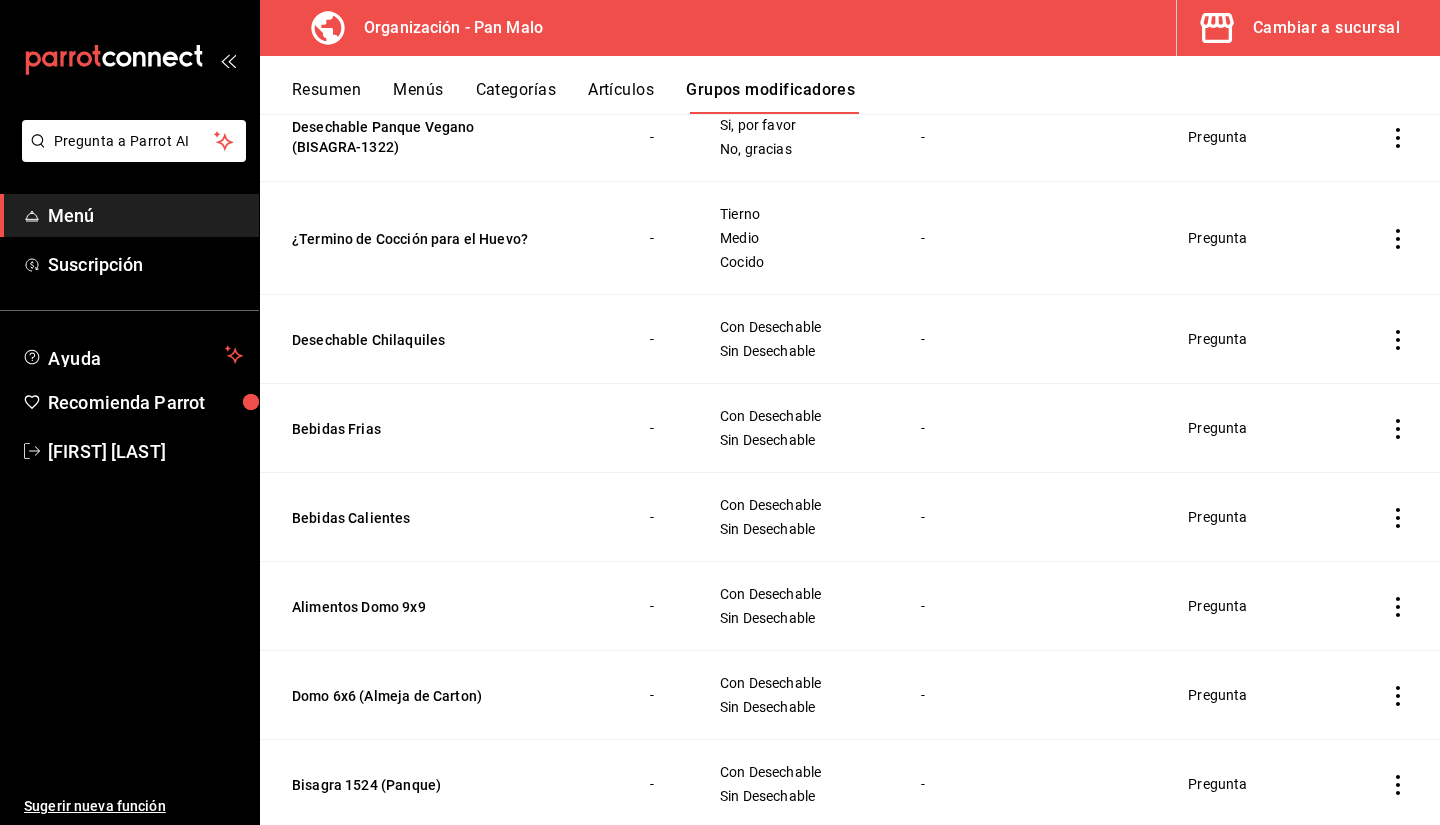 click on "Bebidas Calientes" at bounding box center (443, 517) 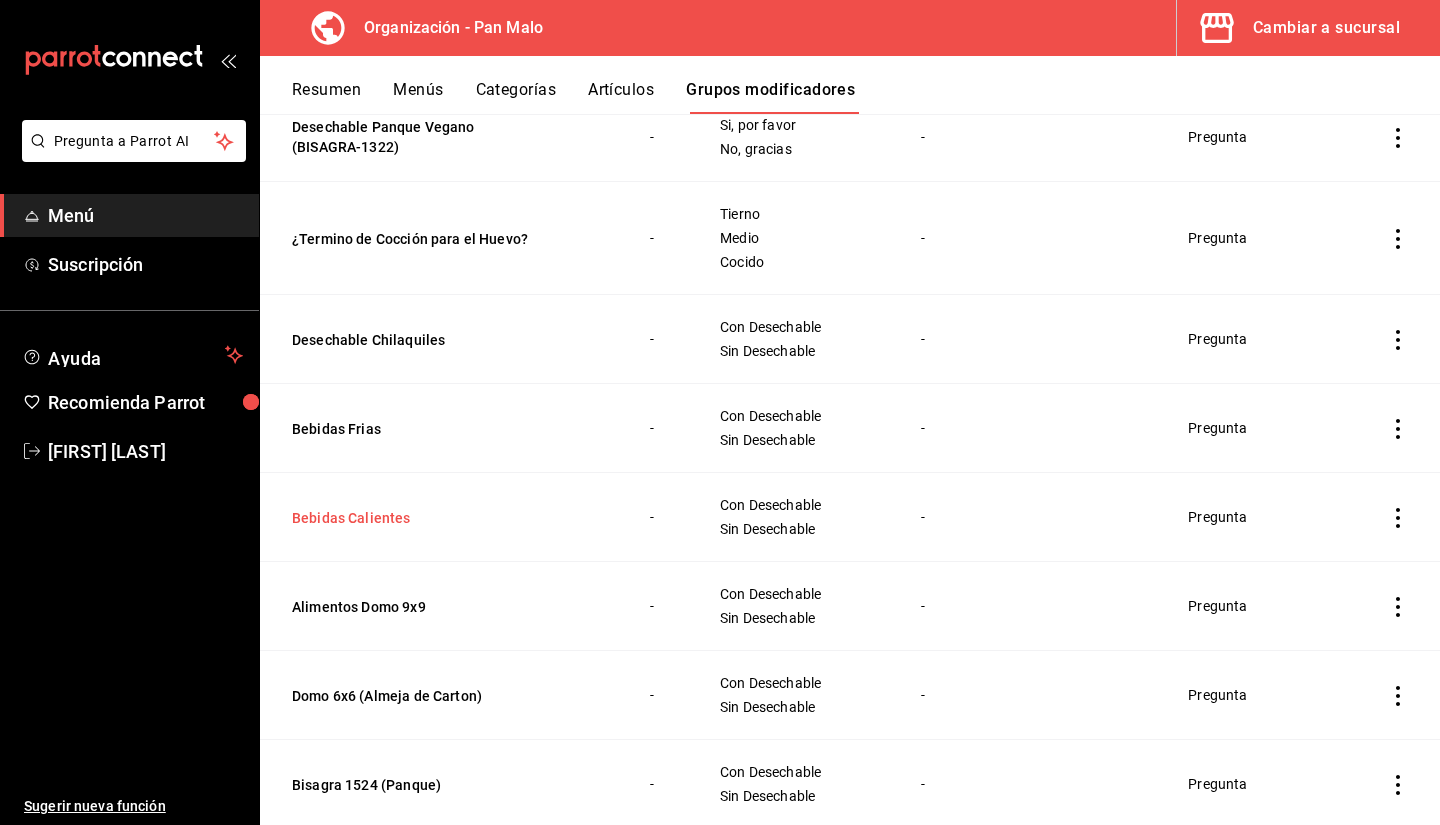 click on "Bebidas Calientes" at bounding box center [412, 518] 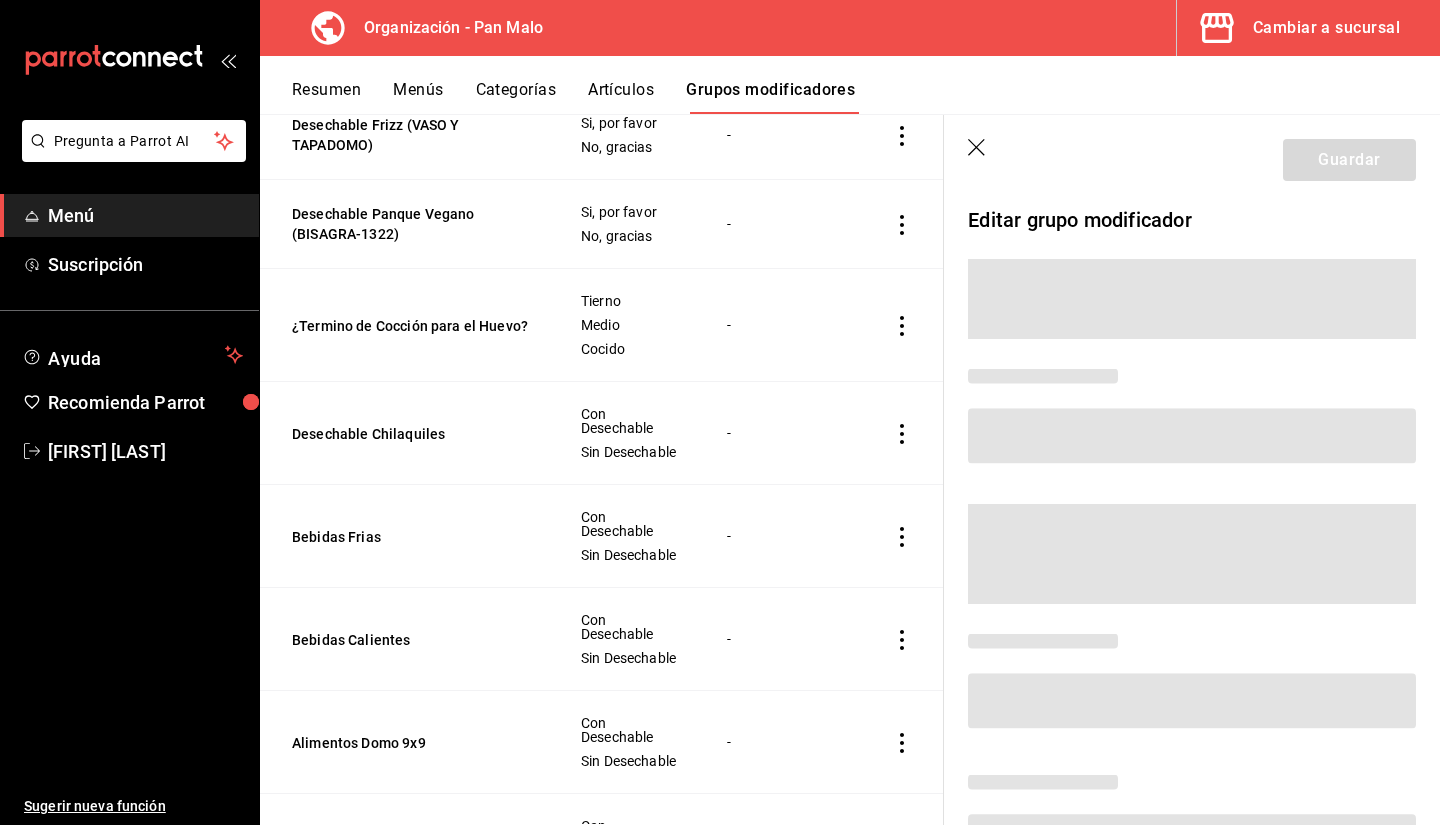 type 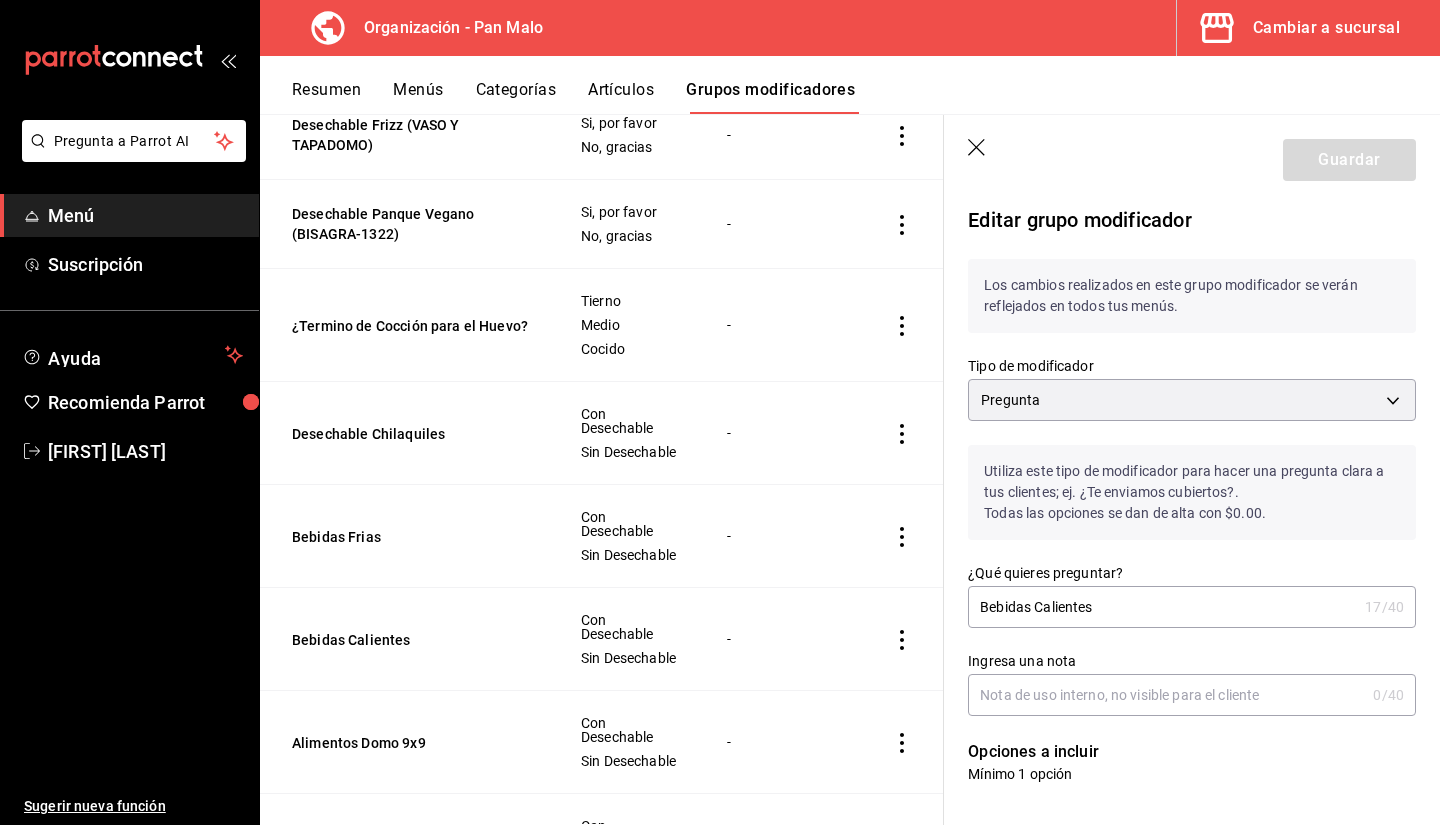 click on "Bebidas Calientes" at bounding box center (1162, 607) 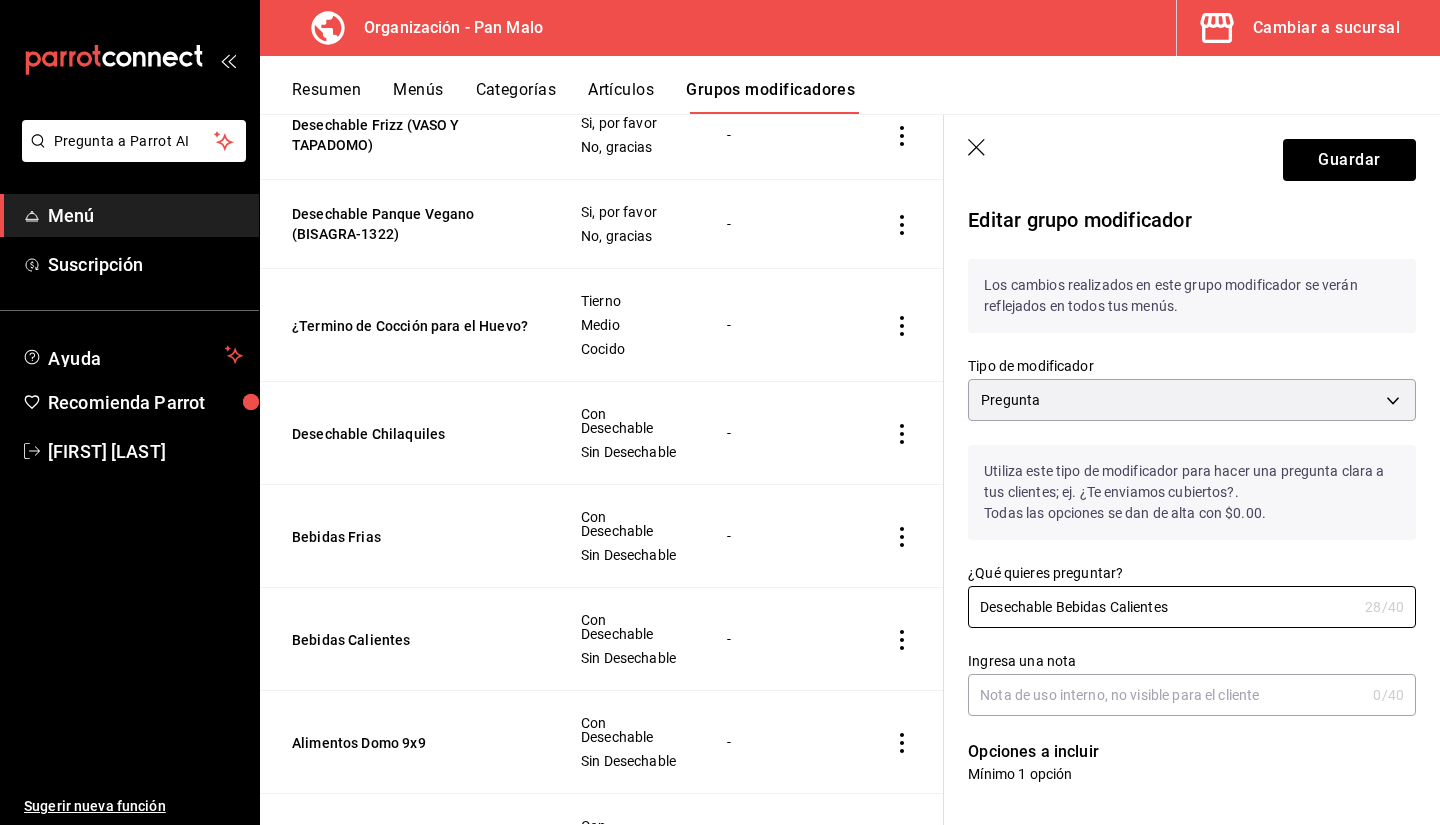 type on "Desechable Bebidas Calientes" 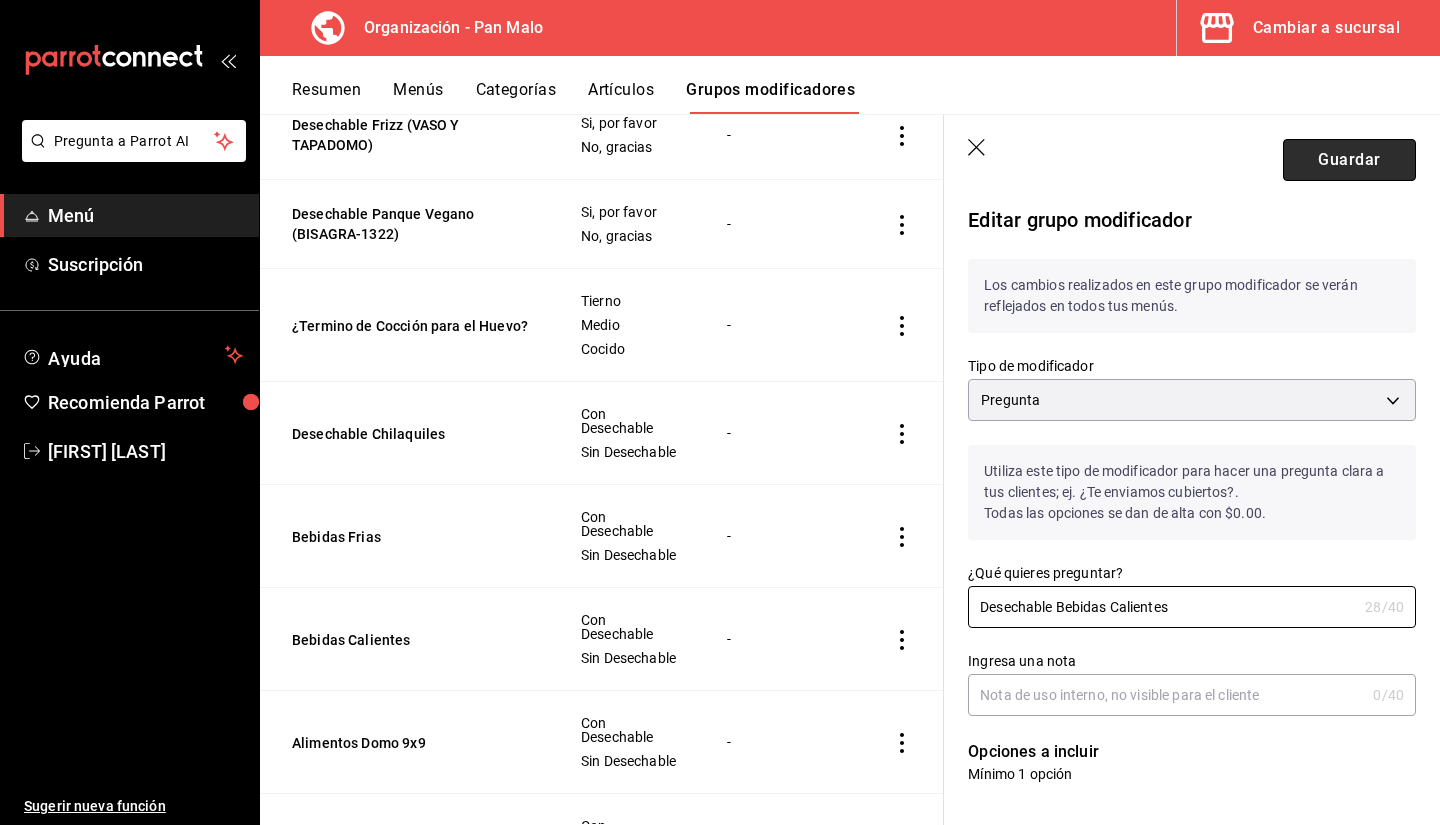 click on "Guardar" at bounding box center (1349, 160) 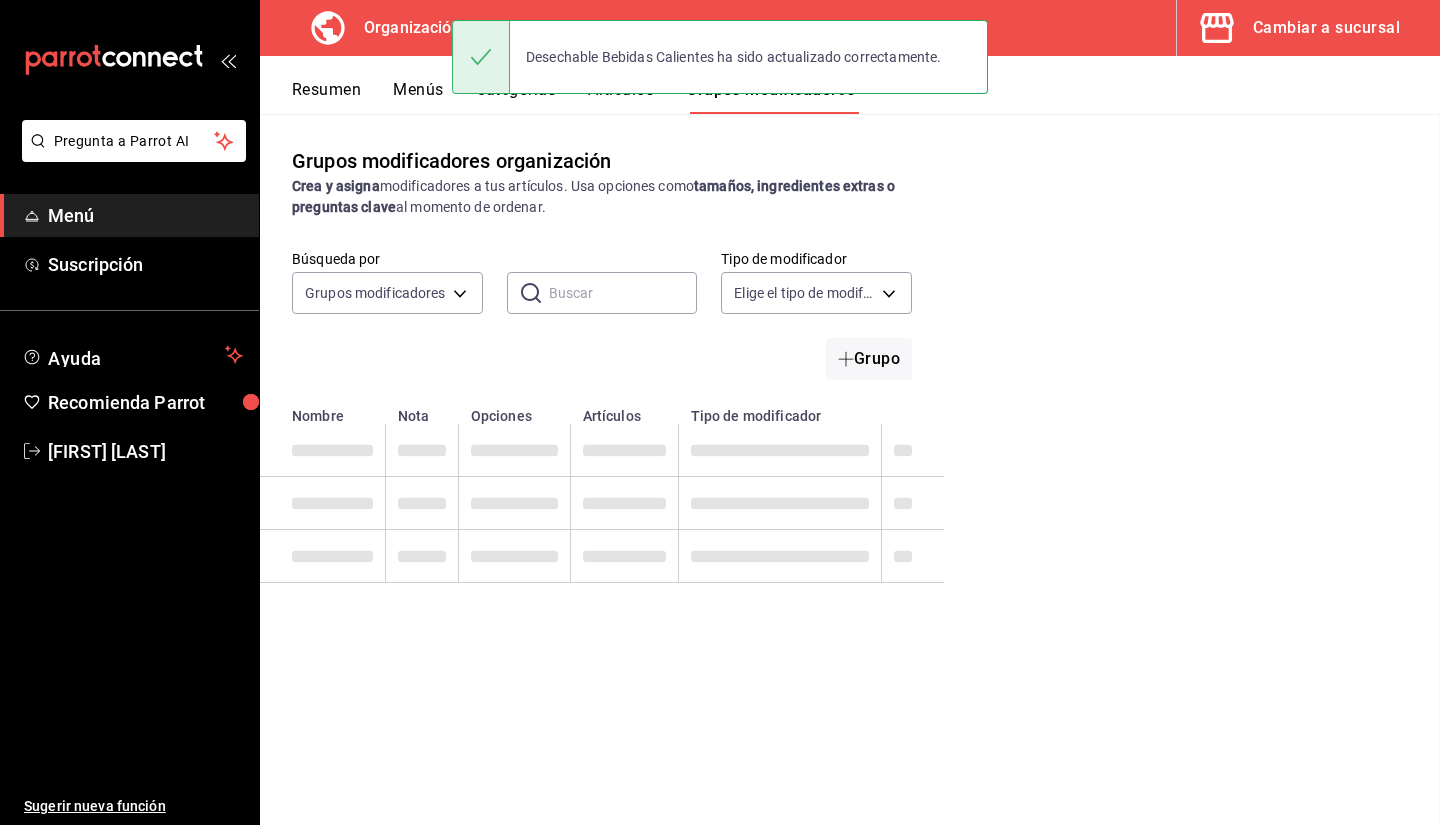scroll, scrollTop: 0, scrollLeft: 0, axis: both 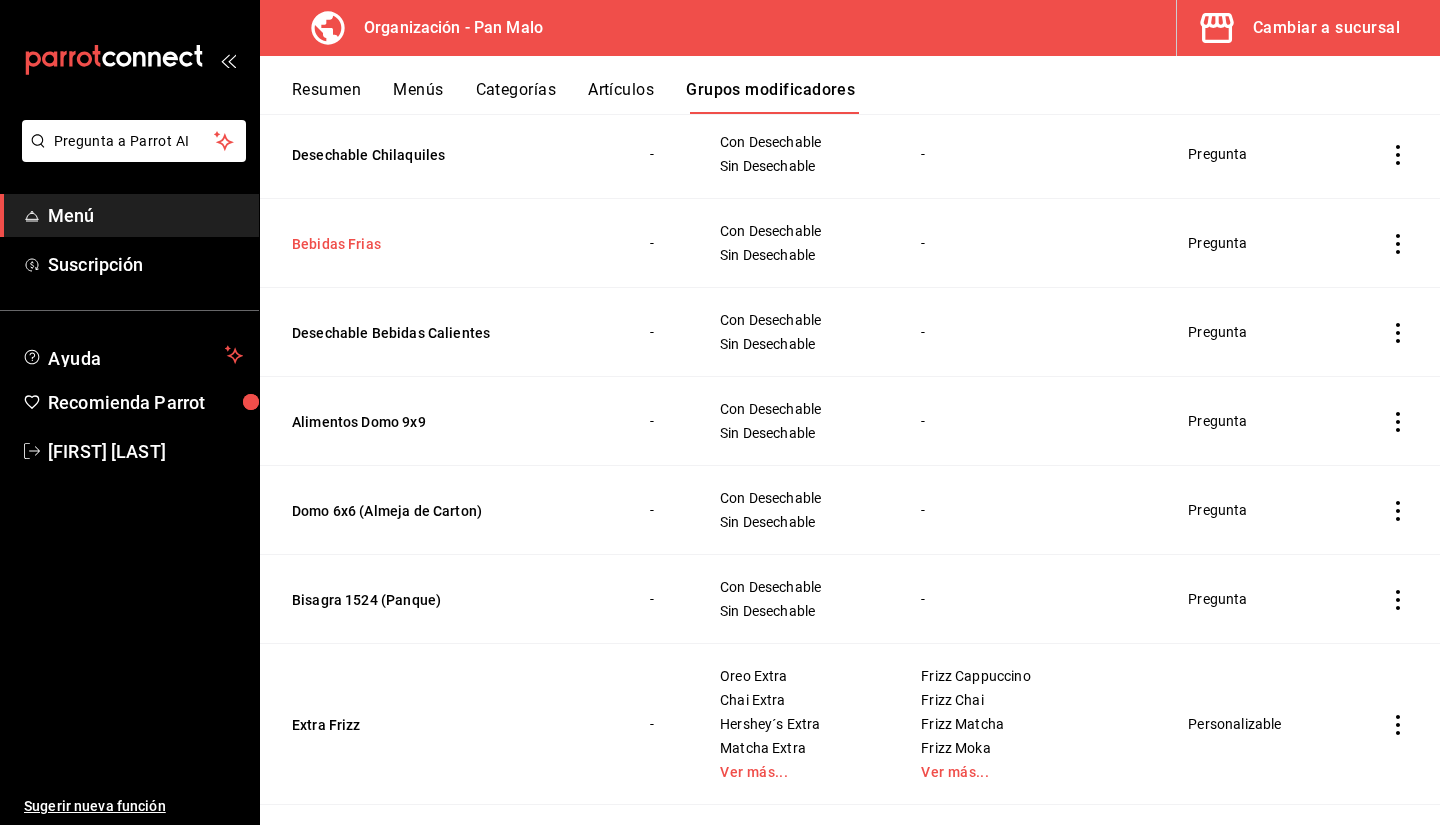 click on "Bebidas Frias" at bounding box center (412, 244) 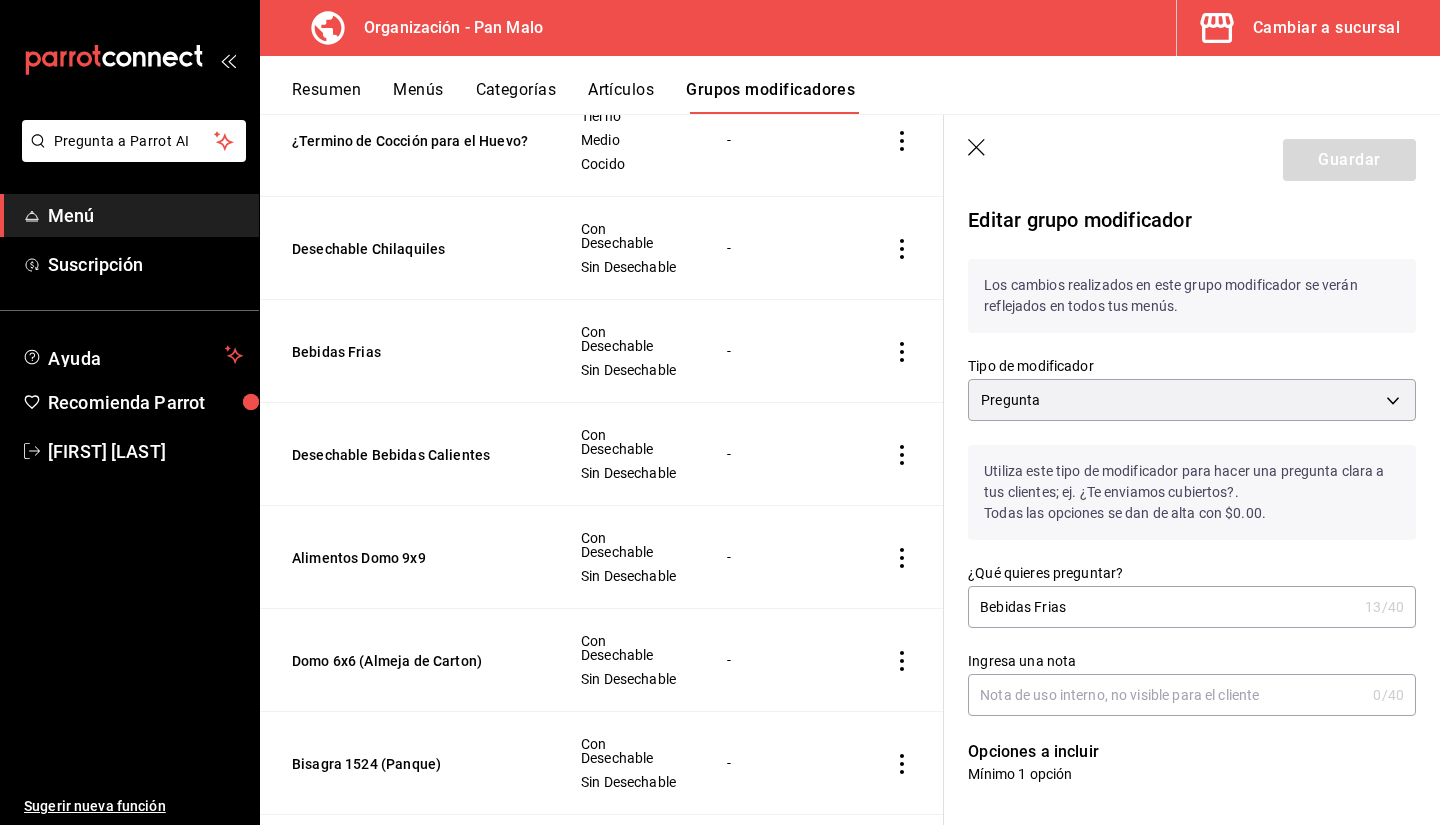 click on "Bebidas Frias" at bounding box center (1162, 607) 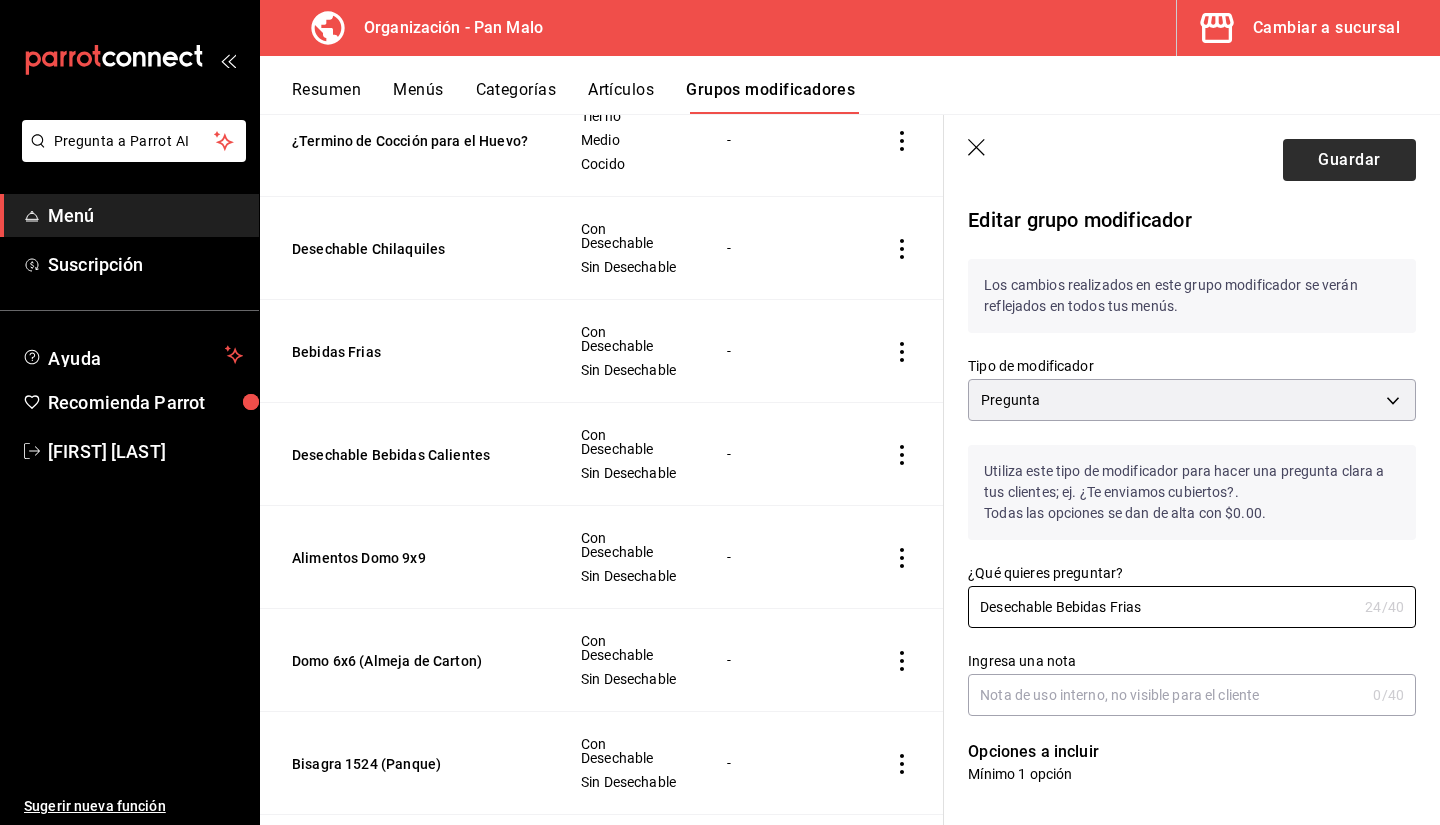 type on "Desechable Bebidas Frias" 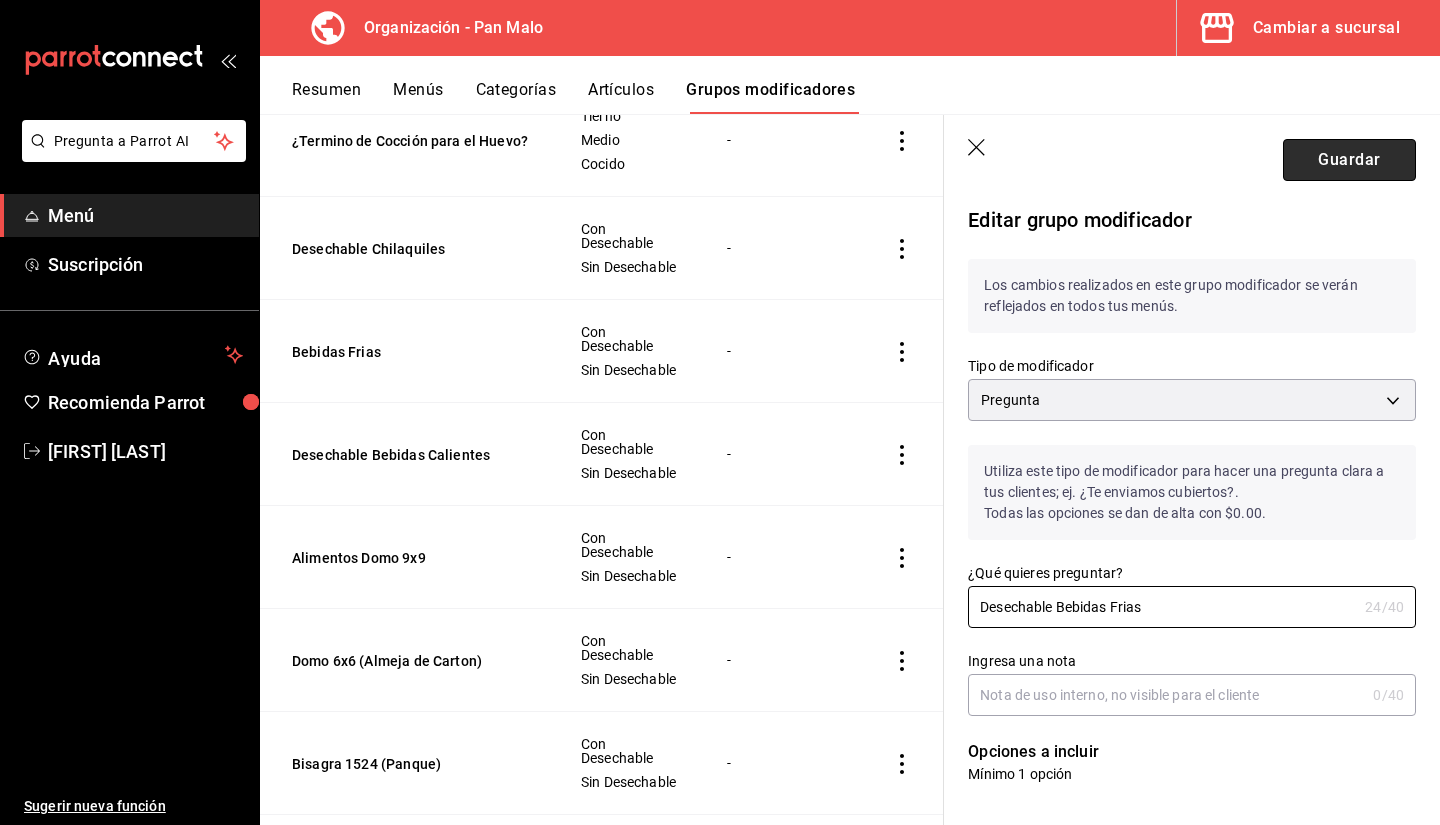 click on "Guardar" at bounding box center (1349, 160) 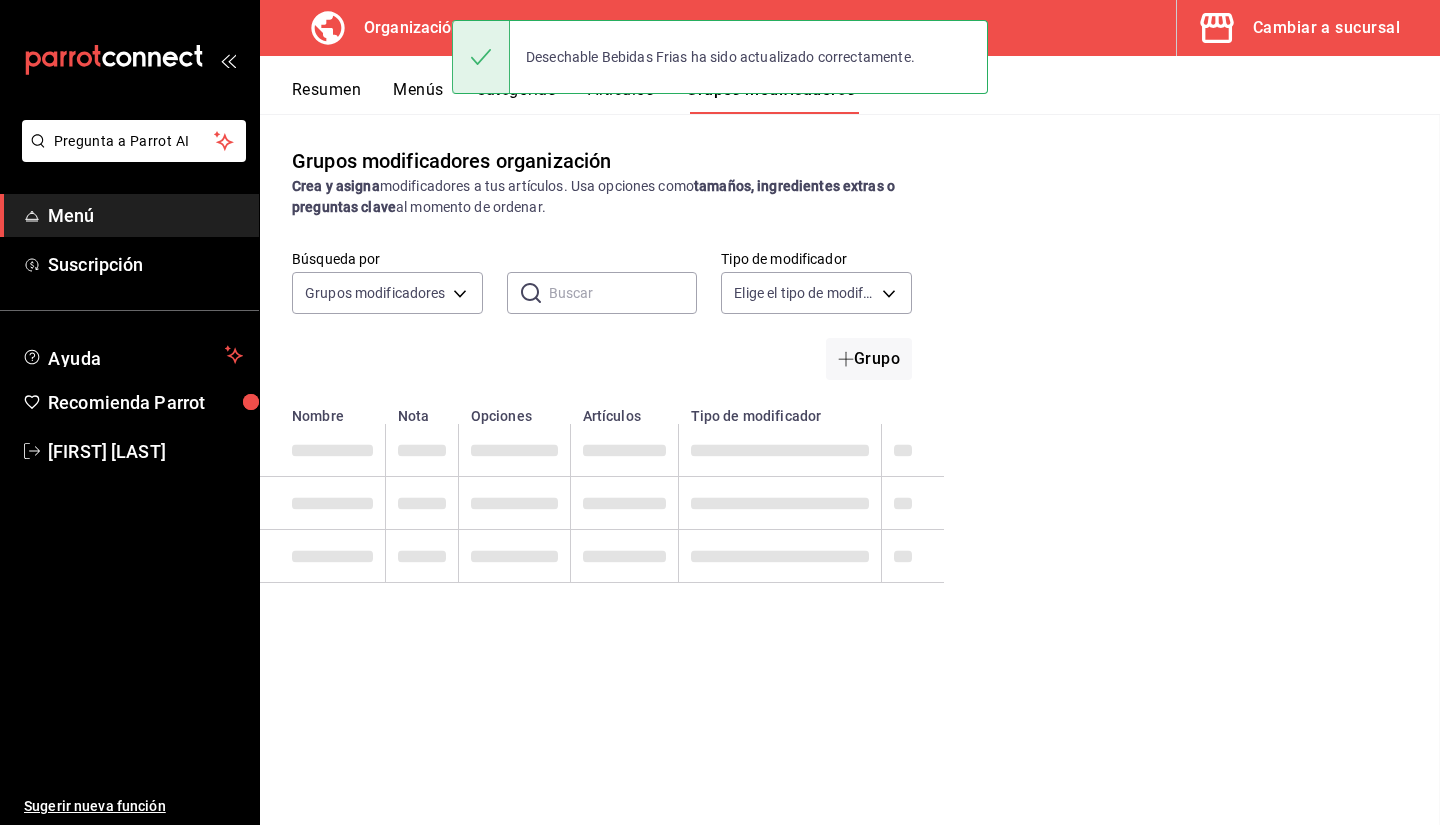 scroll, scrollTop: 0, scrollLeft: 0, axis: both 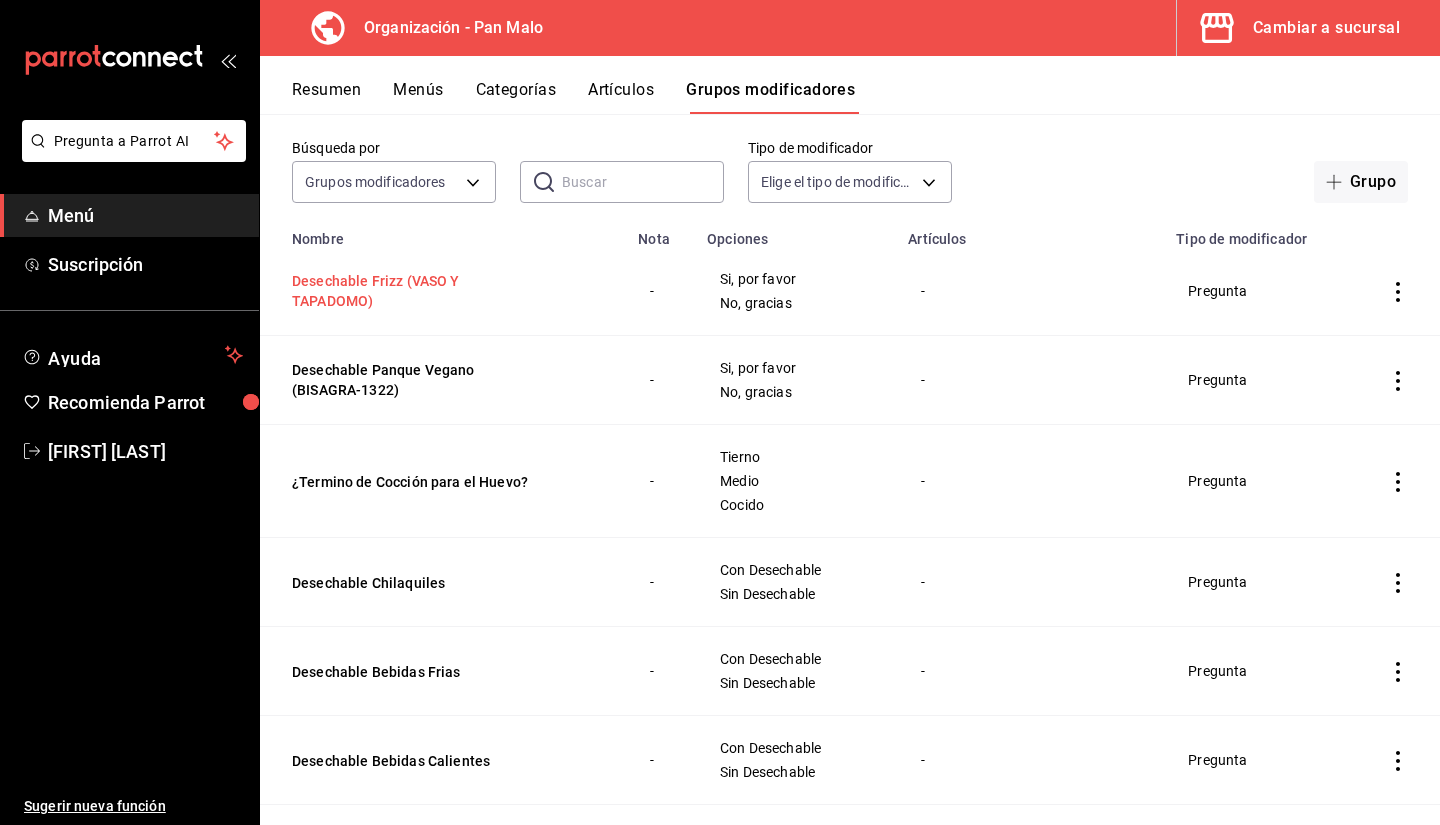 click on "Desechable Frizz (VASO Y TAPADOMO)" at bounding box center (412, 291) 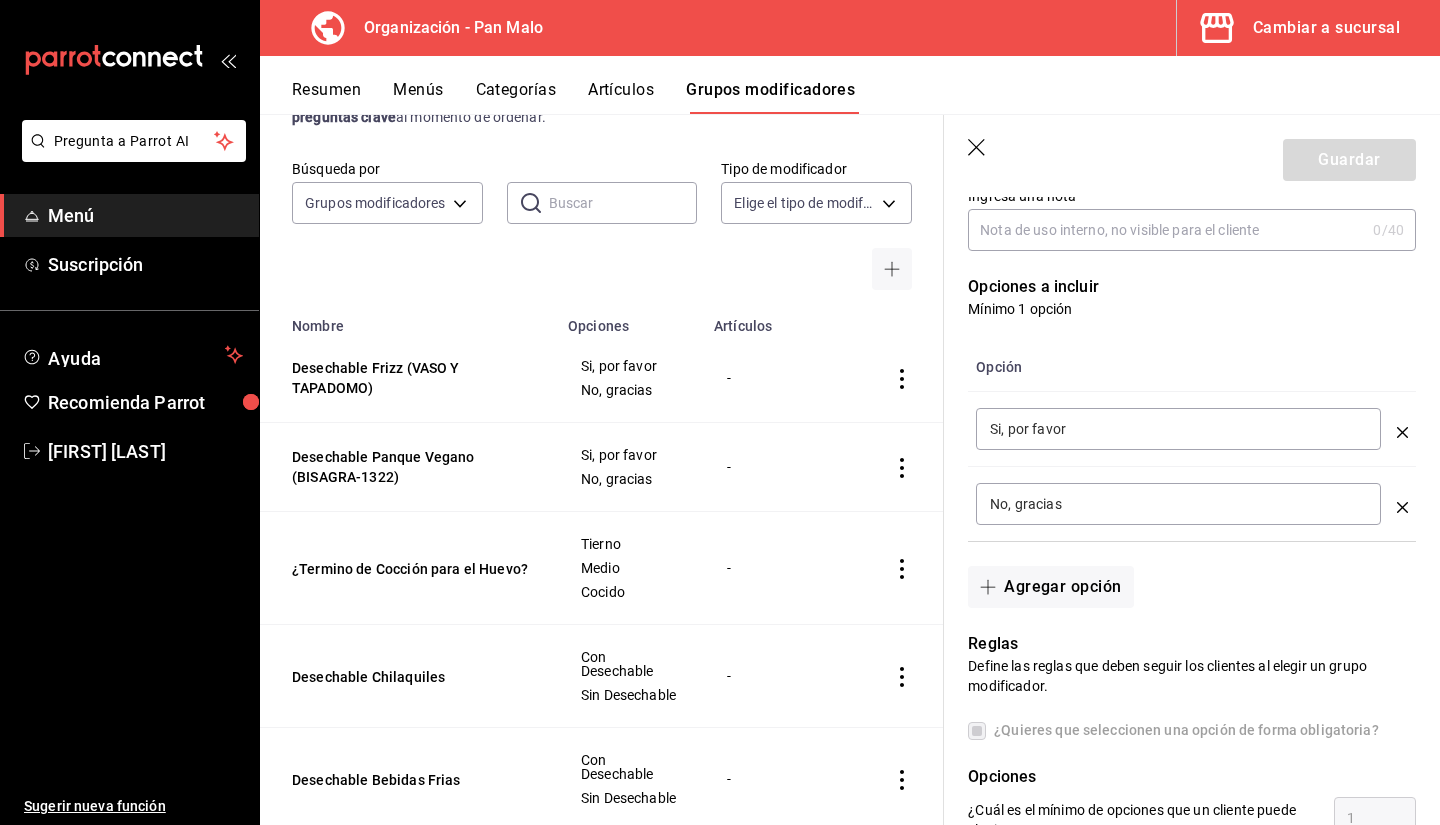 scroll, scrollTop: 520, scrollLeft: 0, axis: vertical 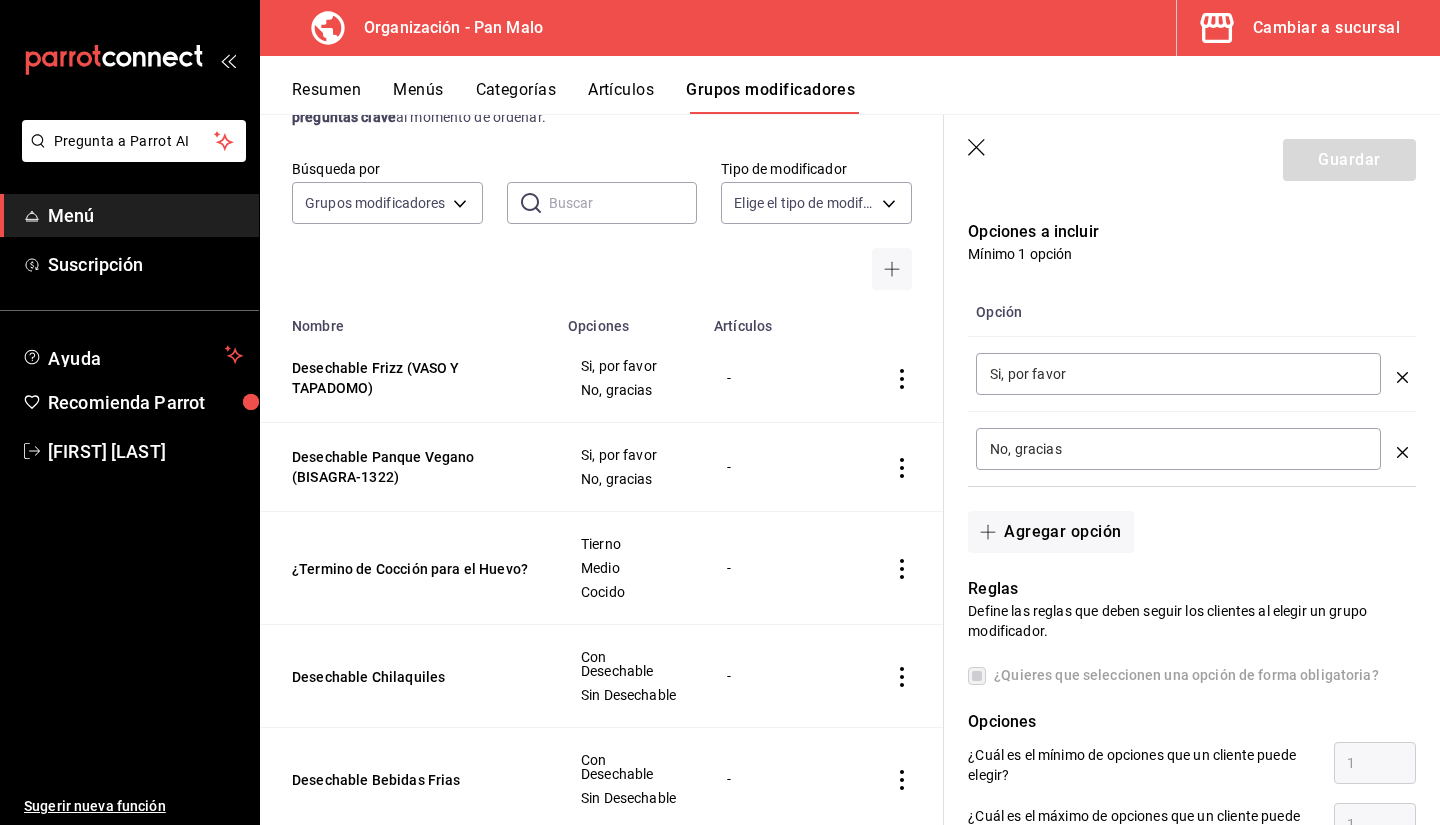 click on "Si, por favor" at bounding box center [1178, 374] 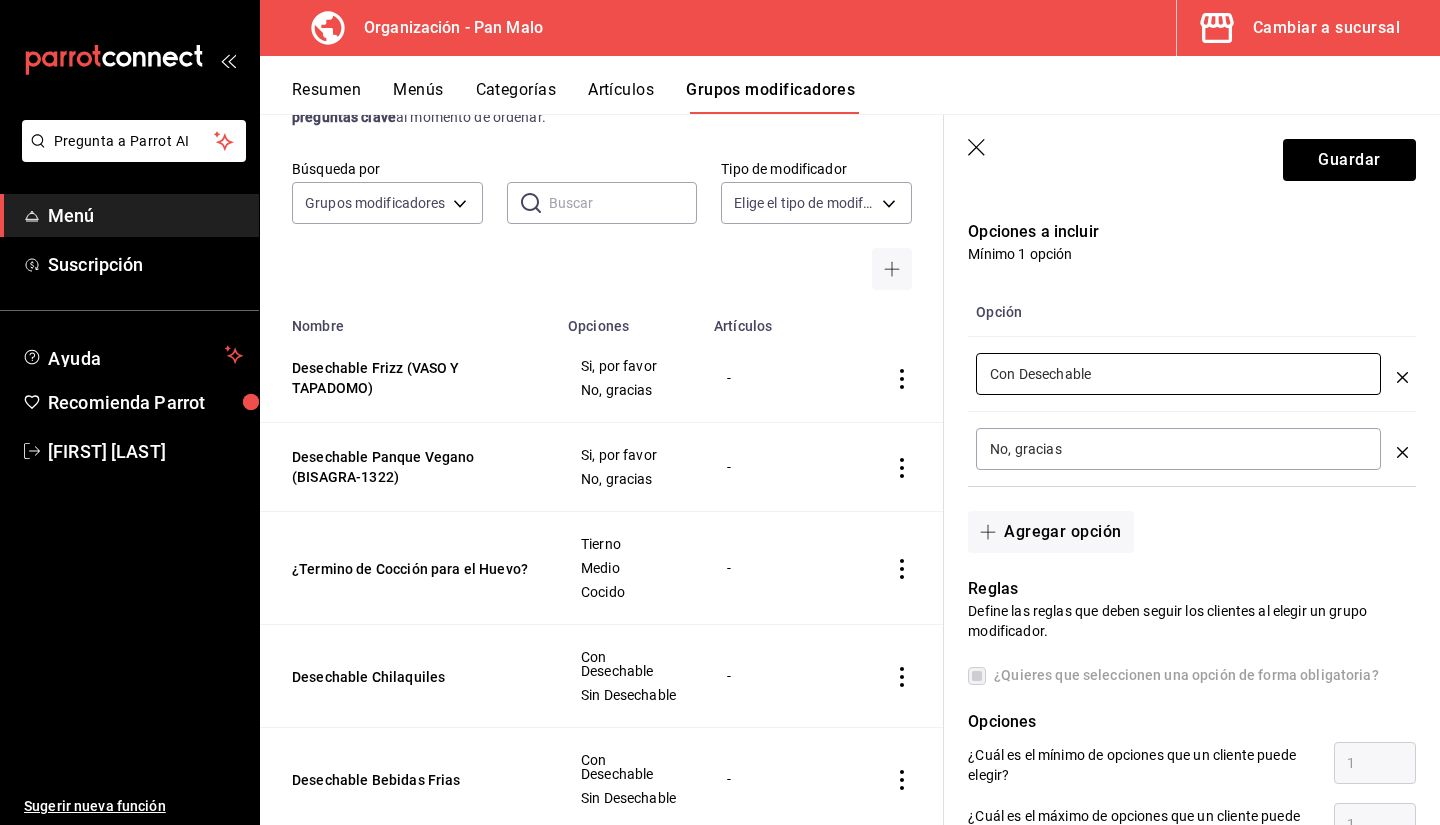 type on "Con Desechable" 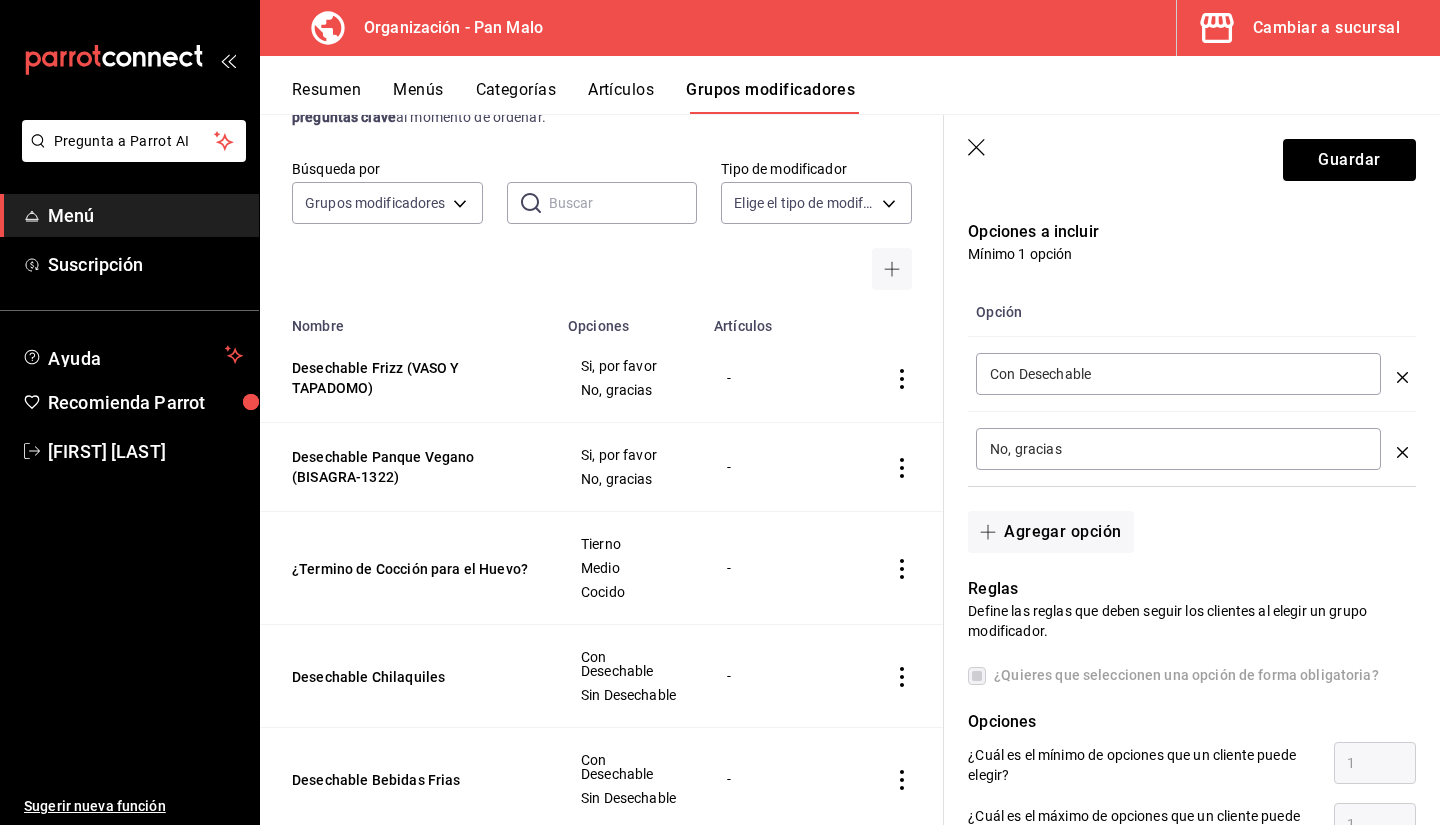 click on "No, gracias" at bounding box center [1178, 449] 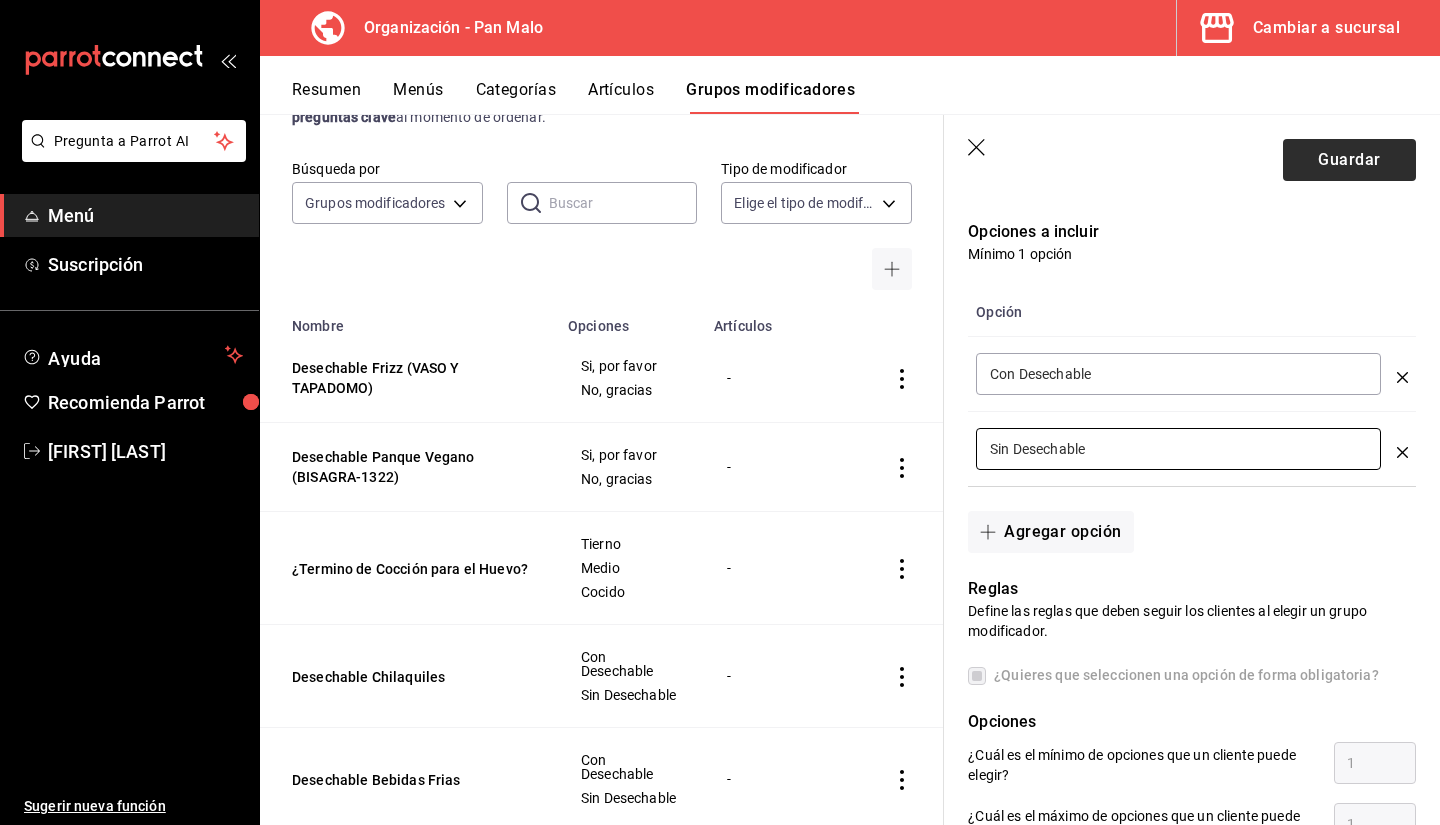 type on "Sin Desechable" 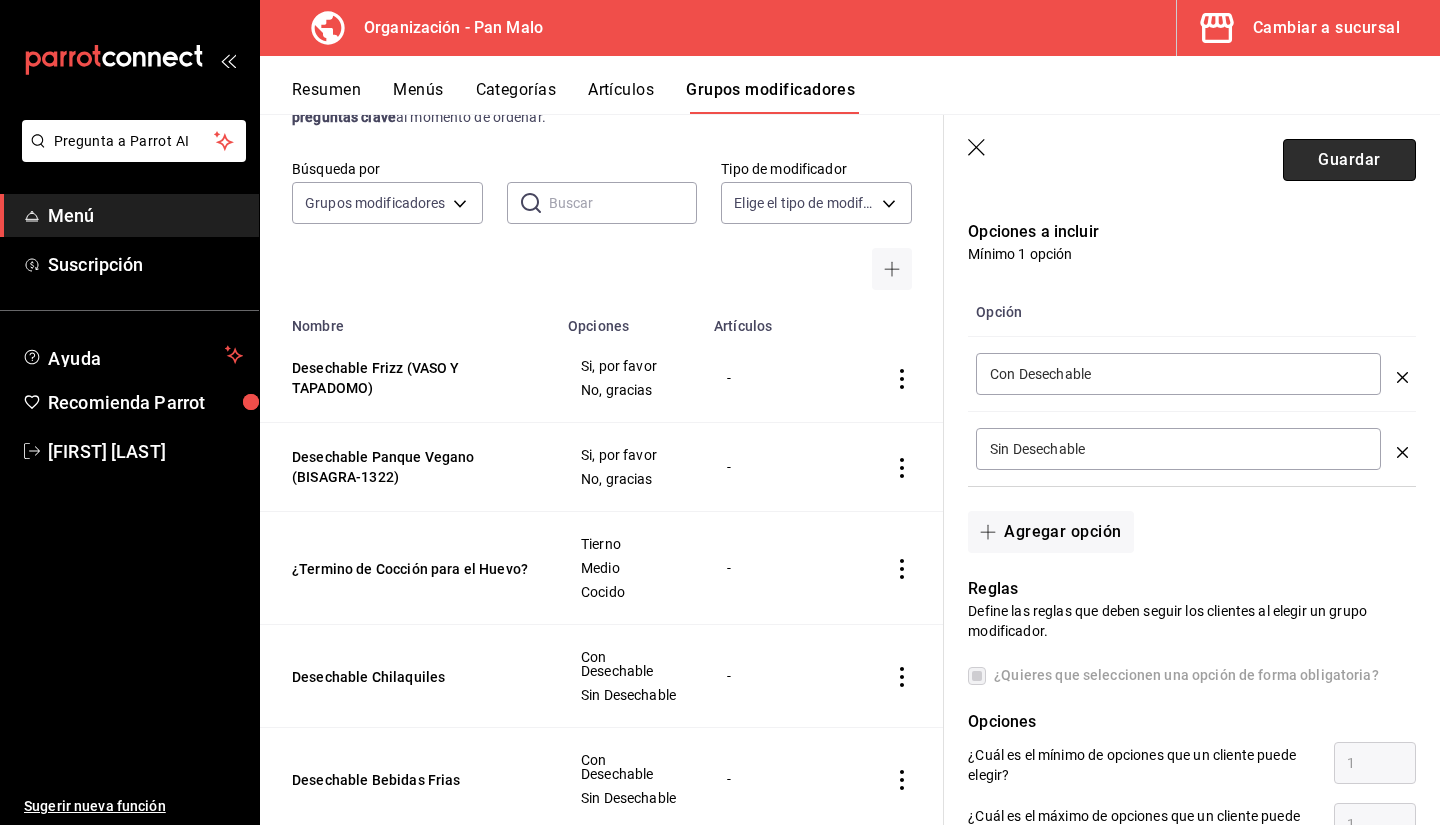 click on "Guardar" at bounding box center [1349, 160] 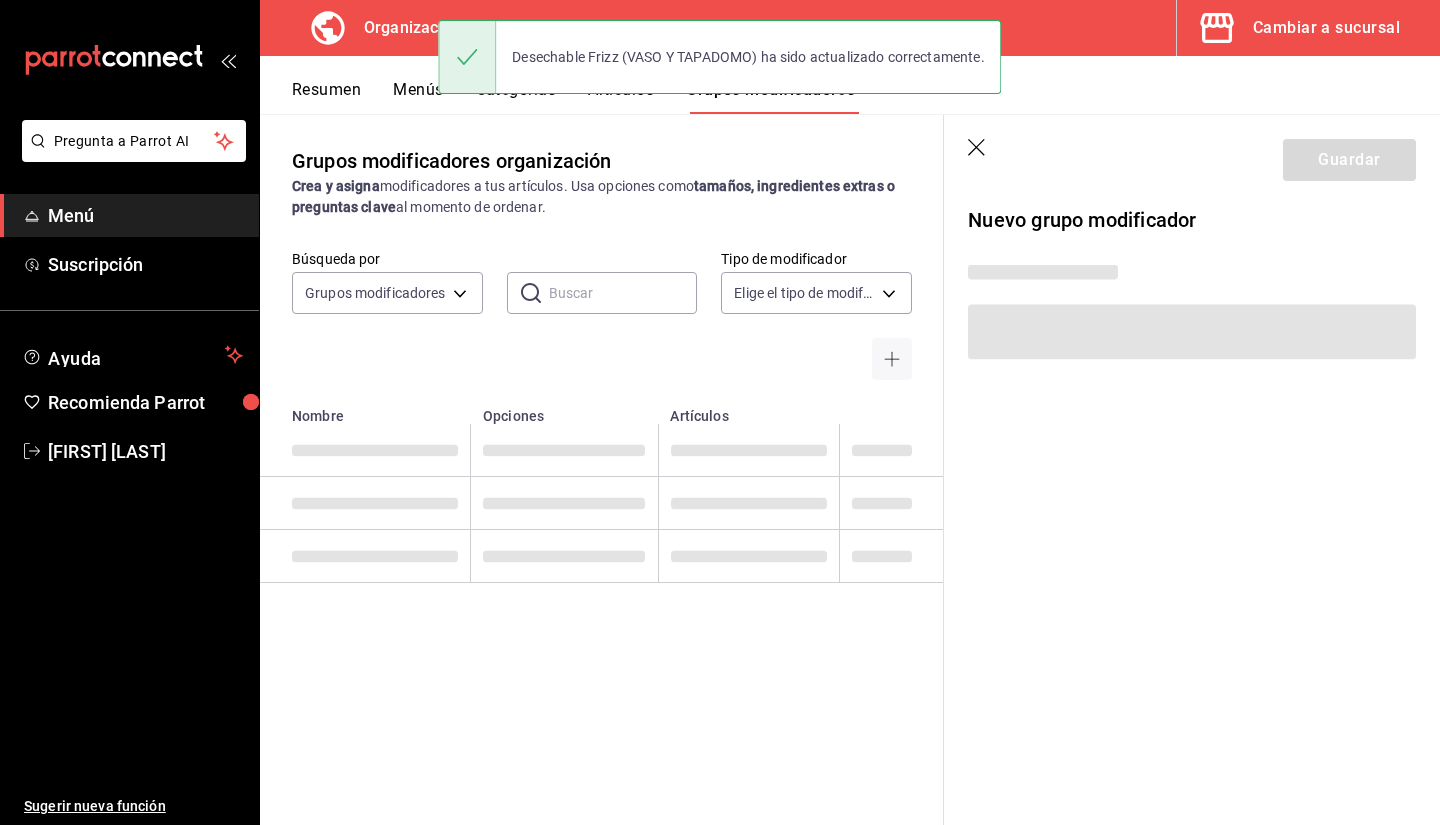 scroll, scrollTop: 0, scrollLeft: 0, axis: both 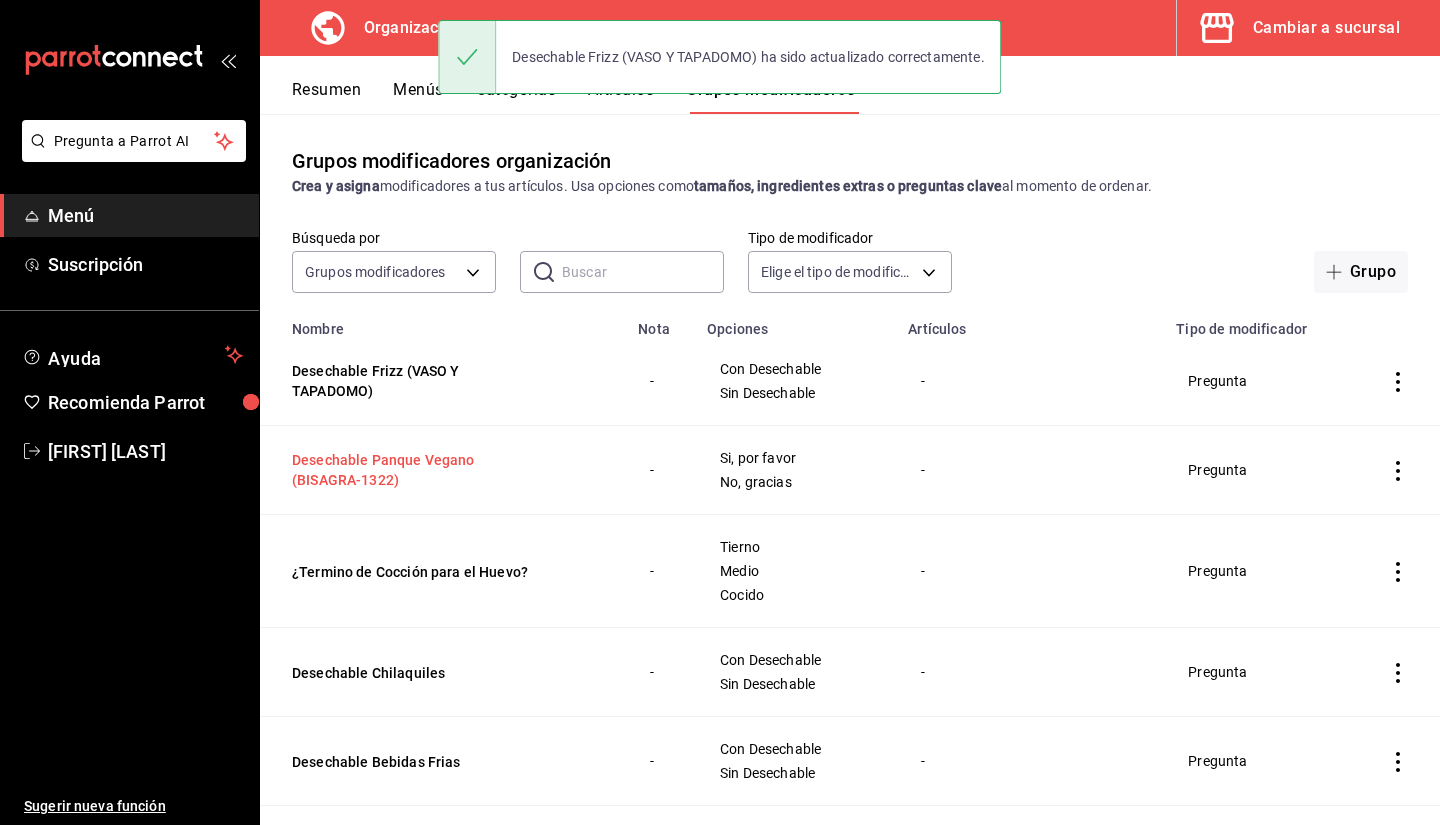 click on "Desechable Panque Vegano (BISAGRA-1322)" at bounding box center (412, 470) 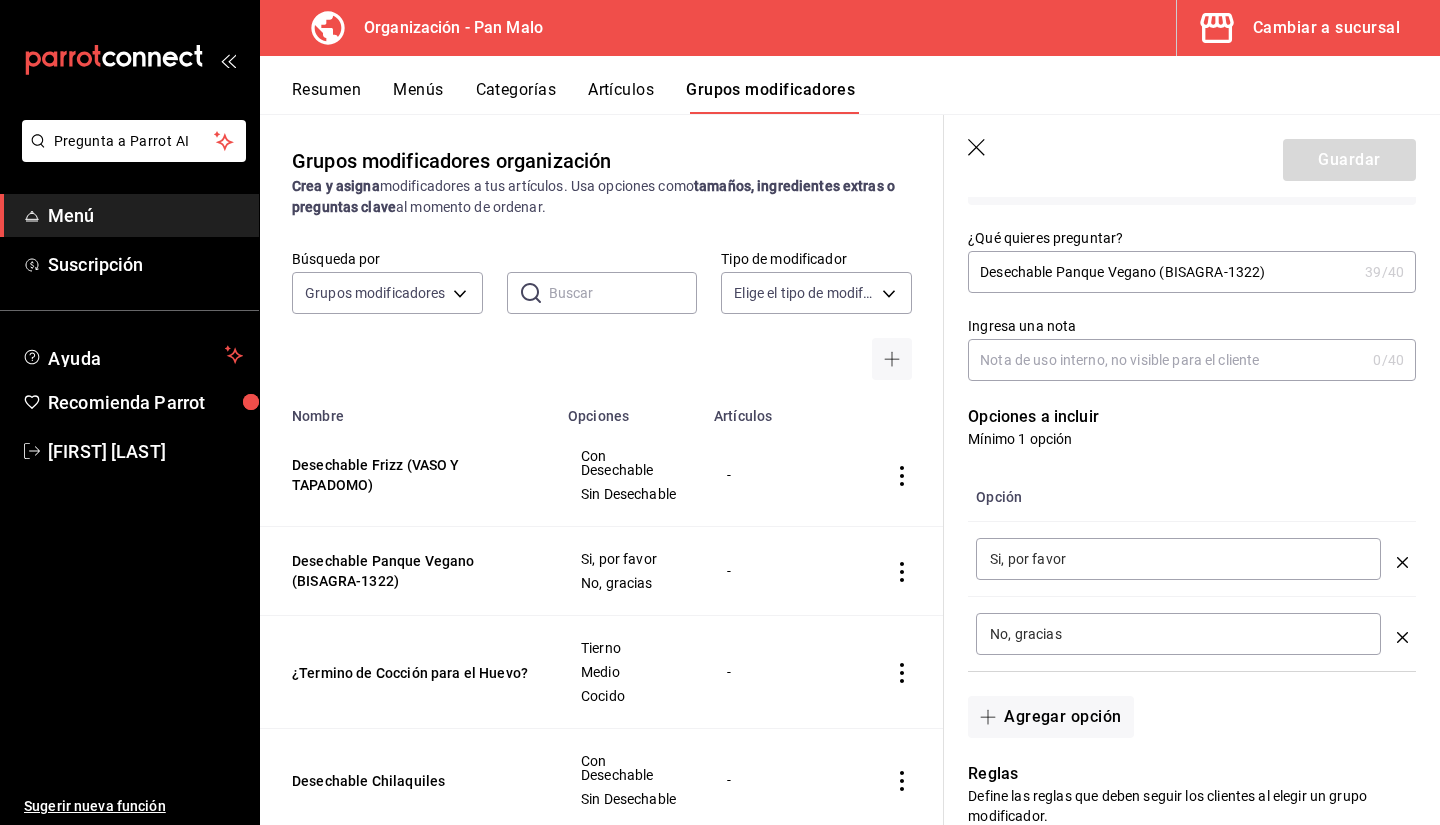 scroll, scrollTop: 337, scrollLeft: 0, axis: vertical 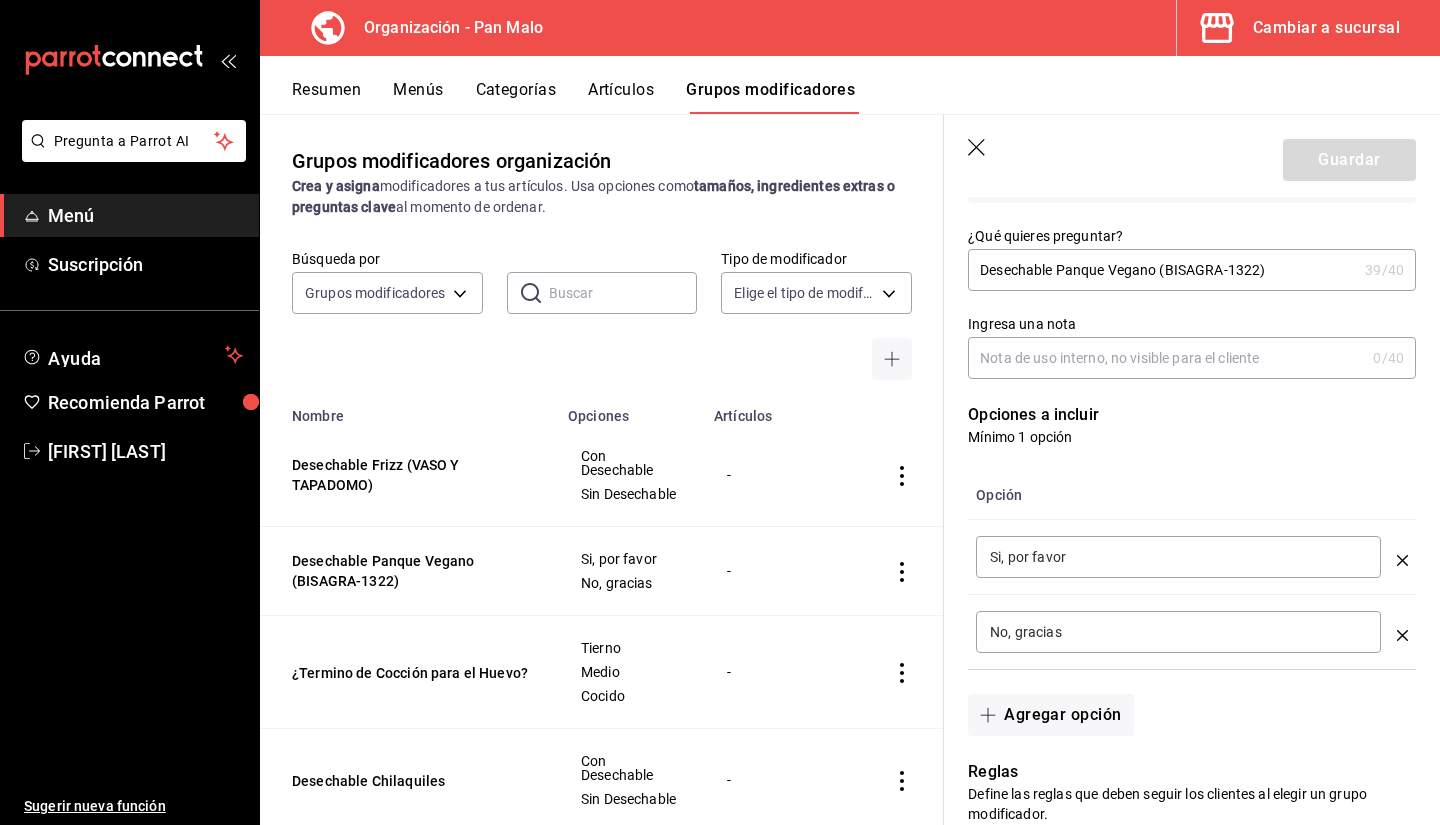click on "Si, por favor ​" at bounding box center [1178, 557] 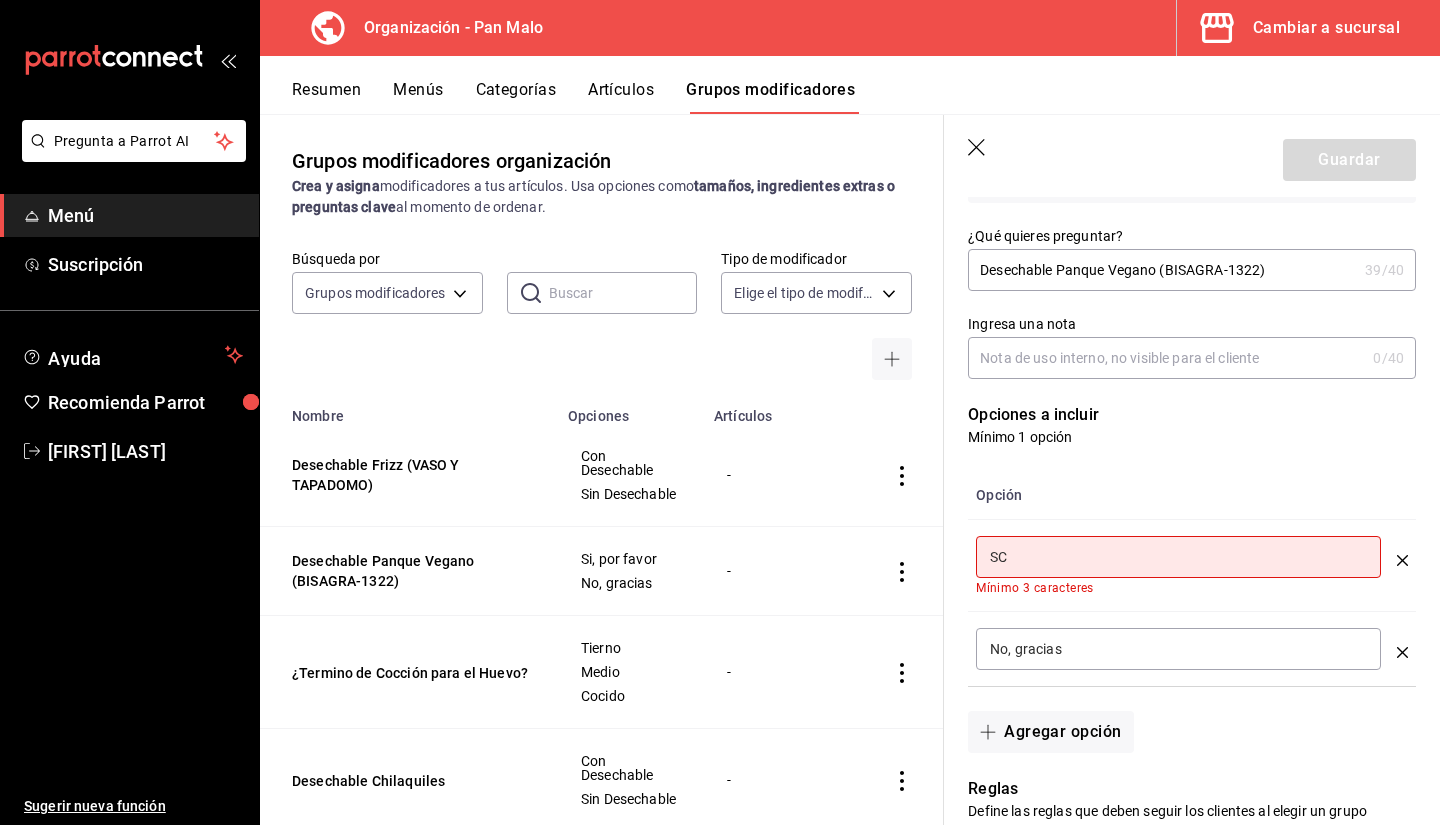 type on "S" 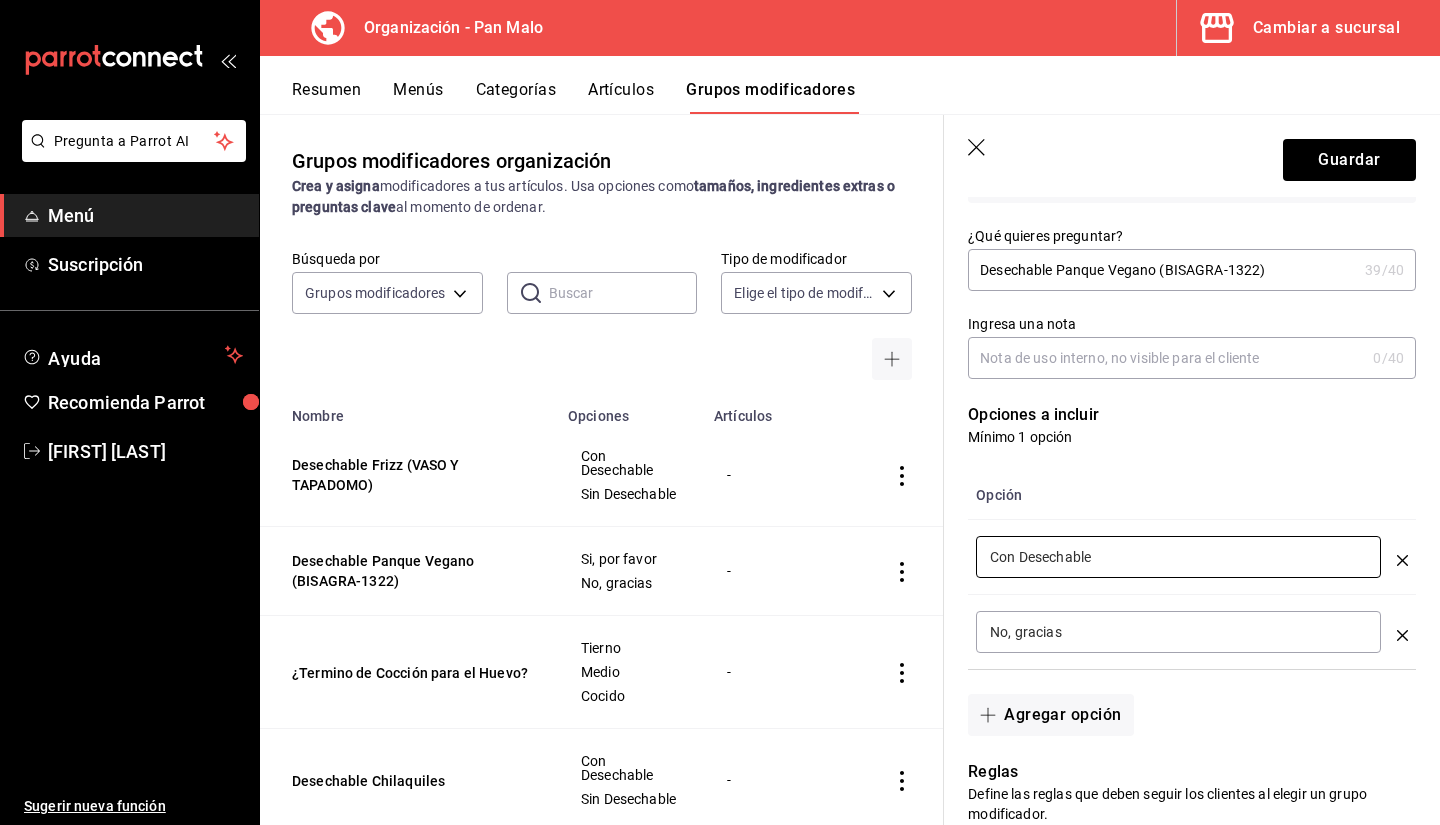 type on "Con Desechable" 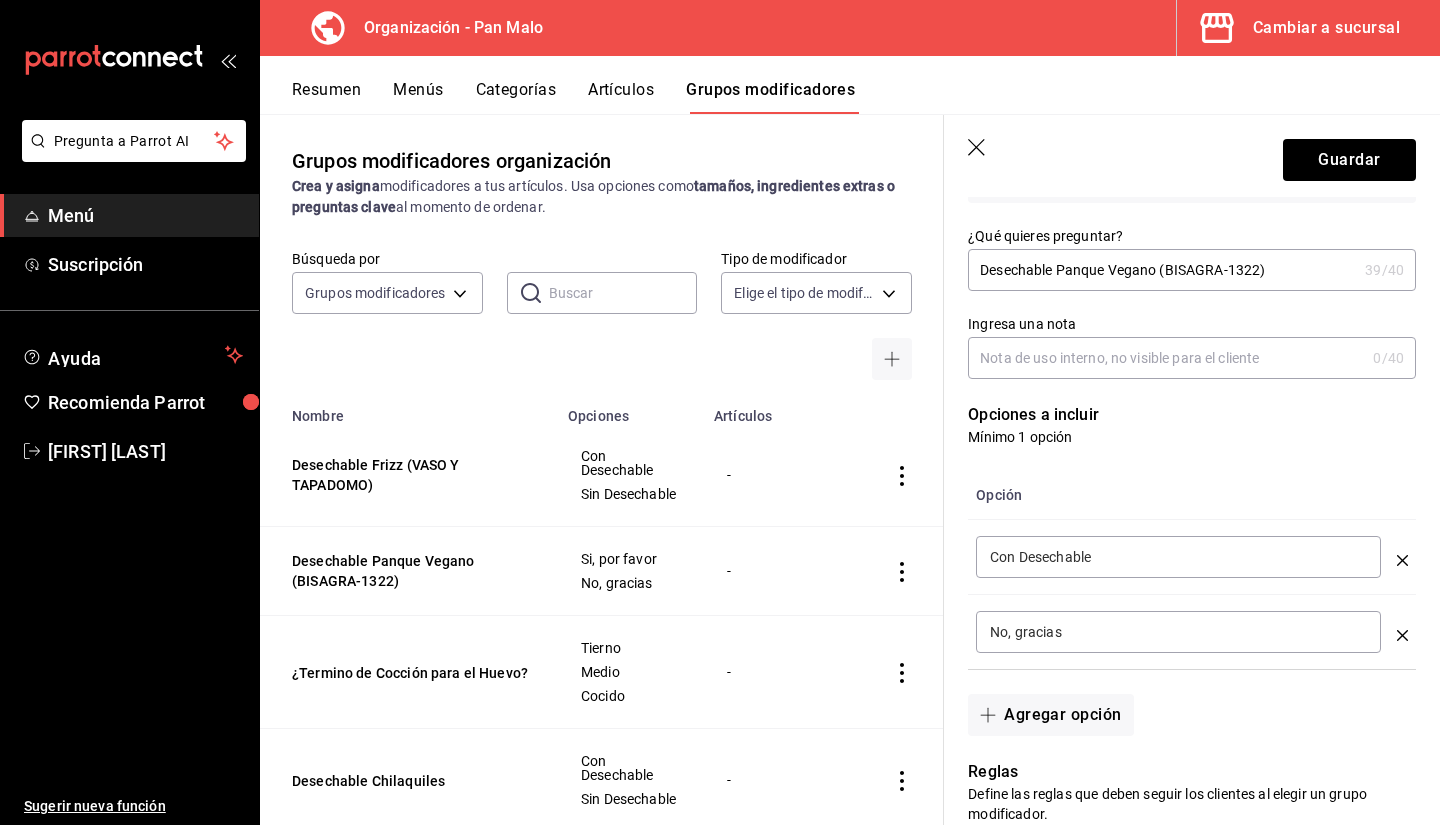 click on "No, gracias ​" at bounding box center (1178, 632) 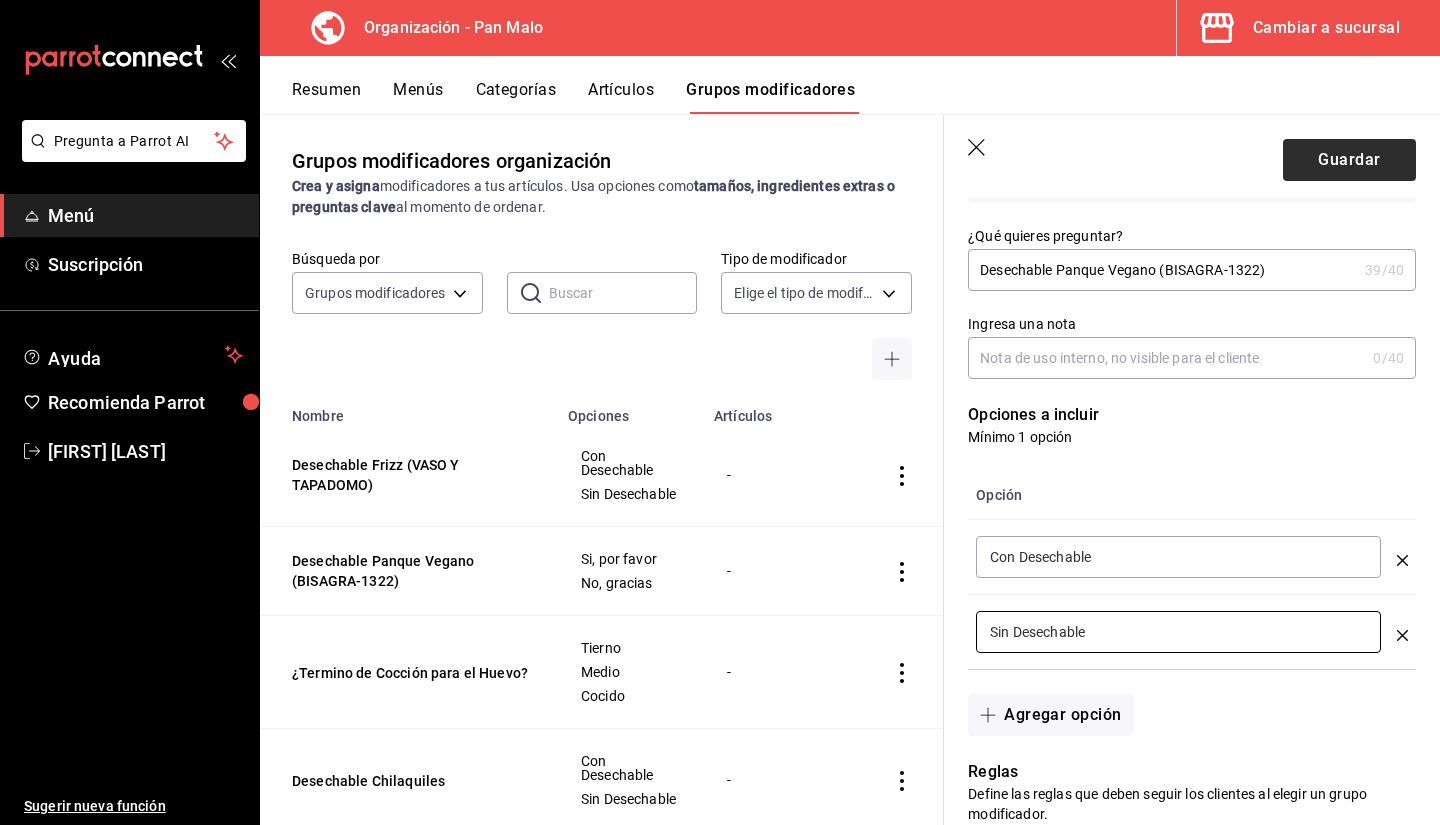 type on "Sin Desechable" 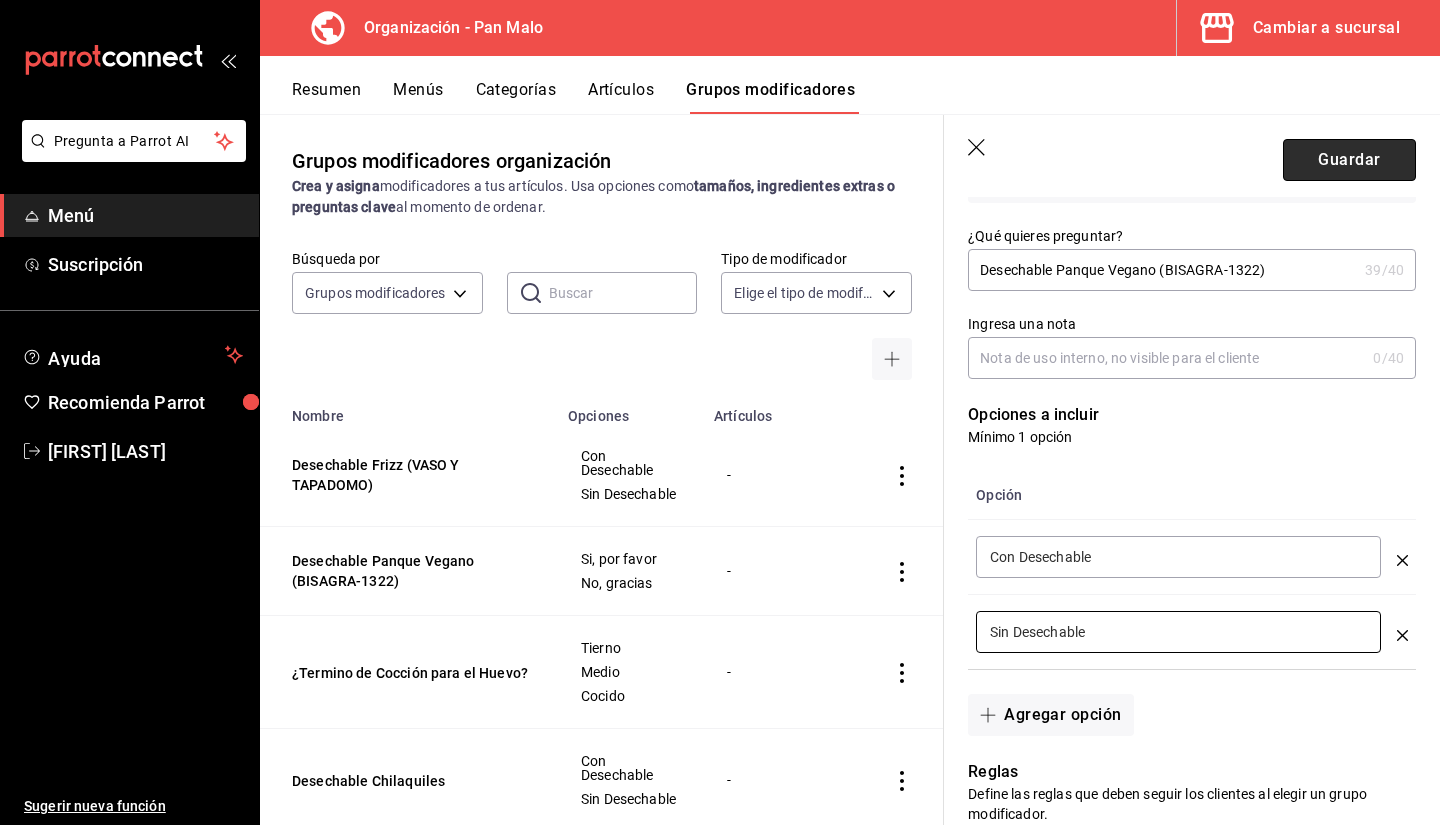 click on "Guardar" at bounding box center [1349, 160] 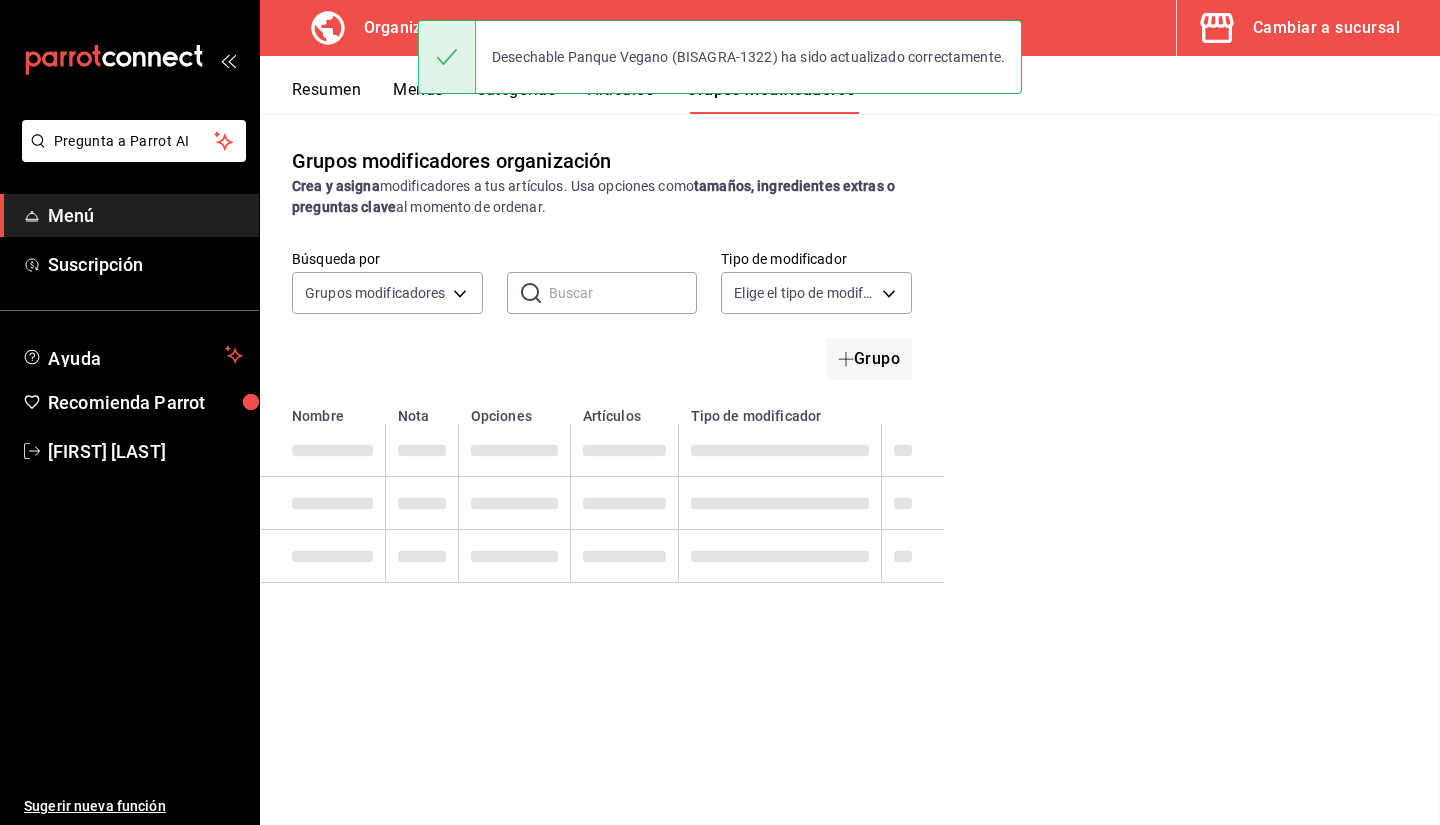 scroll, scrollTop: 0, scrollLeft: 0, axis: both 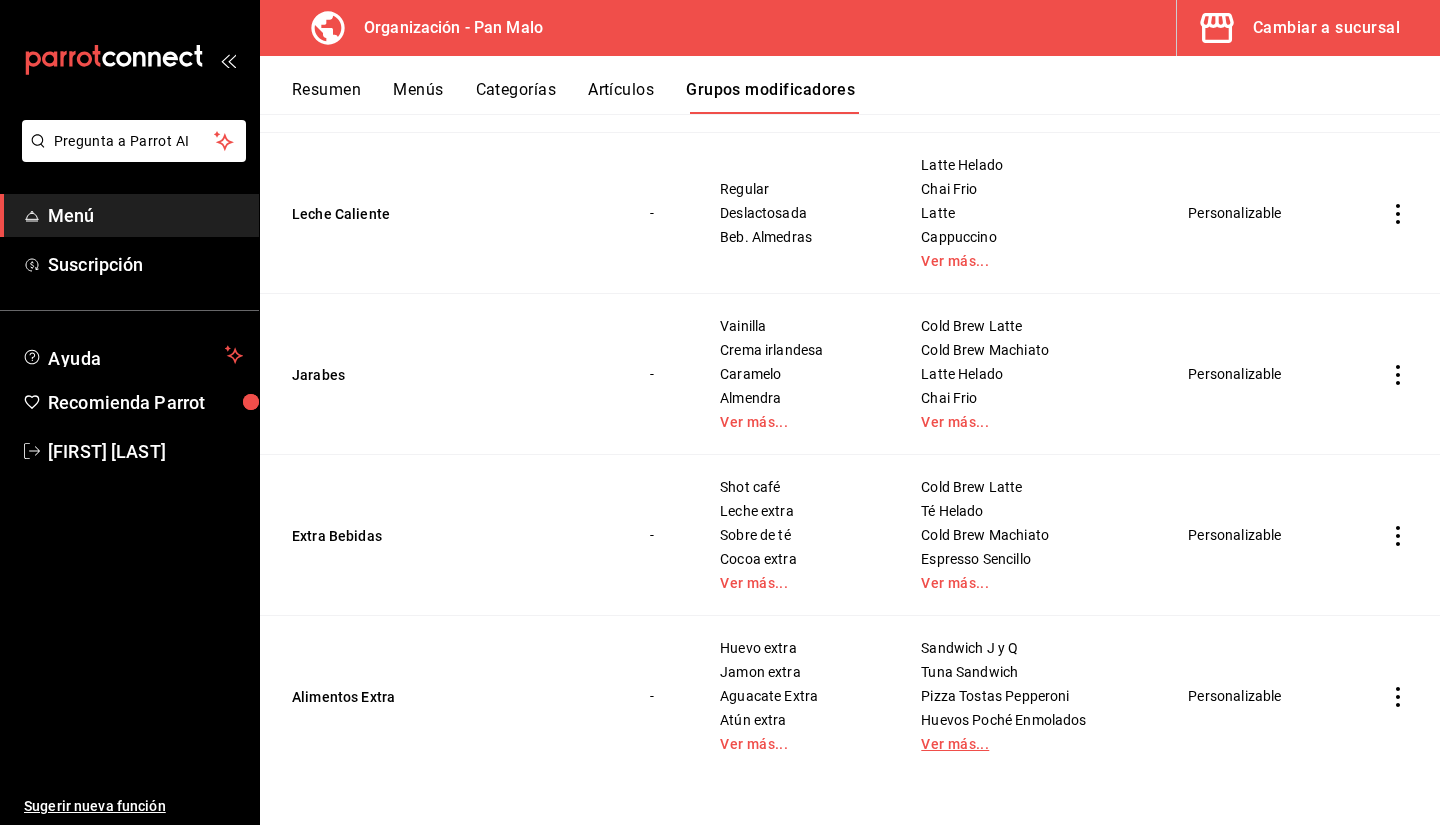 click on "Ver más..." at bounding box center [1030, 744] 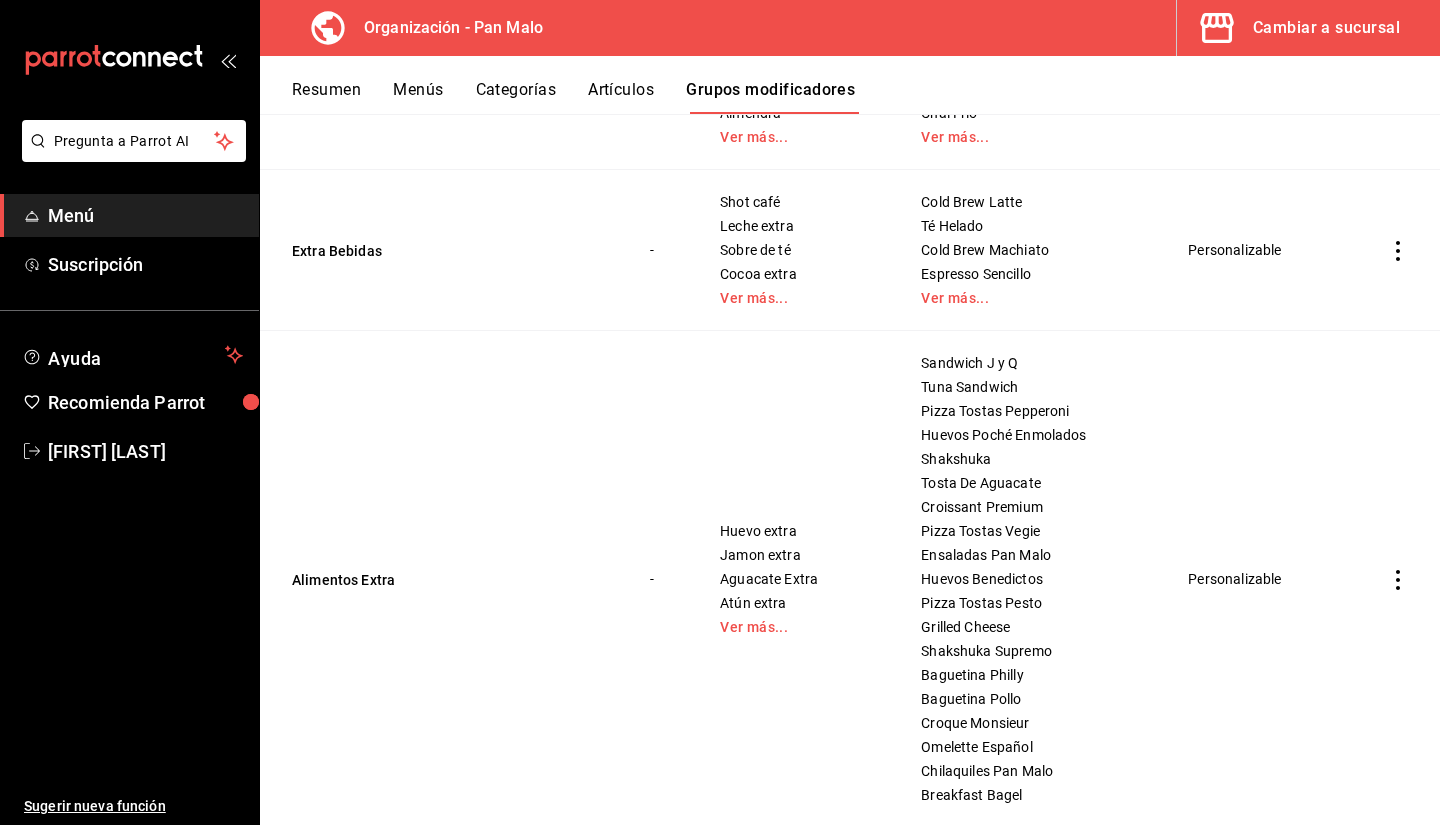 scroll, scrollTop: 2397, scrollLeft: 0, axis: vertical 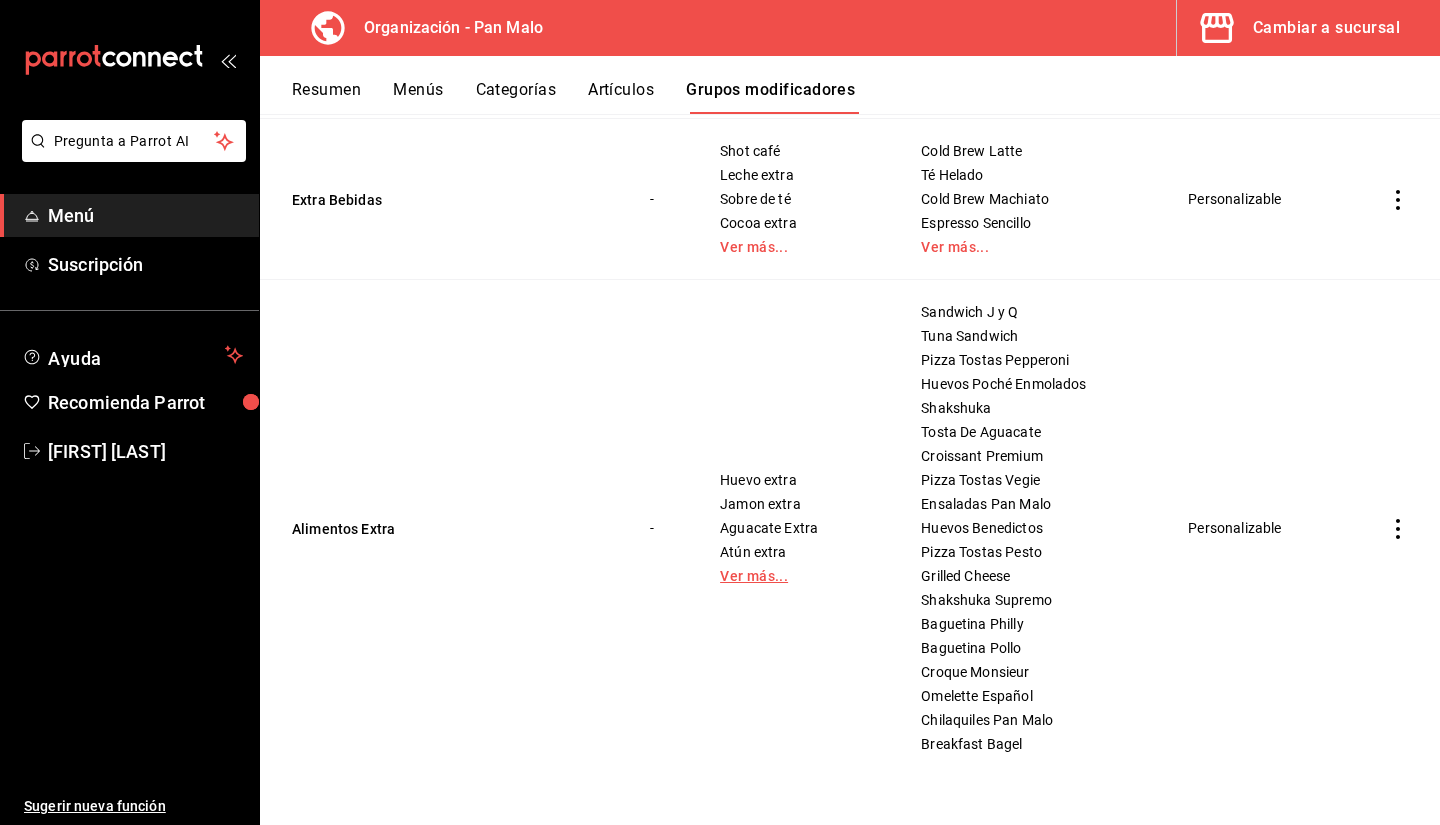 click on "Ver más..." at bounding box center [795, 576] 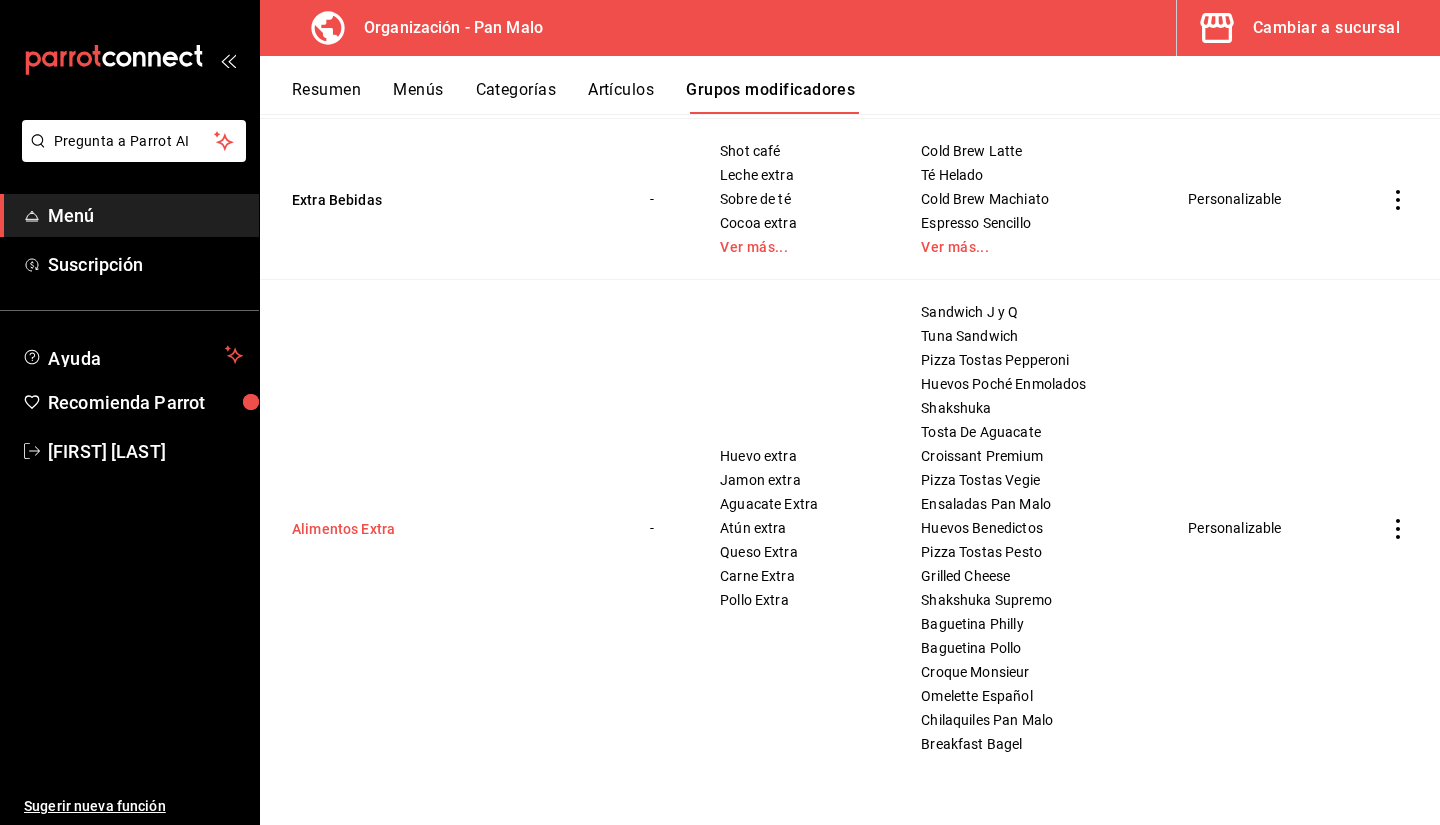 click on "Alimentos Extra" at bounding box center (412, 529) 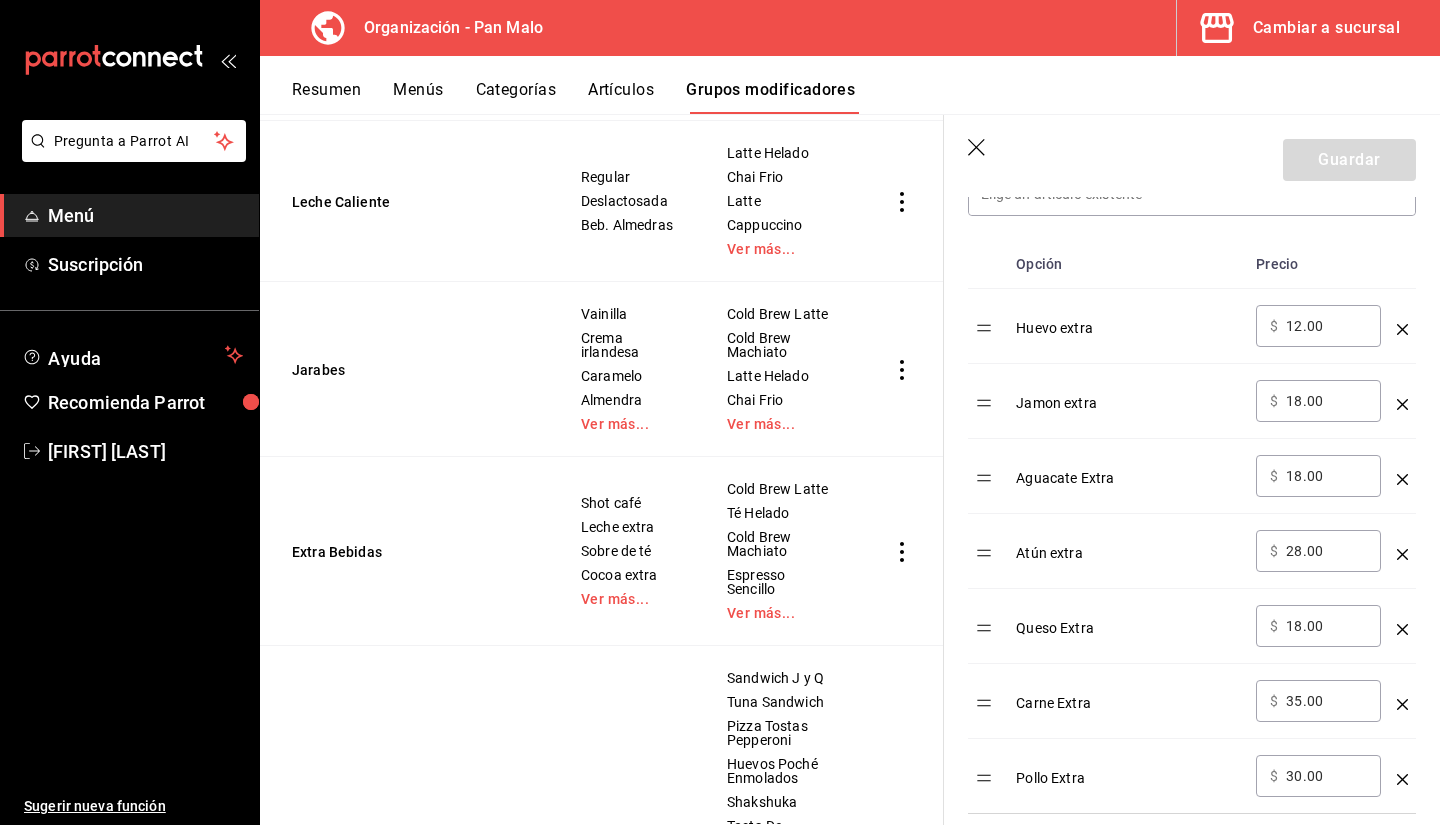 scroll, scrollTop: 622, scrollLeft: 0, axis: vertical 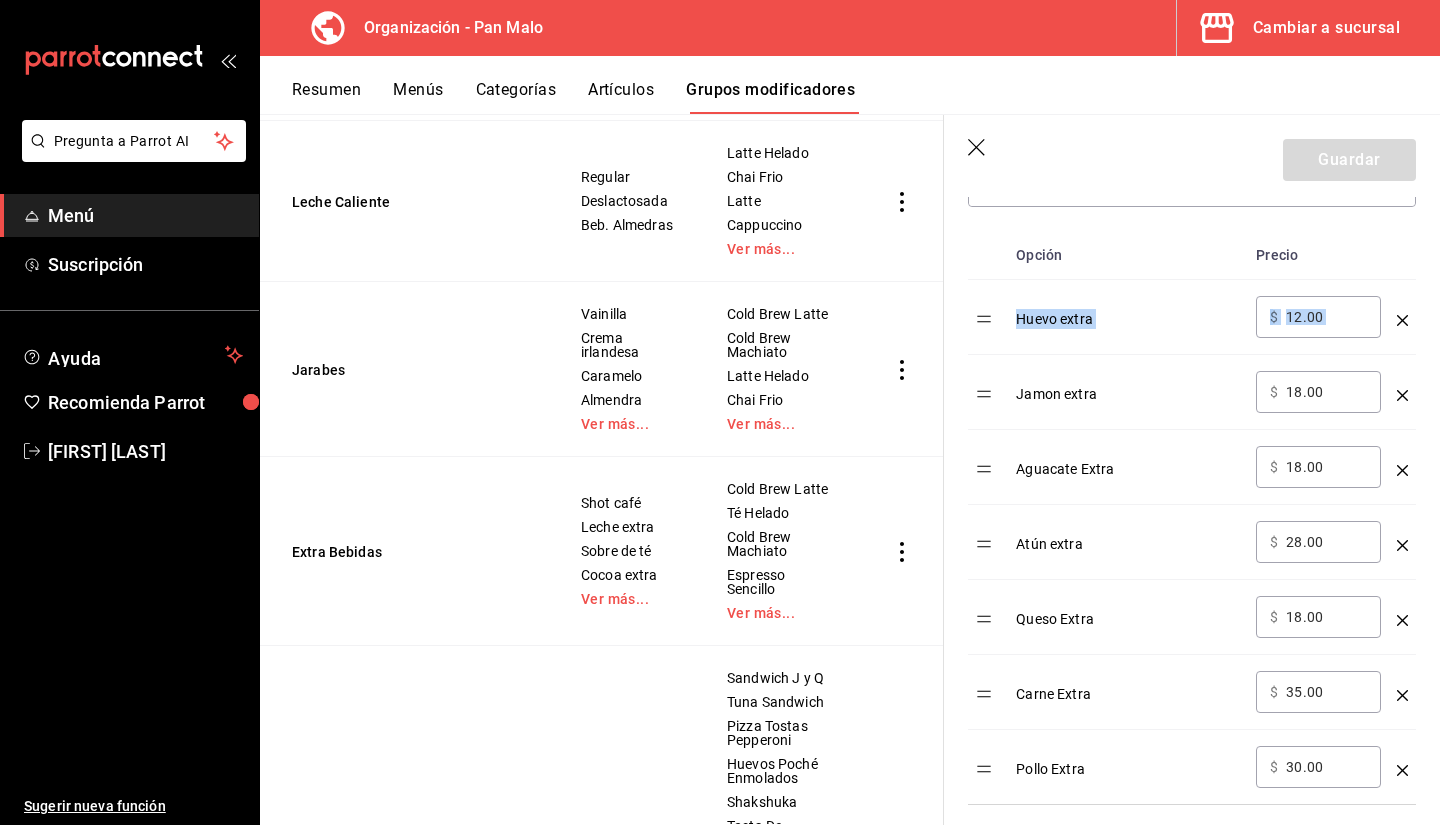 drag, startPoint x: 1004, startPoint y: 328, endPoint x: 1013, endPoint y: 375, distance: 47.853943 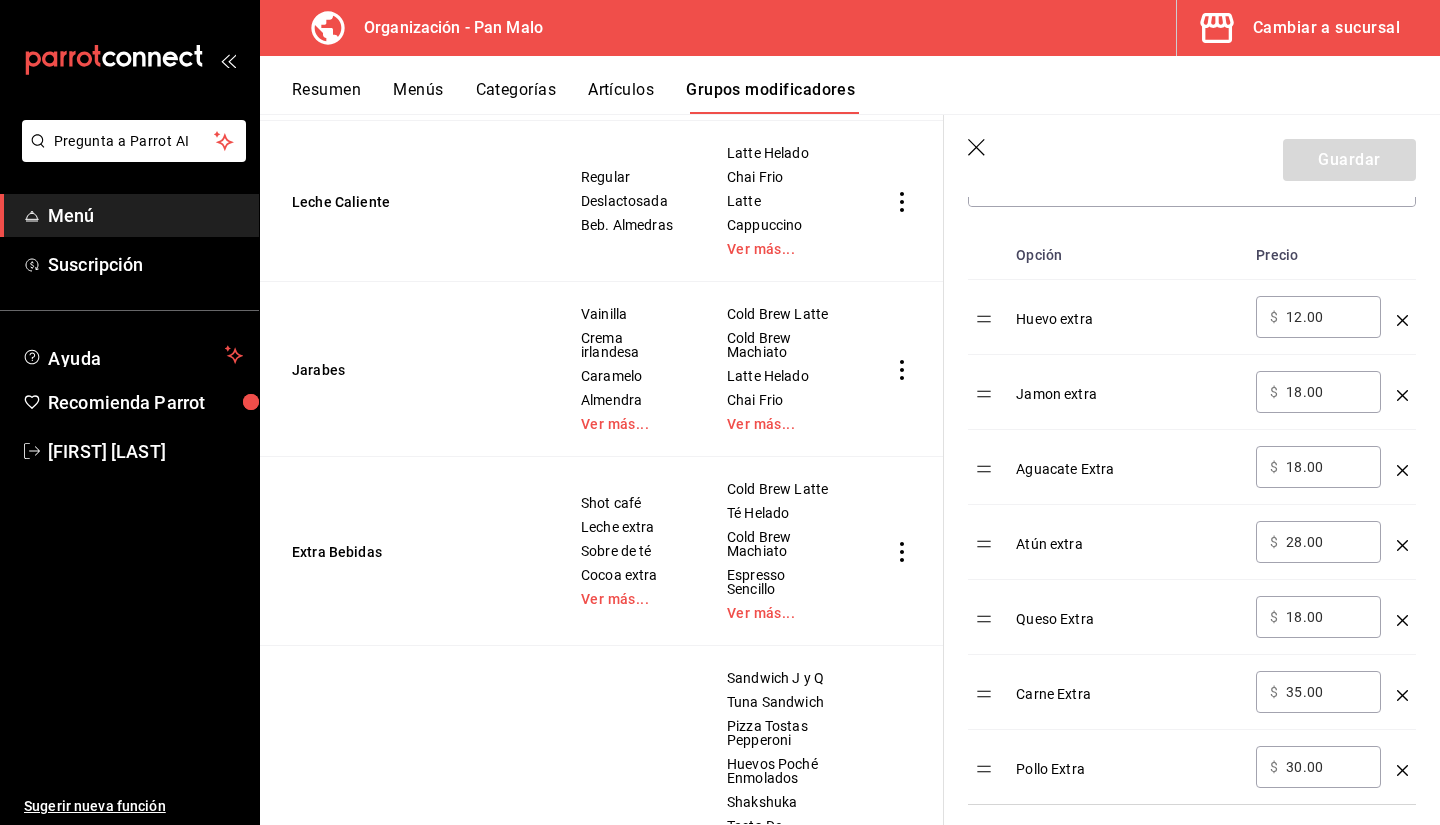 click at bounding box center [988, 317] 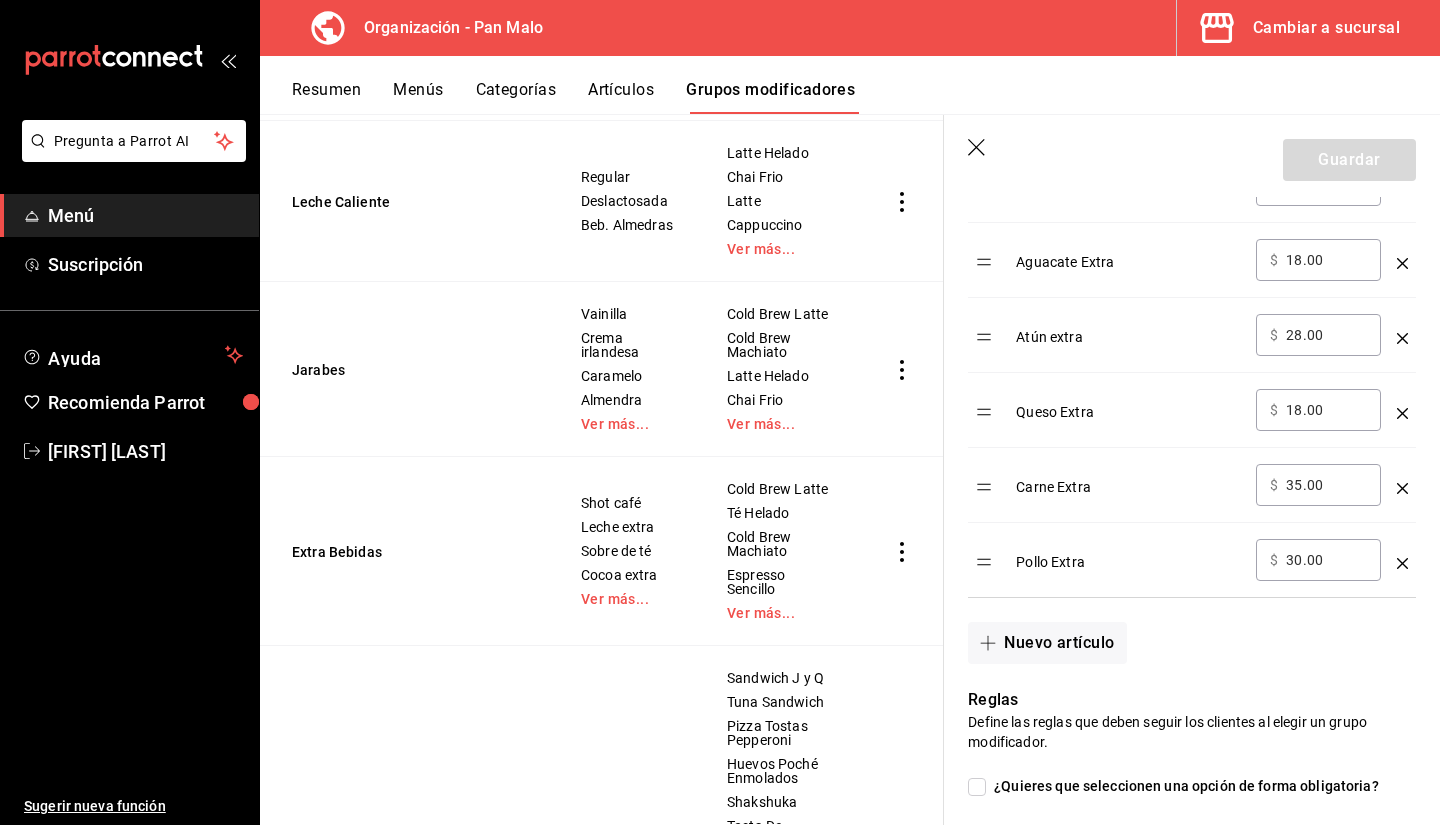 scroll, scrollTop: 837, scrollLeft: 0, axis: vertical 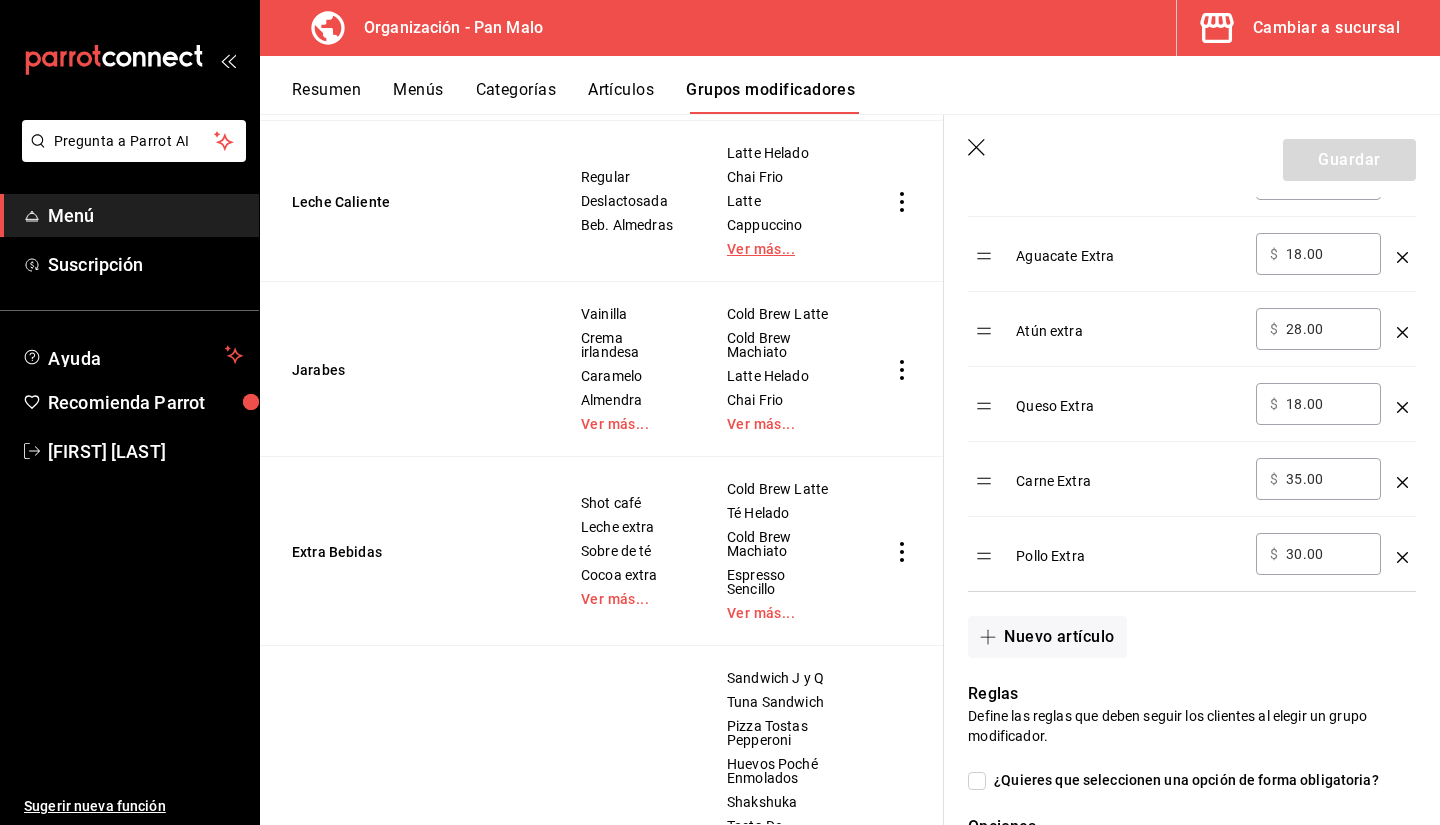 click on "Ver más..." at bounding box center (781, 249) 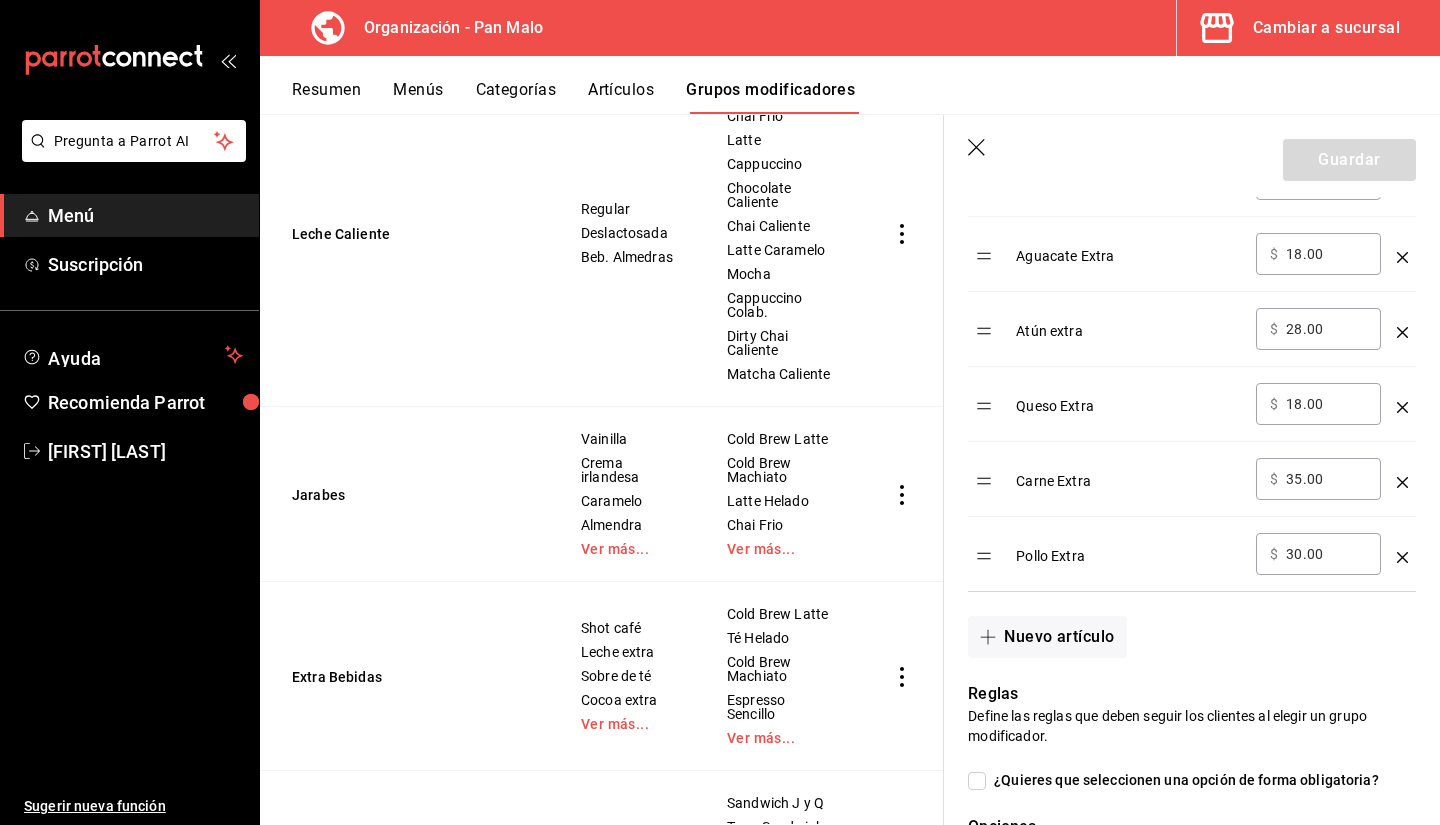 scroll, scrollTop: 2461, scrollLeft: 0, axis: vertical 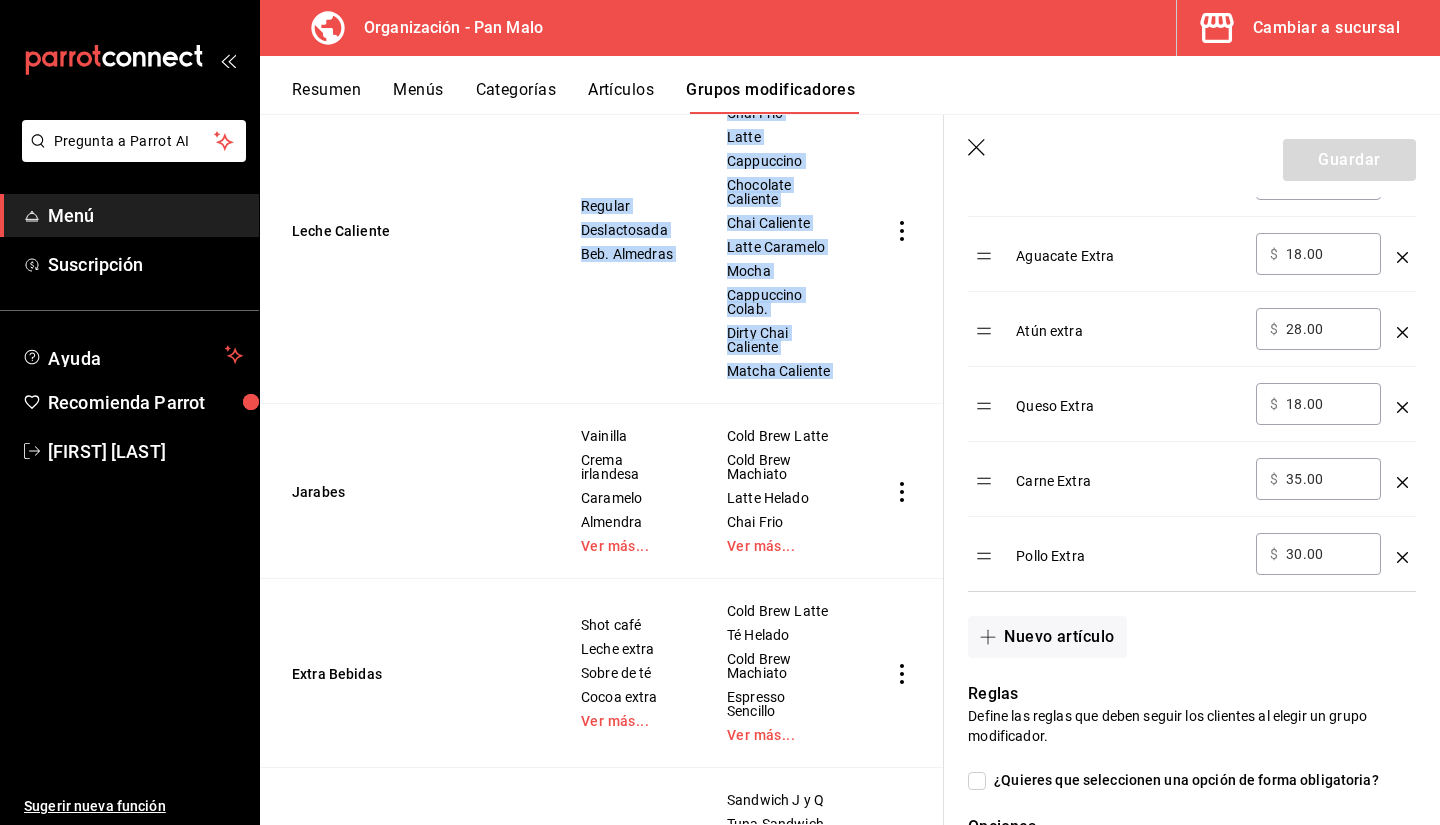 drag, startPoint x: 927, startPoint y: 589, endPoint x: 936, endPoint y: 539, distance: 50.803543 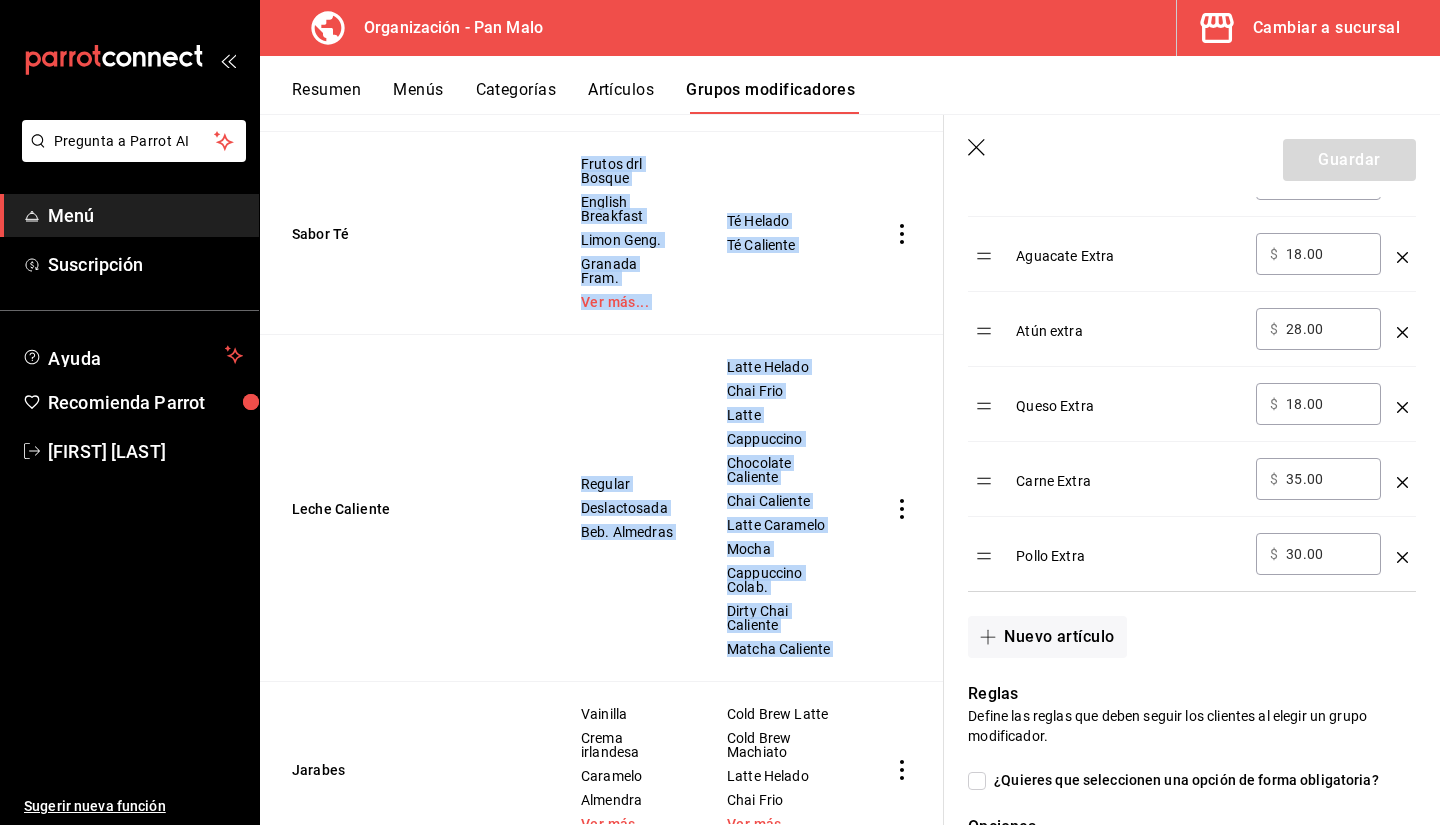 scroll, scrollTop: 2170, scrollLeft: 0, axis: vertical 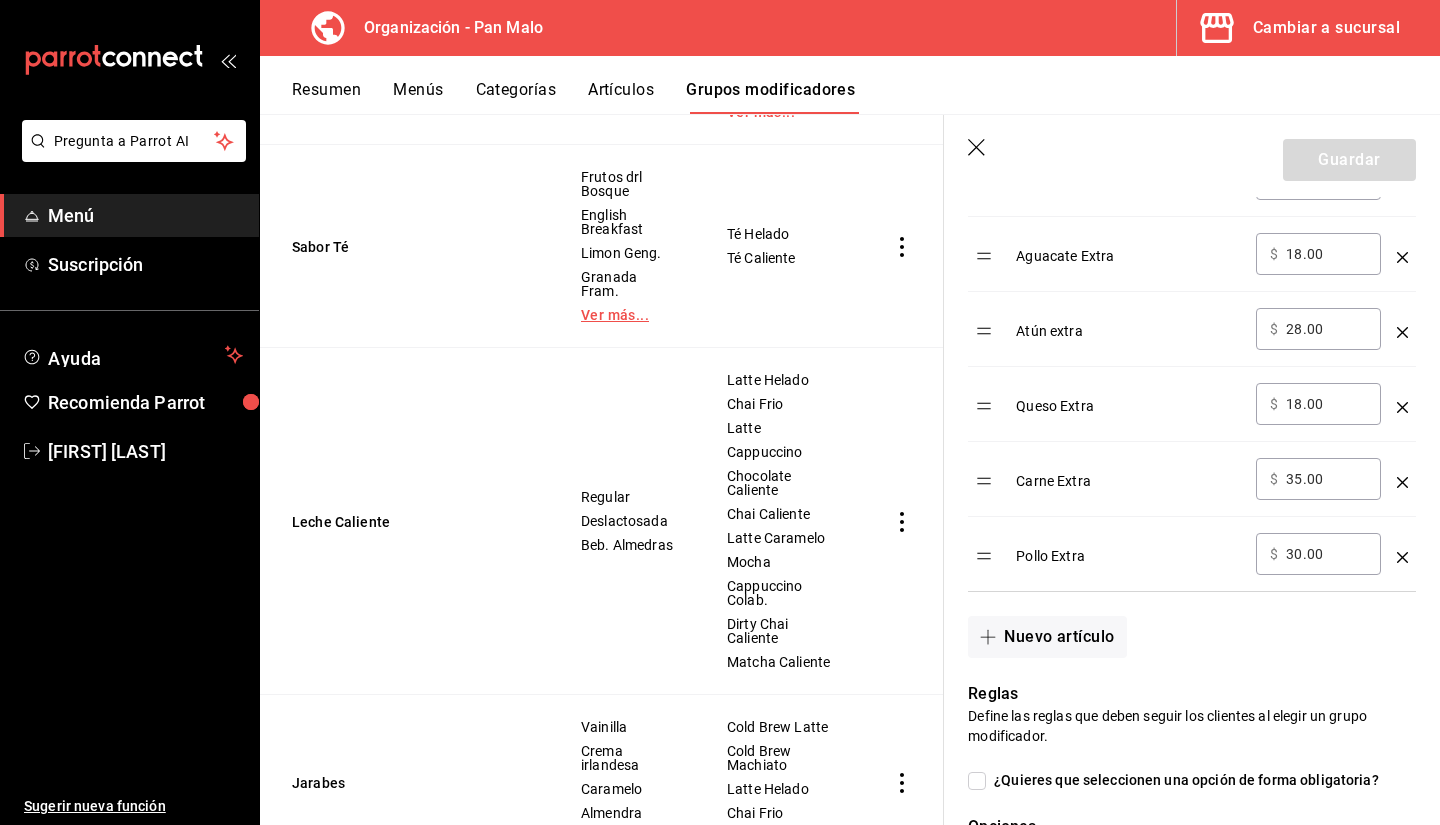 click on "Ver más..." at bounding box center [629, 315] 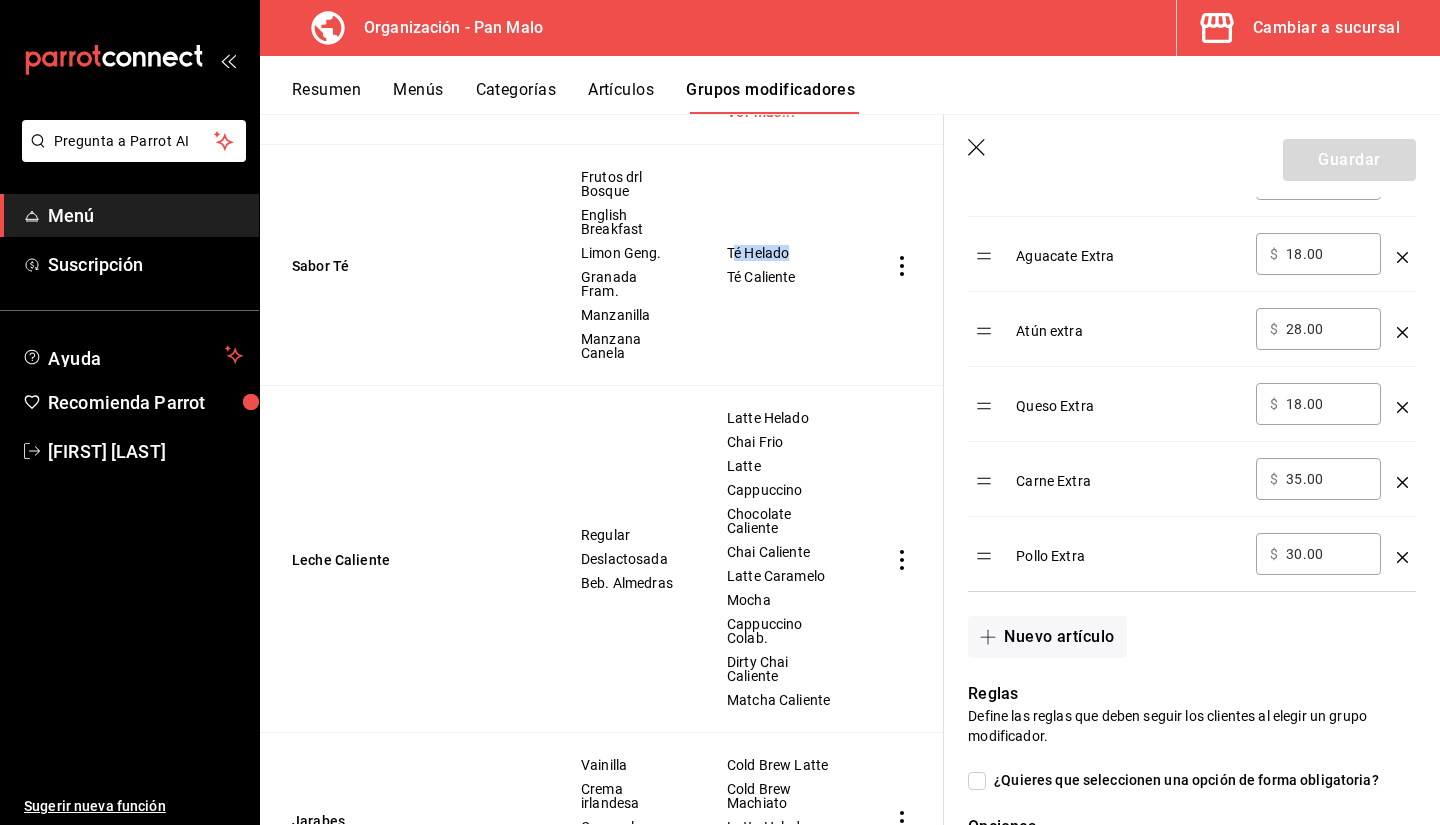 drag, startPoint x: 732, startPoint y: 416, endPoint x: 832, endPoint y: 414, distance: 100.02 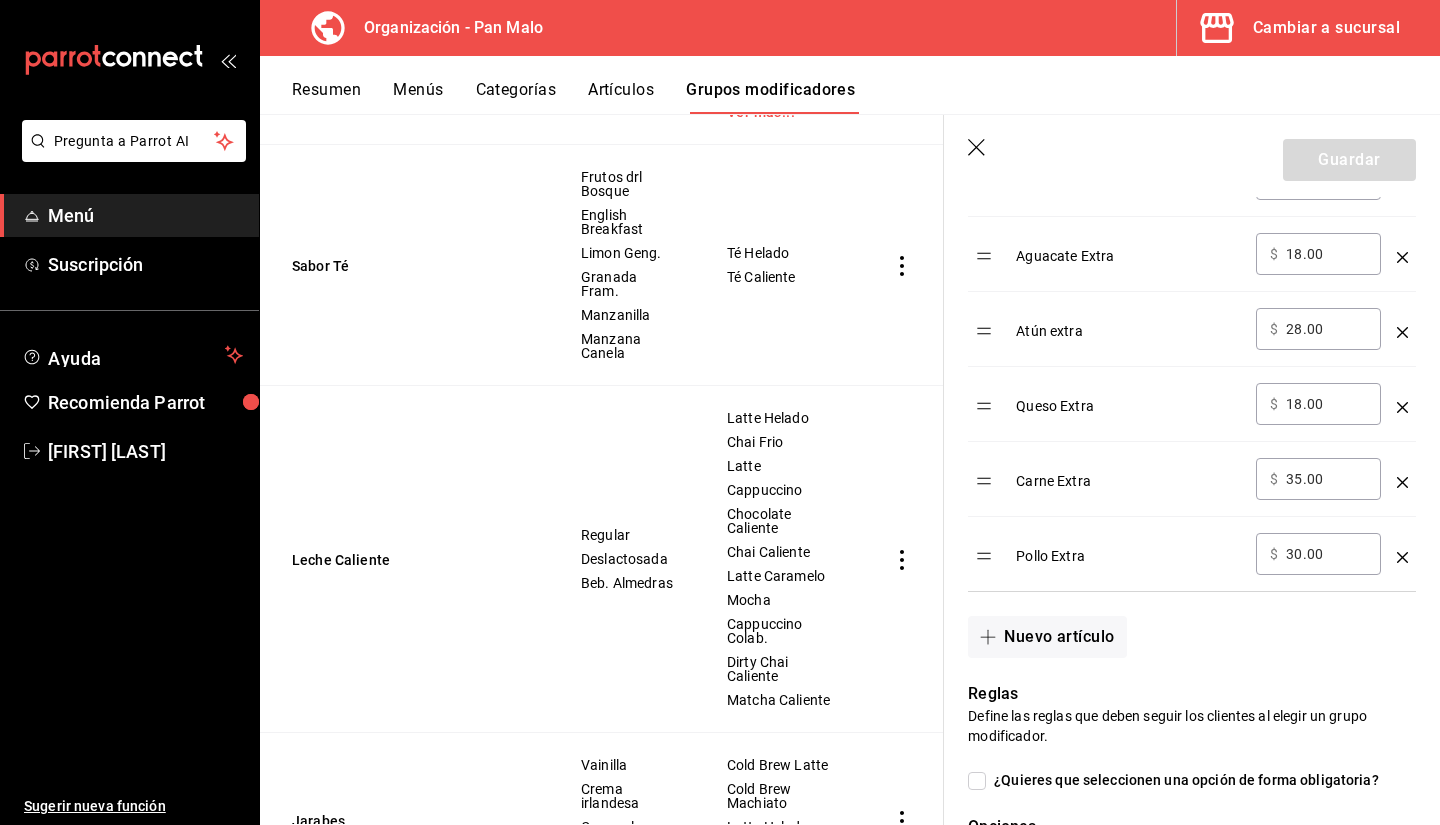 click on "Té Helado Té Caliente" at bounding box center [781, 265] 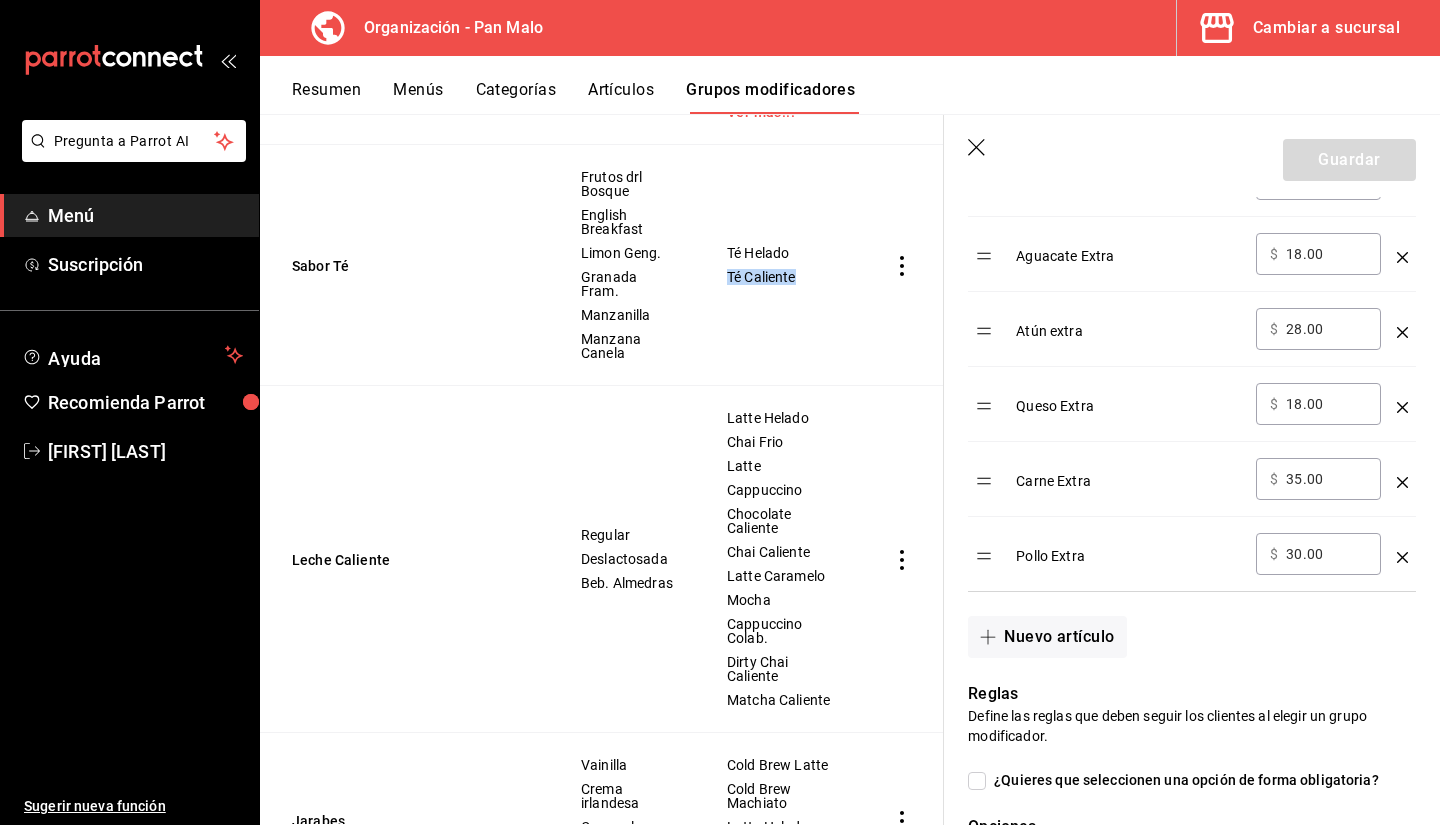 drag, startPoint x: 711, startPoint y: 447, endPoint x: 828, endPoint y: 451, distance: 117.06836 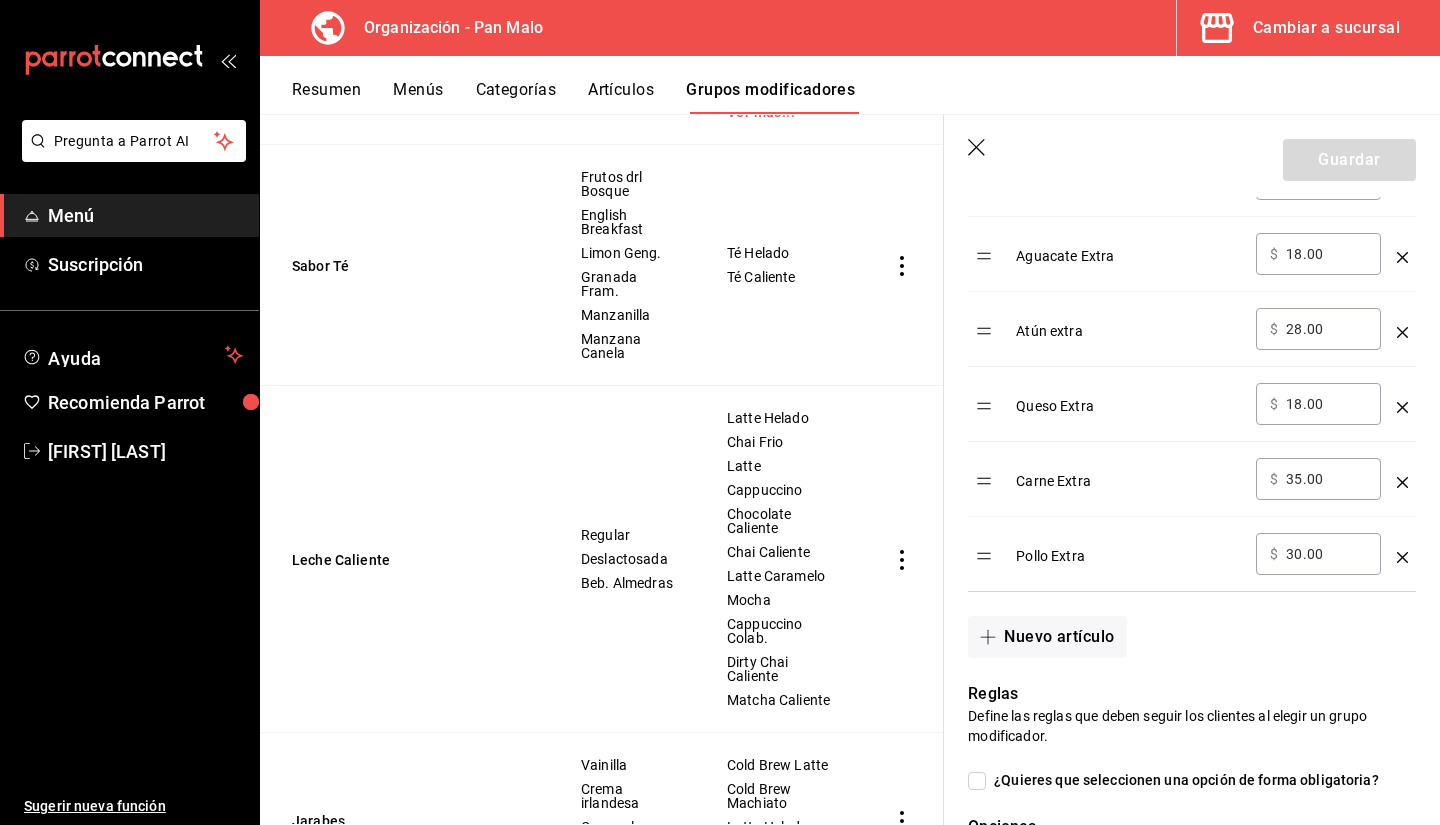 click on "Pollo Extra" at bounding box center (1128, 549) 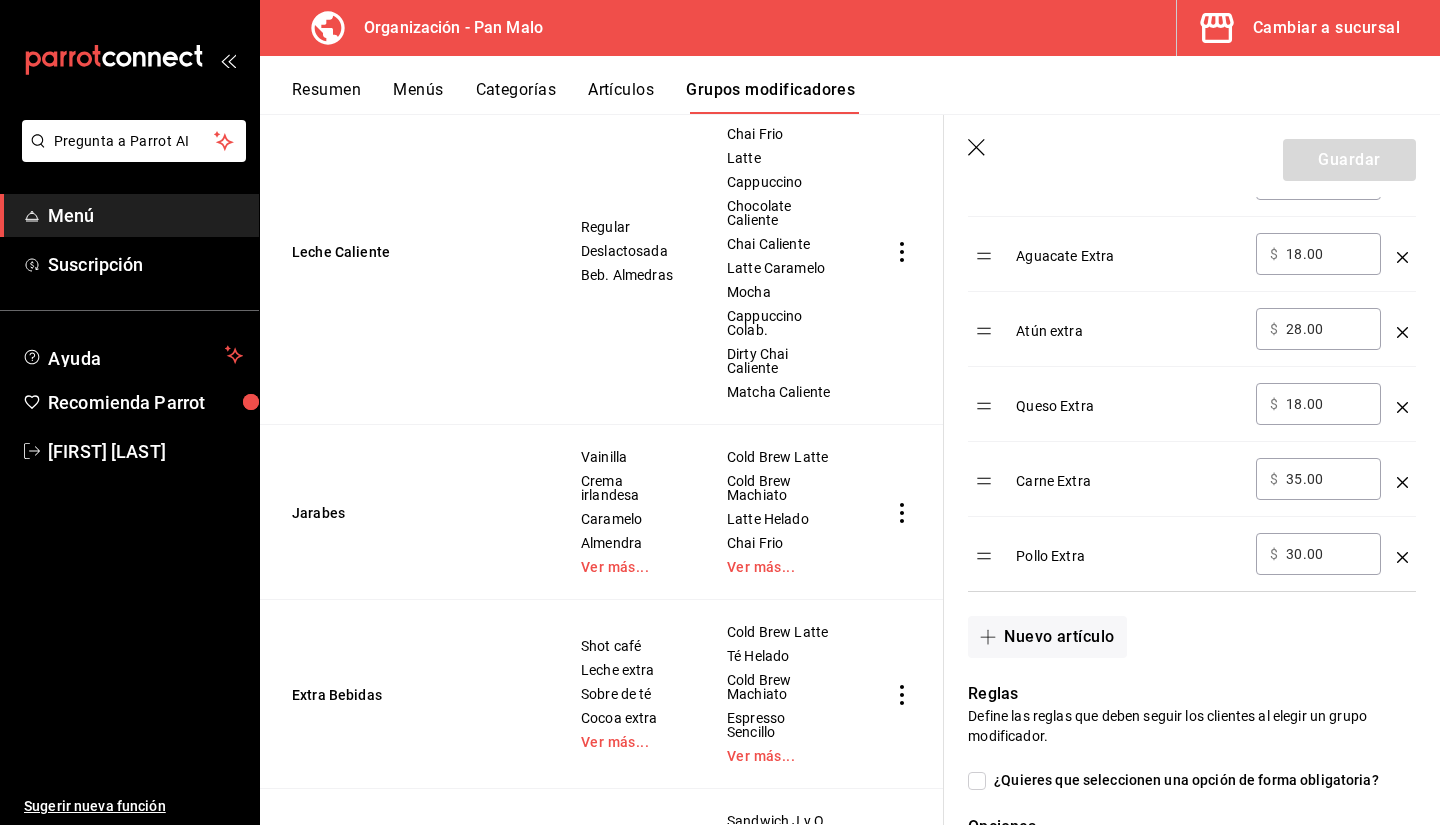scroll, scrollTop: 2509, scrollLeft: 0, axis: vertical 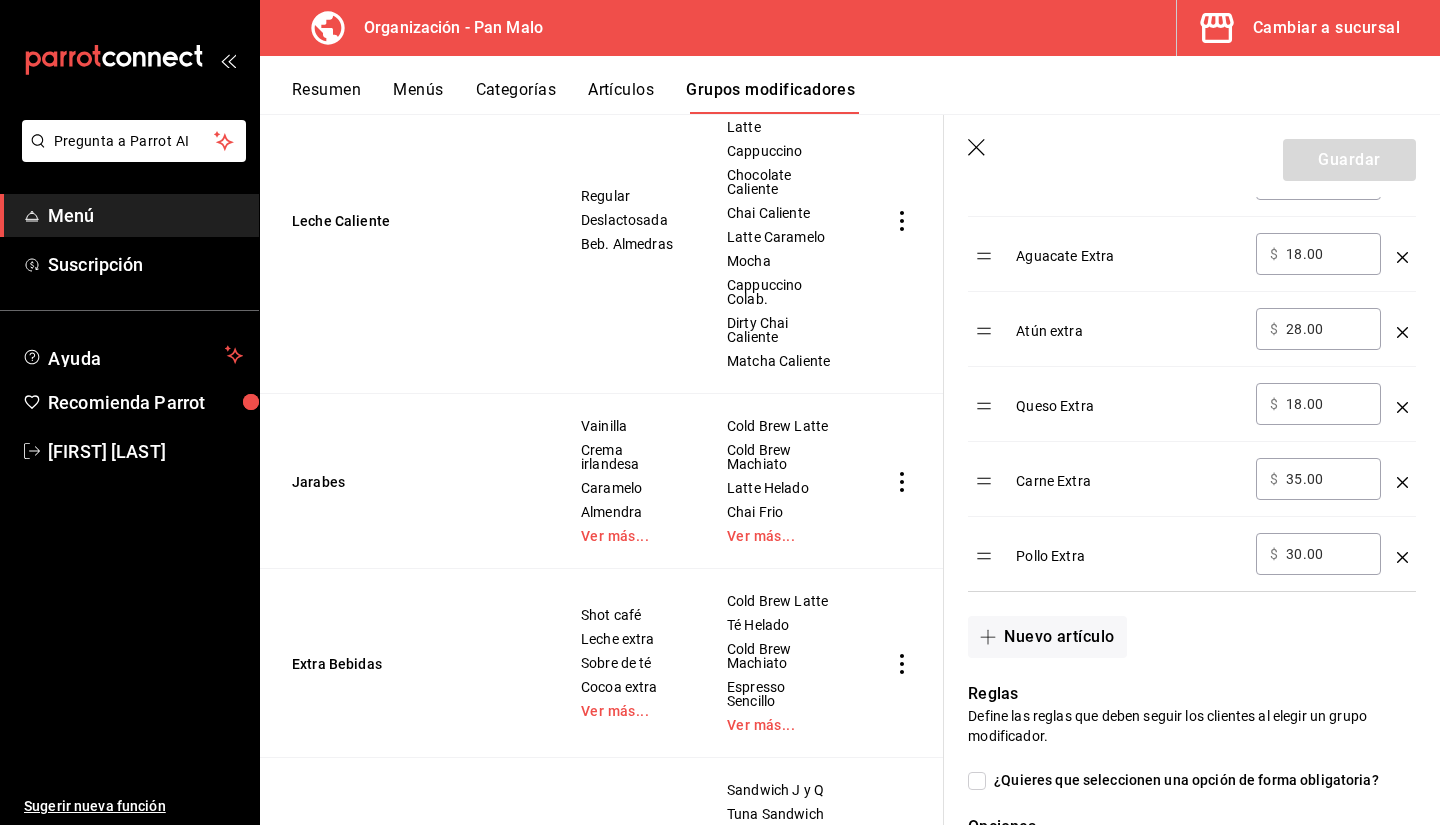 click at bounding box center [902, 220] 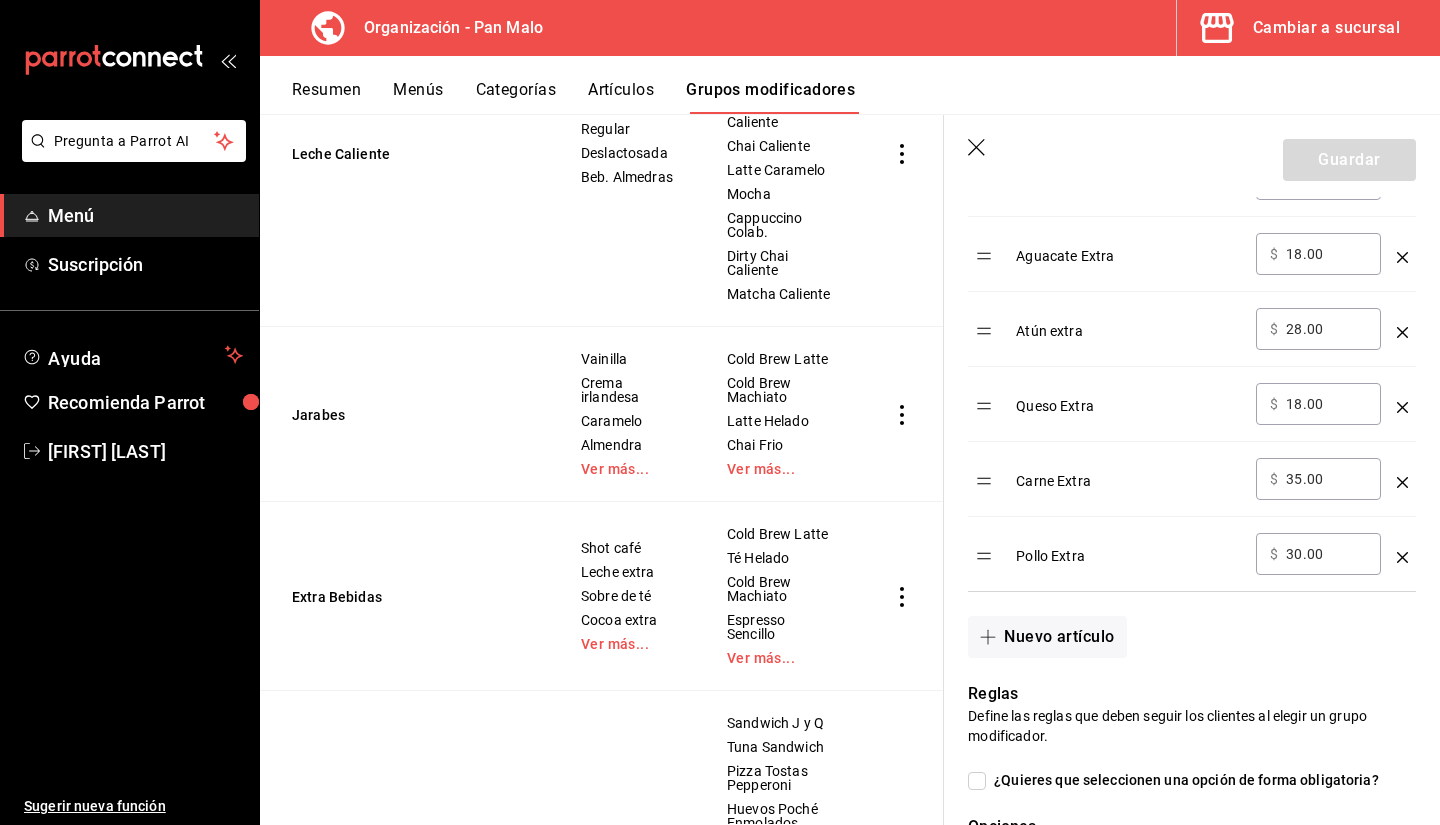 scroll, scrollTop: 2373, scrollLeft: 0, axis: vertical 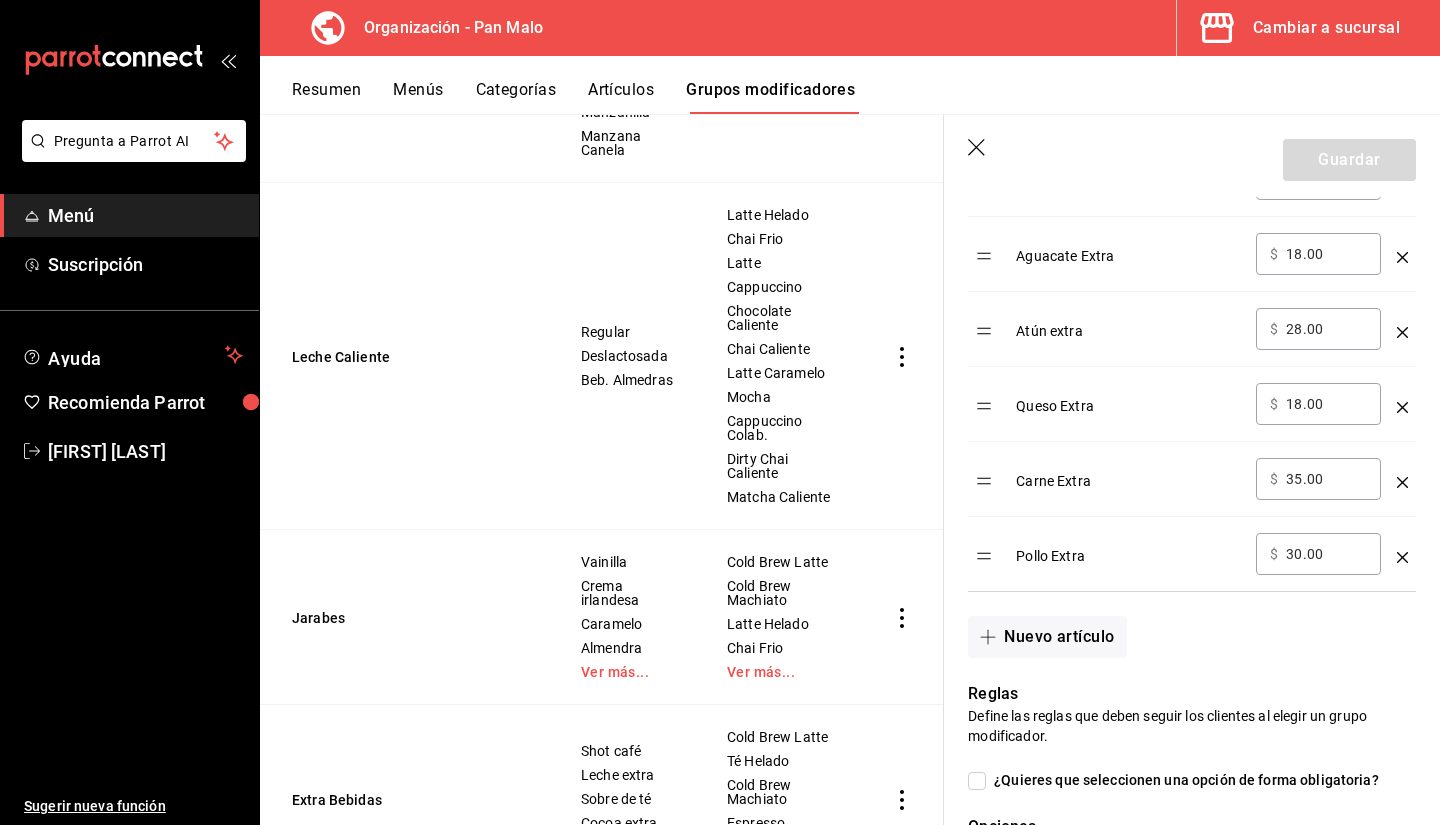 click on "Artículos" at bounding box center [621, 97] 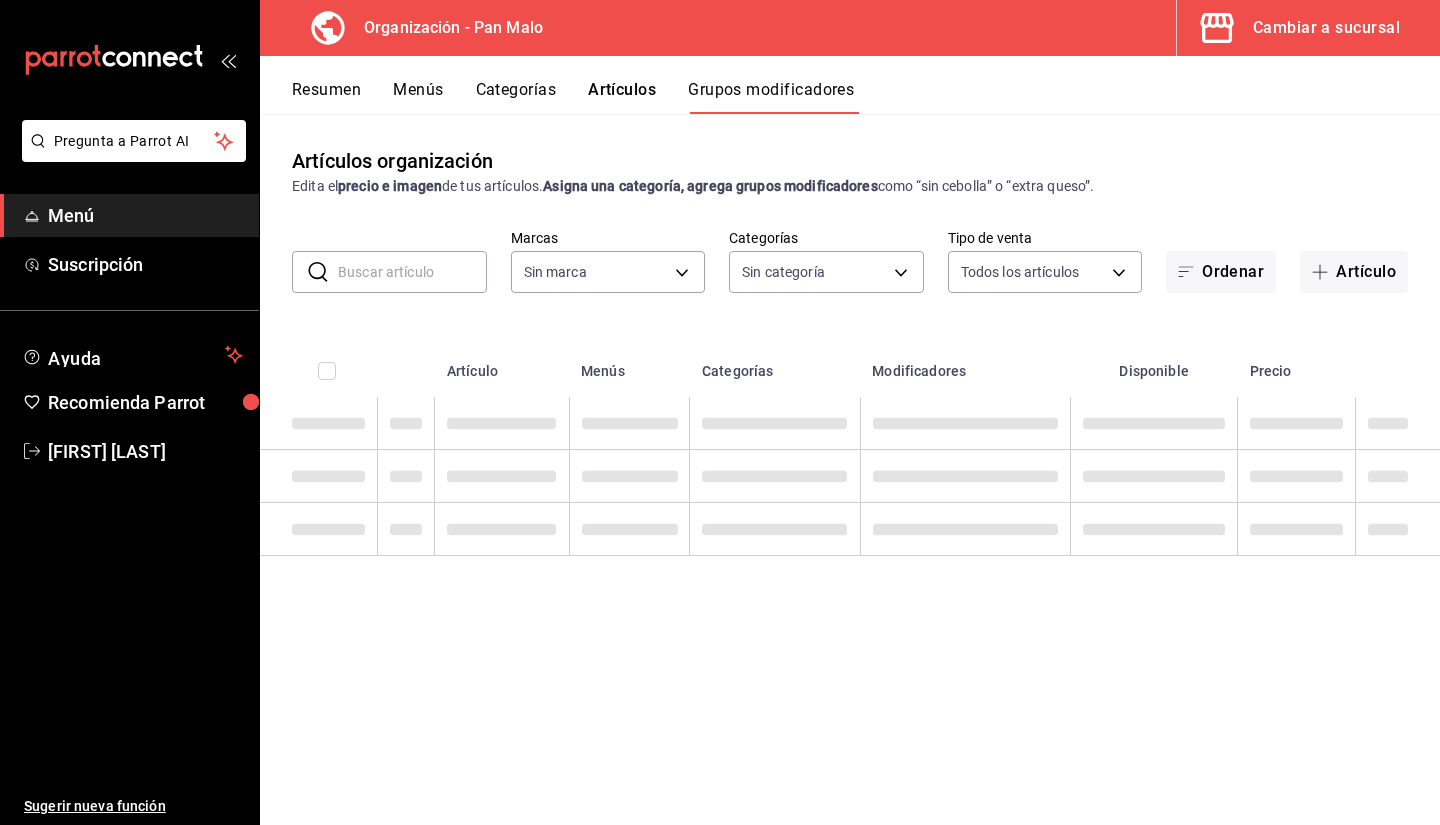 type on "fc172b80-d414-46c2-bed9-f4eeed86d775" 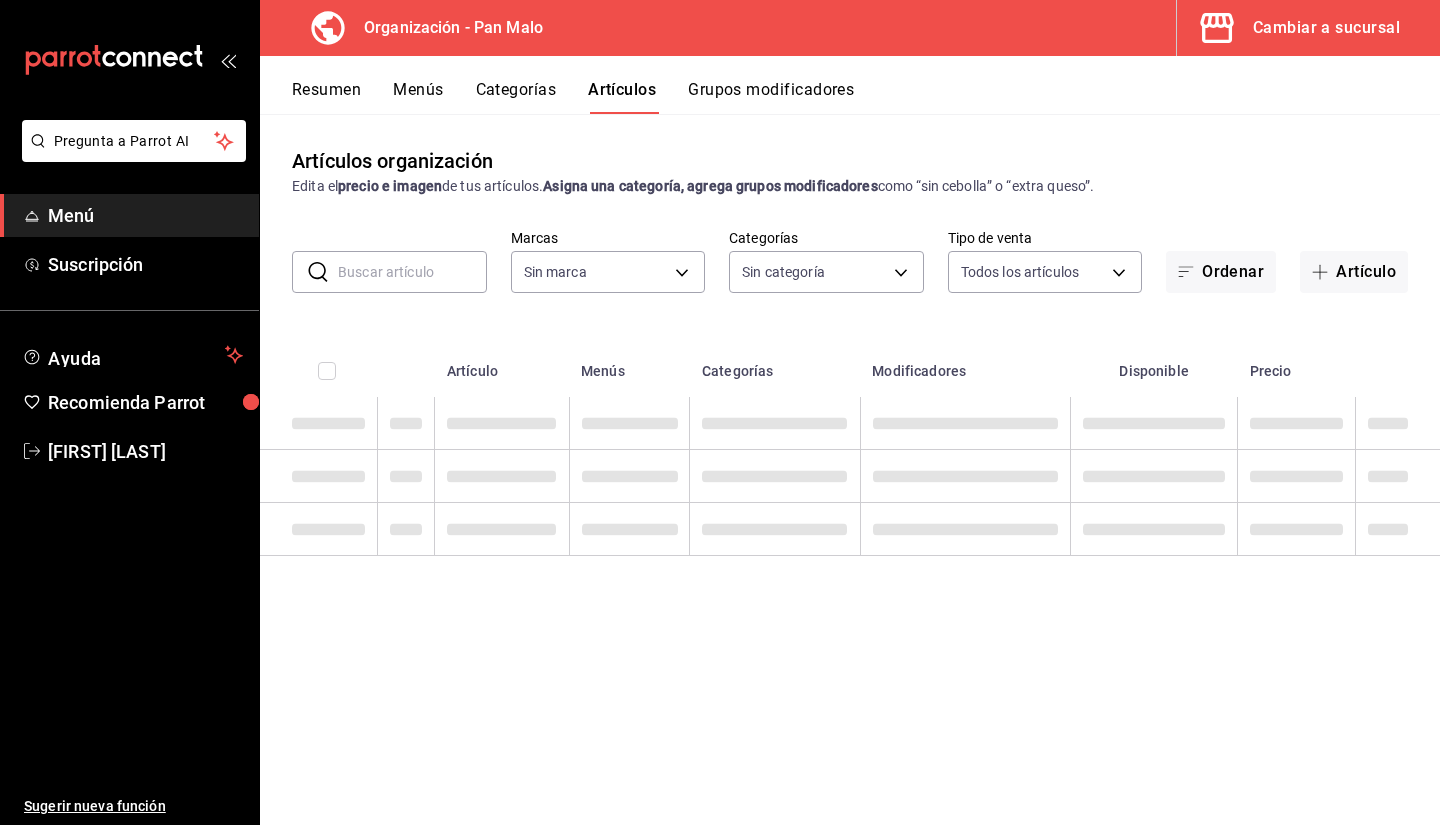 type on "fc172b80-d414-46c2-bed9-f4eeed86d775" 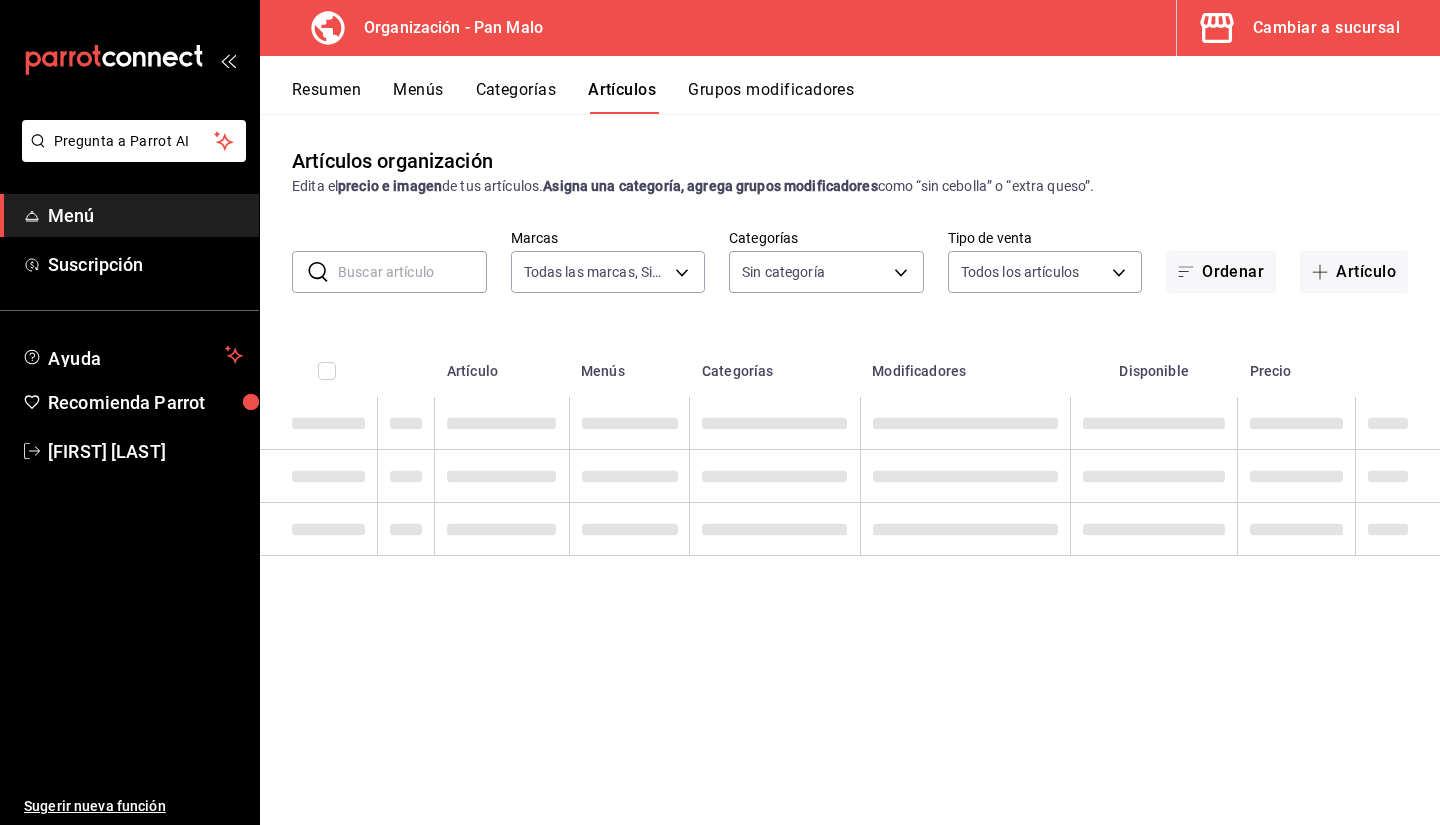 type on "faac991b-1219-45c2-92b9-09911293bcdb,947388ff-28a8-4840-aa7b-eef1acf3934f,7fc76fd3-c24e-4c3a-bb62-b23bd8f26fd0,027bbe94-294a-43cb-939c-74dd19f6c27b,a4e096dd-b245-44e6-9ee2-cf03f117a84a,a6598a7c-235b-4cef-8a18-6df16c96b242,7f498aaa-9386-4275-9ea1-e34c85aec59f,560614e0-c516-4409-bfe6-b4030ce68afa,a4eec615-11fe-4750-9ea8-37ea9f337fbb,fb50bbb3-21f0-4a14-88e2-38a4b9f51103,b6f47056-055e-4dca-aa93-4d40681e54b9,d4671957-878d-487b-b642-6f55f4a0de62,797f2384-79cf-4809-a6f1-9ce824af6267,c46e8d80-a0ef-423d-b3d7-36d6230263e3,19f2ec43-da01-470d-aeaa-ffc6c0c7d7b4,36916c2c-8f15-4735-ad22-c67f07407e9a,c624cd4e-7309-4d09-b04a-0df040d514c2,e60e274e-437c-4b5b-a8c1-19bfac904f57,882c4a4a-deed-4f39-a876-a58df8c654d6,9a557cc2-5400-4418-9acc-a6221b409af9,8fc4eea3-70e5-4260-aa09-55a83627158a,7d9a348f-c02b-4d94-b271-4c0069fa1a36" 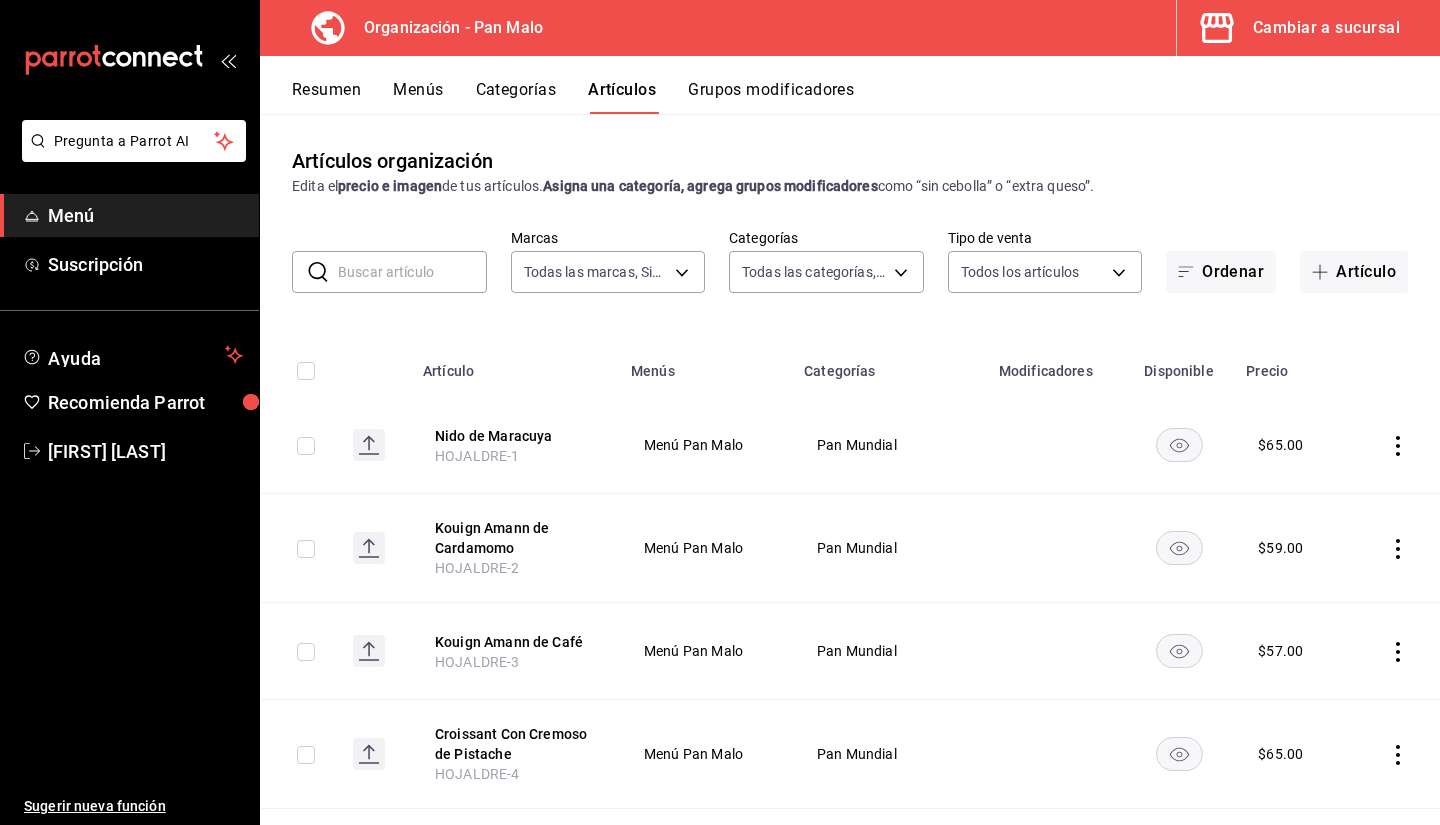 click on "Grupos modificadores" at bounding box center (771, 97) 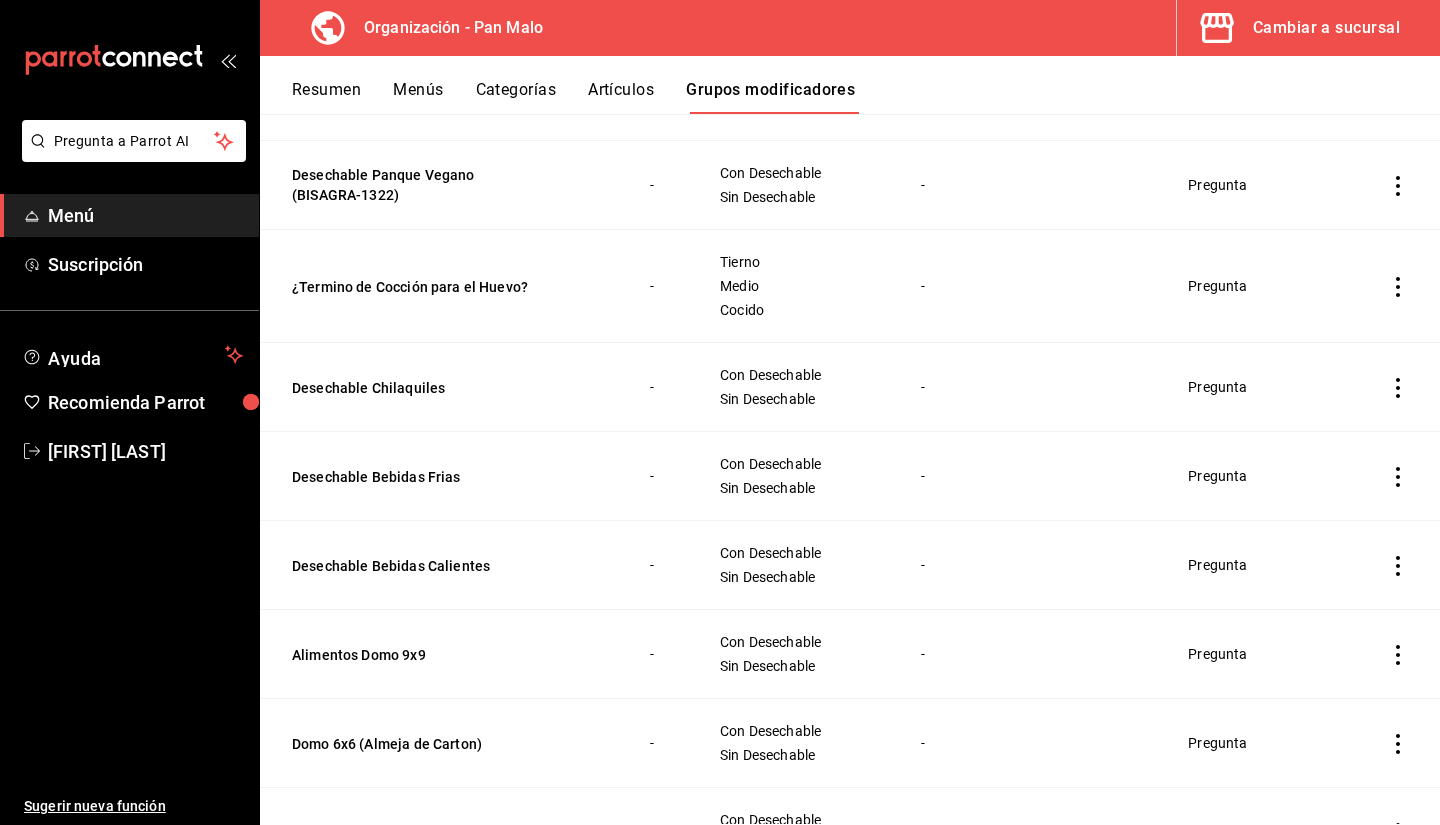 scroll, scrollTop: 0, scrollLeft: 0, axis: both 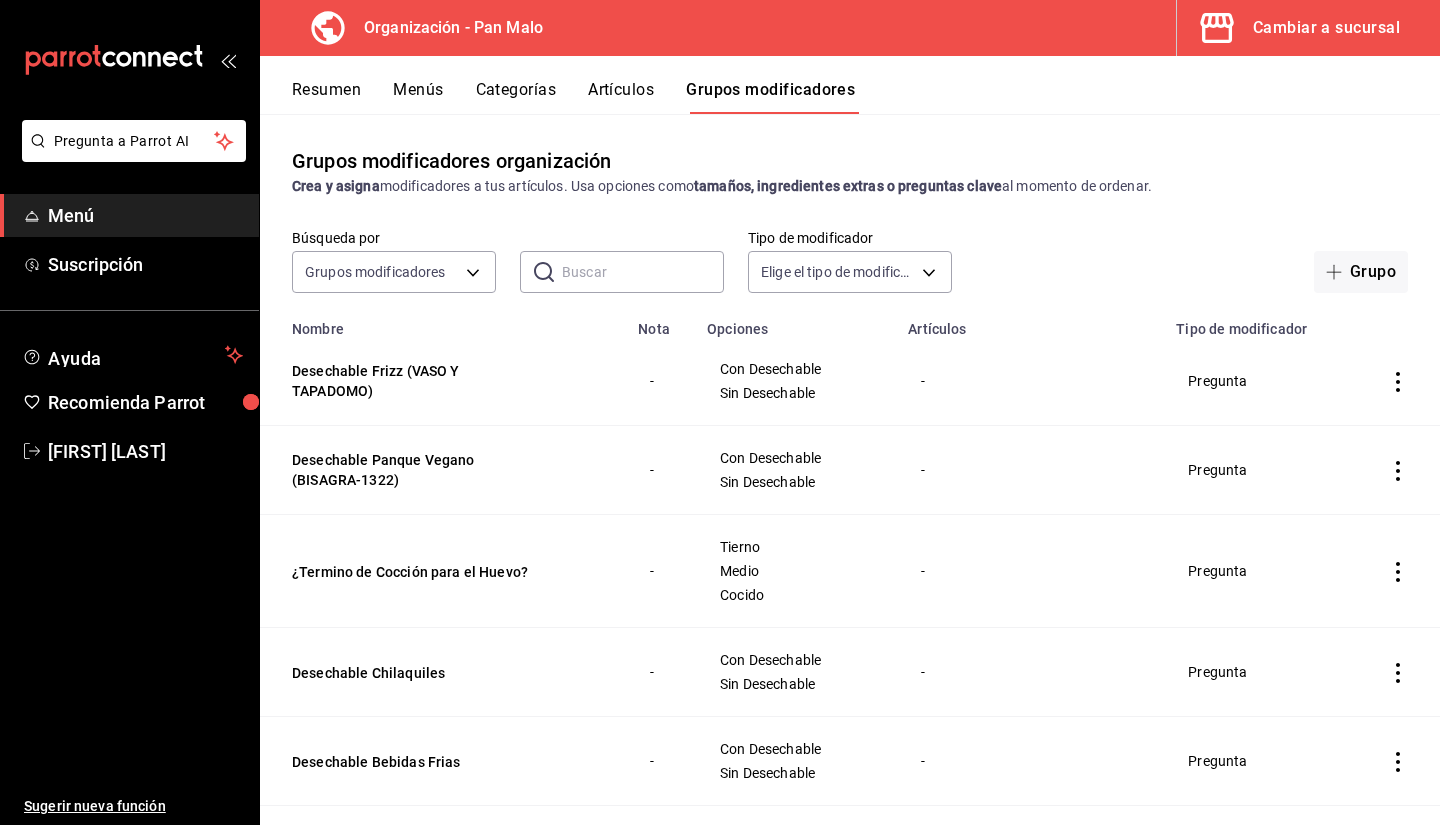 click on "Cambiar a sucursal" at bounding box center [1326, 28] 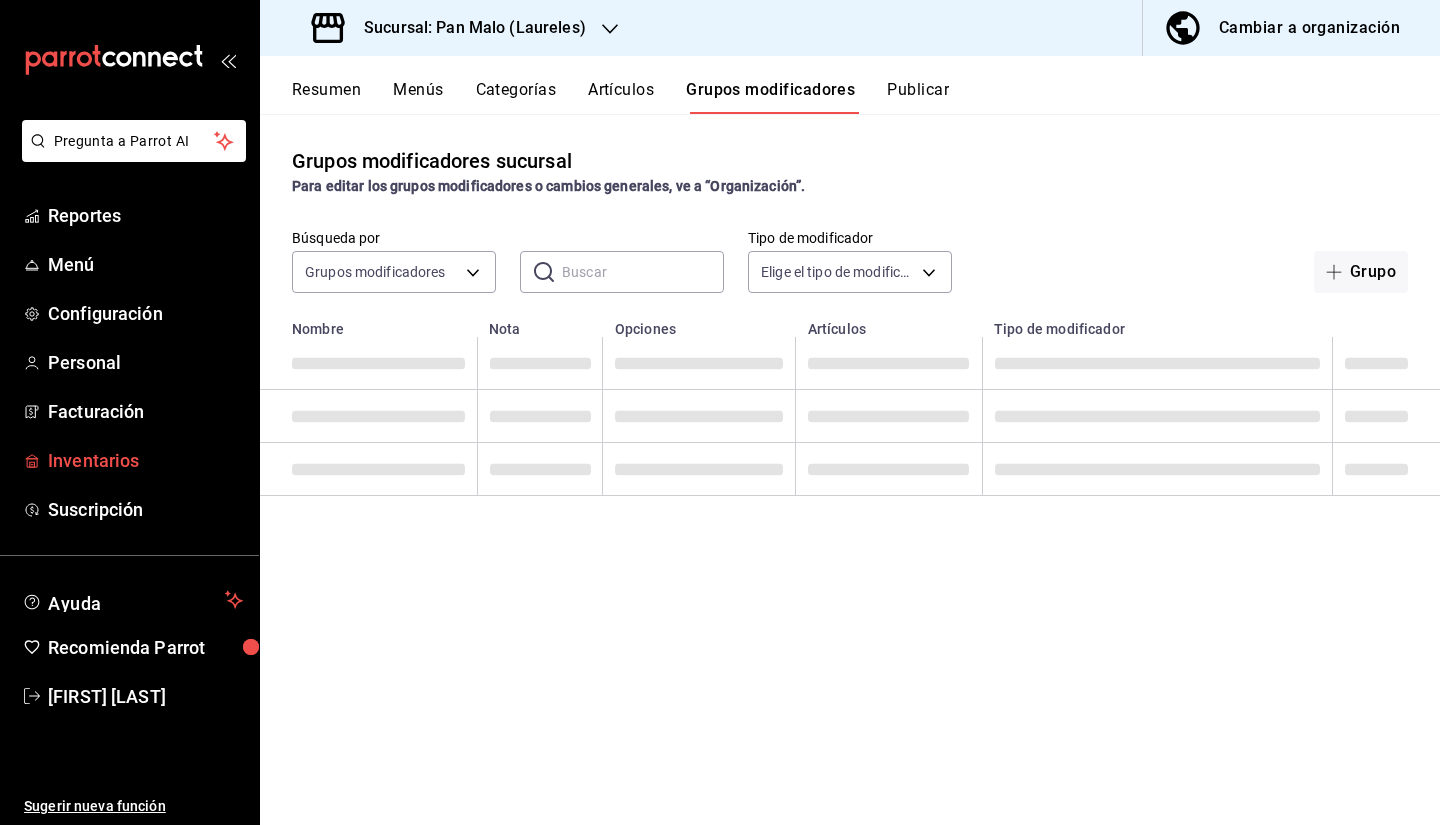 click on "Inventarios" at bounding box center [145, 460] 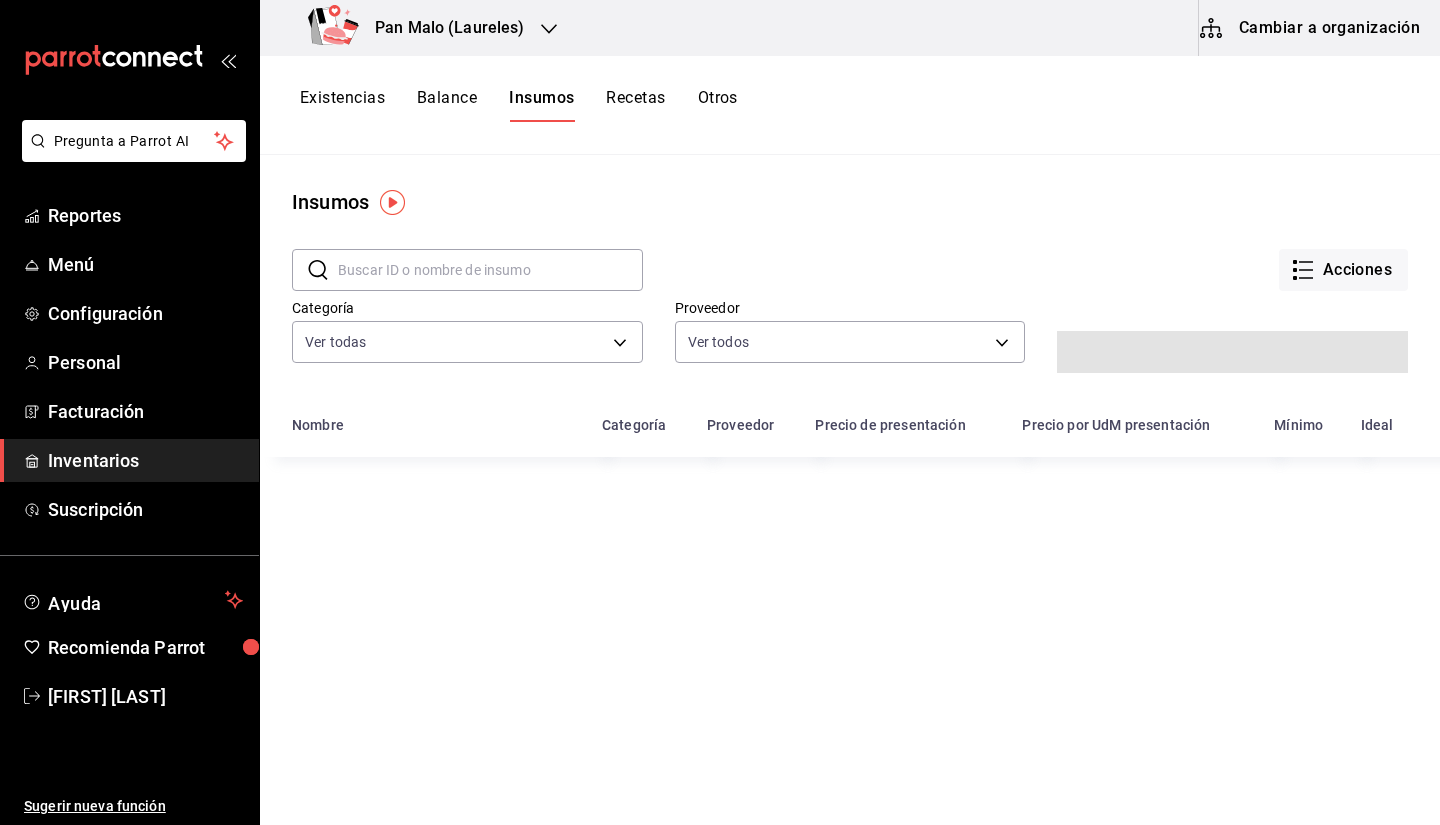 click on "Recetas" at bounding box center (635, 105) 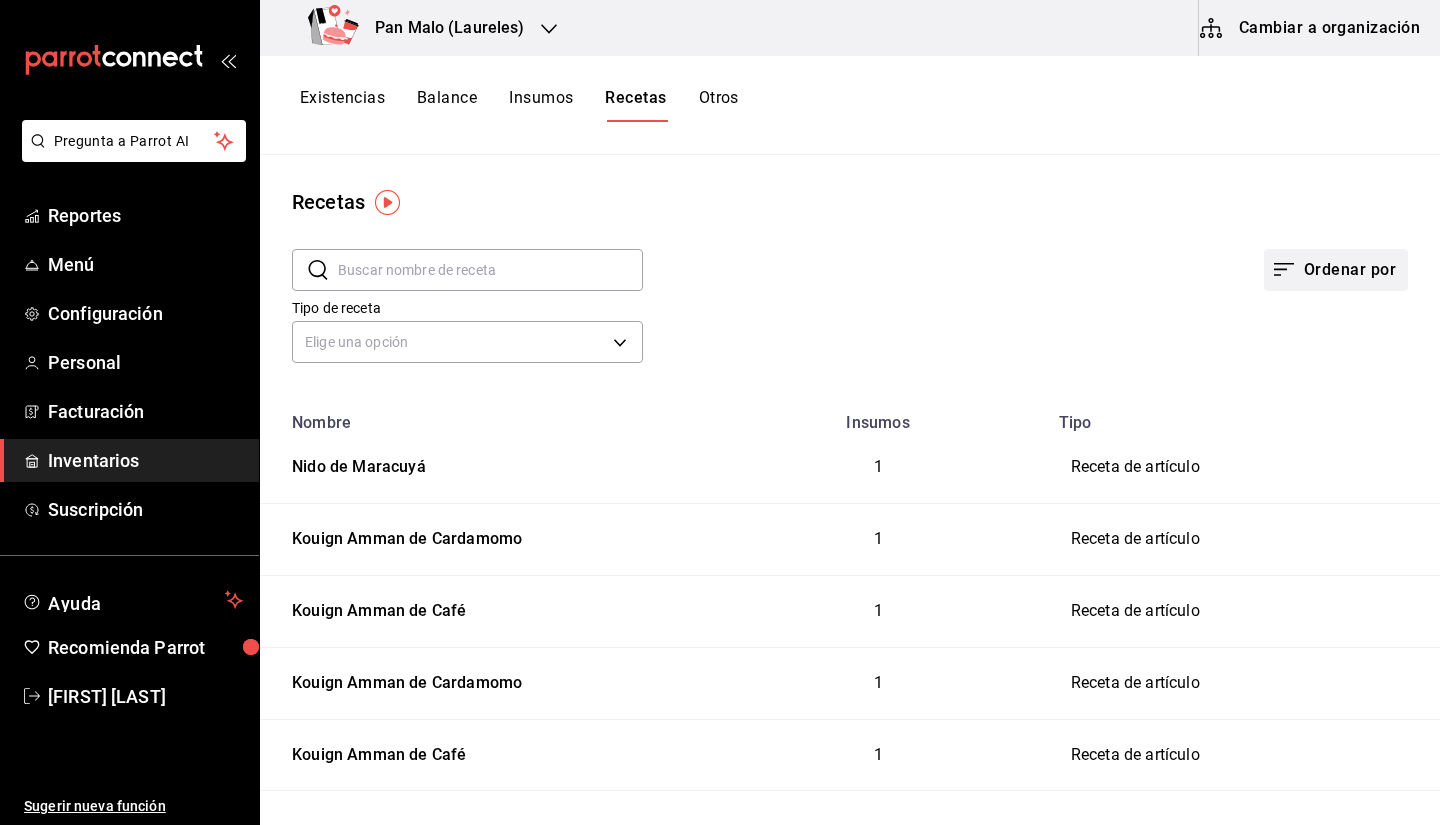 click 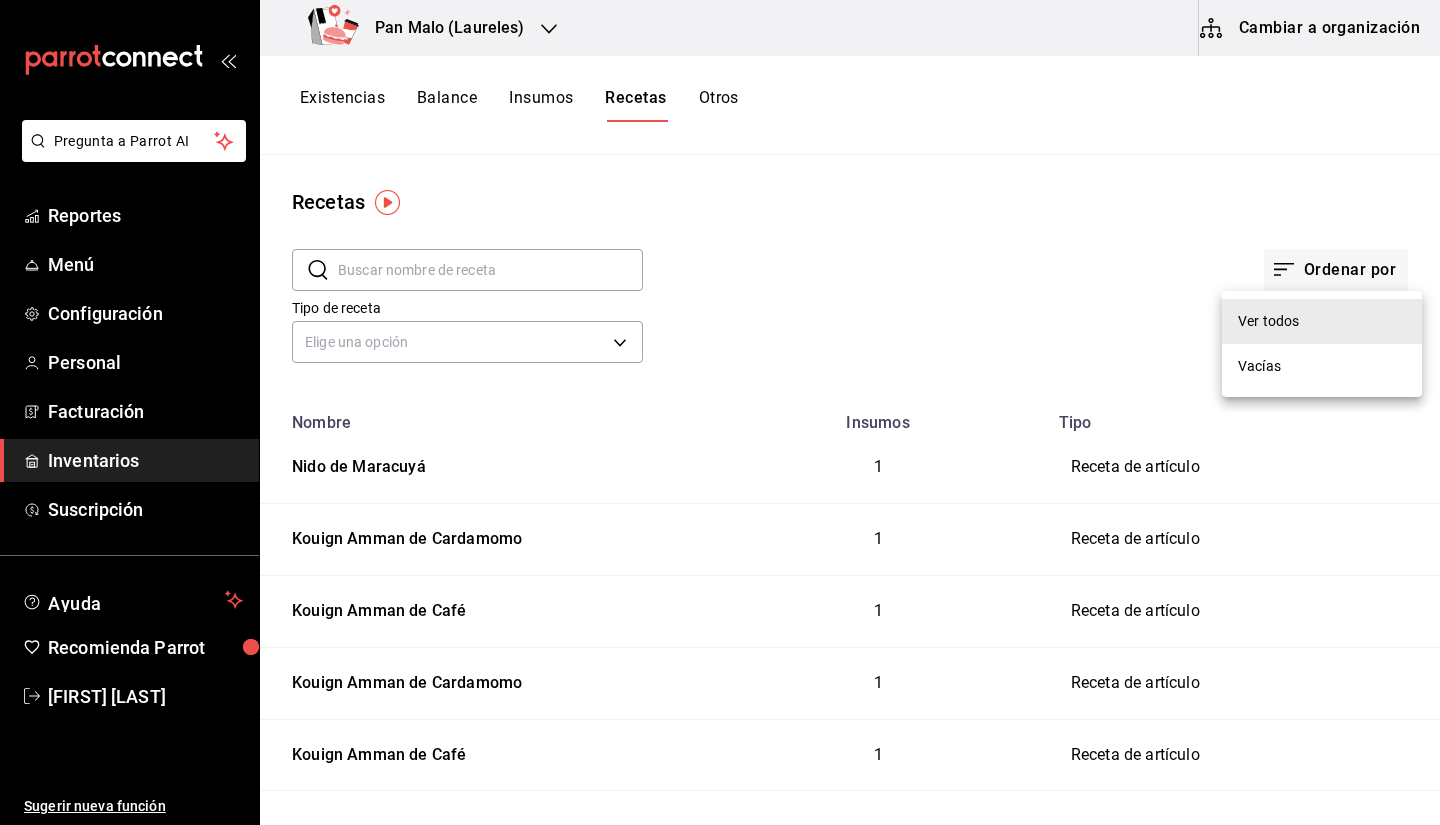 click at bounding box center [720, 412] 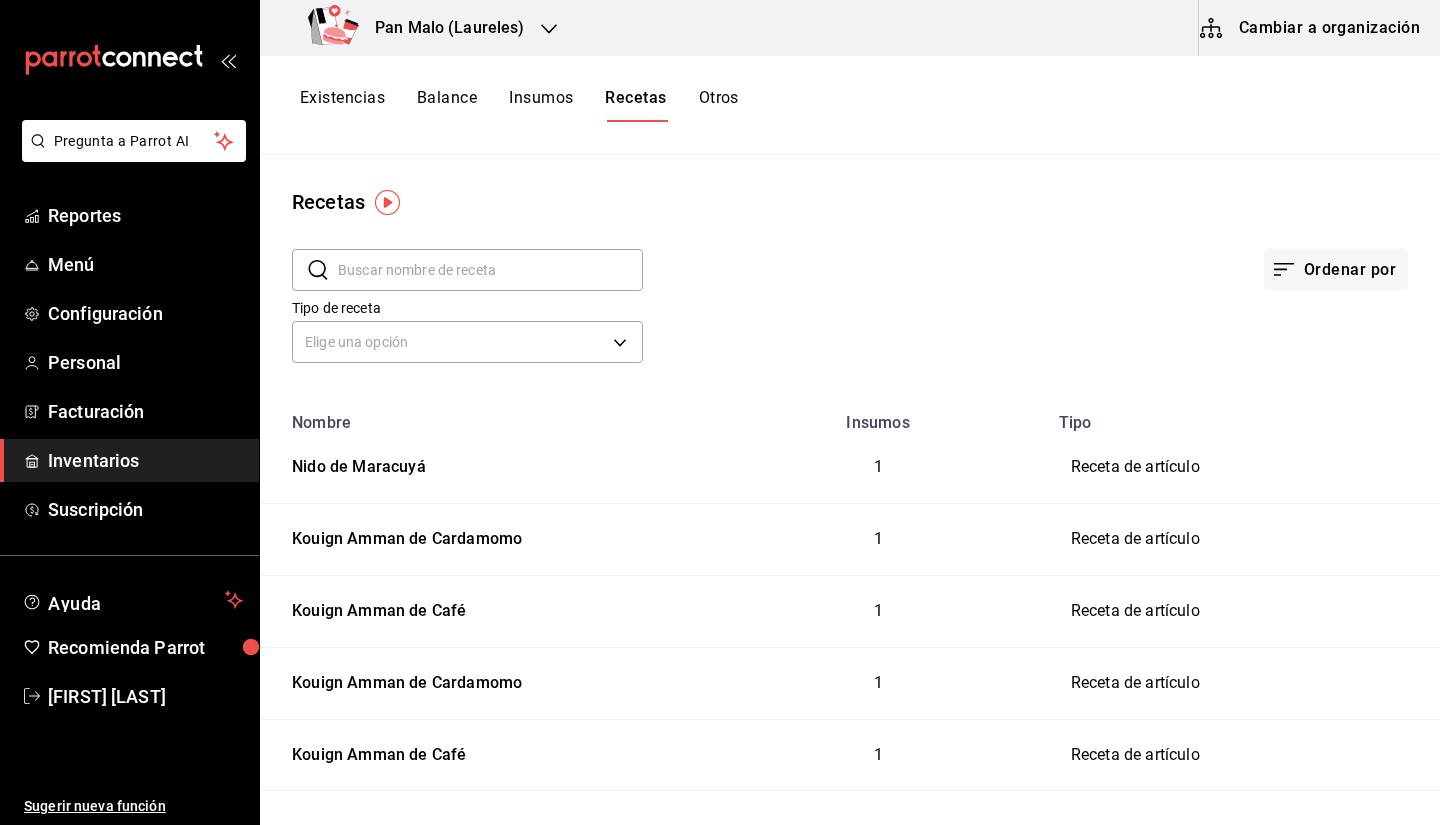 click on "Cambiar a organización" at bounding box center [1311, 28] 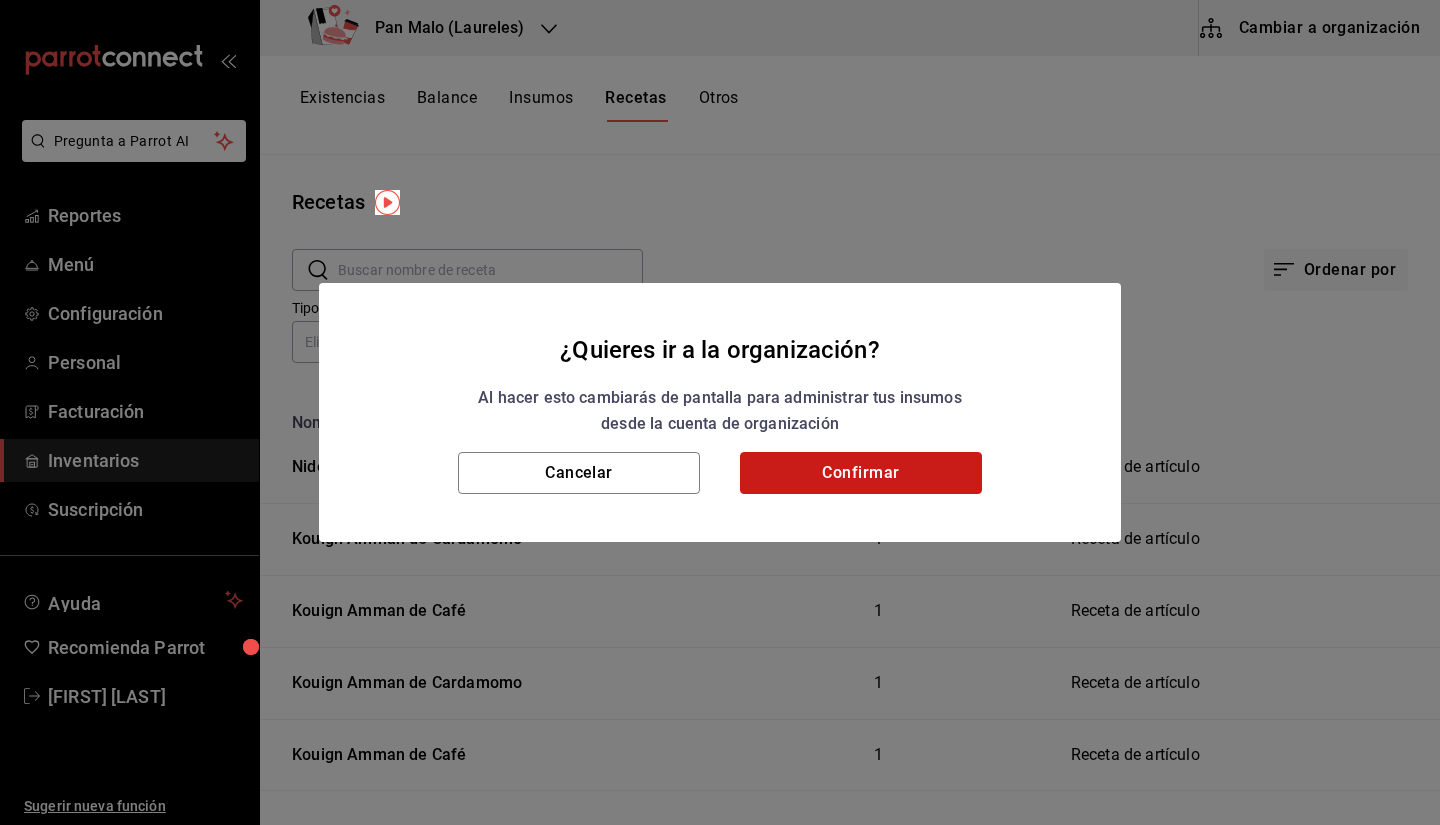 click on "Confirmar" at bounding box center [861, 473] 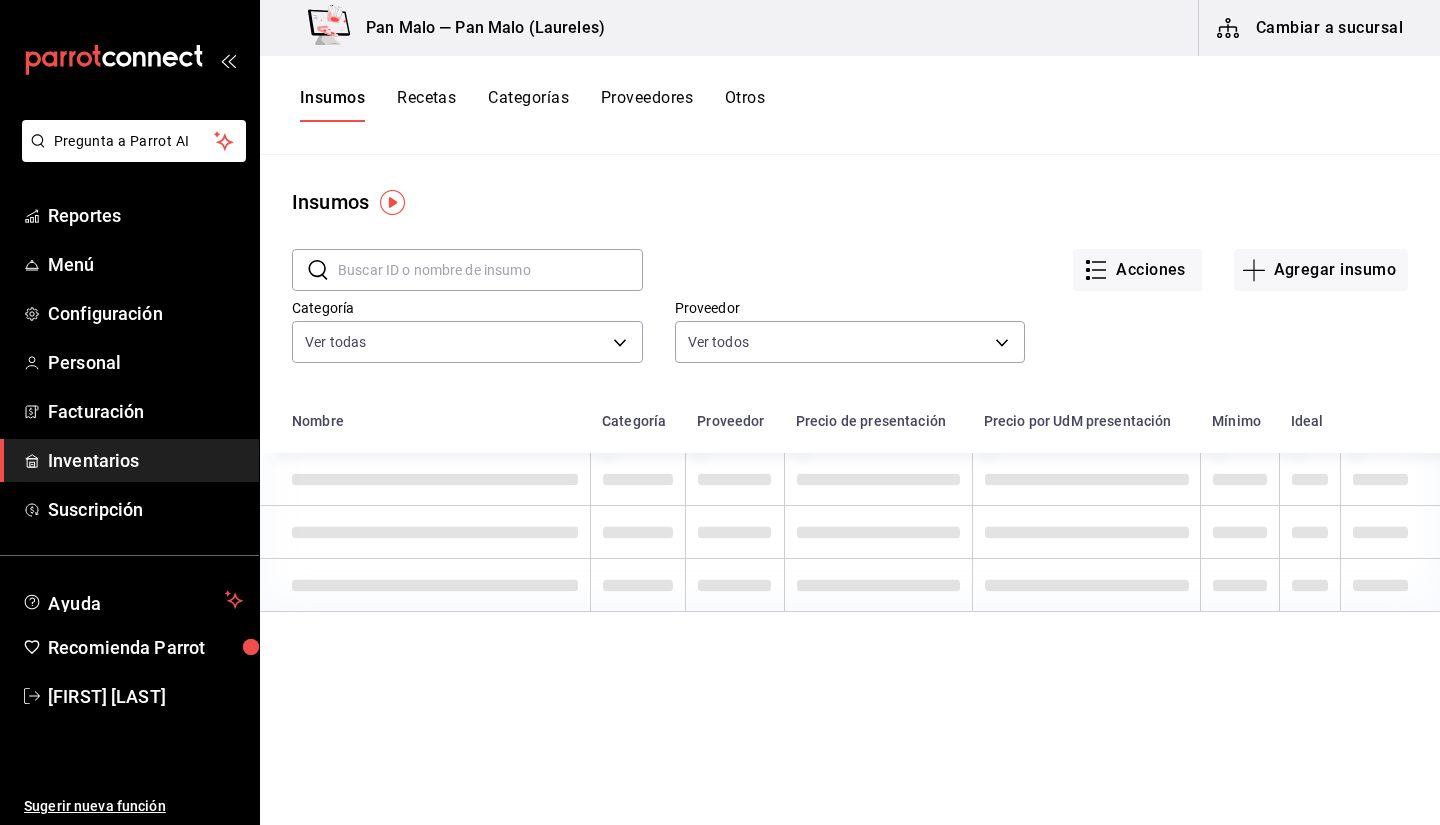 click on "Recetas" at bounding box center (426, 105) 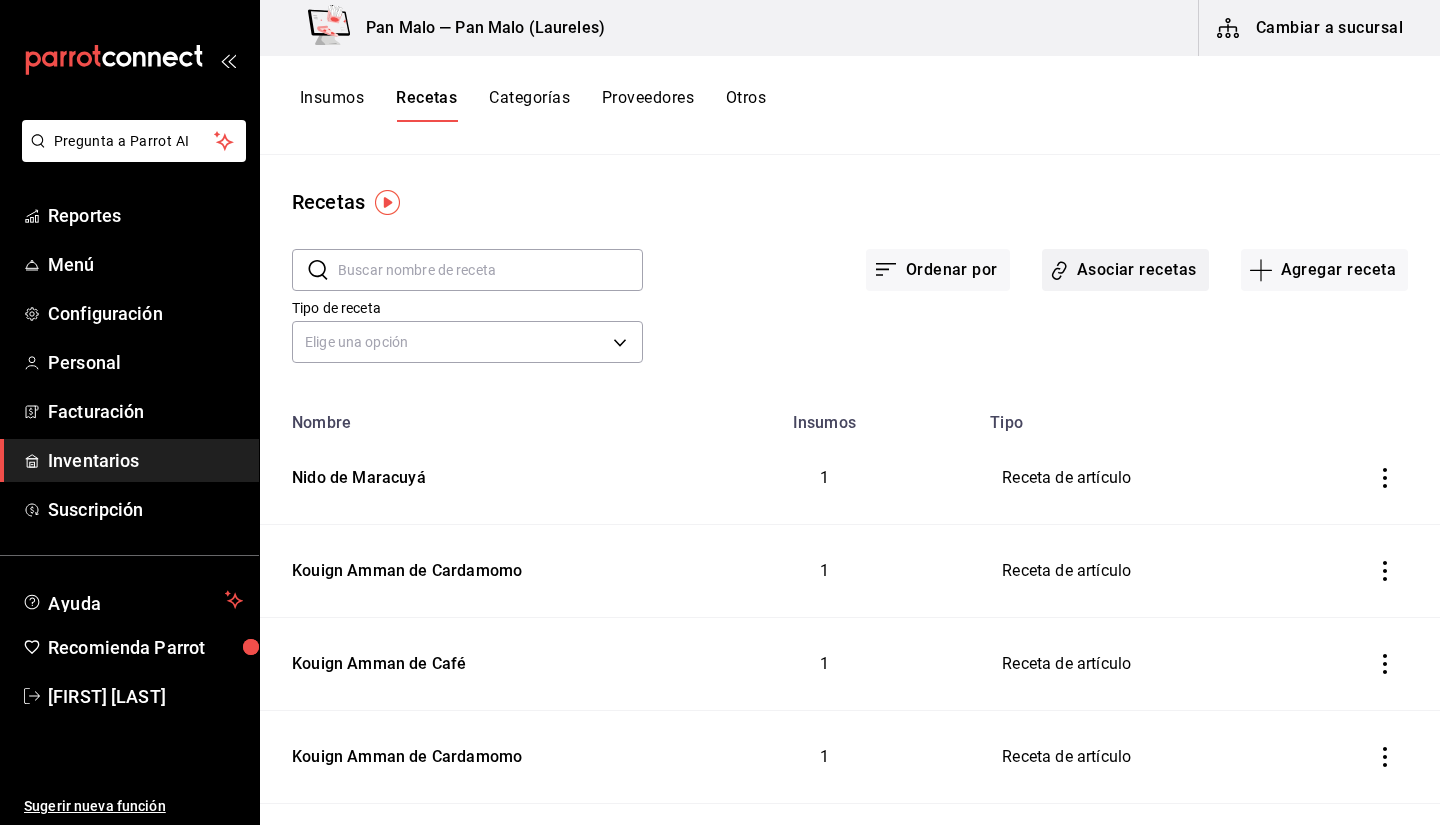 click on "Asociar recetas" at bounding box center [1125, 270] 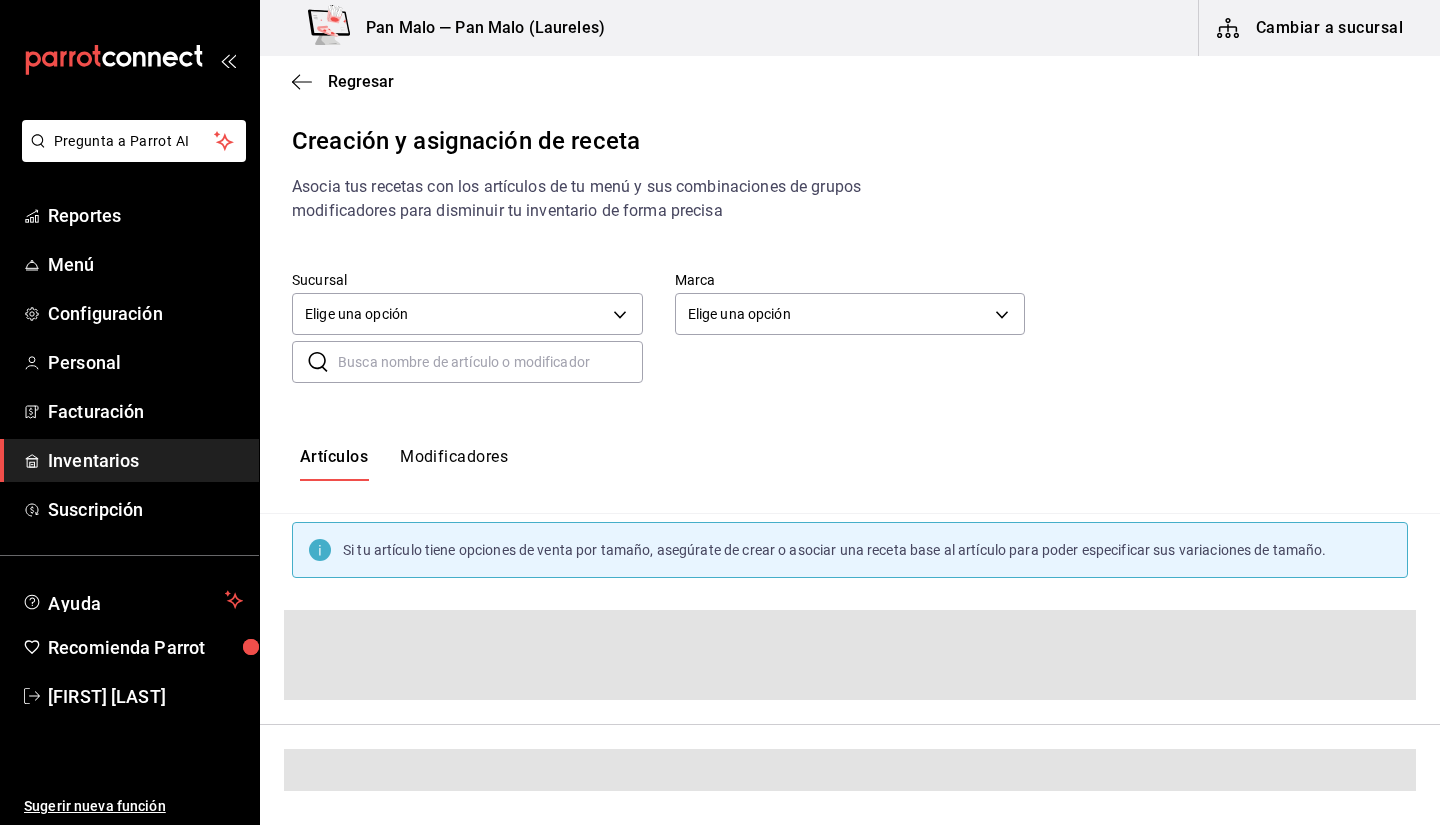 click on "Elige una opción default" at bounding box center (467, 311) 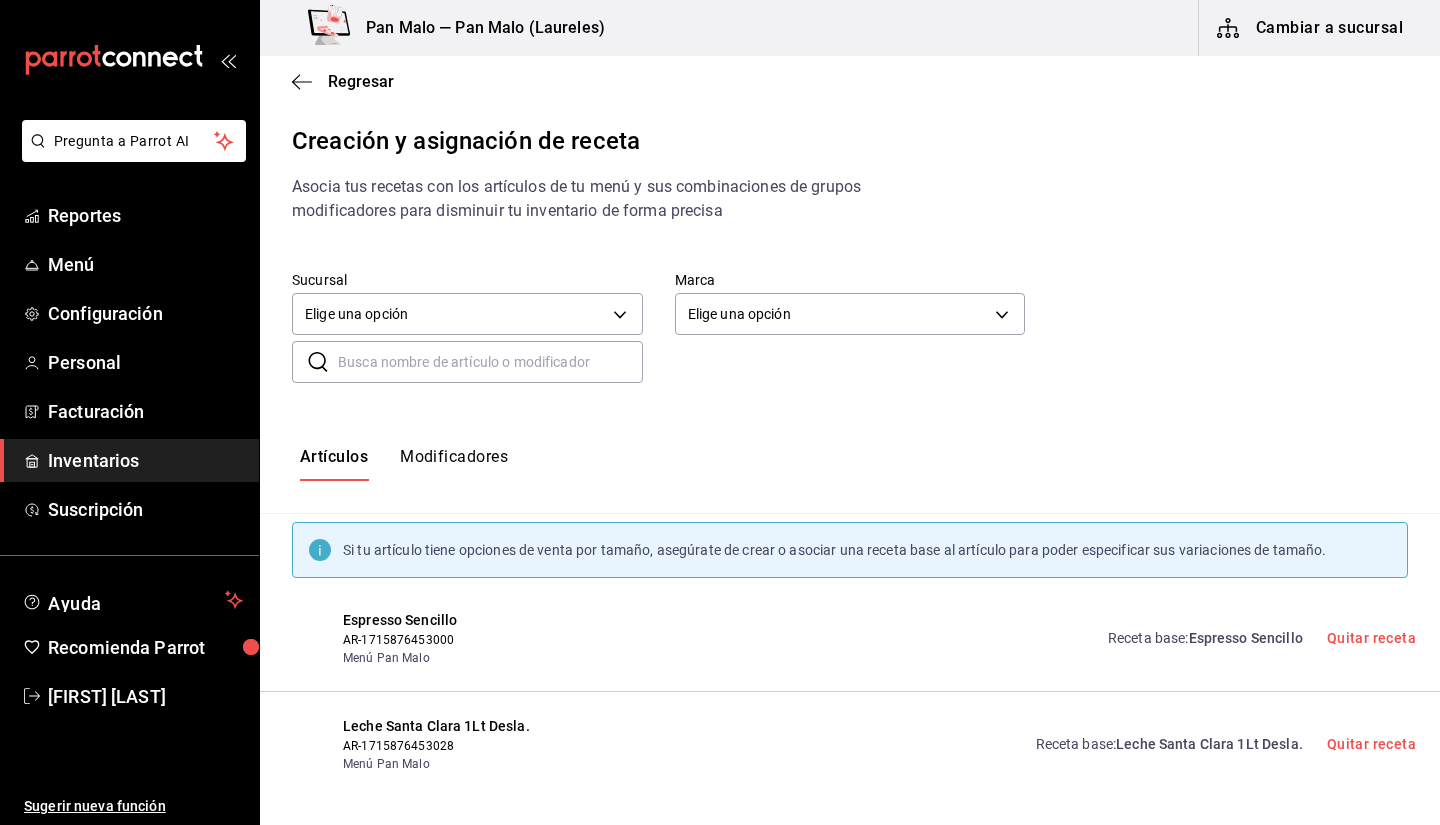 click on "Modificadores" at bounding box center (454, 464) 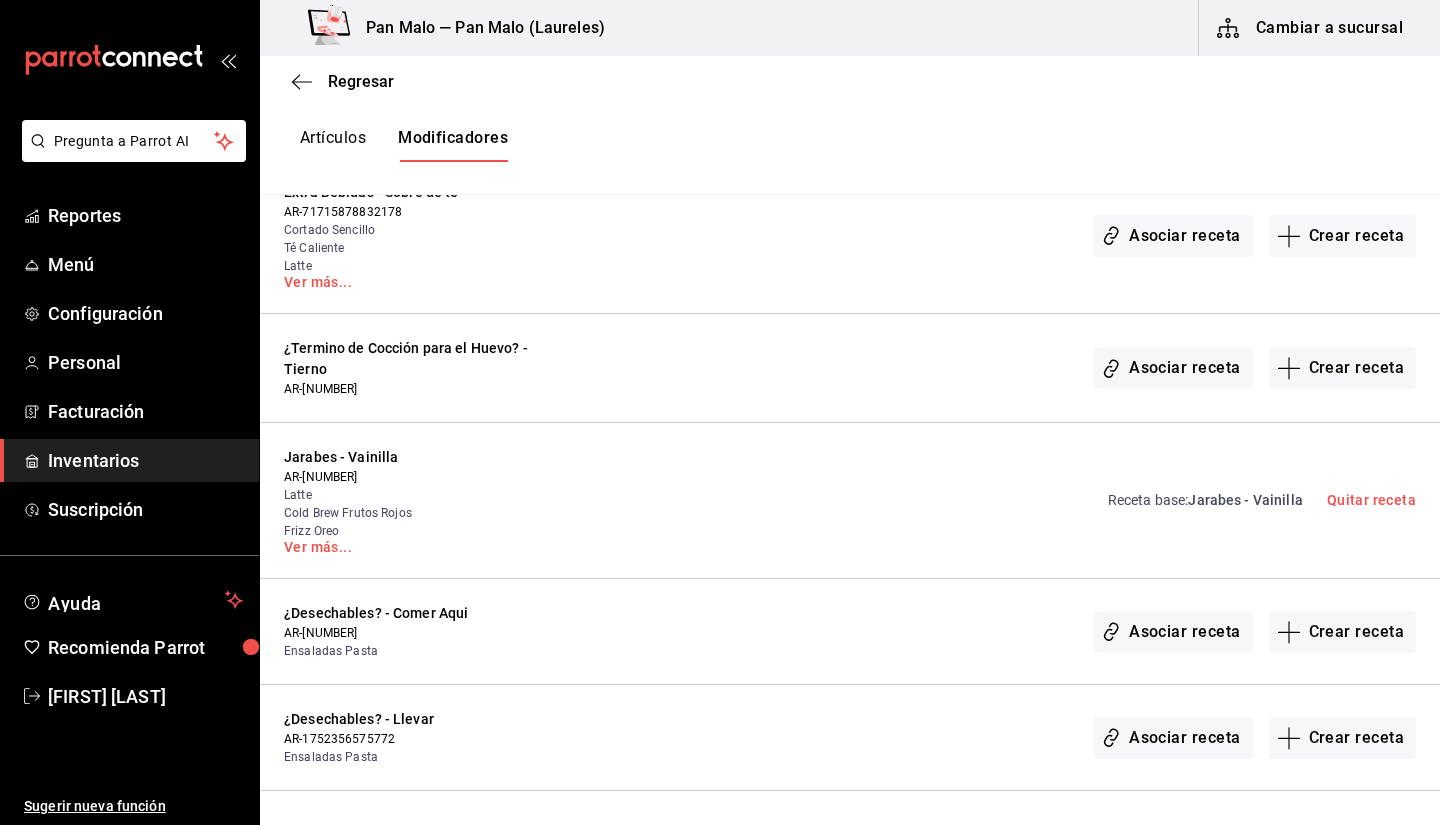 scroll, scrollTop: 9415, scrollLeft: 0, axis: vertical 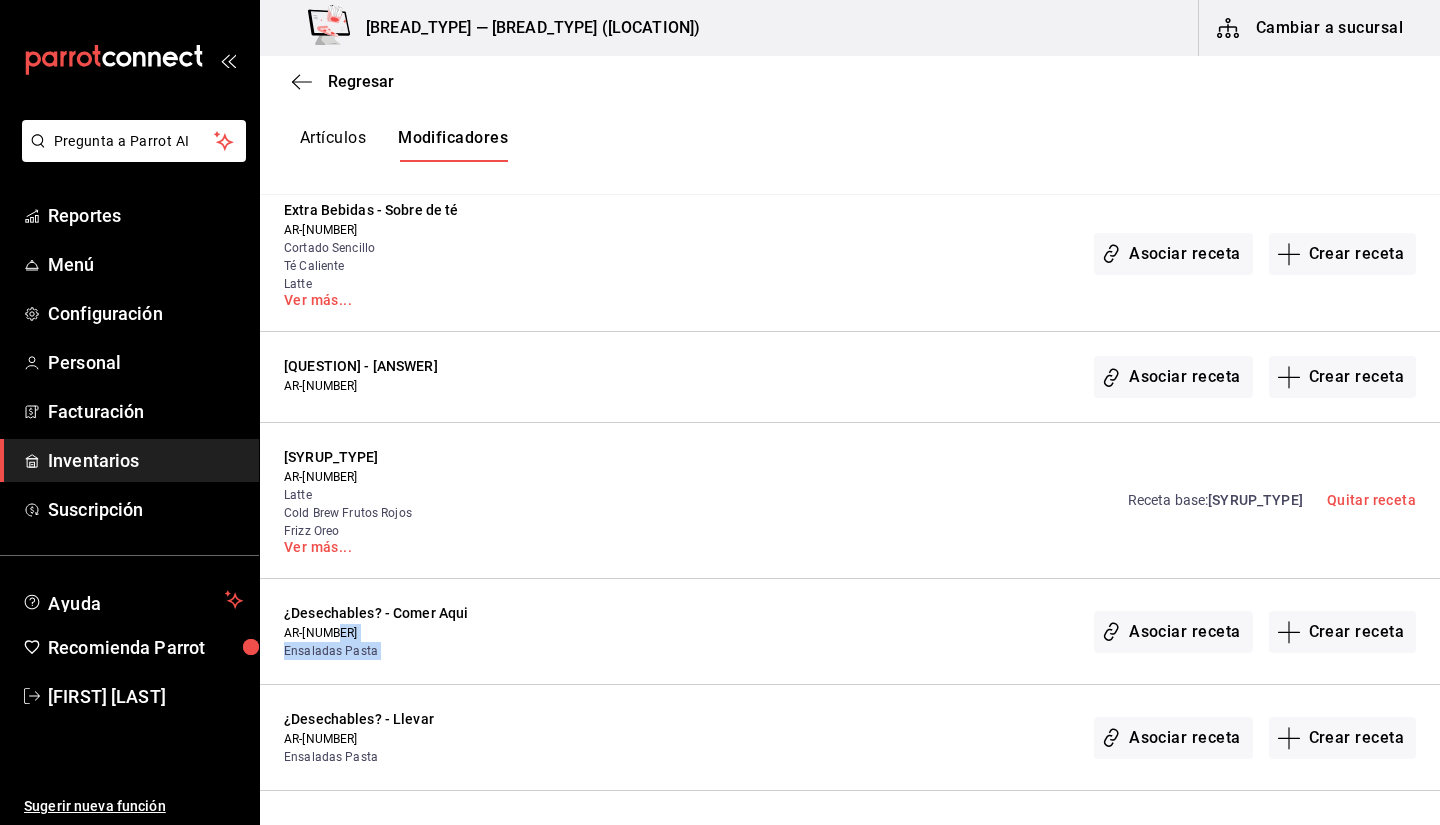 click on "AR-[NUMBER]" at bounding box center [414, 633] 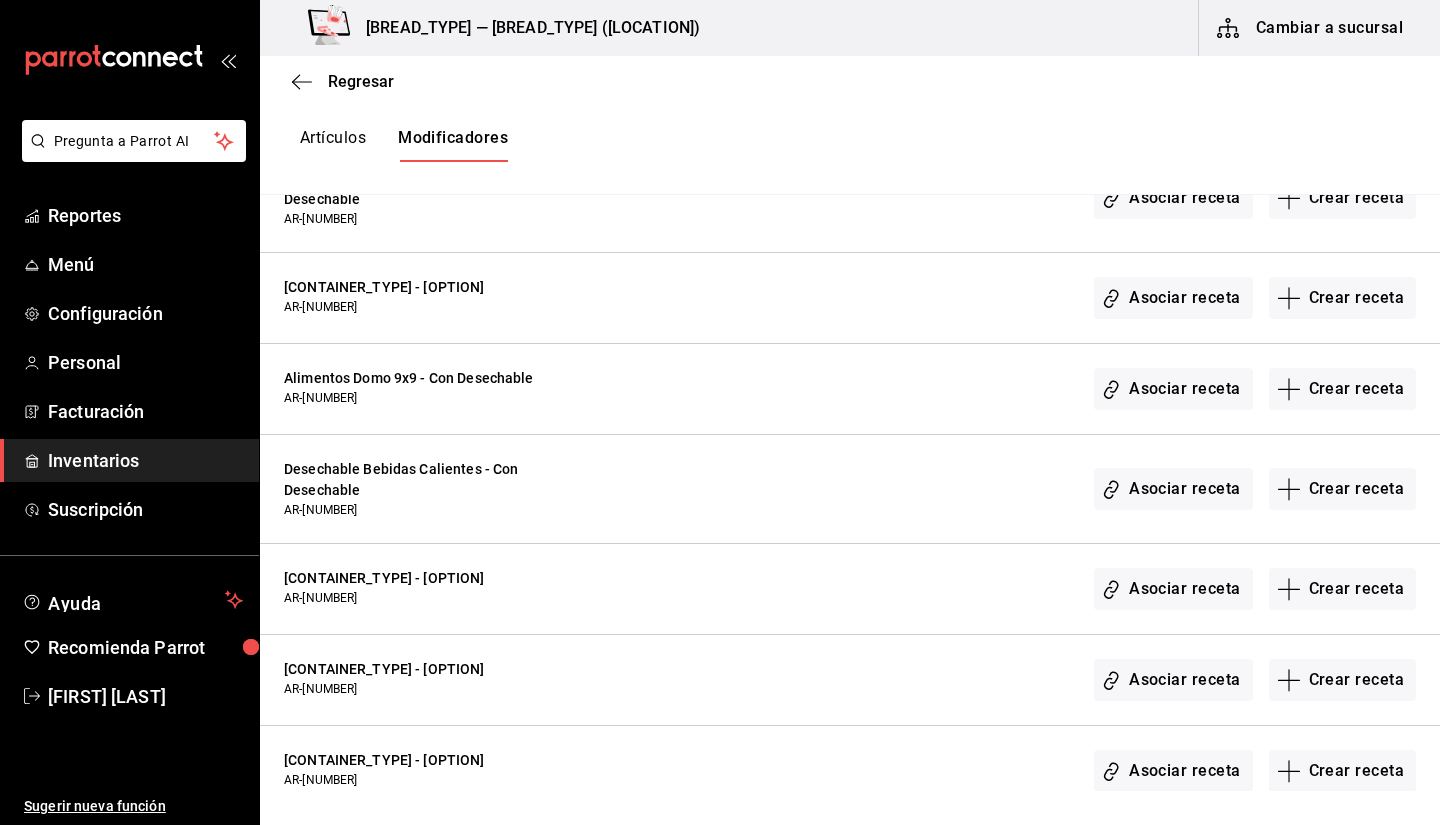scroll, scrollTop: 2639, scrollLeft: 0, axis: vertical 